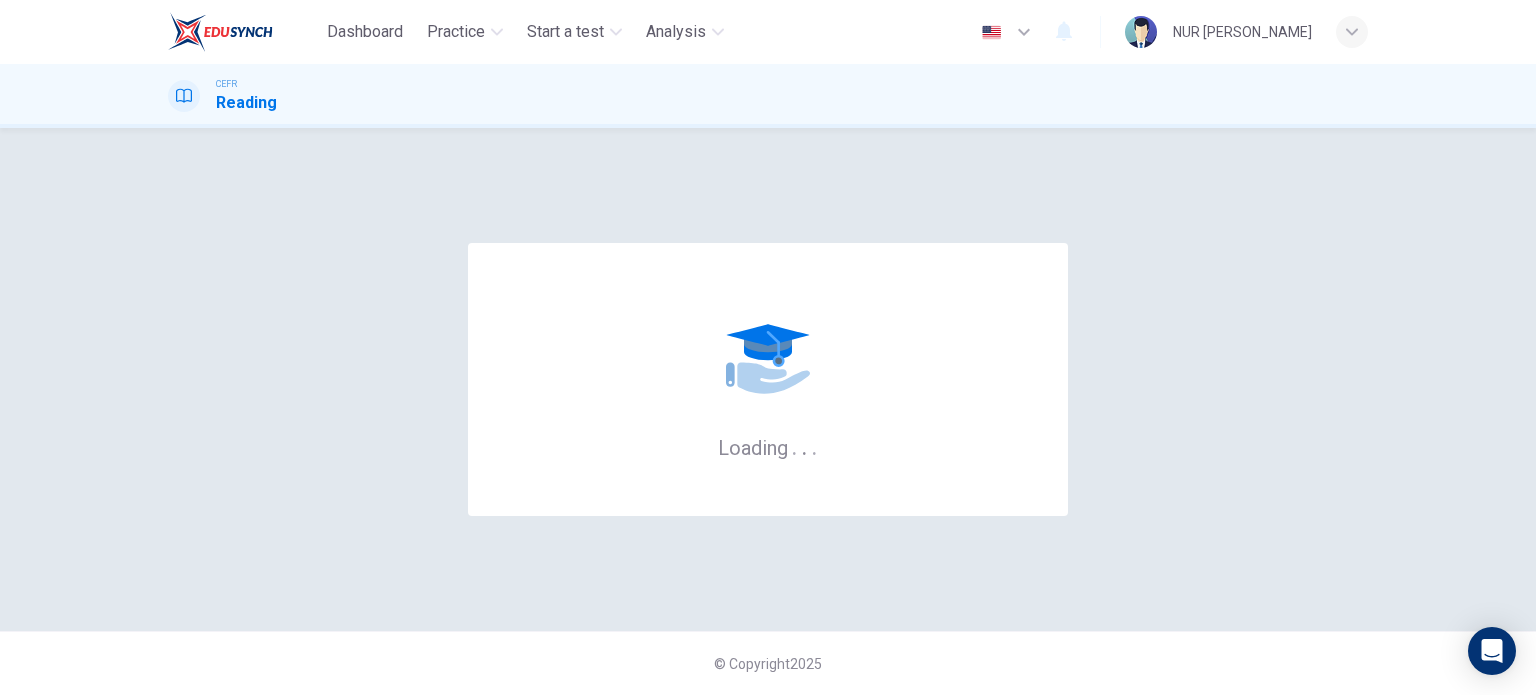 scroll, scrollTop: 0, scrollLeft: 0, axis: both 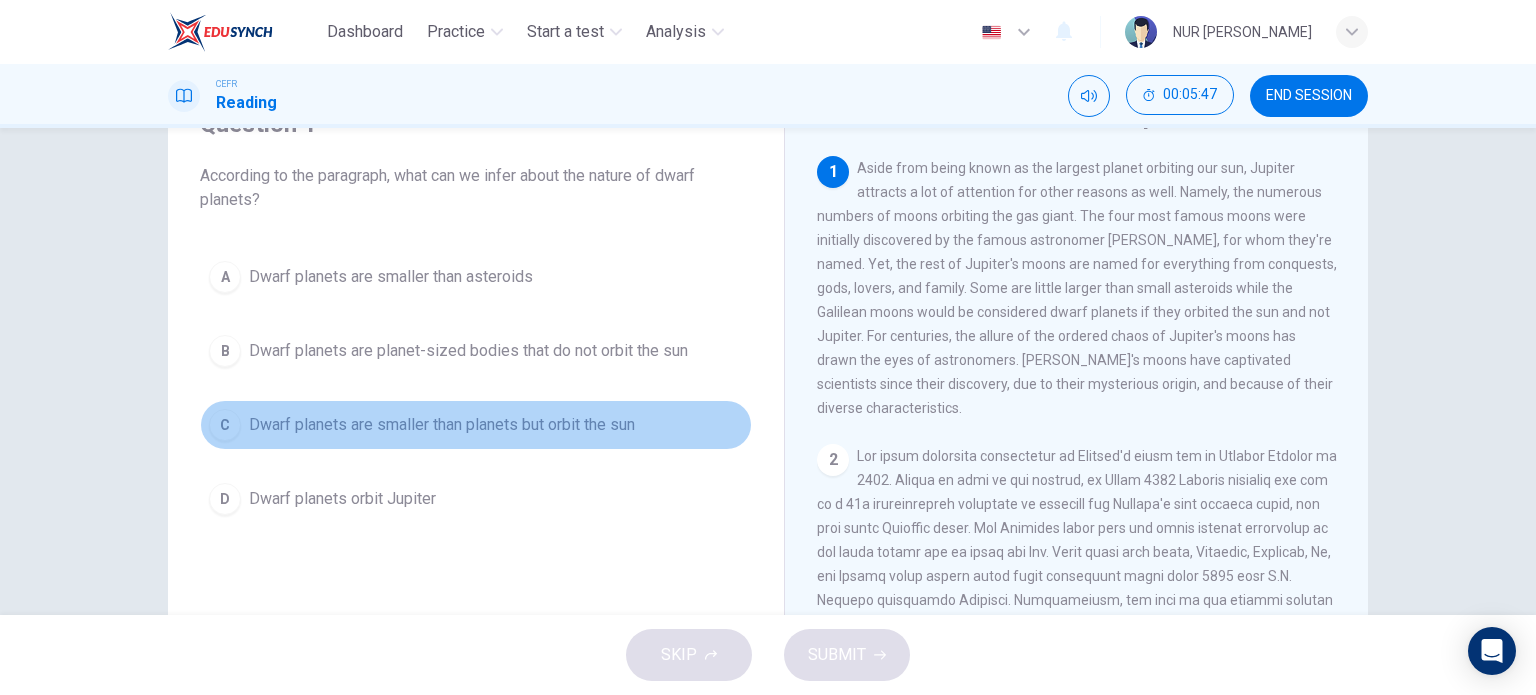 click on "Dwarf planets are smaller than planets but orbit the sun" at bounding box center (442, 425) 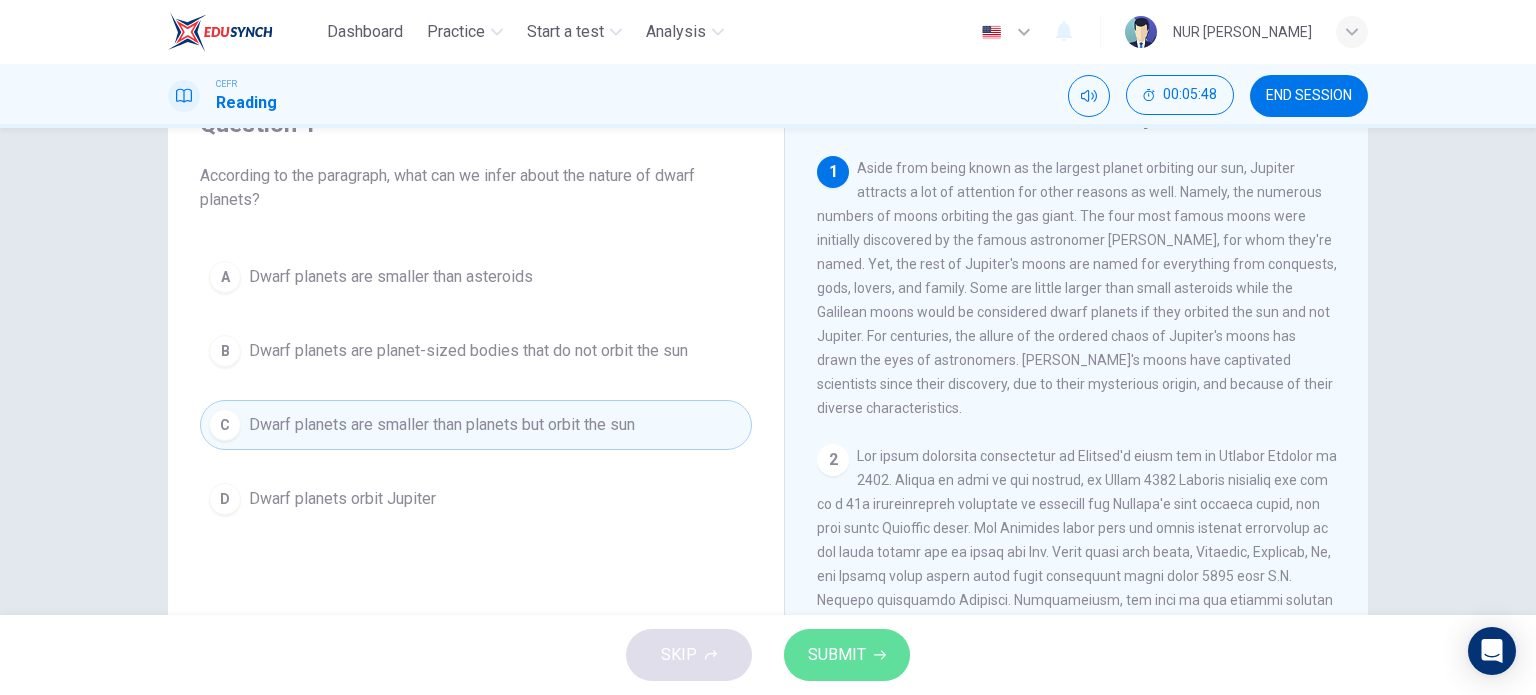 click on "SUBMIT" at bounding box center (847, 655) 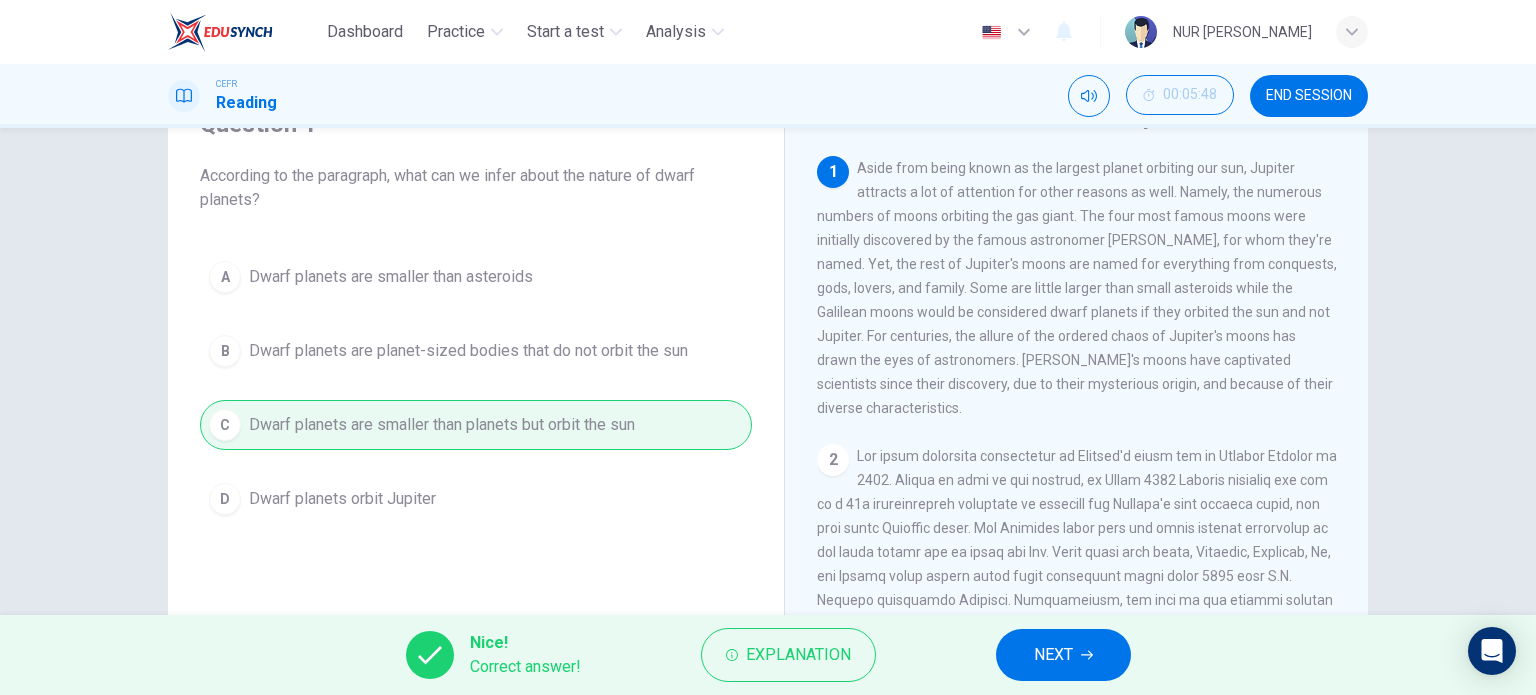 click on "NEXT" at bounding box center [1063, 655] 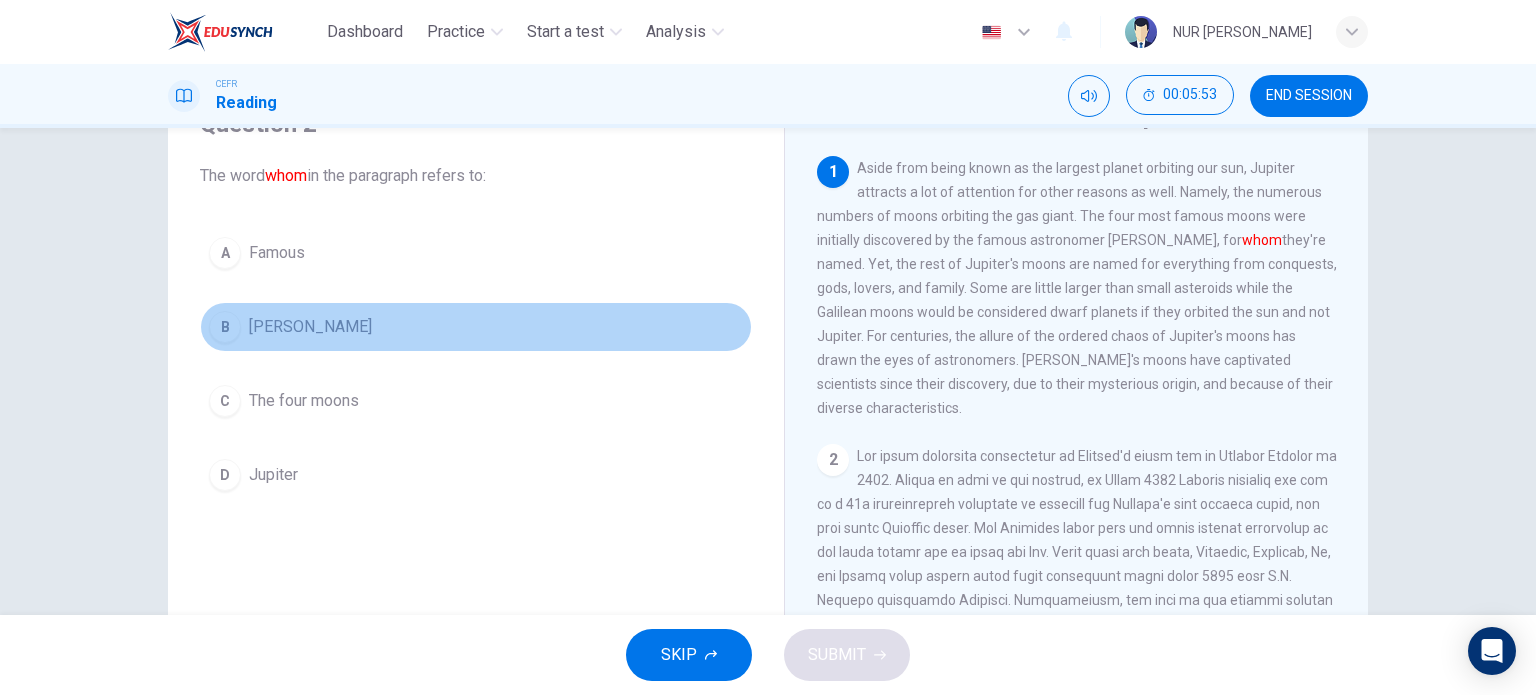 click on "B Galileo Galilei" at bounding box center (476, 327) 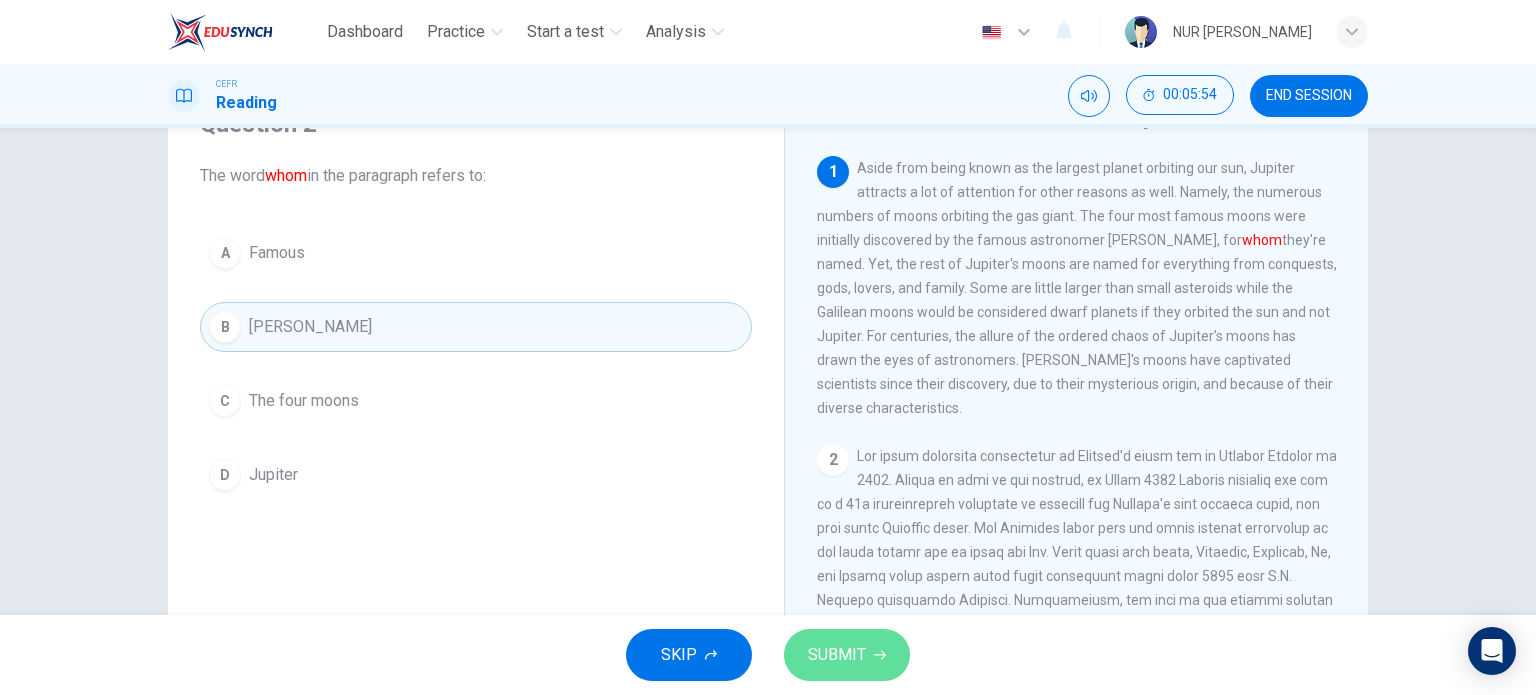 click on "SUBMIT" at bounding box center (847, 655) 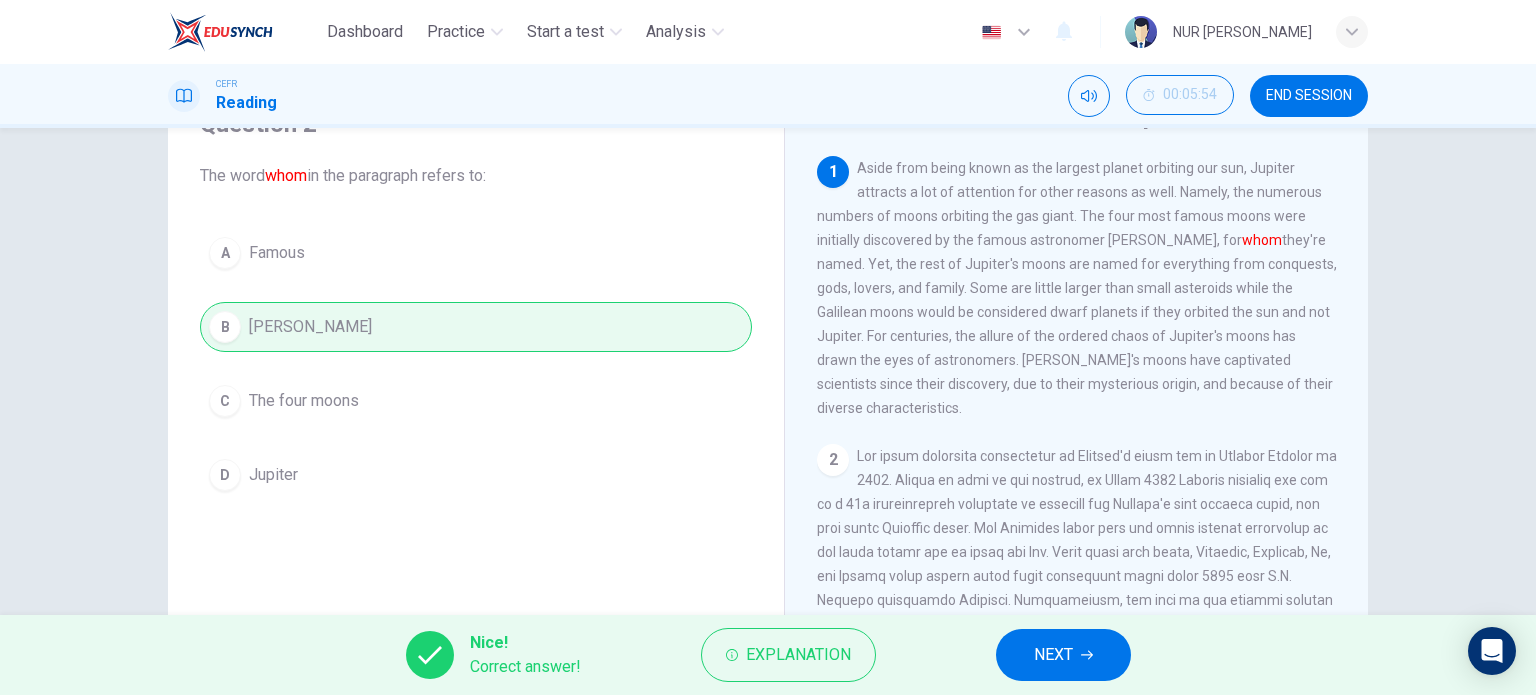 click on "NEXT" at bounding box center [1063, 655] 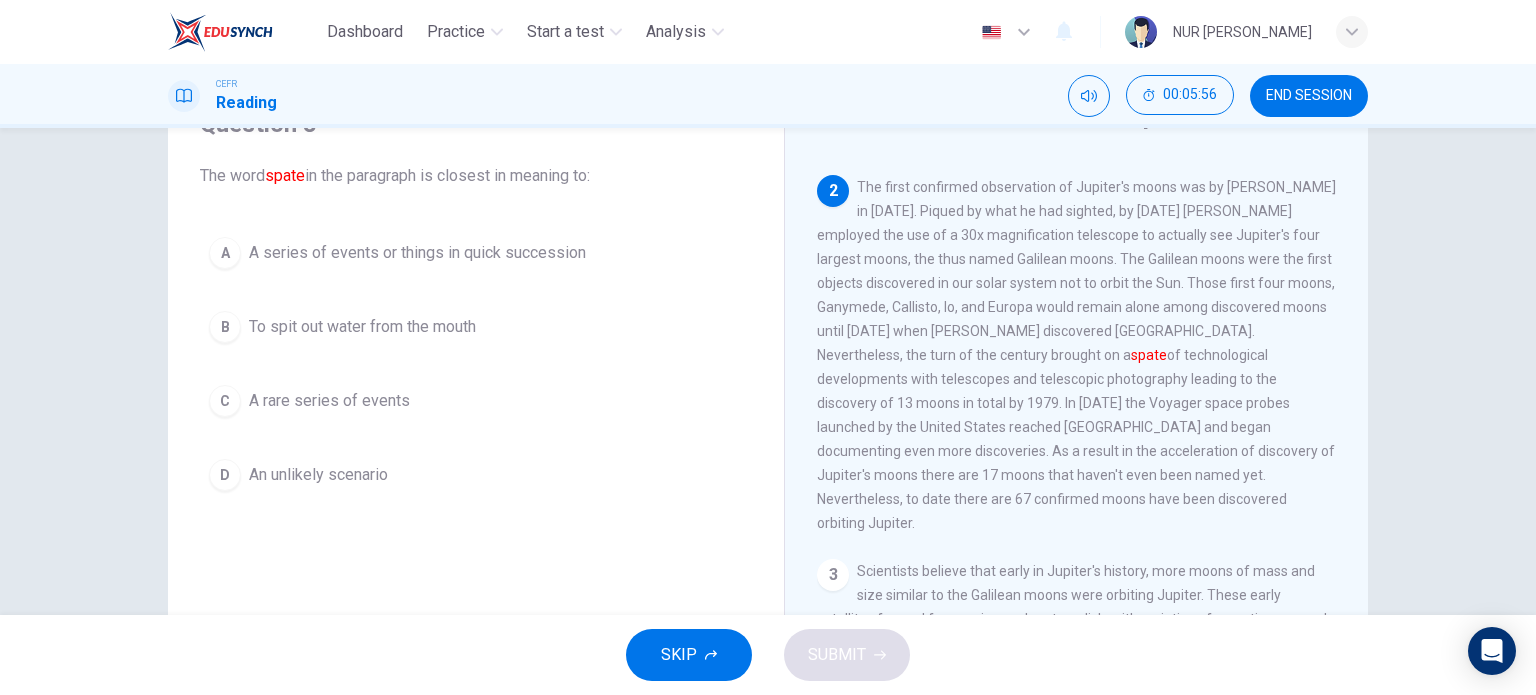scroll, scrollTop: 300, scrollLeft: 0, axis: vertical 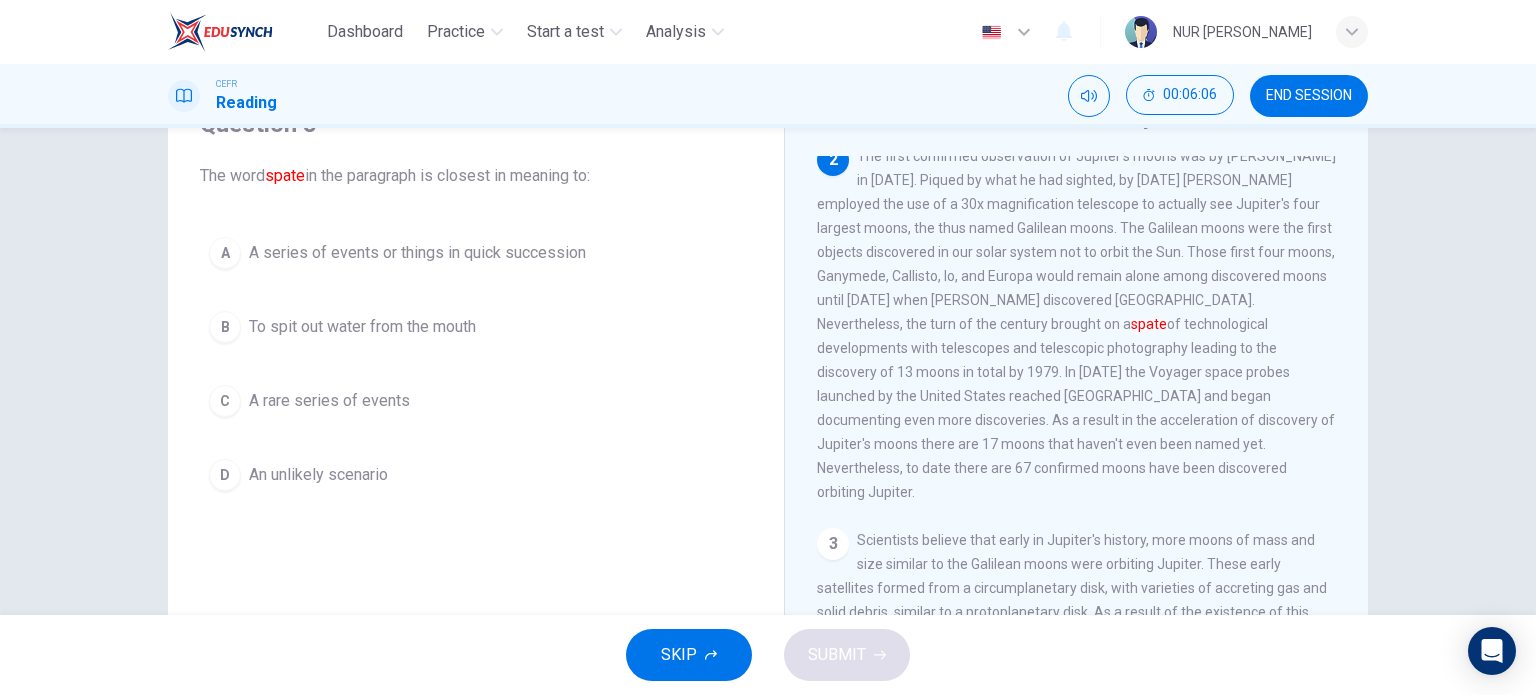 click on "A series of events or things in quick succession" at bounding box center [417, 253] 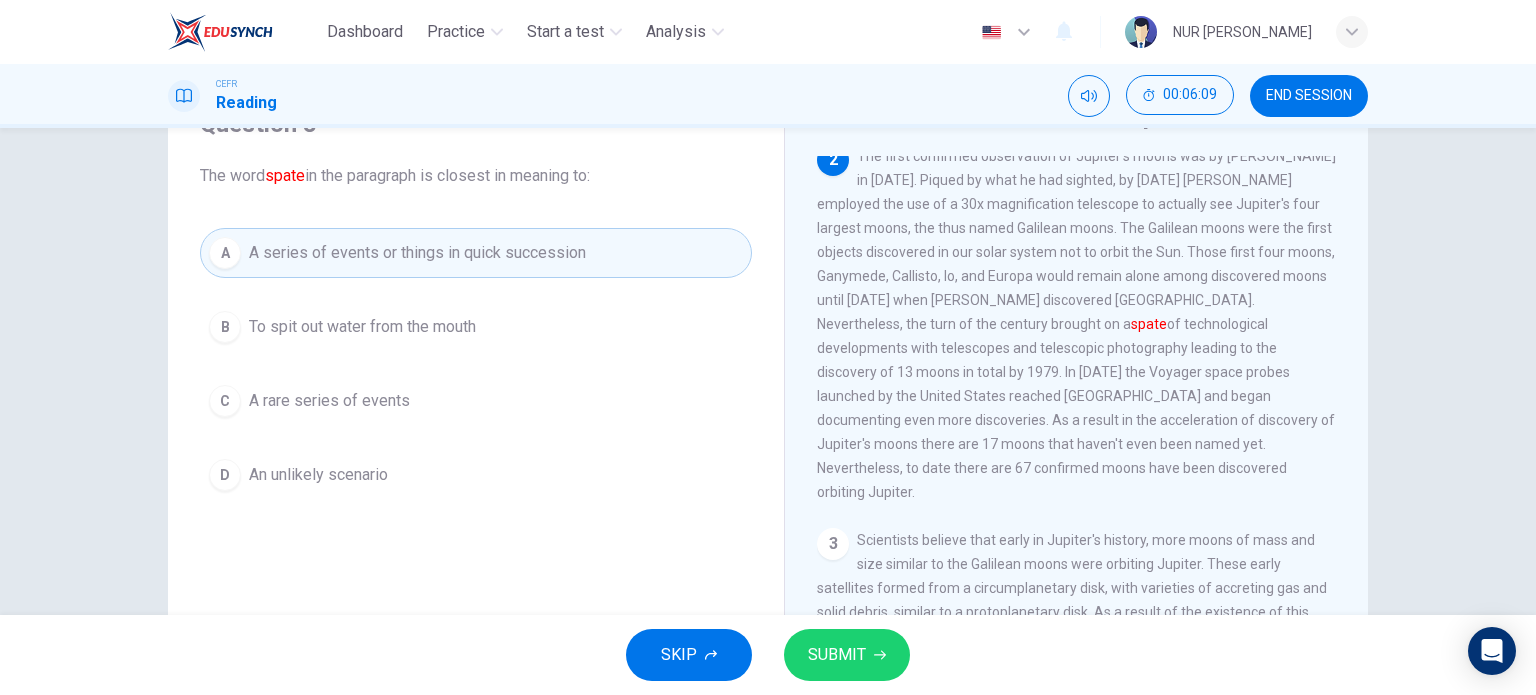 click on "SUBMIT" at bounding box center (837, 655) 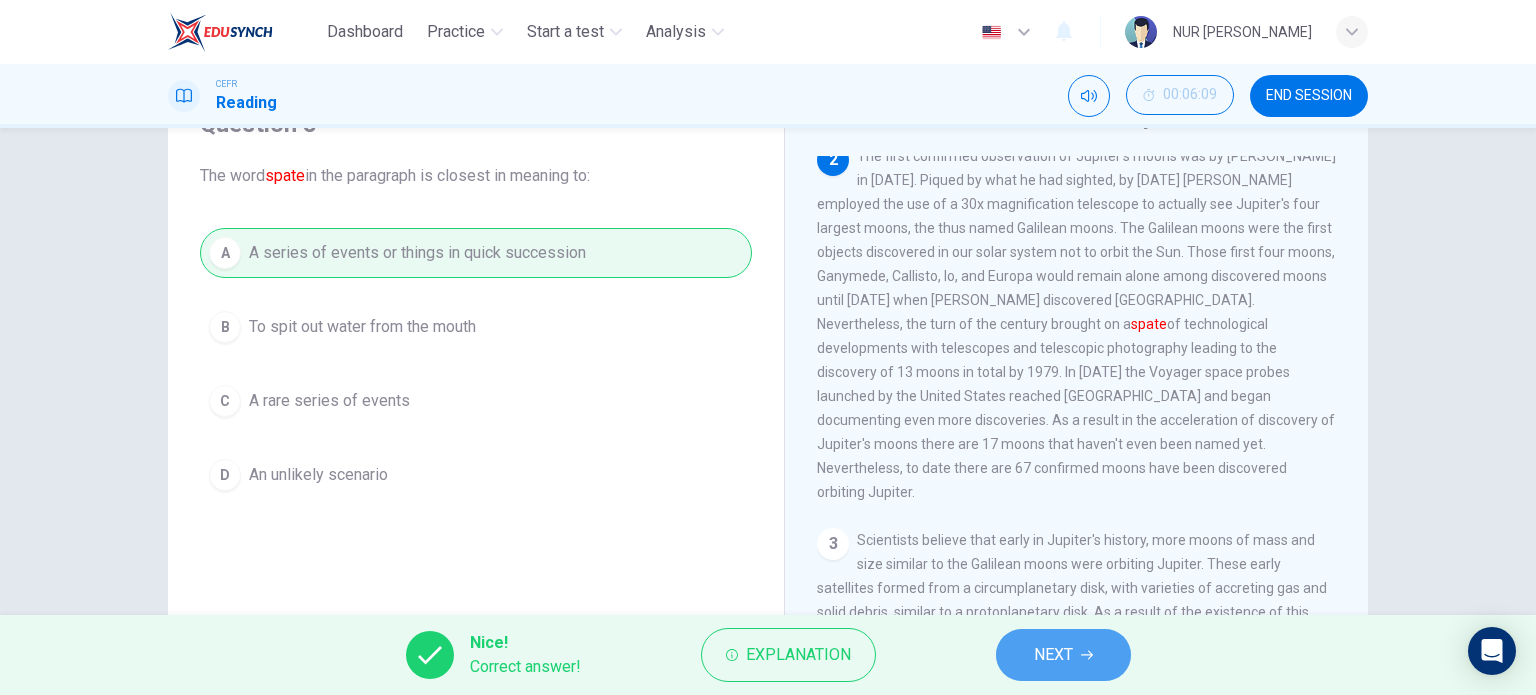 click on "NEXT" at bounding box center (1063, 655) 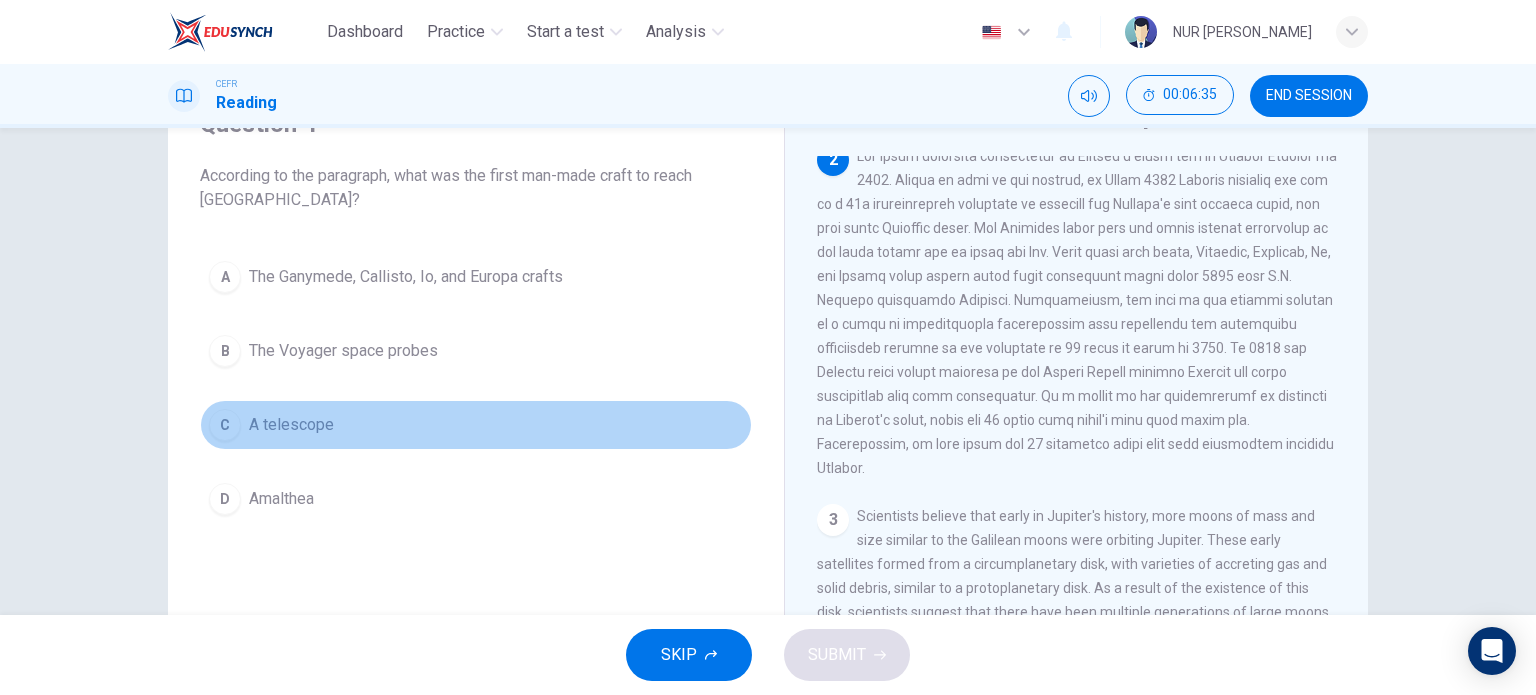 click on "C A telescope" at bounding box center (476, 425) 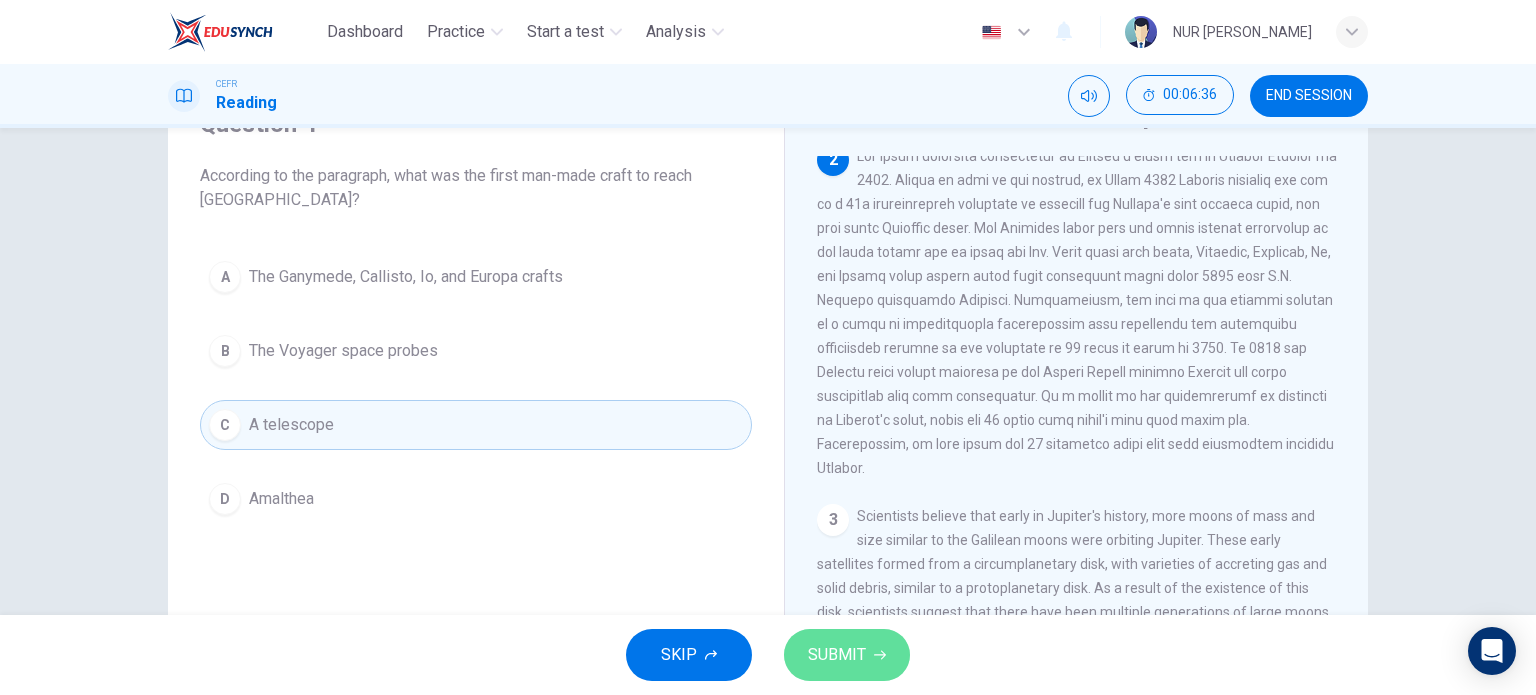 click on "SUBMIT" at bounding box center [837, 655] 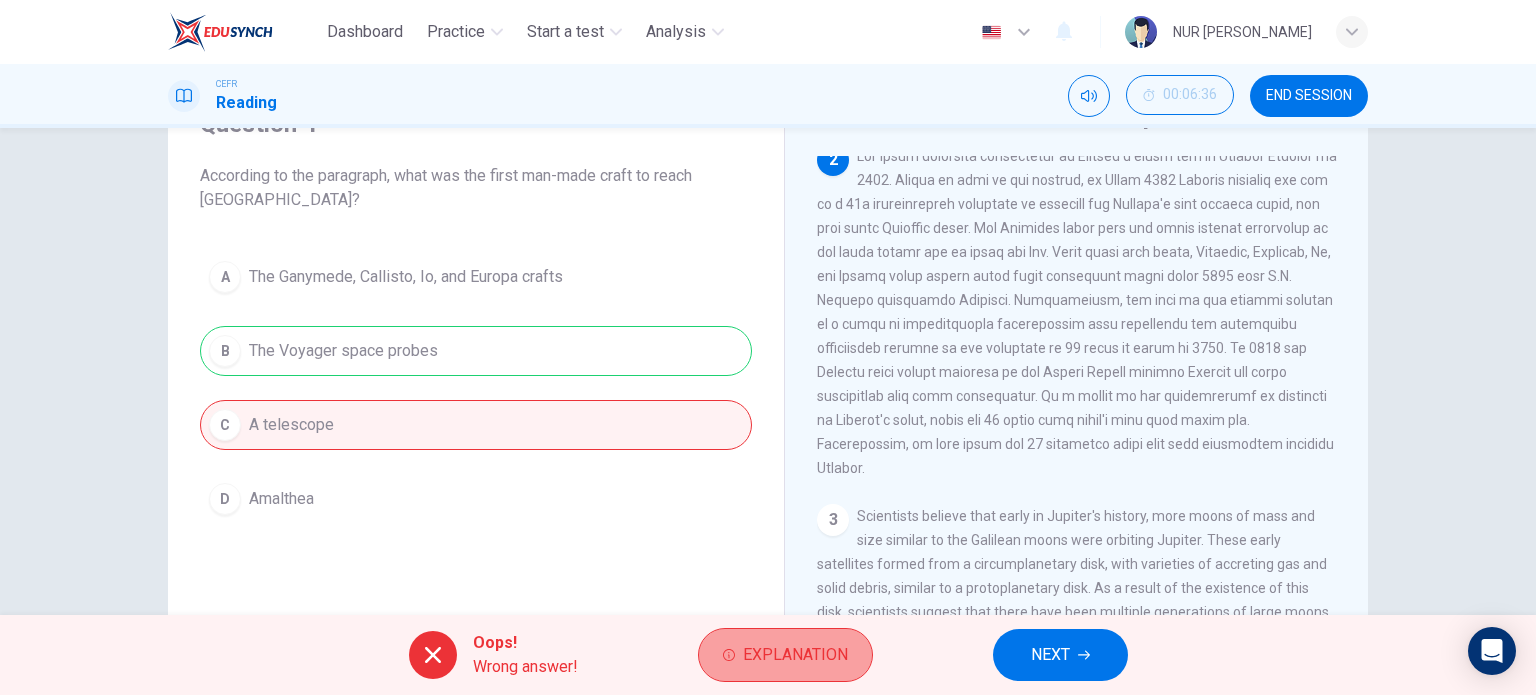 click on "Explanation" at bounding box center [795, 655] 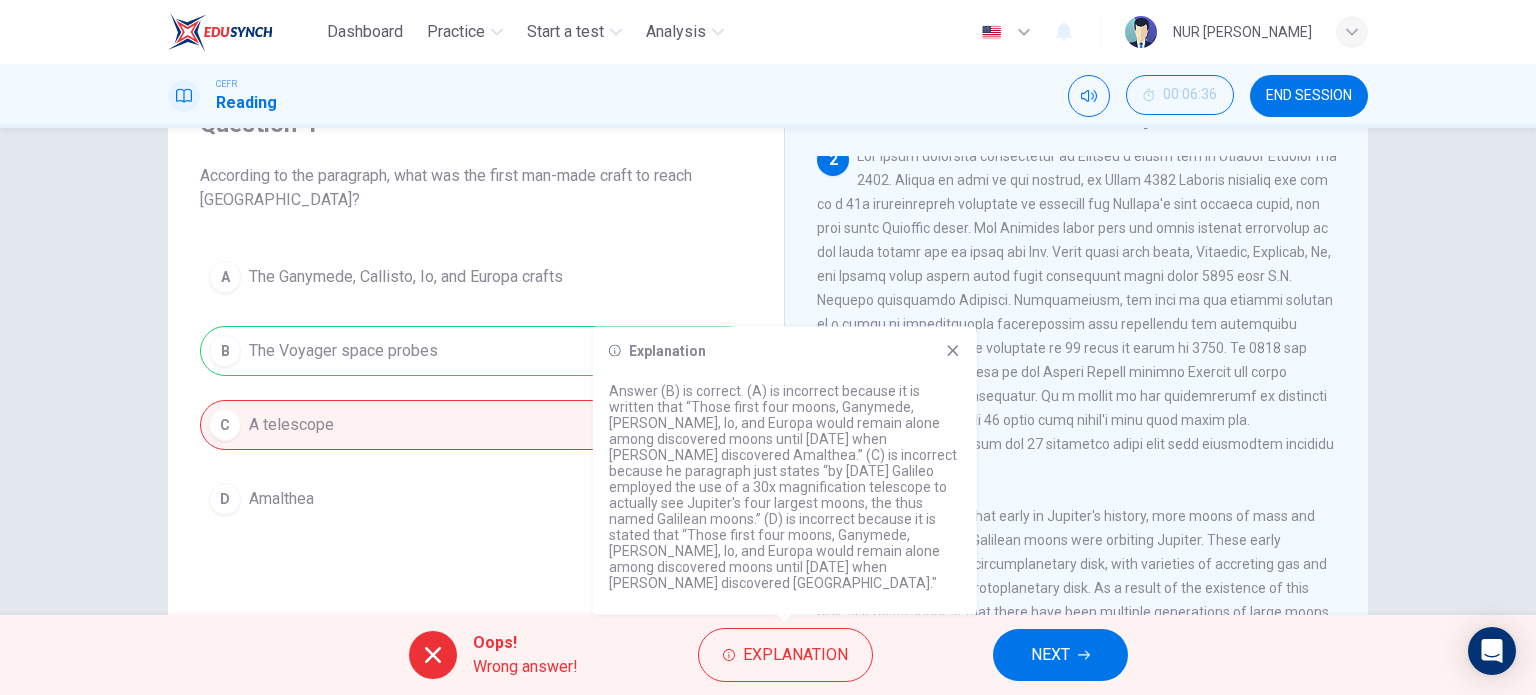 click 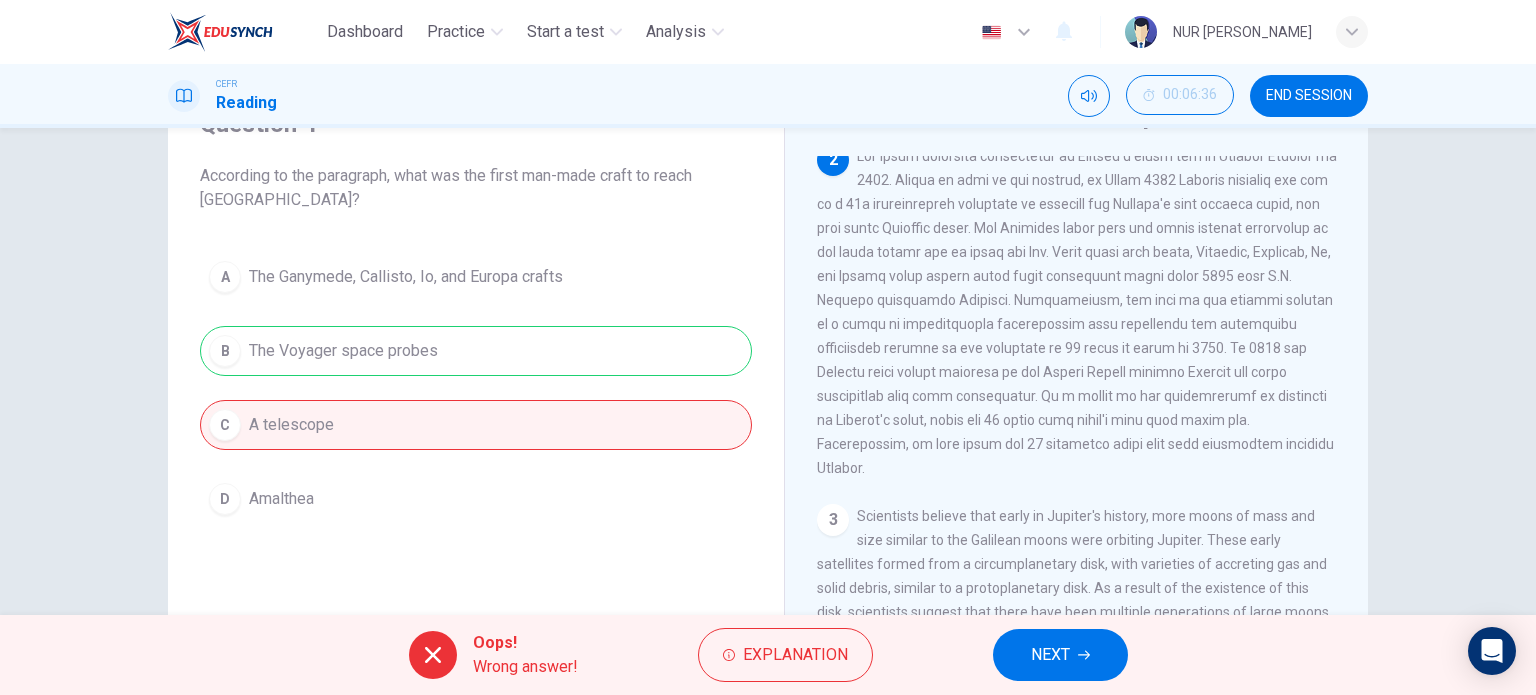 click on "NEXT" at bounding box center [1050, 655] 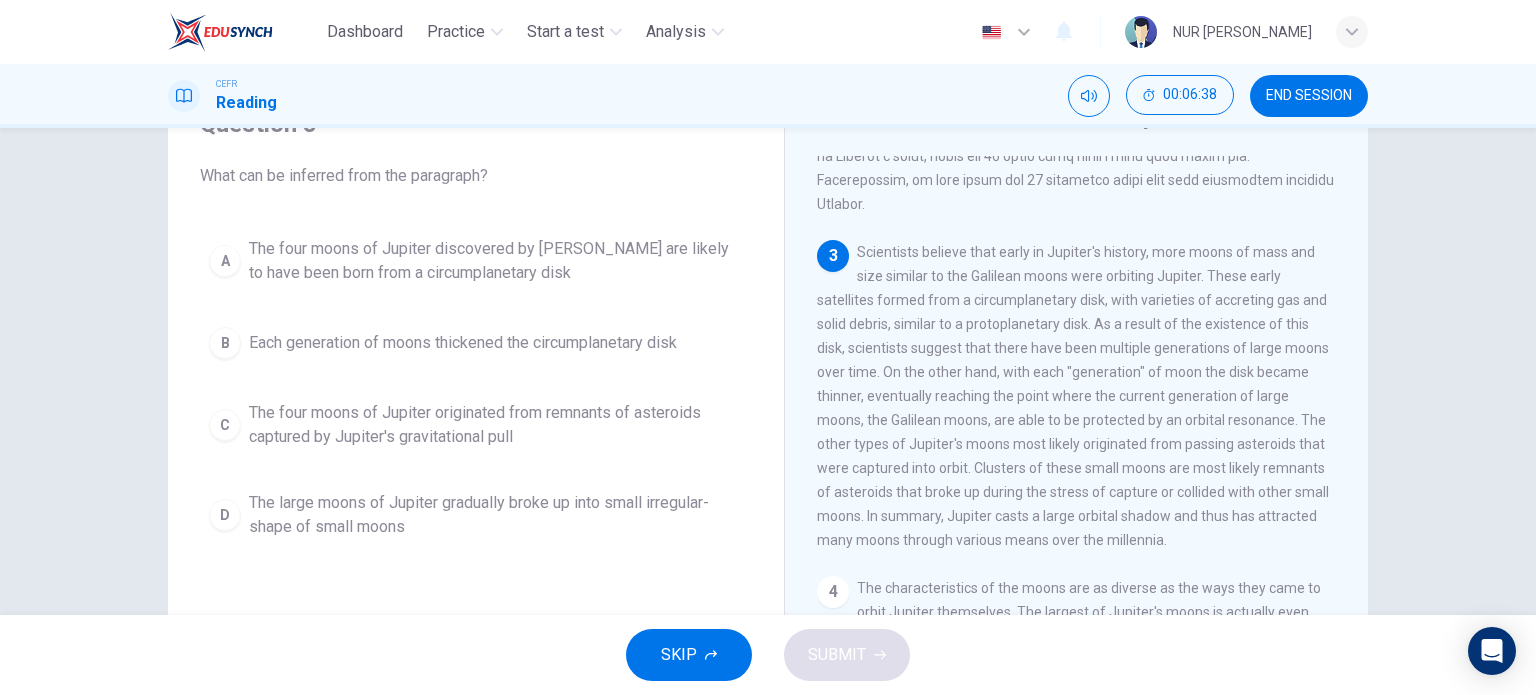 scroll, scrollTop: 600, scrollLeft: 0, axis: vertical 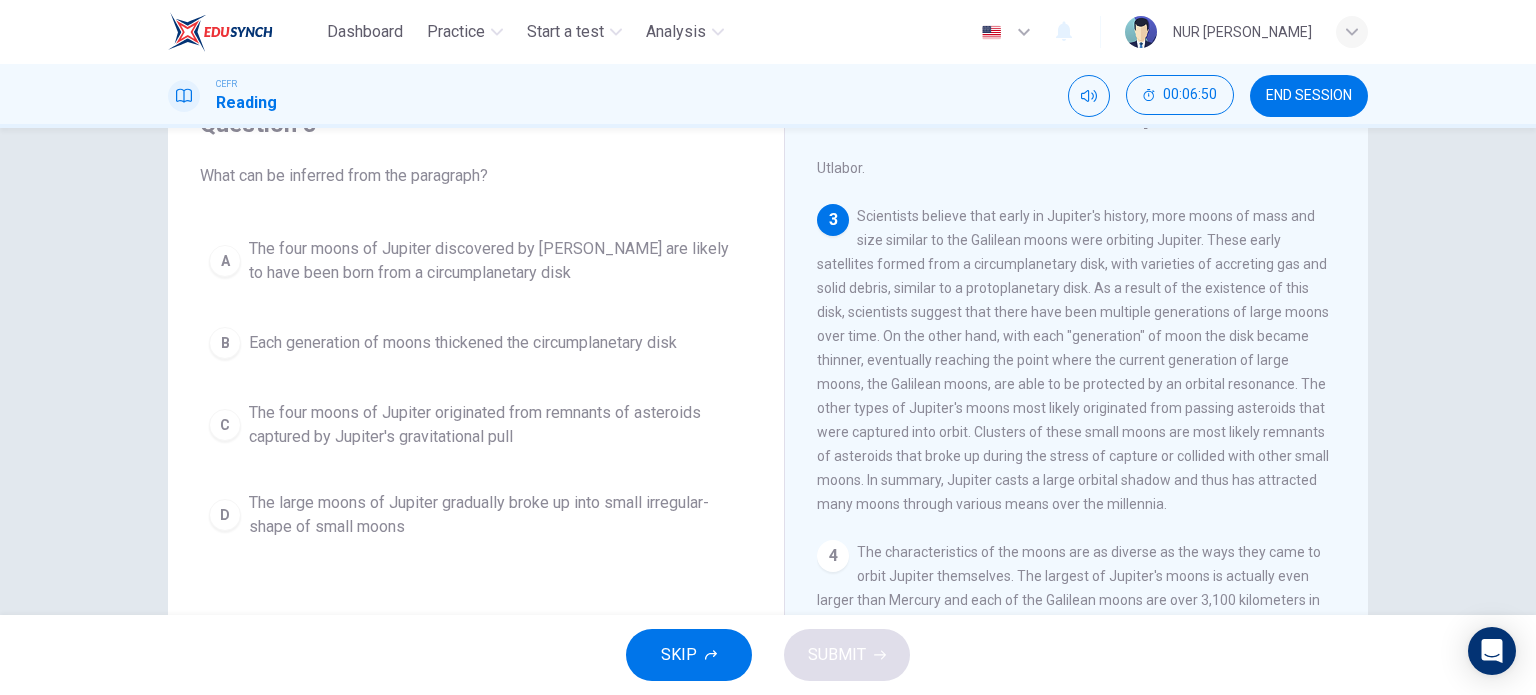 click on "The large moons of Jupiter gradually broke up into small irregular-shape of small moons" at bounding box center [496, 515] 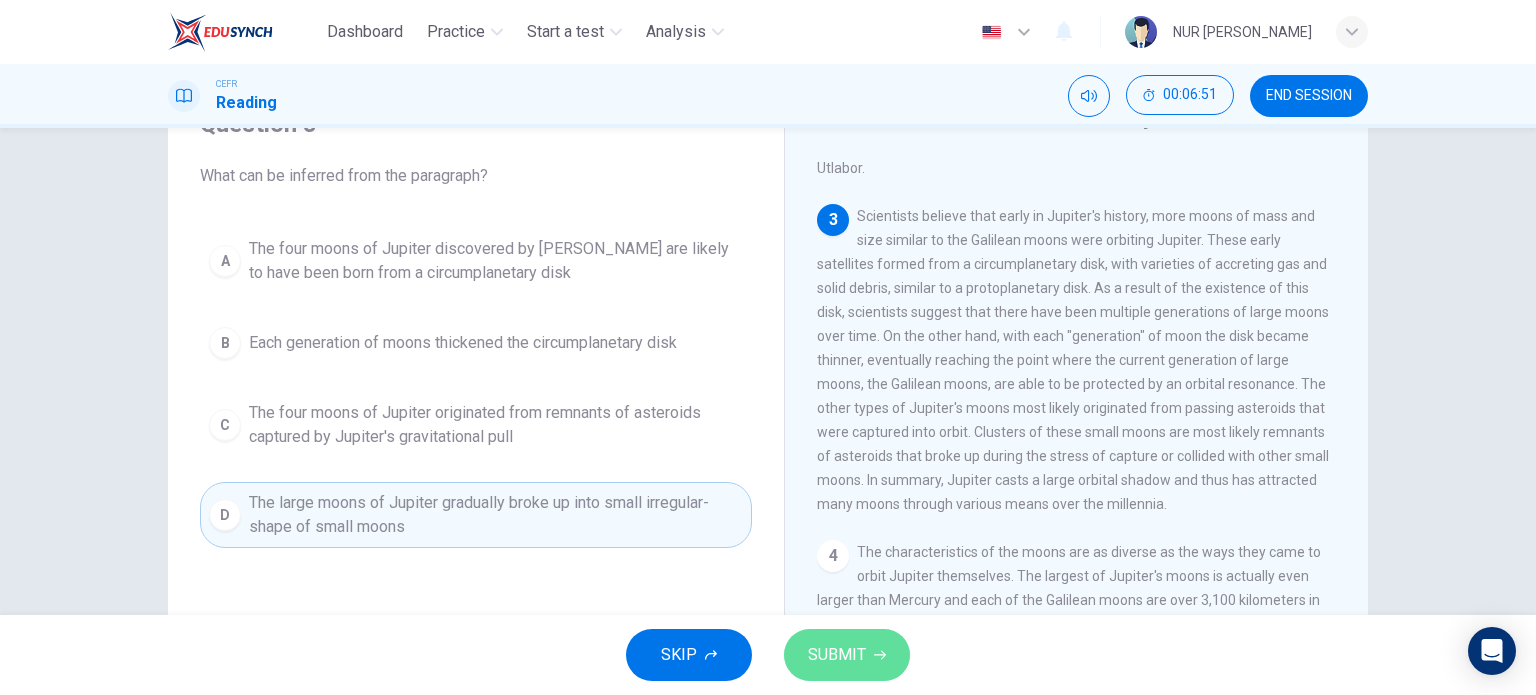 click on "SUBMIT" at bounding box center [847, 655] 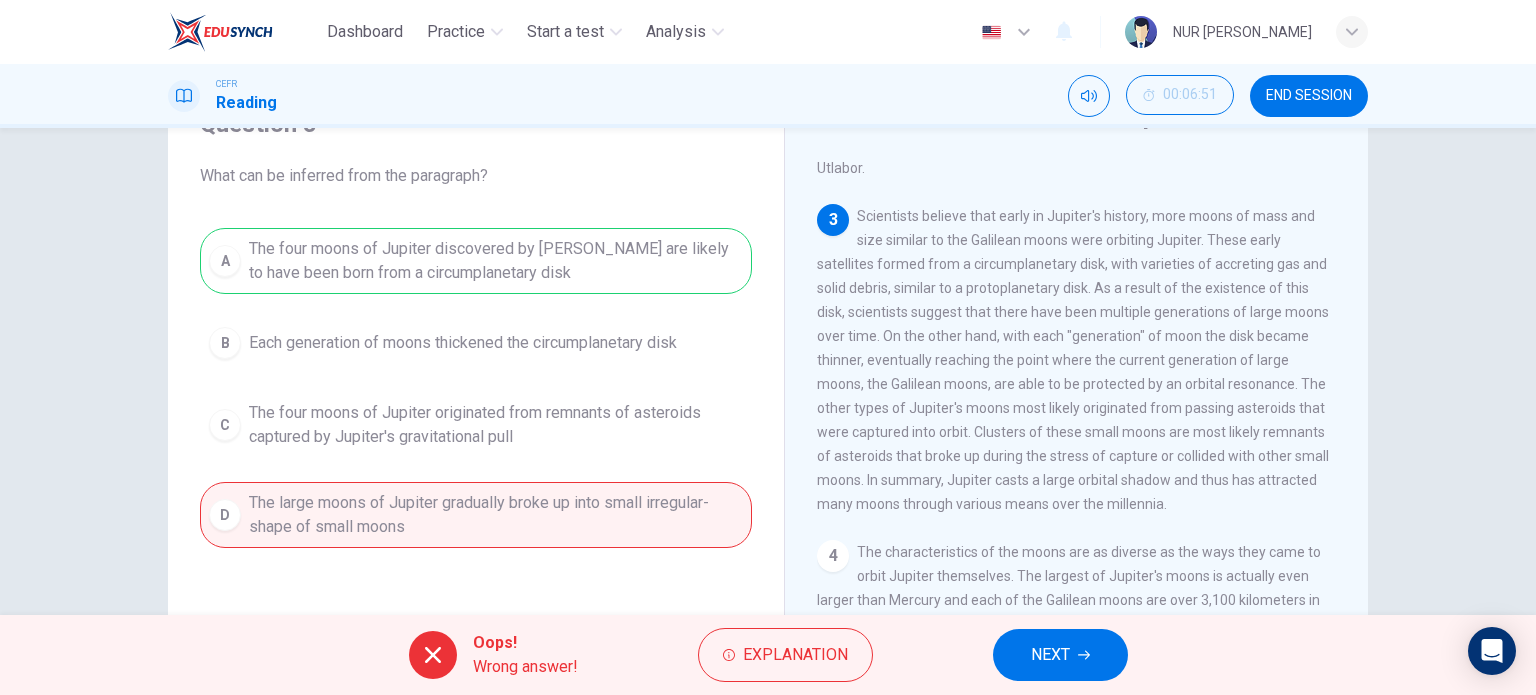 click on "NEXT" at bounding box center (1060, 655) 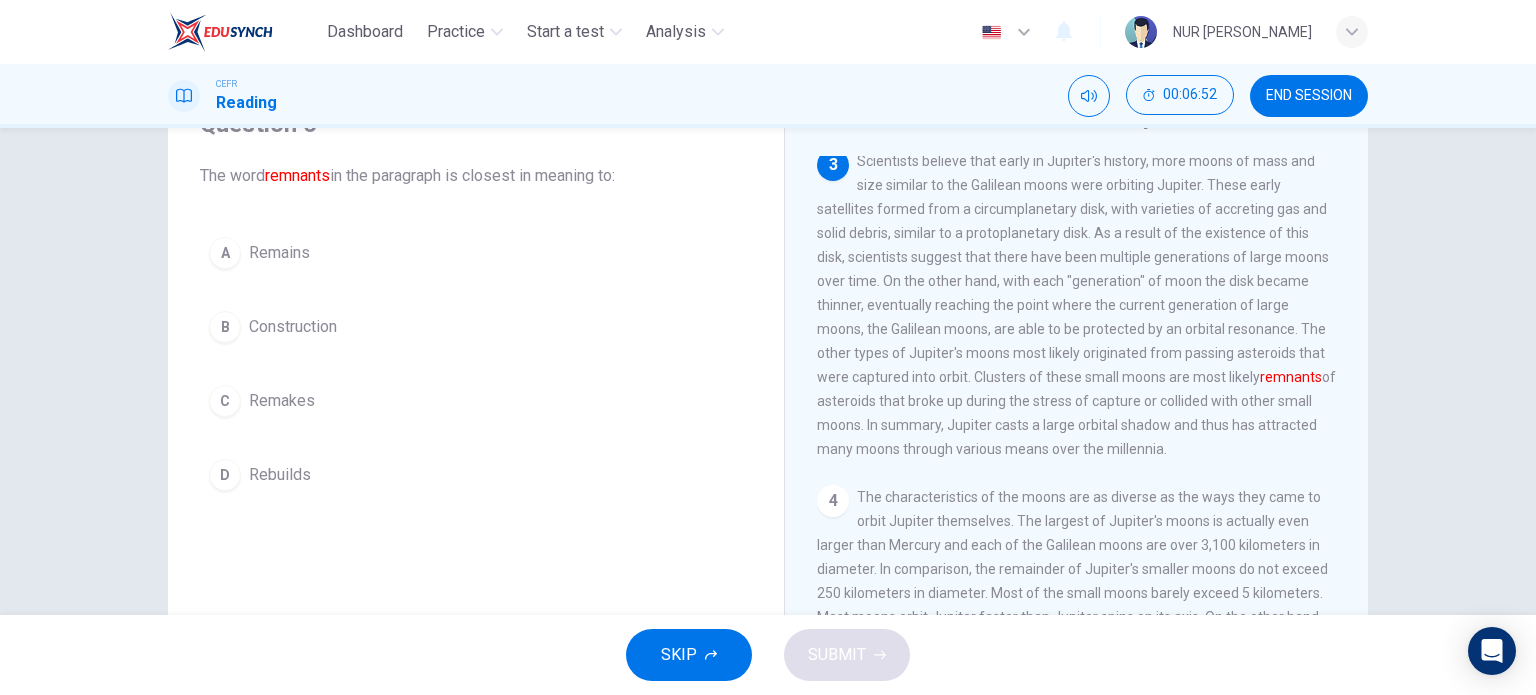 scroll, scrollTop: 700, scrollLeft: 0, axis: vertical 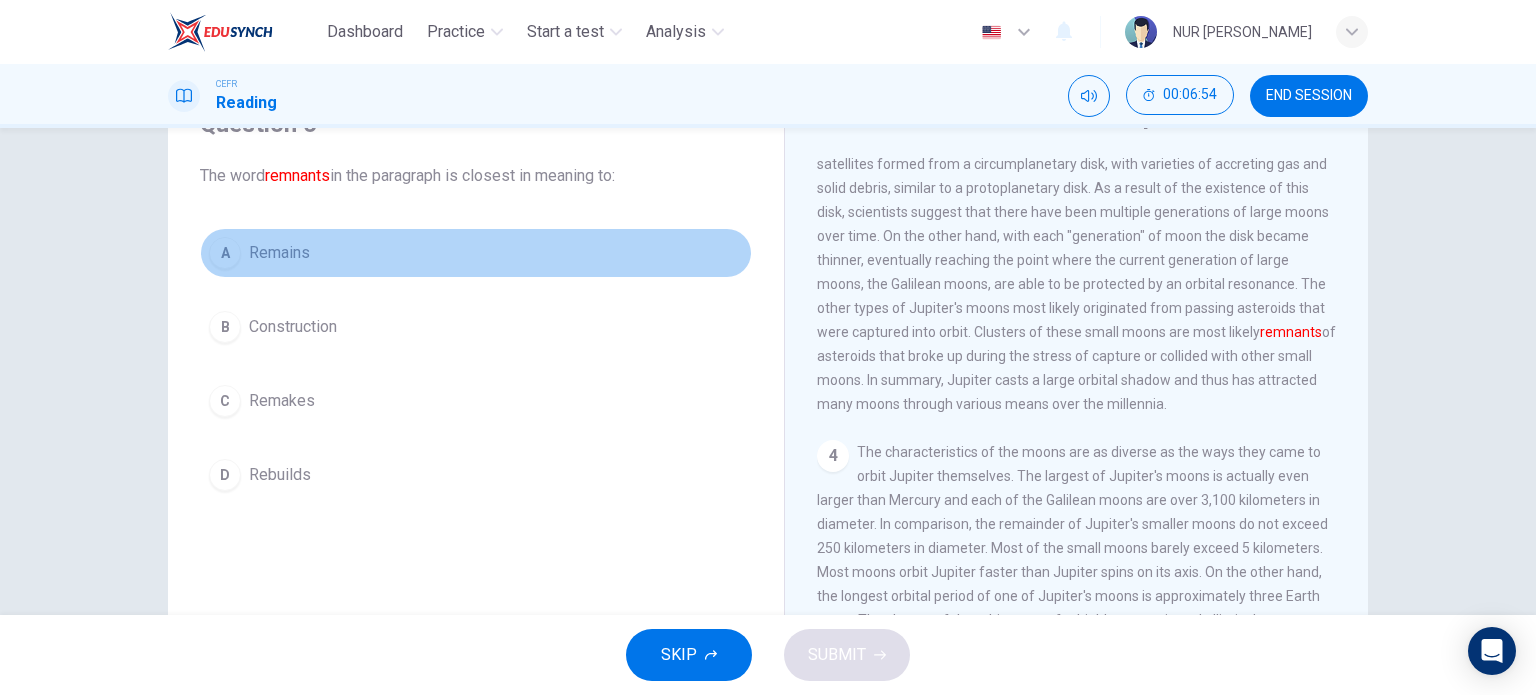 click on "A Remains" at bounding box center (476, 253) 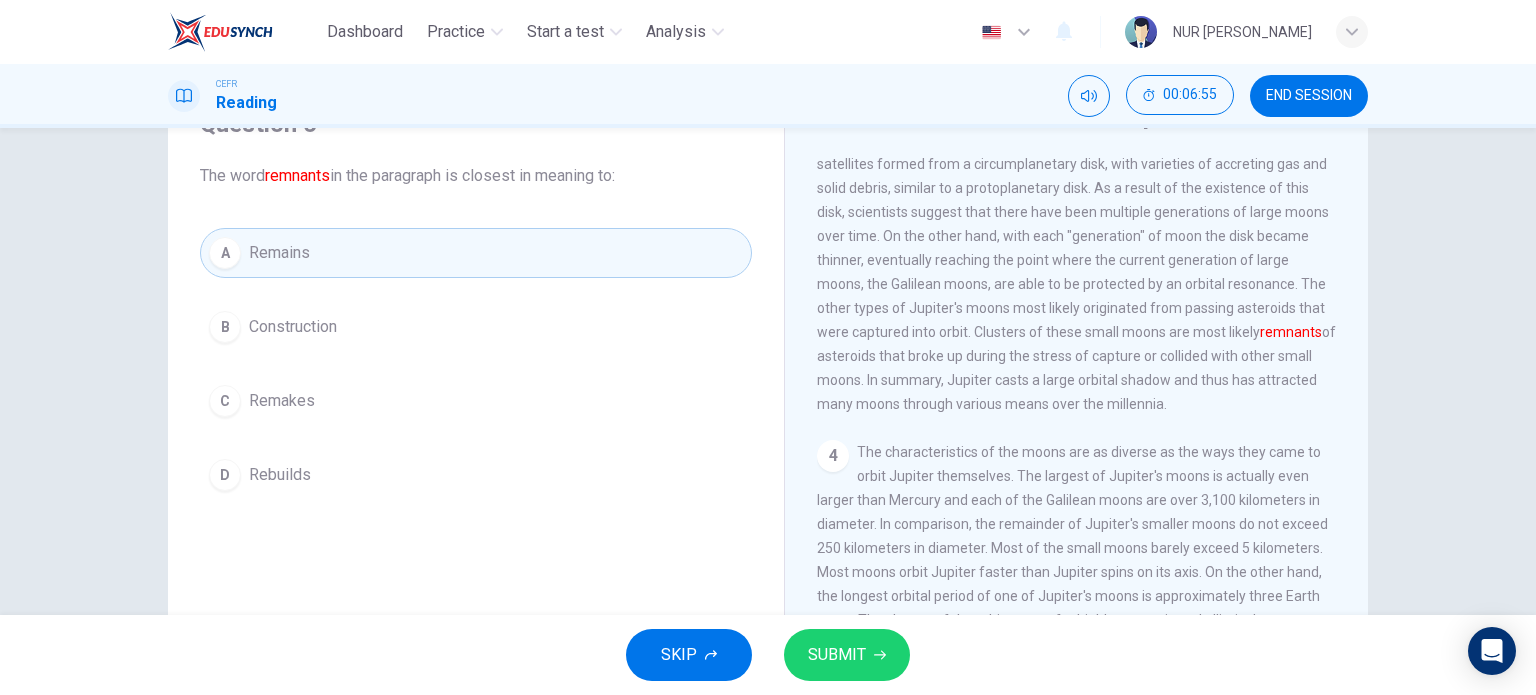 click on "SUBMIT" at bounding box center [837, 655] 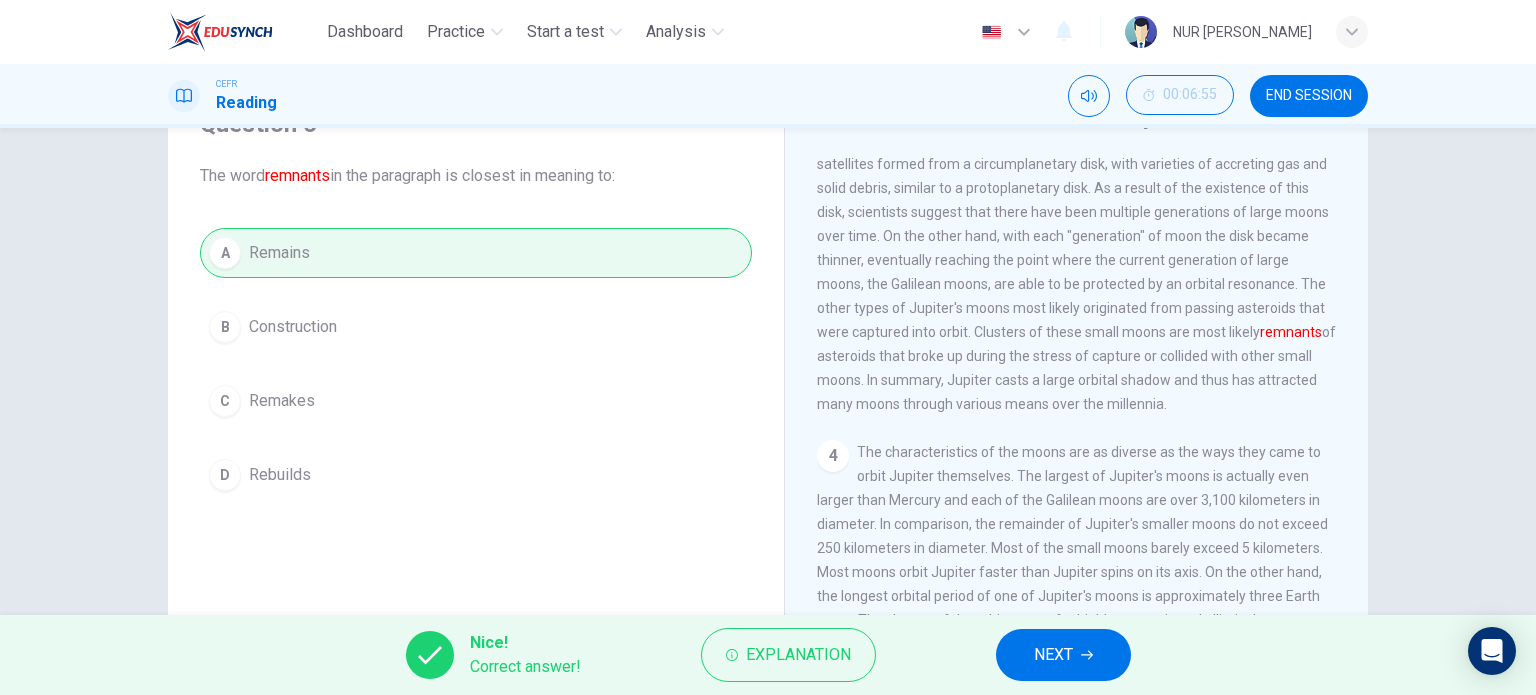 click on "NEXT" at bounding box center [1063, 655] 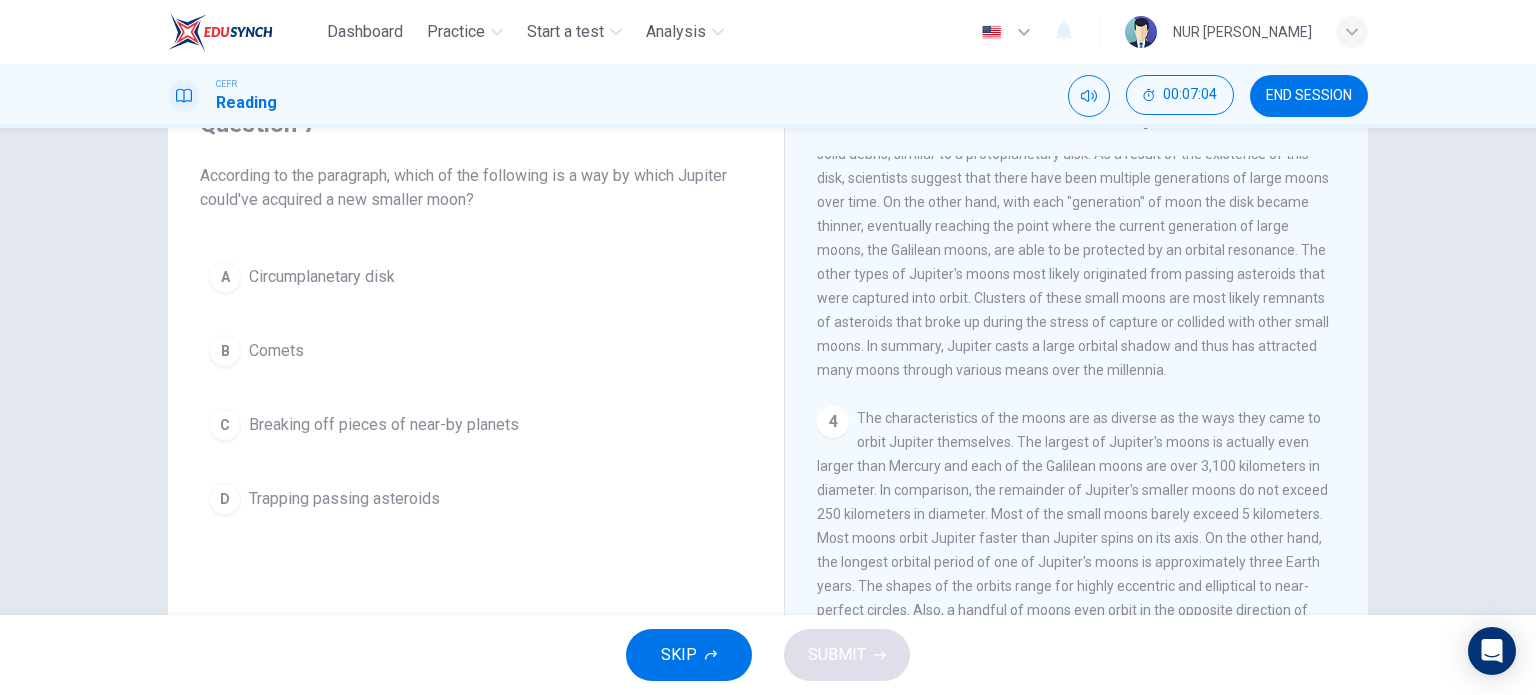 scroll, scrollTop: 700, scrollLeft: 0, axis: vertical 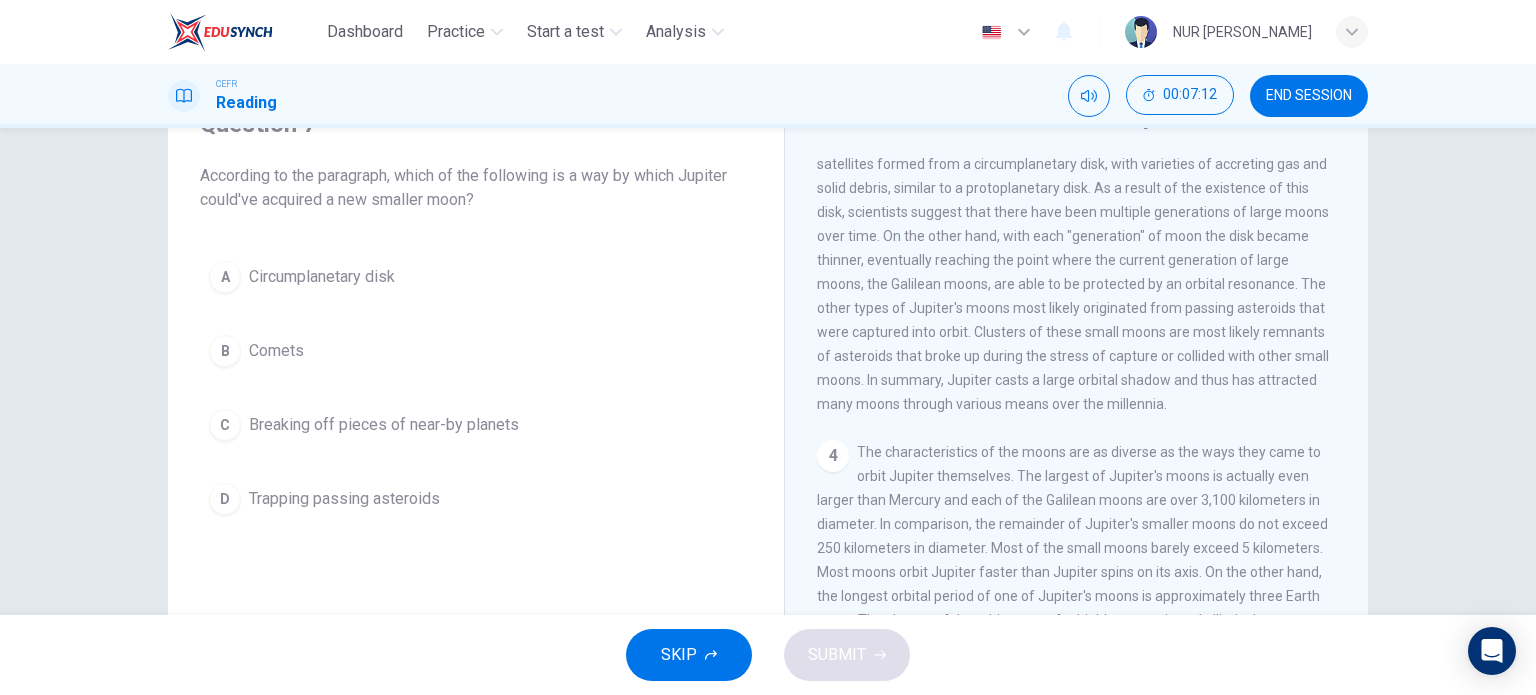 click on "D Trapping passing asteroids" at bounding box center (476, 499) 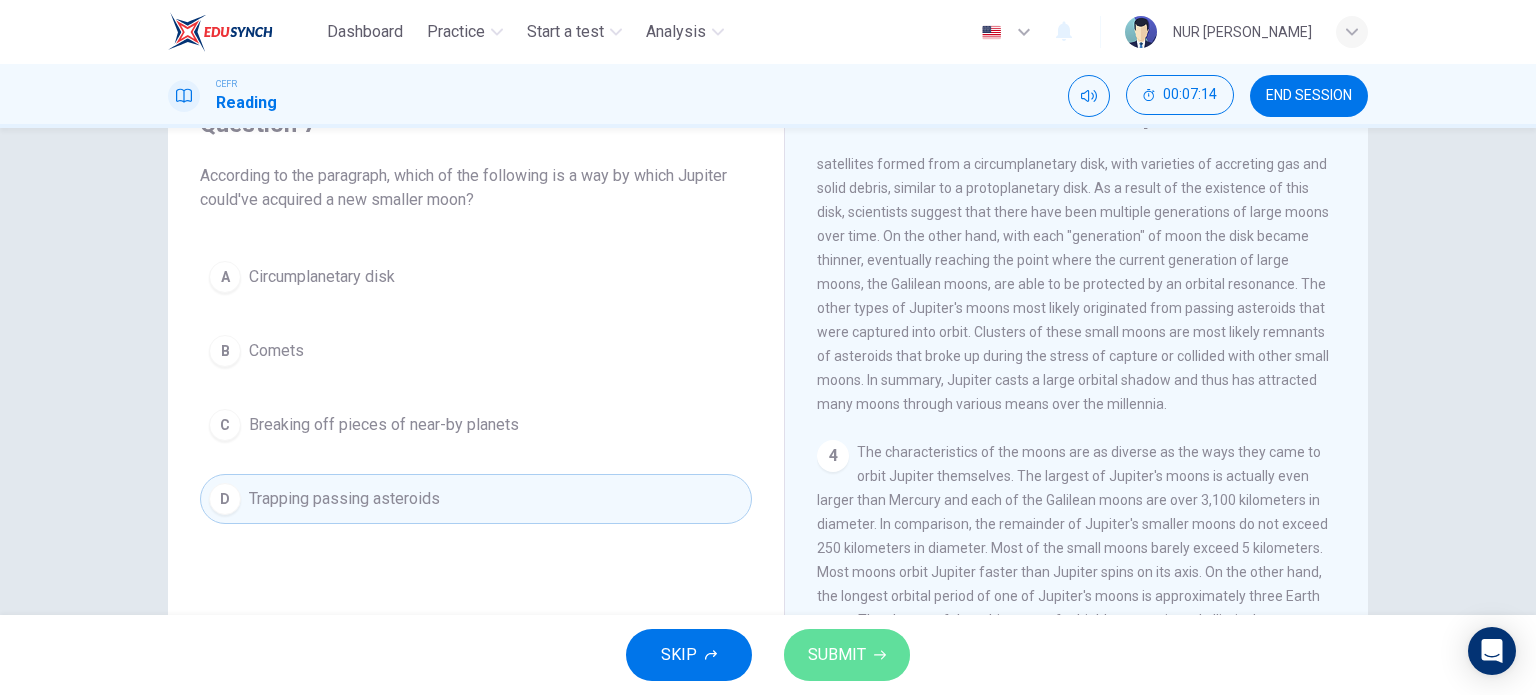 click on "SUBMIT" at bounding box center (837, 655) 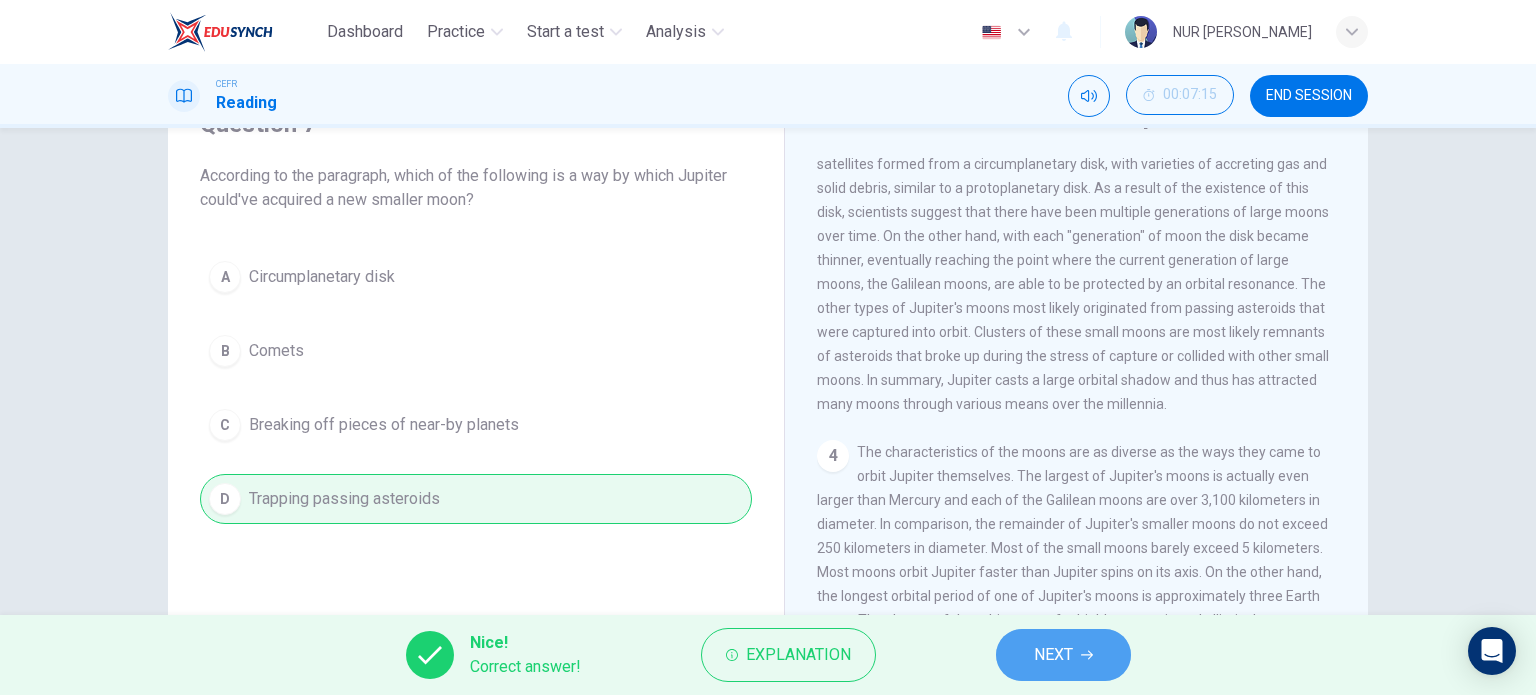 click on "NEXT" at bounding box center [1053, 655] 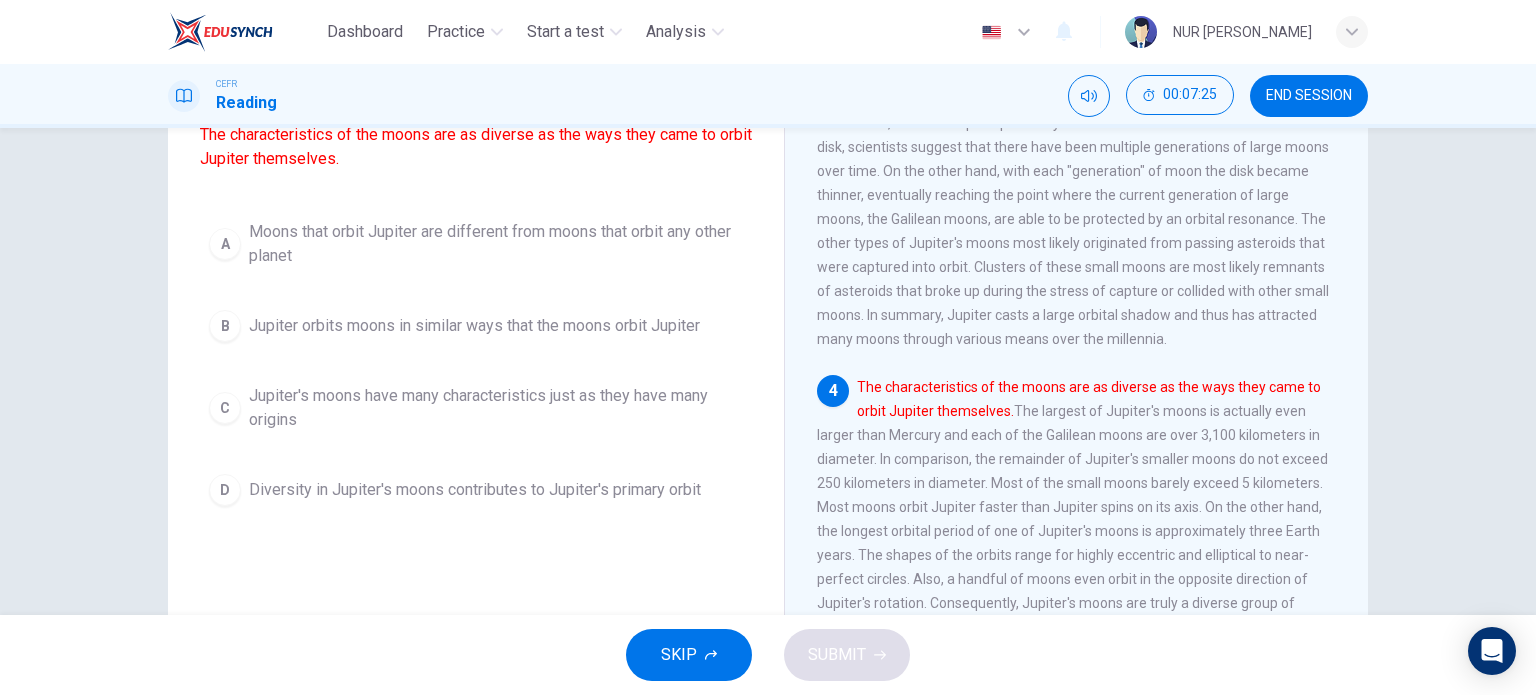 scroll, scrollTop: 200, scrollLeft: 0, axis: vertical 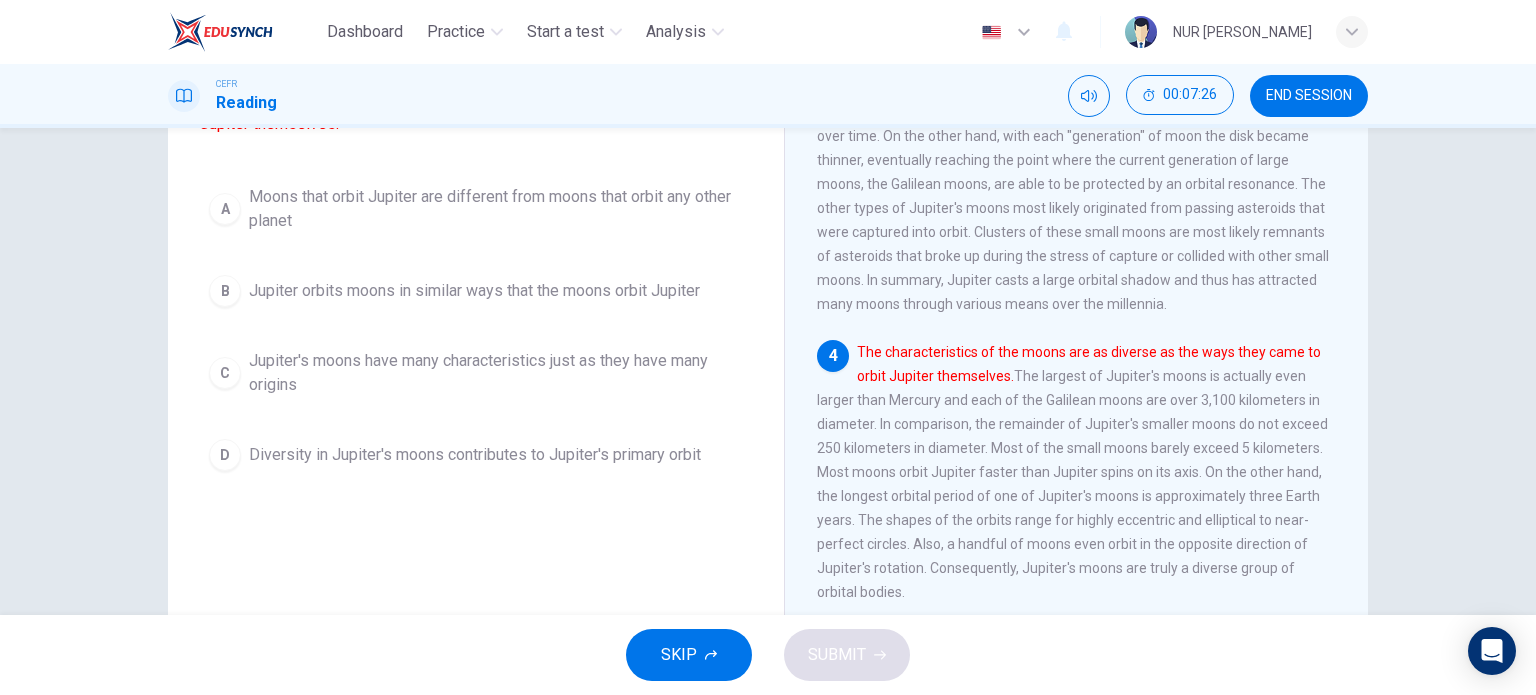 click on "Jupiter's moons have many characteristics just as they have many origins" at bounding box center (496, 373) 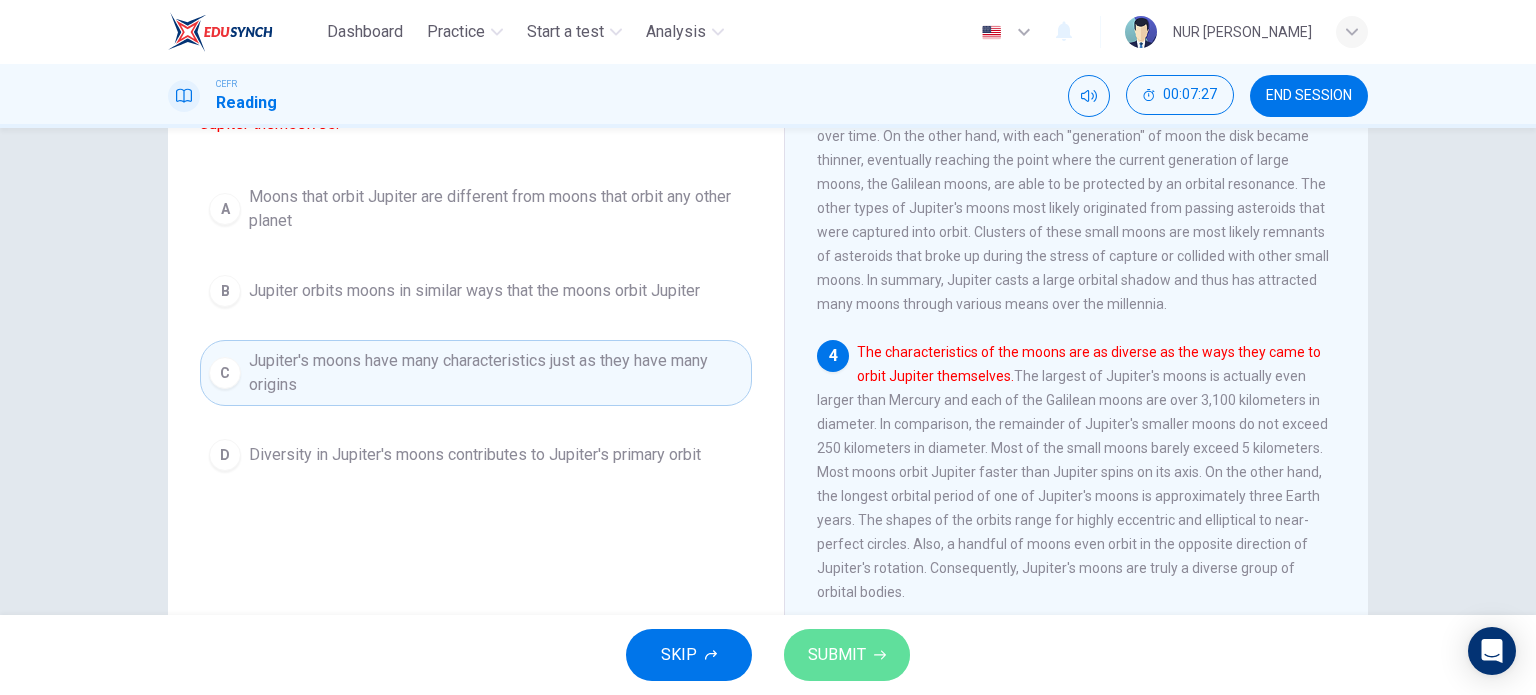 click on "SUBMIT" at bounding box center [837, 655] 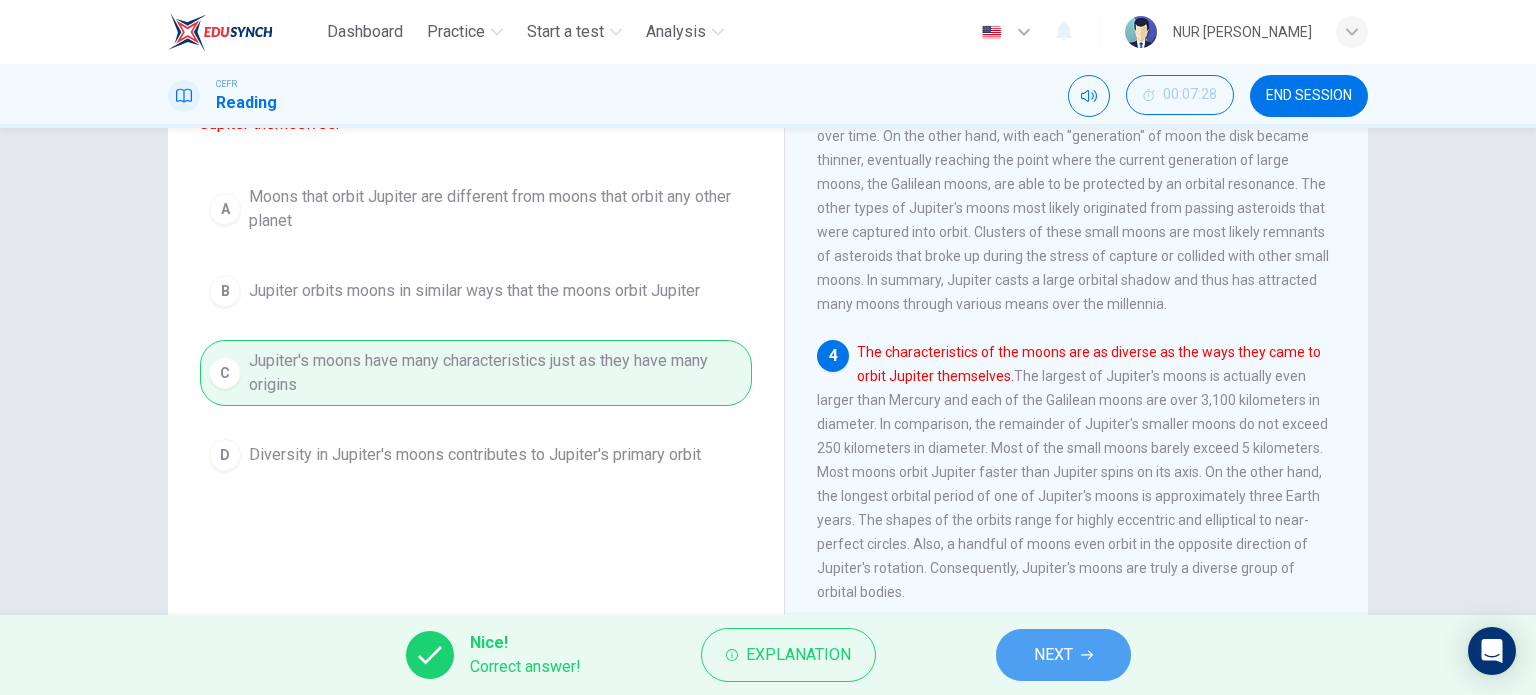 click on "NEXT" at bounding box center (1063, 655) 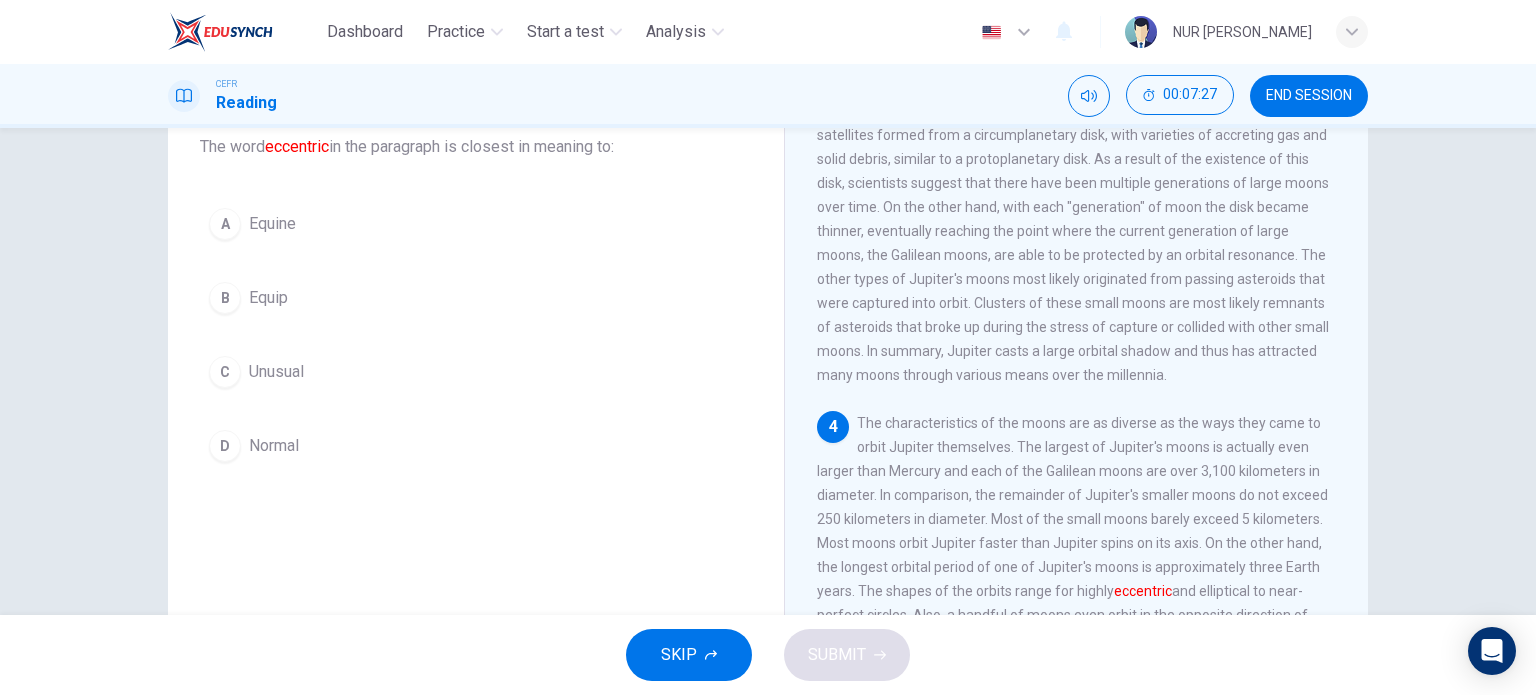 scroll, scrollTop: 100, scrollLeft: 0, axis: vertical 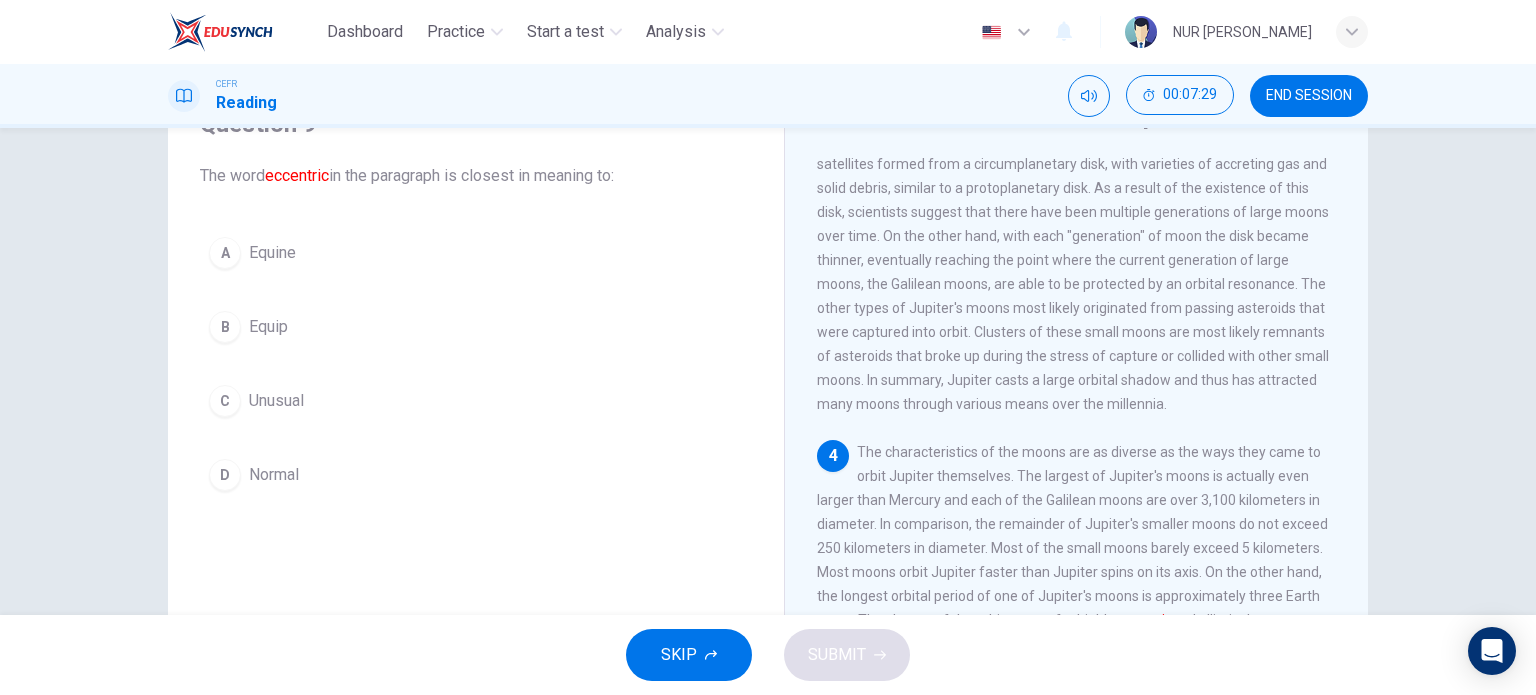 click on "C Unusual" at bounding box center [476, 401] 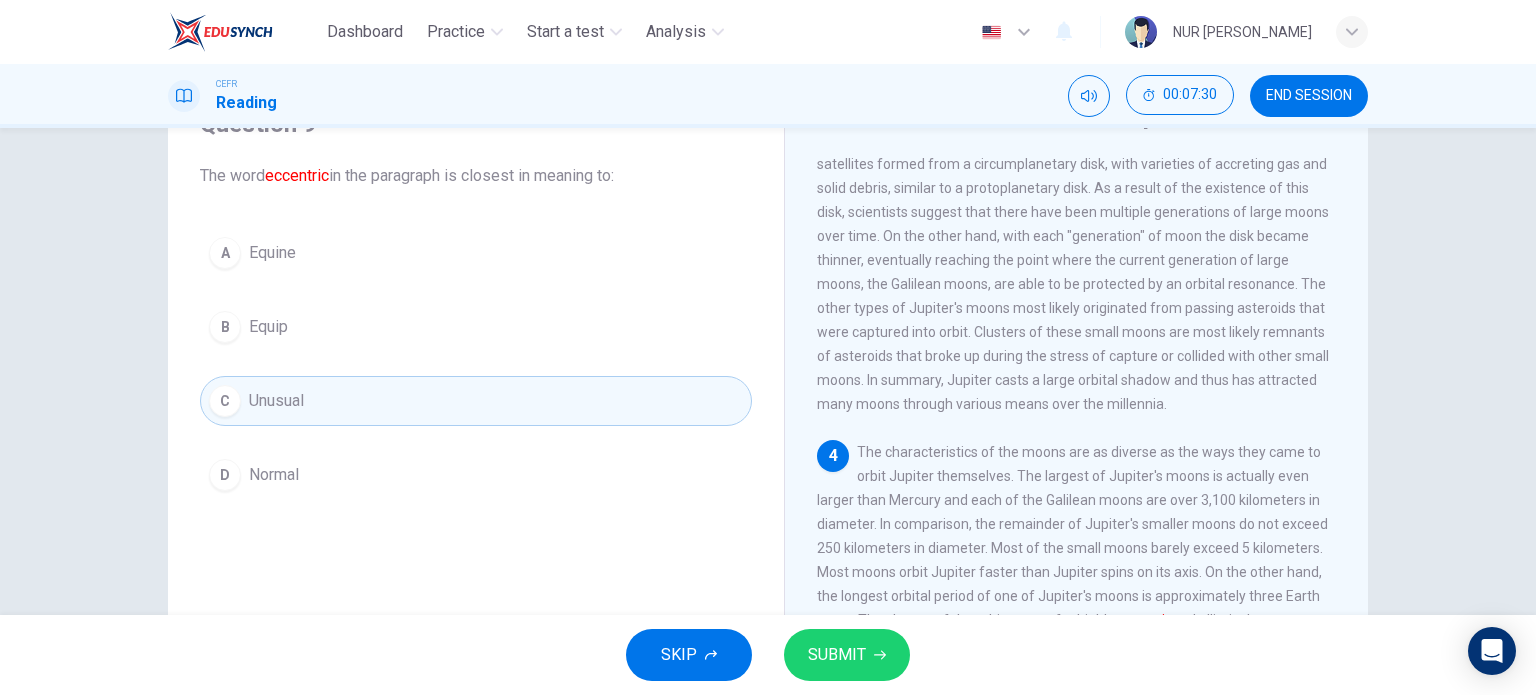 click on "SUBMIT" at bounding box center (847, 655) 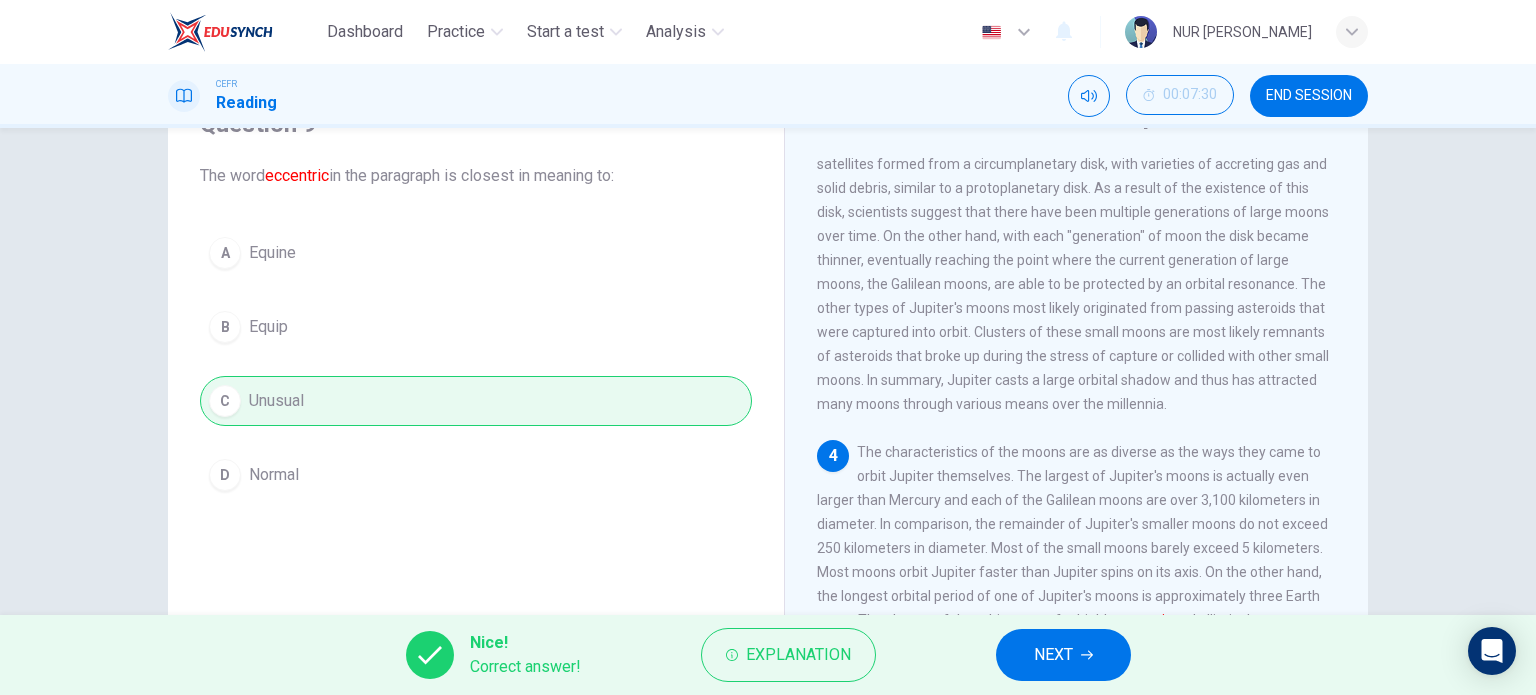 click on "NEXT" at bounding box center (1053, 655) 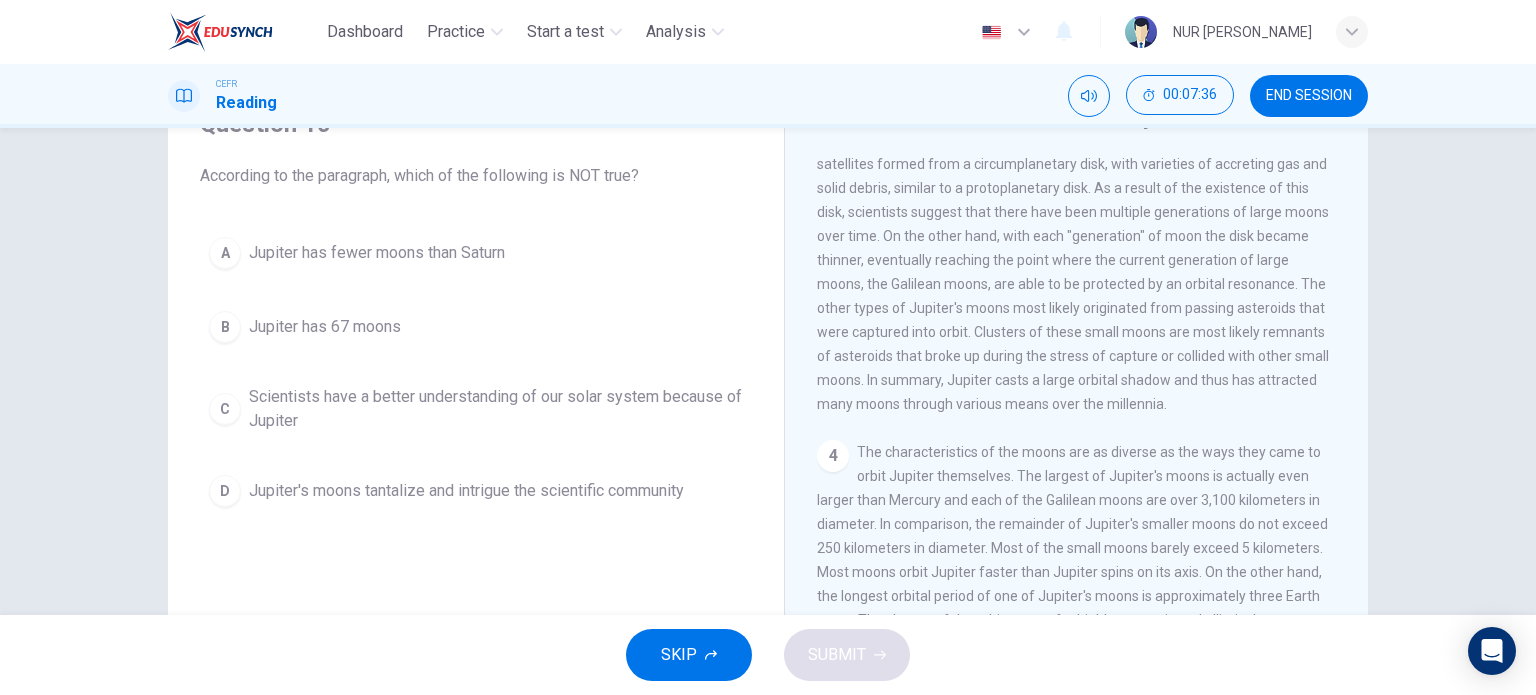 click on "Scientists have a better understanding of our solar system because of Jupiter" at bounding box center (496, 409) 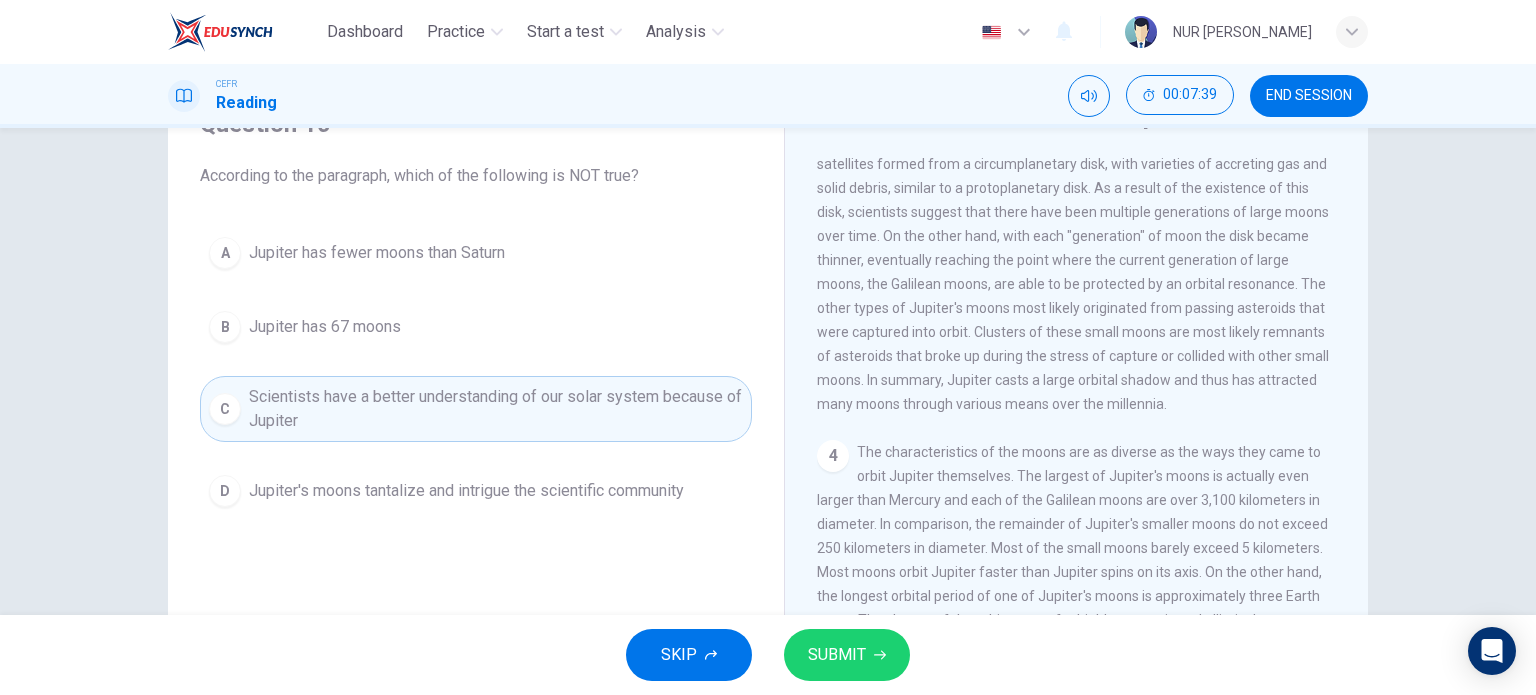 click on "SUBMIT" at bounding box center [837, 655] 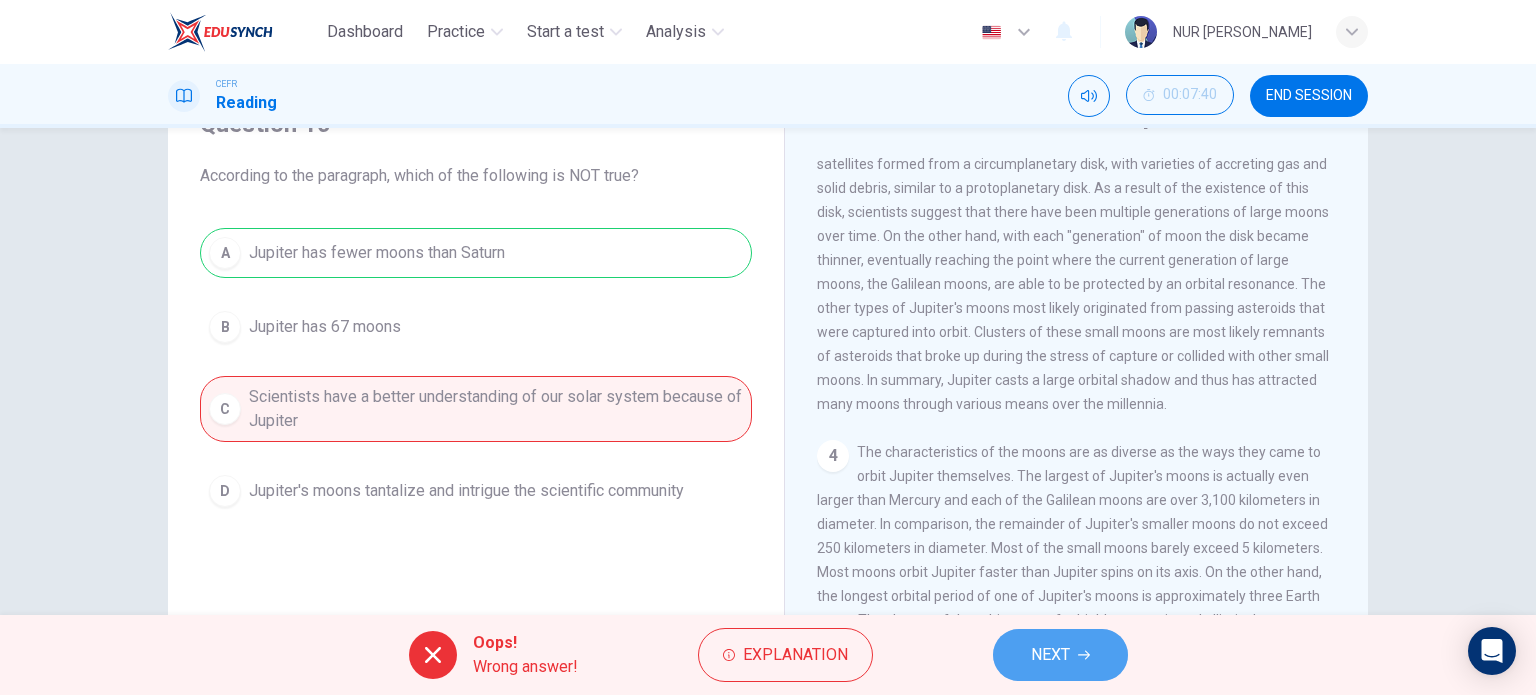 click on "NEXT" at bounding box center (1050, 655) 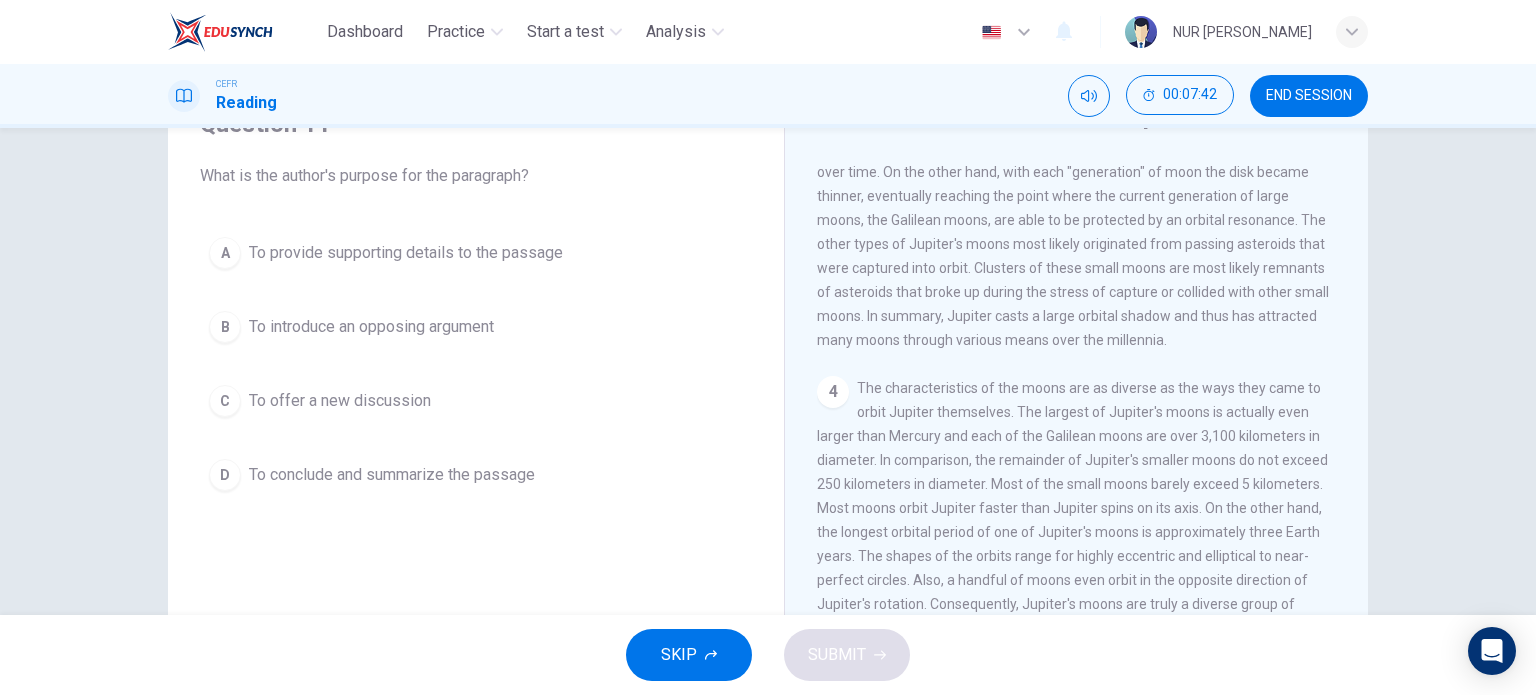 scroll, scrollTop: 800, scrollLeft: 0, axis: vertical 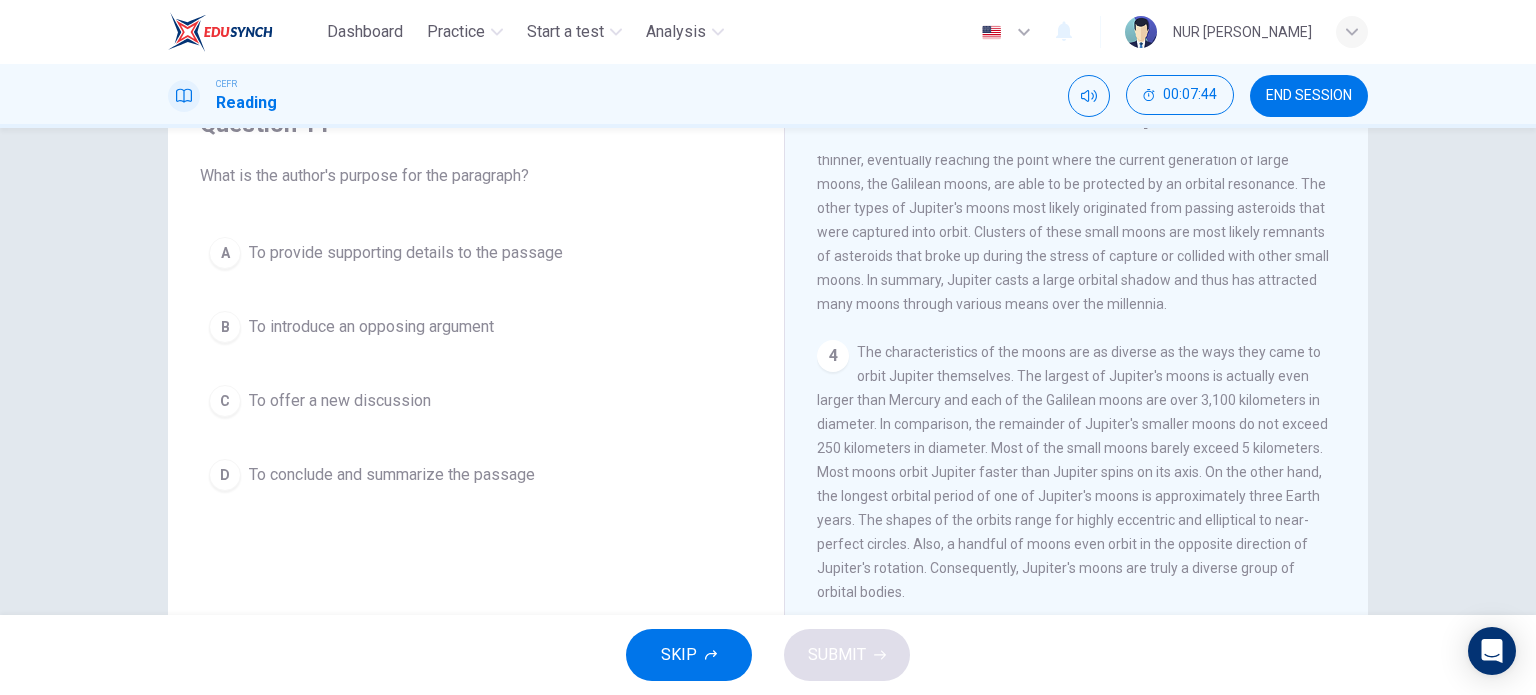 click on "To offer a new discussion" at bounding box center (340, 401) 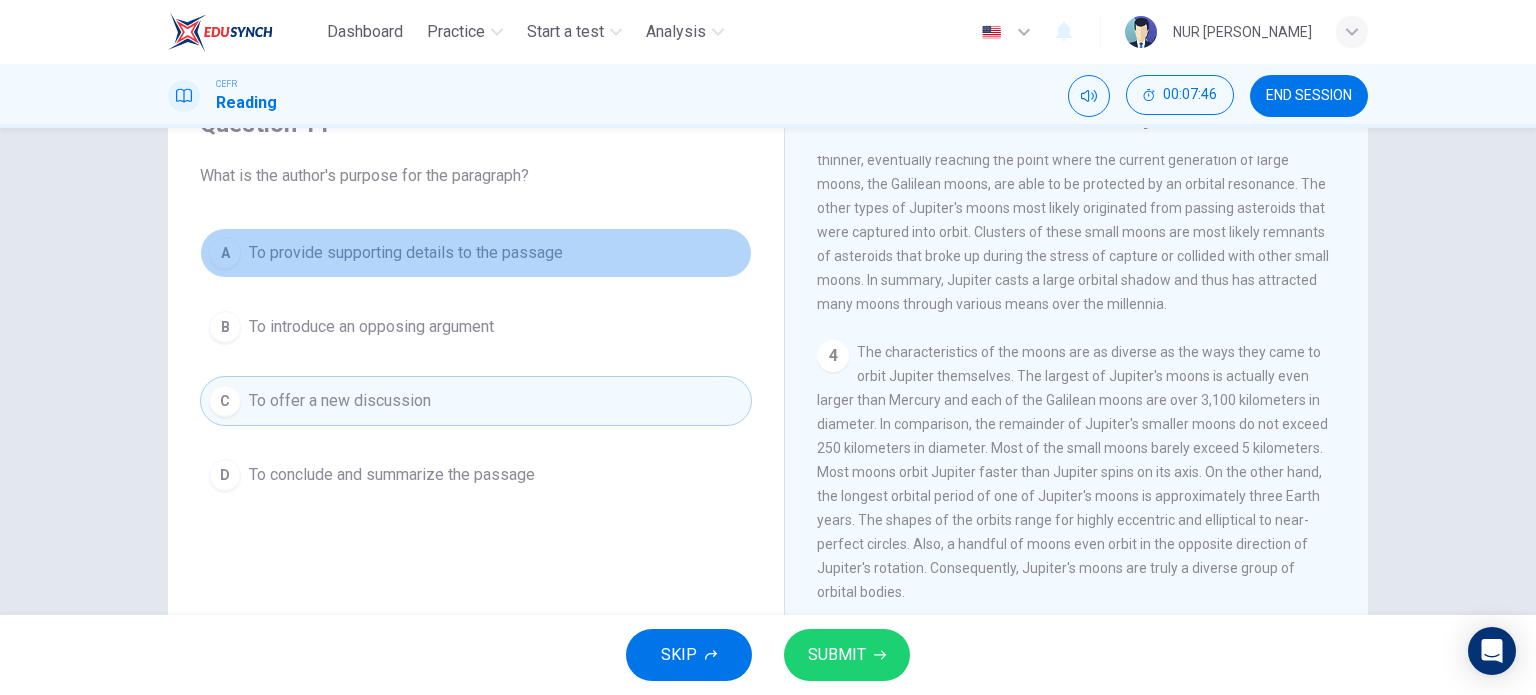 click on "To provide supporting details to the passage" at bounding box center (406, 253) 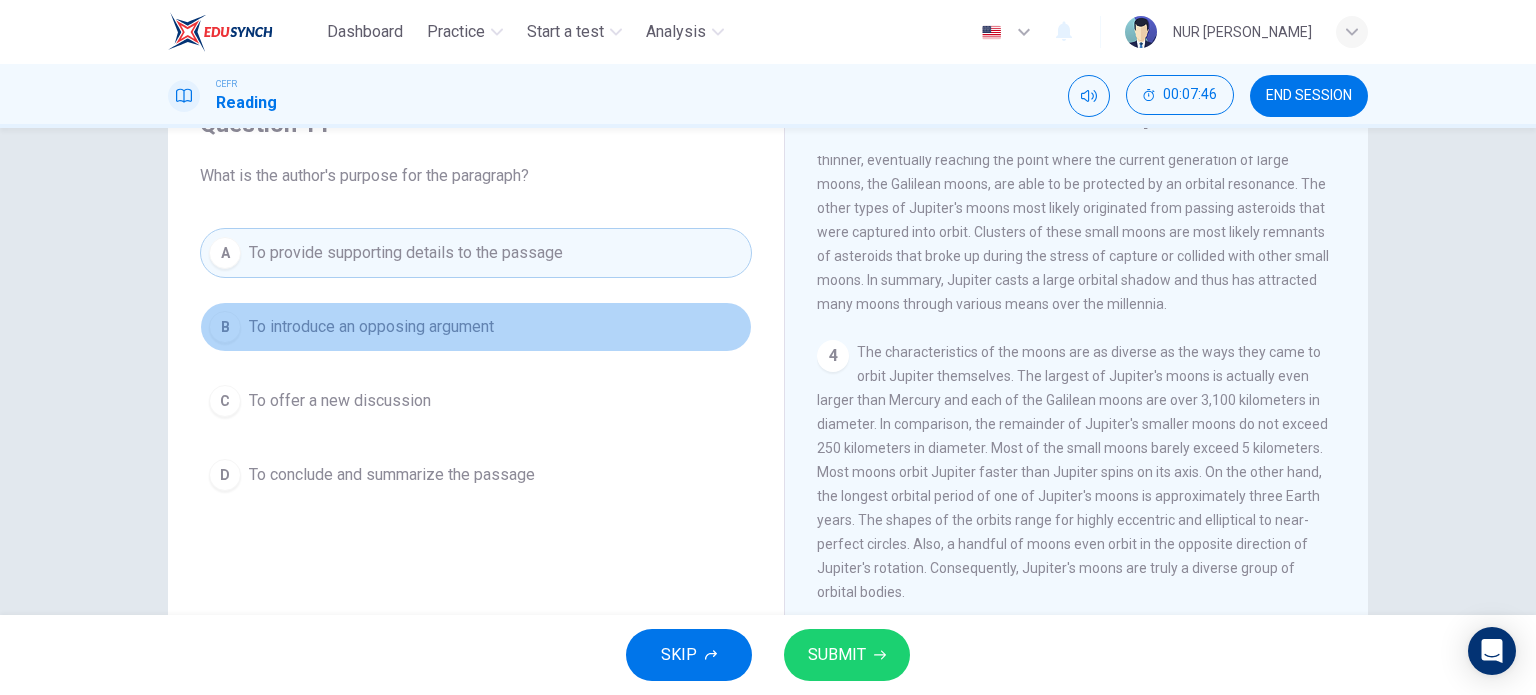 click on "To introduce an opposing argument" at bounding box center [371, 327] 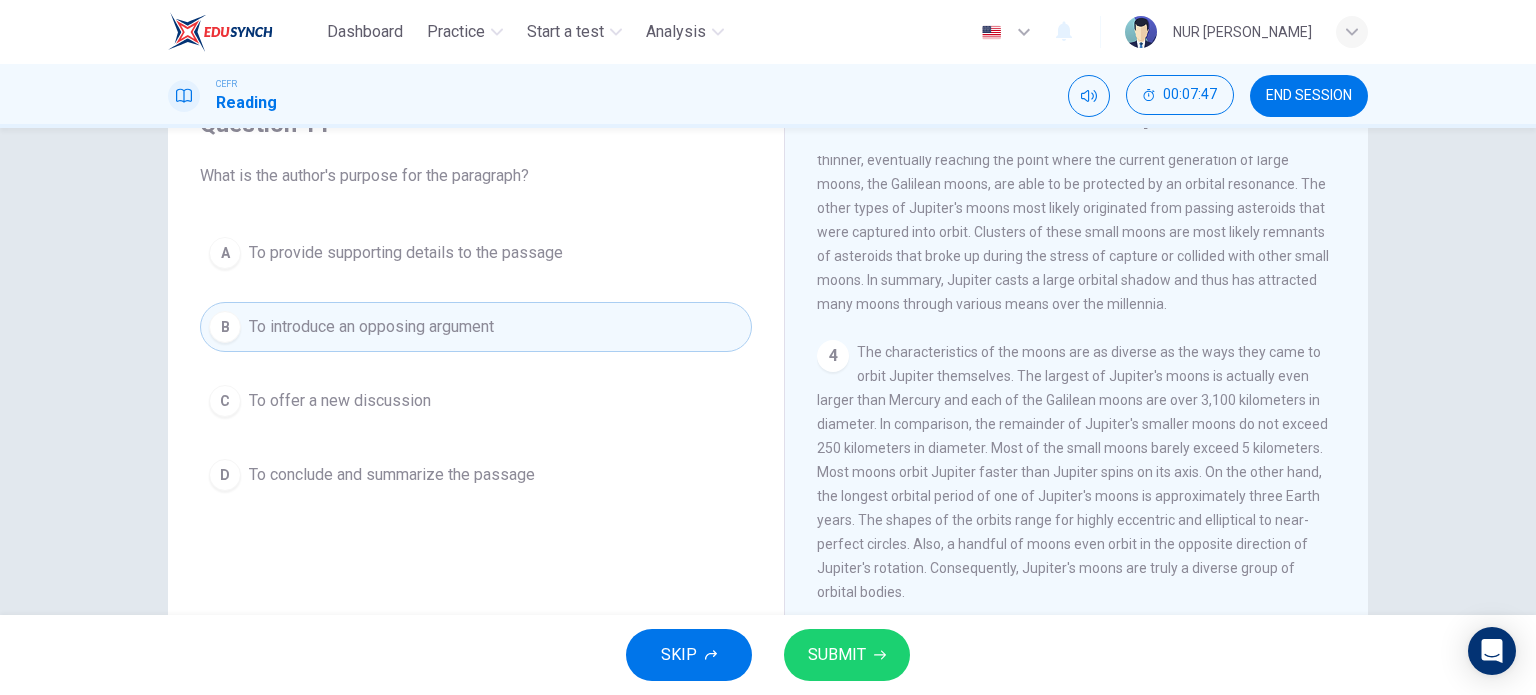 click on "A To provide supporting details to the passage B To introduce an opposing argument C To offer a new discussion D To conclude and summarize the passage" at bounding box center [476, 364] 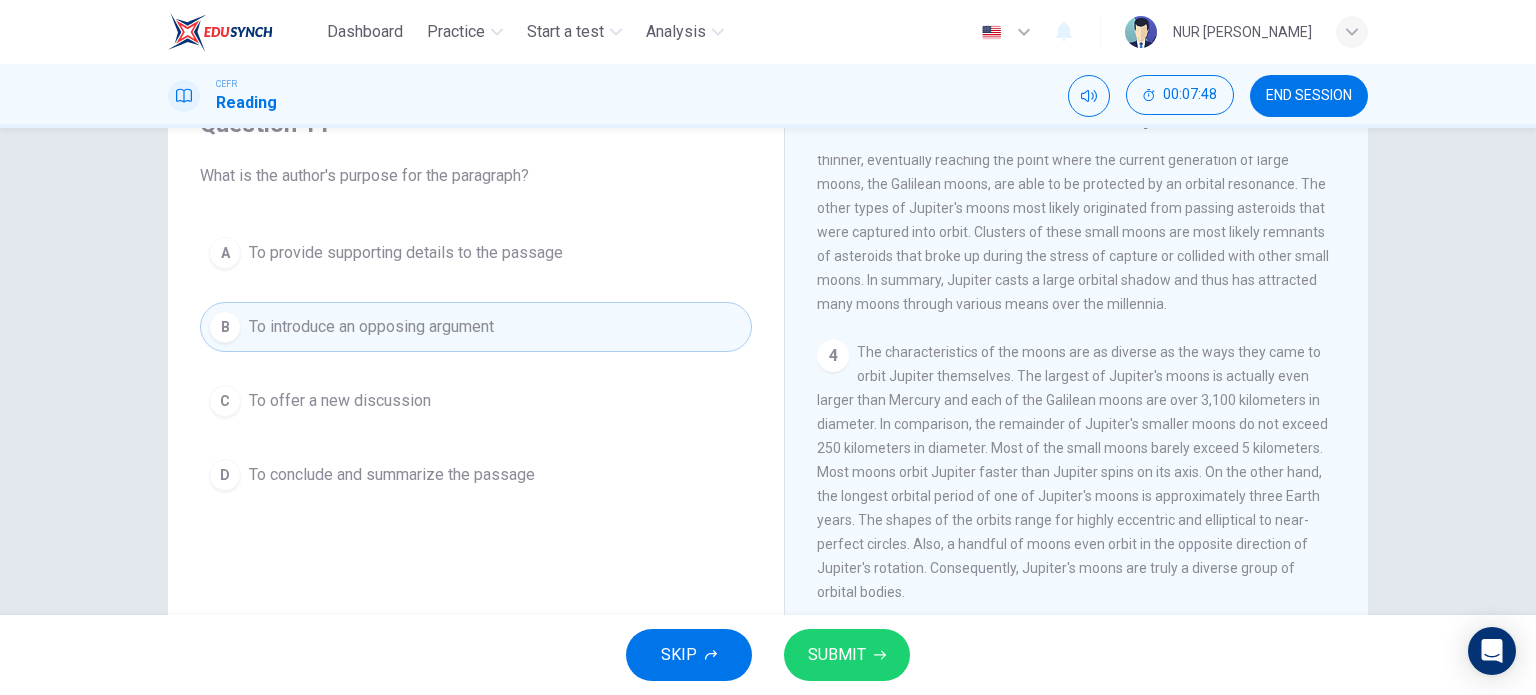 click on "A To provide supporting details to the passage B To introduce an opposing argument C To offer a new discussion D To conclude and summarize the passage" at bounding box center [476, 364] 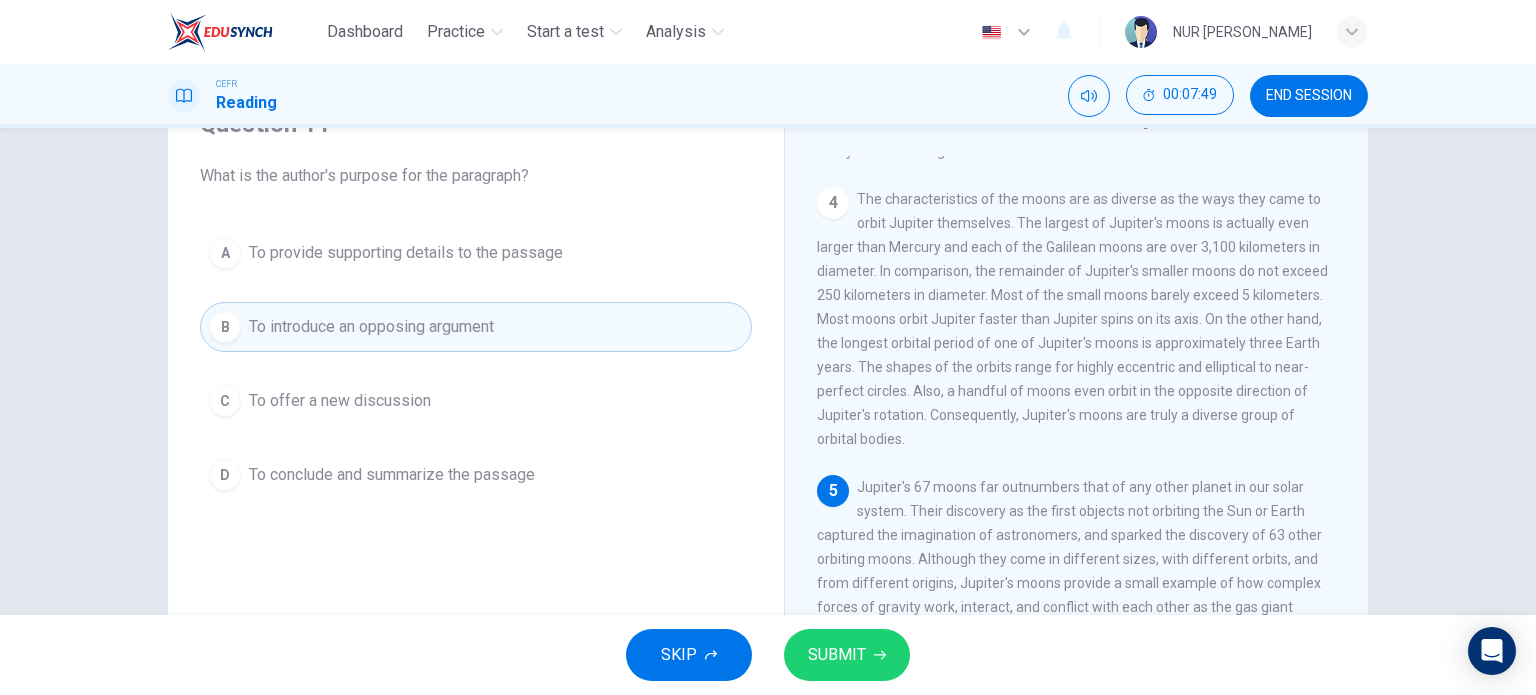 scroll, scrollTop: 1000, scrollLeft: 0, axis: vertical 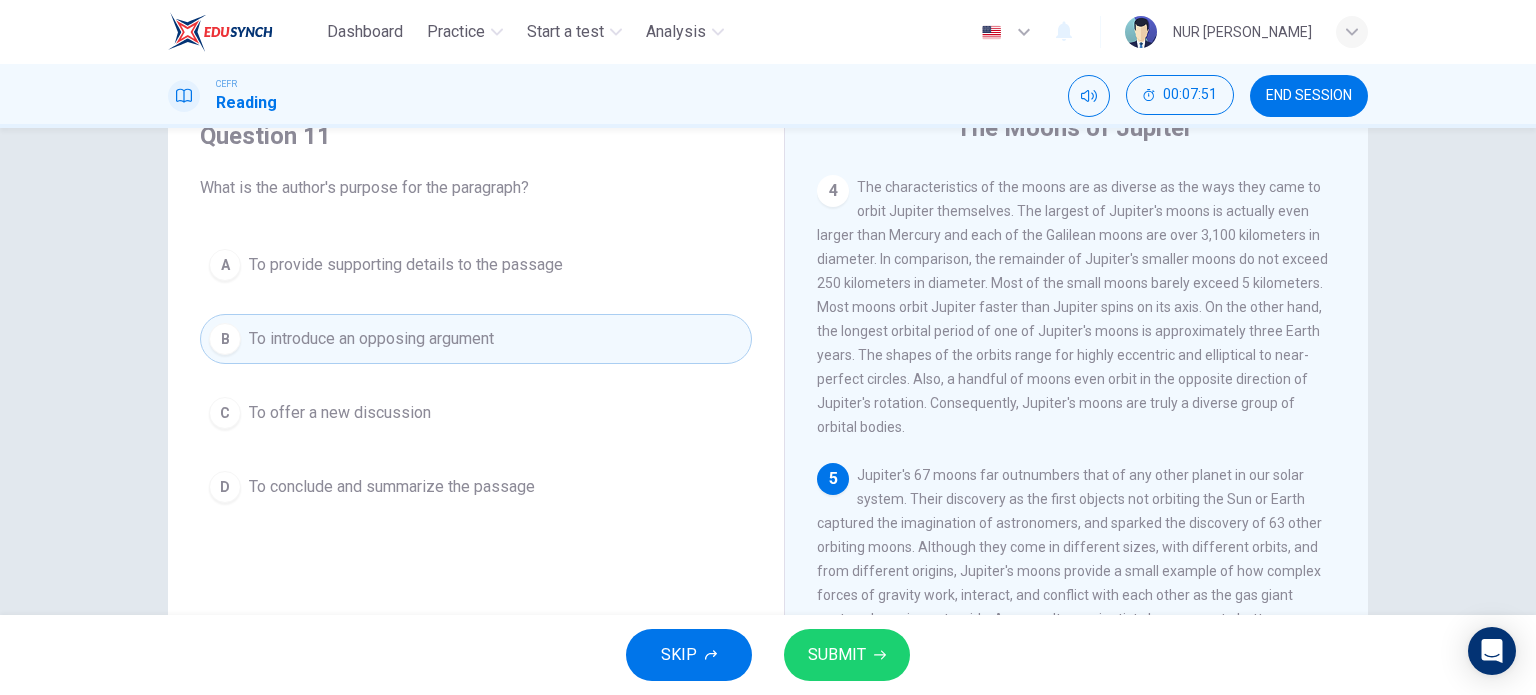 click on "To conclude and summarize the passage" at bounding box center [392, 487] 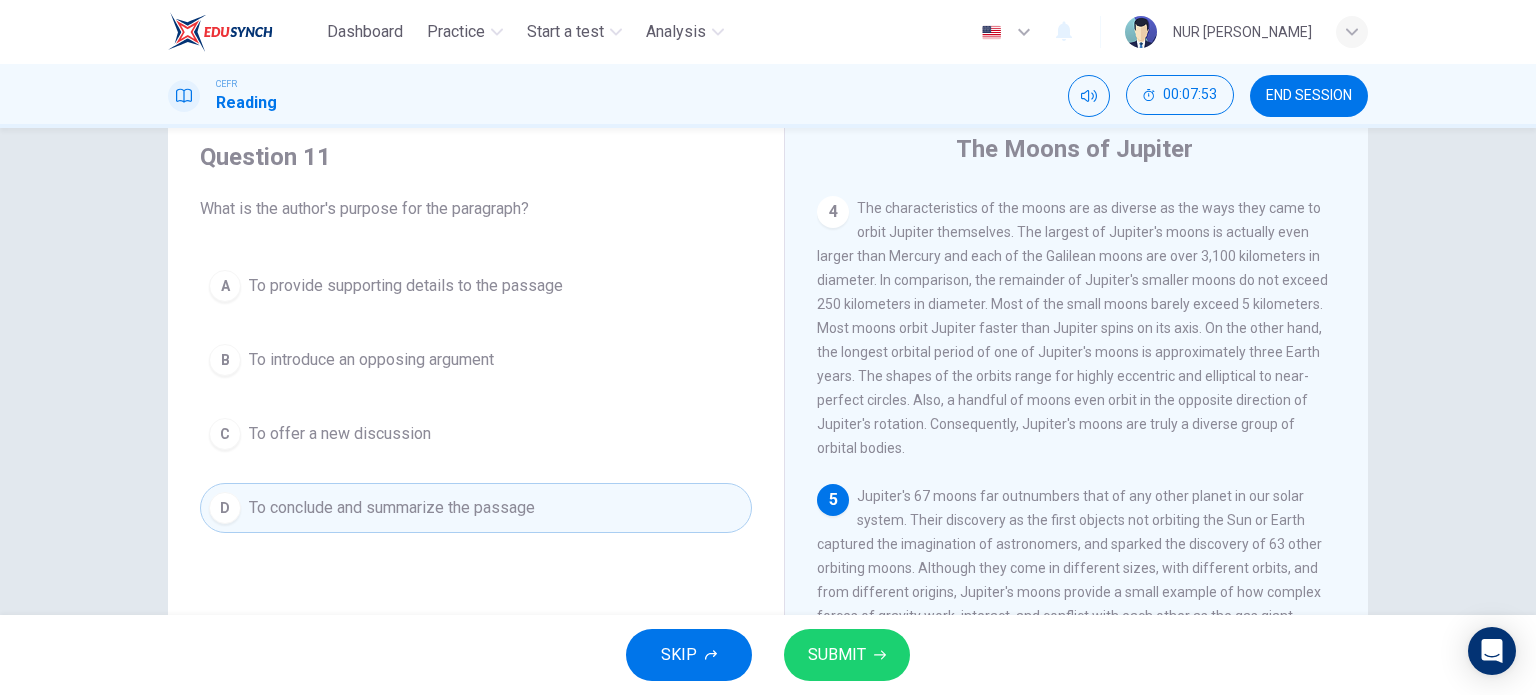 scroll, scrollTop: 100, scrollLeft: 0, axis: vertical 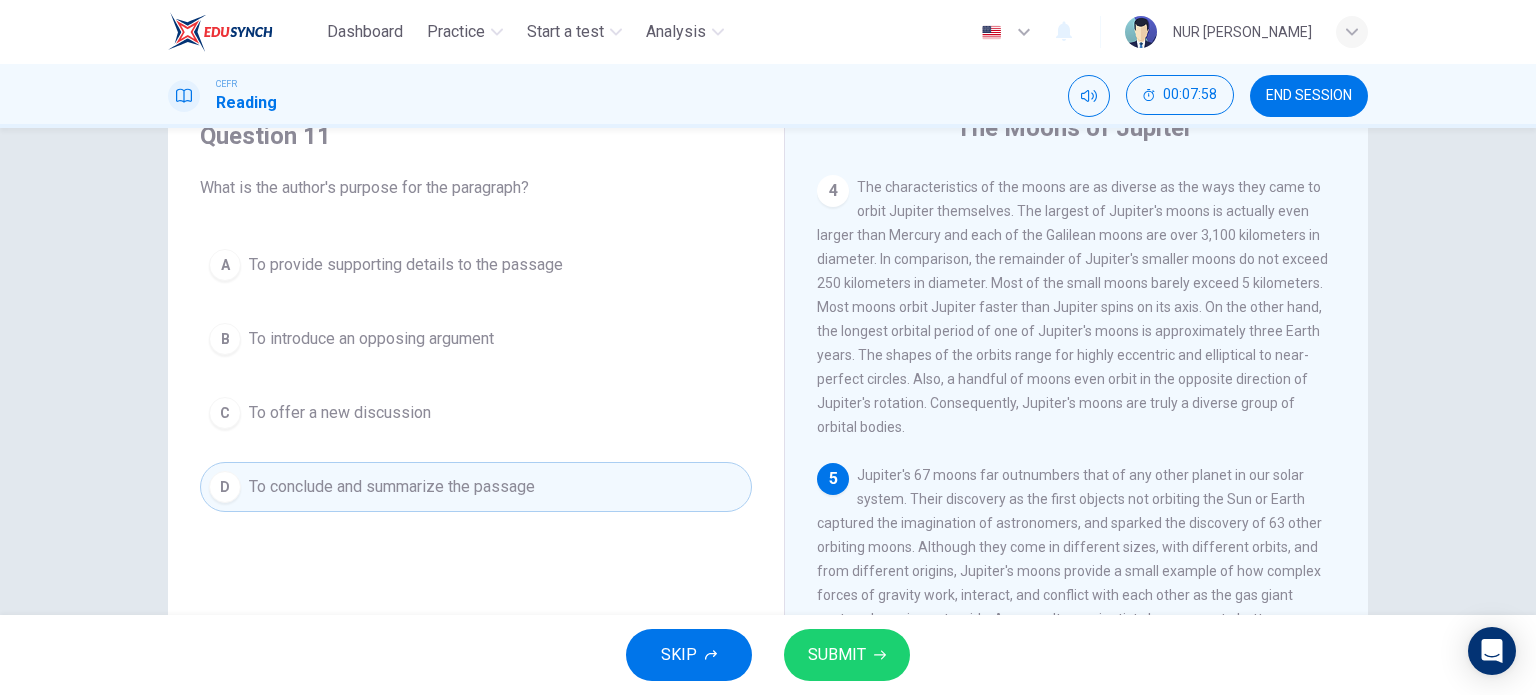click on "C To offer a new discussion" at bounding box center (476, 413) 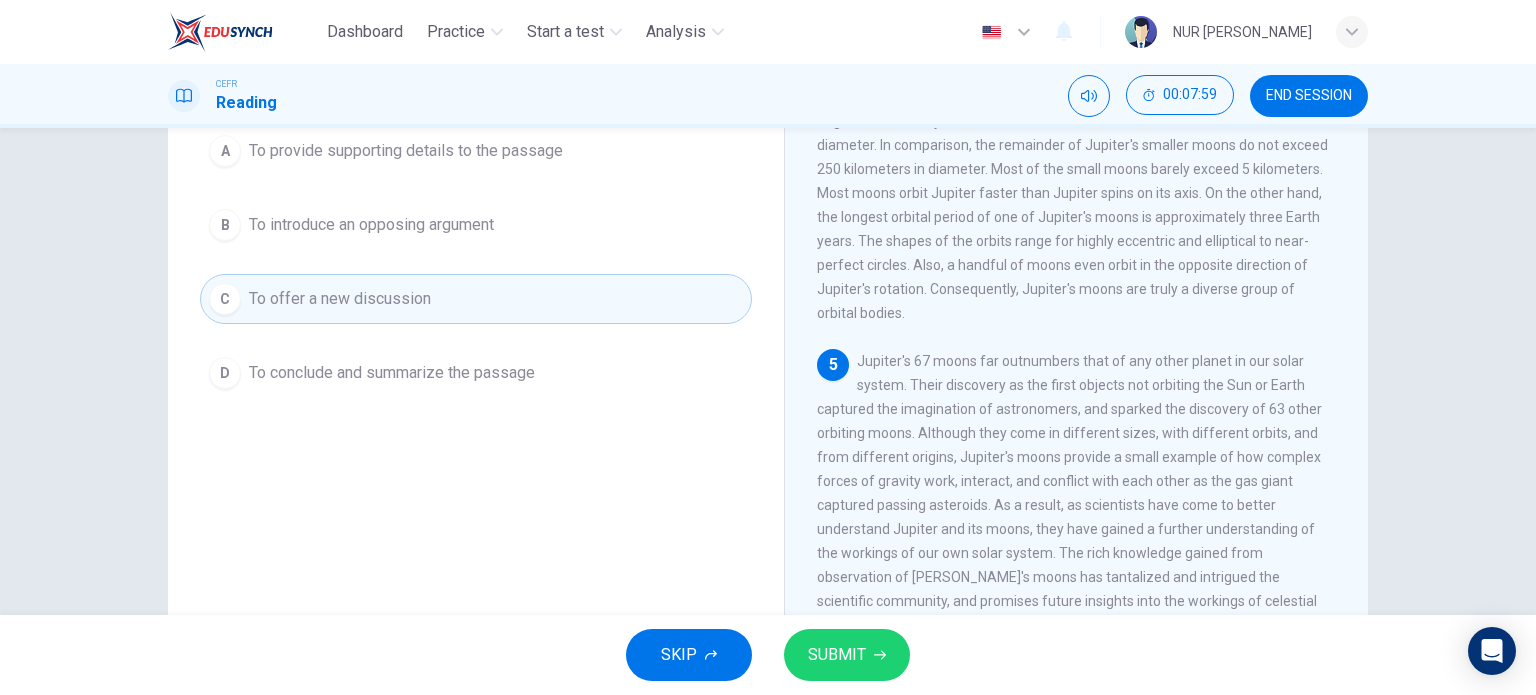 scroll, scrollTop: 288, scrollLeft: 0, axis: vertical 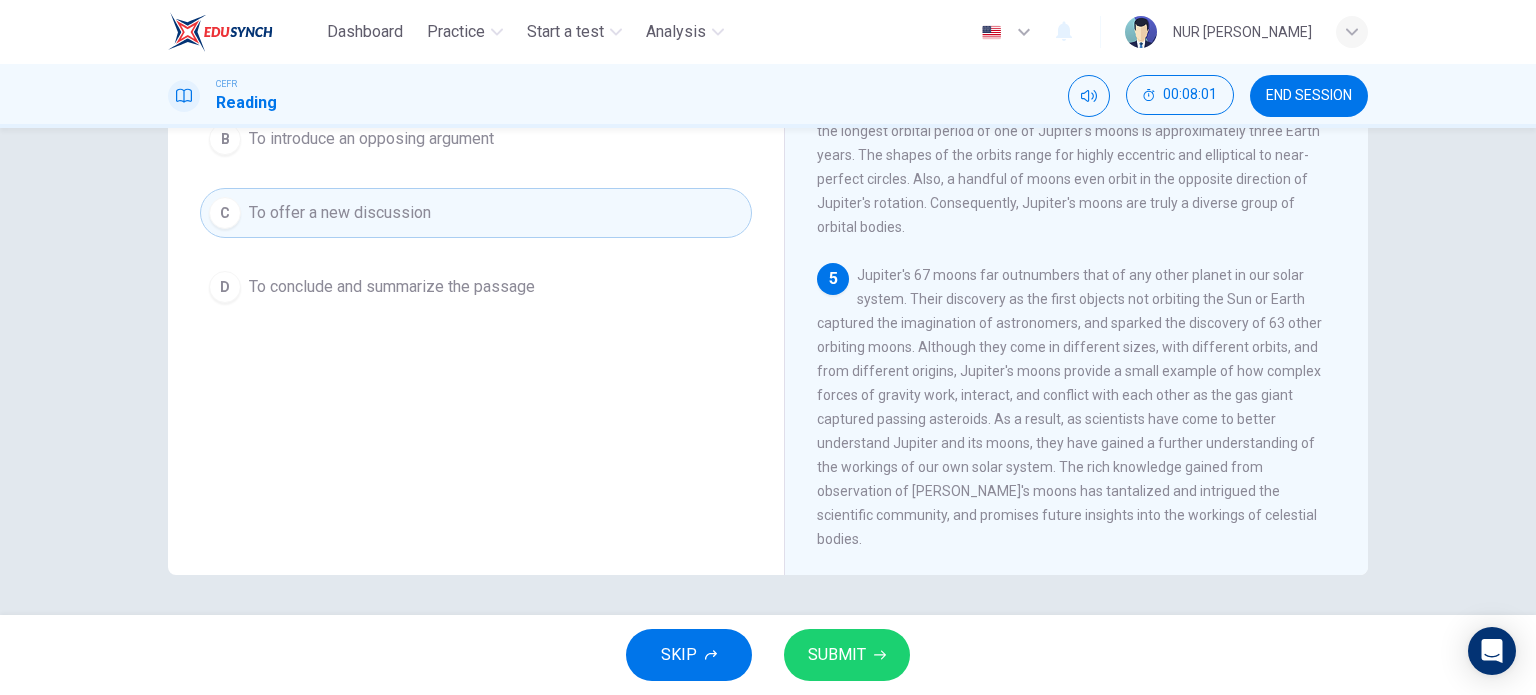 click on "To conclude and summarize the passage" at bounding box center (392, 287) 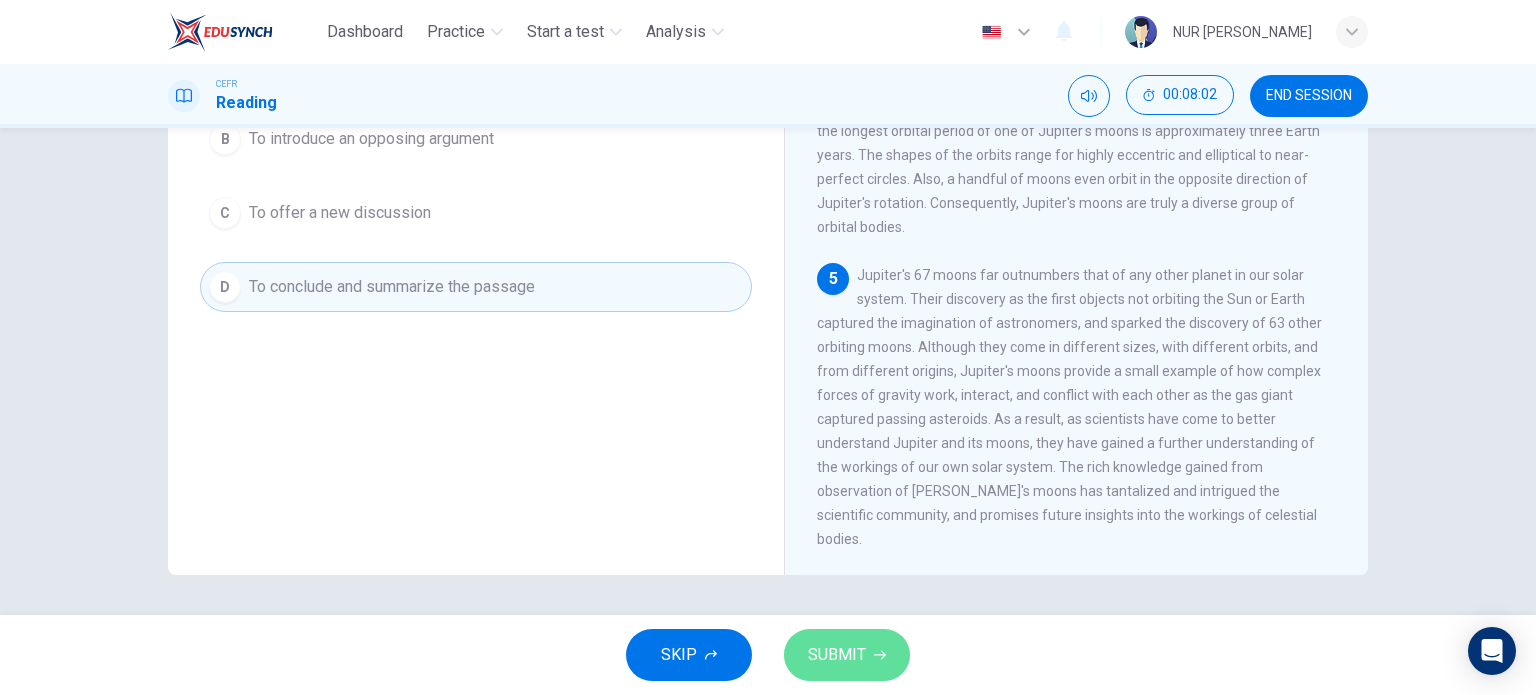 click on "SUBMIT" at bounding box center (847, 655) 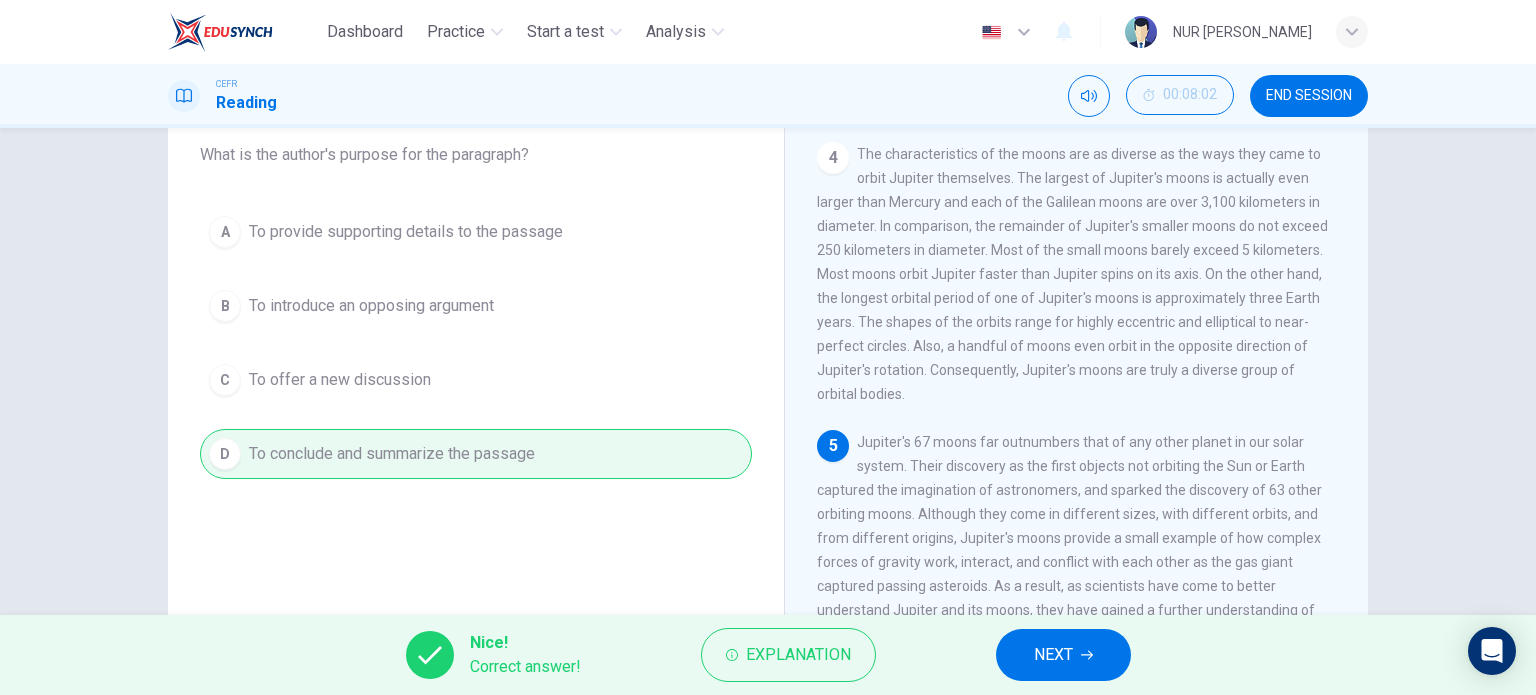 scroll, scrollTop: 88, scrollLeft: 0, axis: vertical 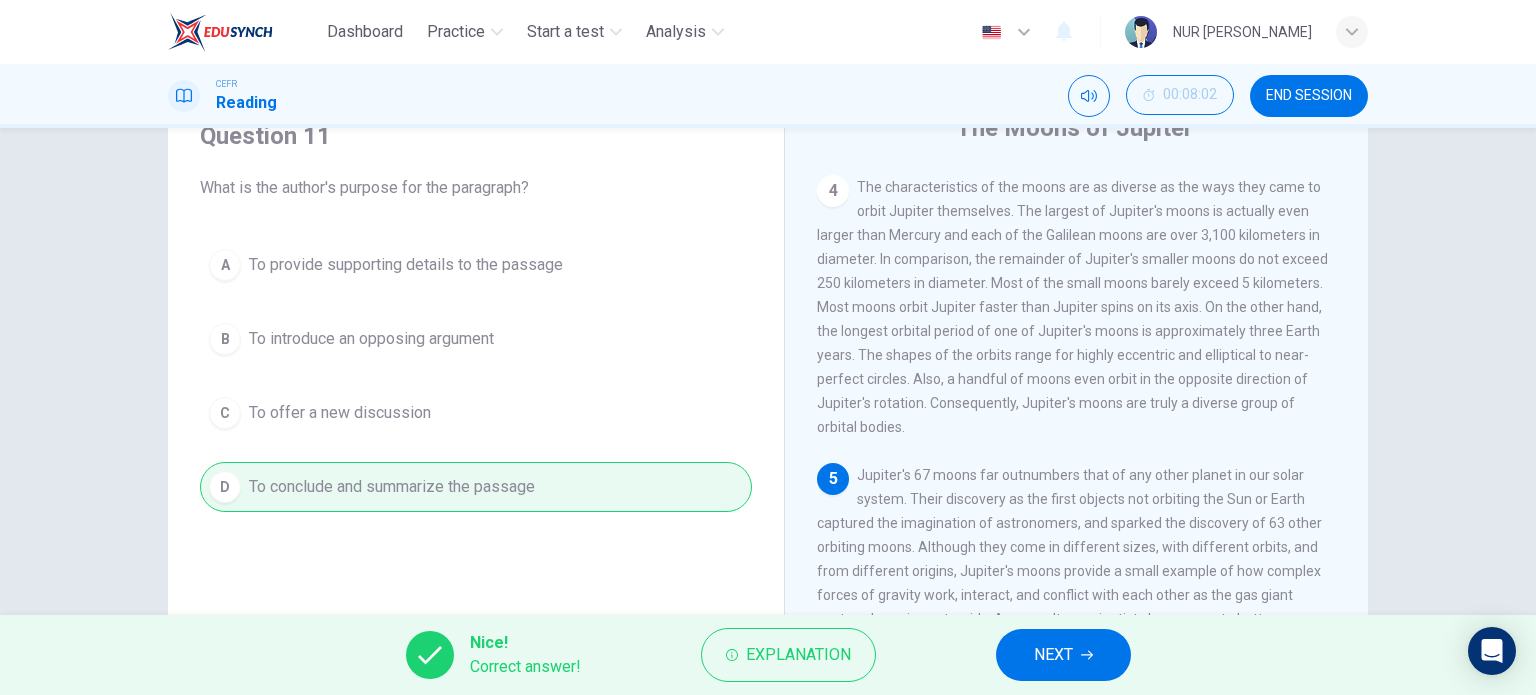 click on "NEXT" at bounding box center [1053, 655] 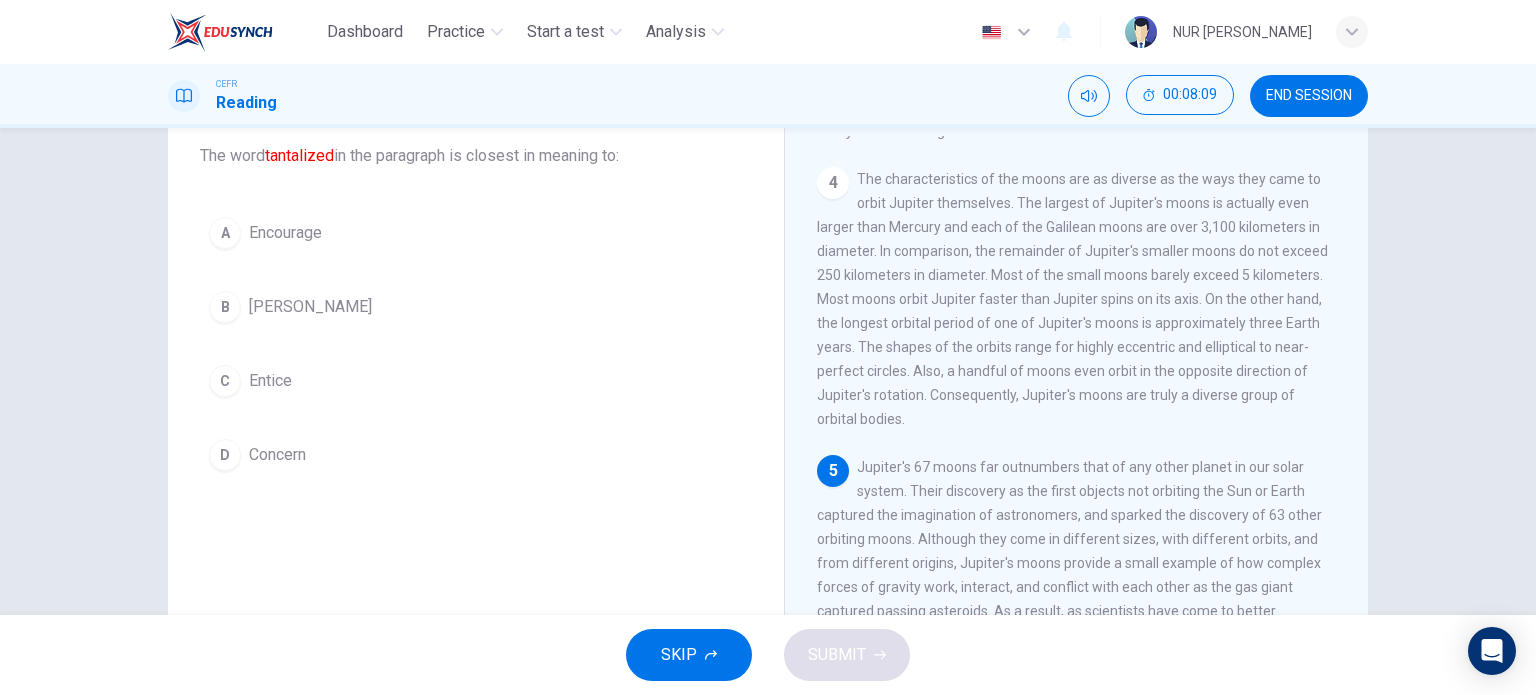 scroll, scrollTop: 88, scrollLeft: 0, axis: vertical 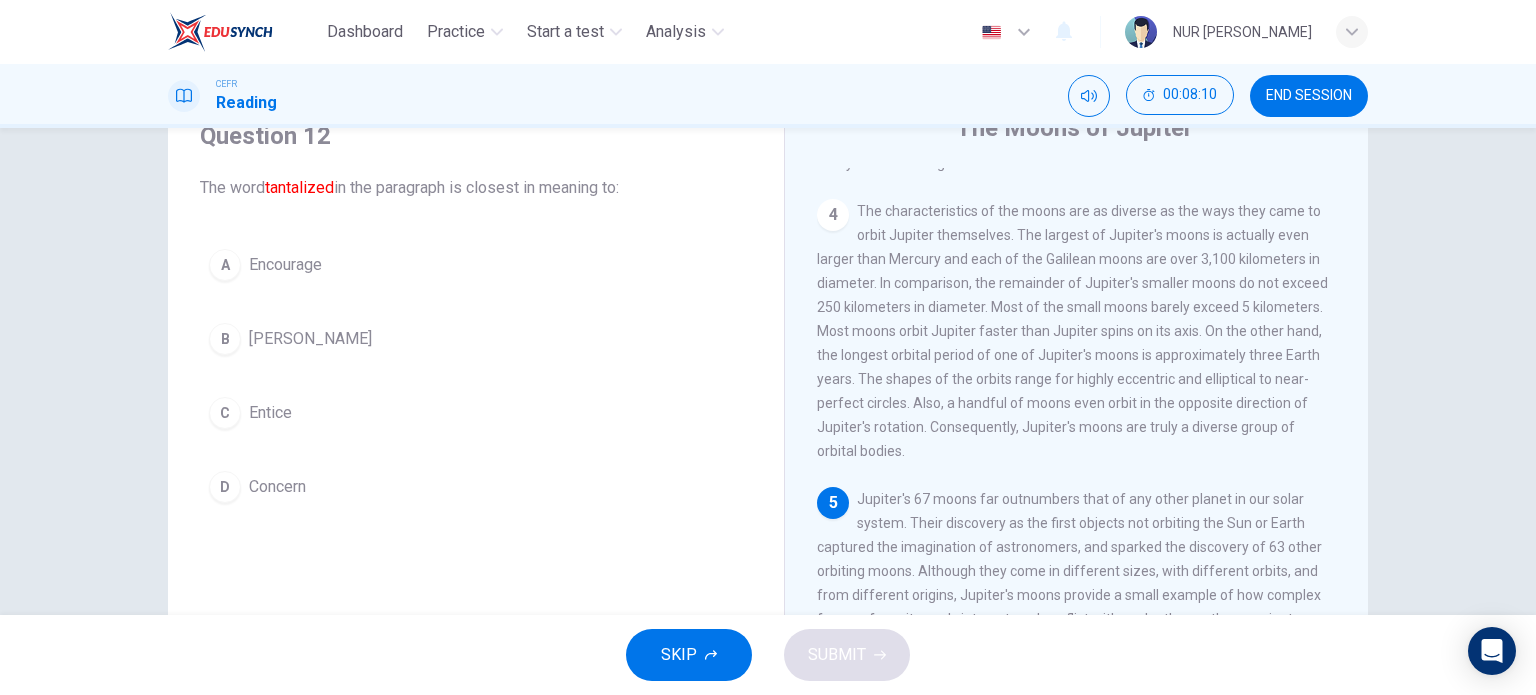 click on "A Encourage B Usher C Entice D Concern" at bounding box center (476, 376) 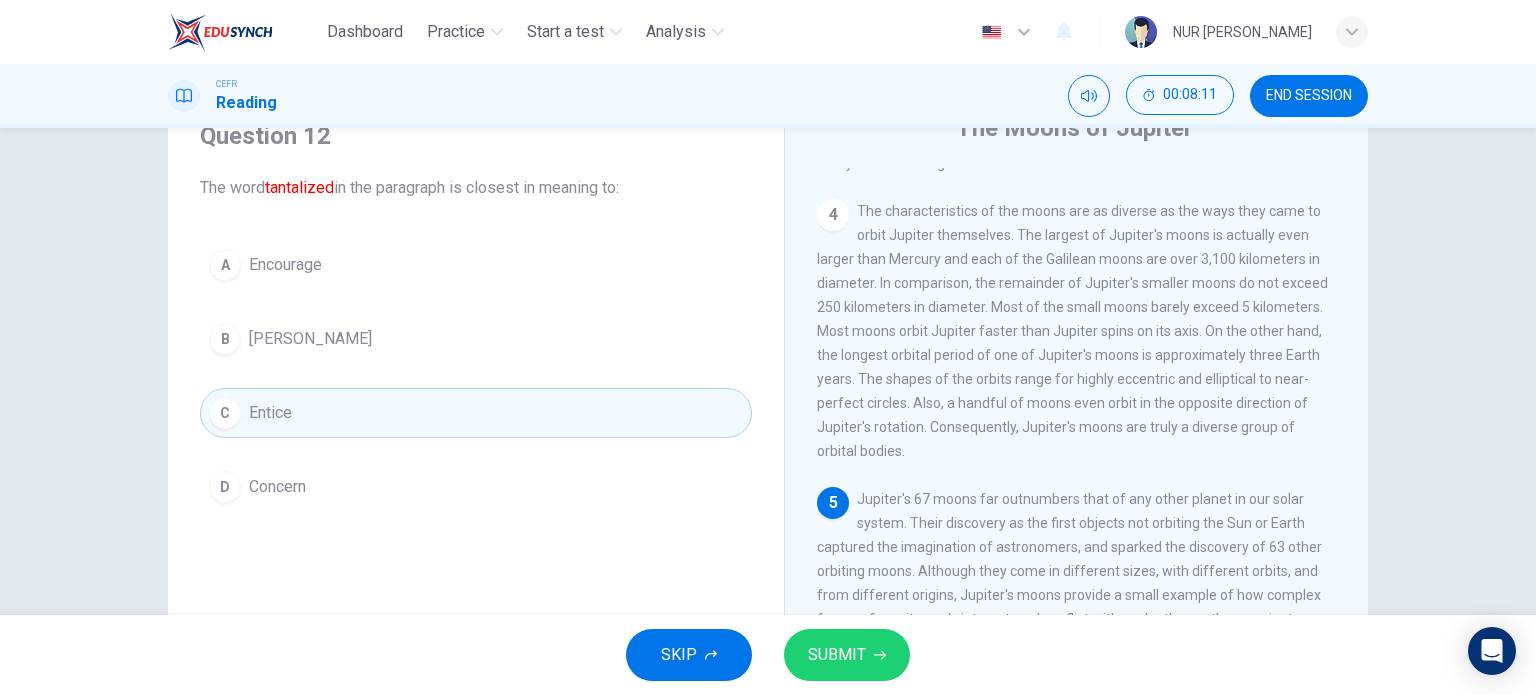 click on "SUBMIT" at bounding box center [837, 655] 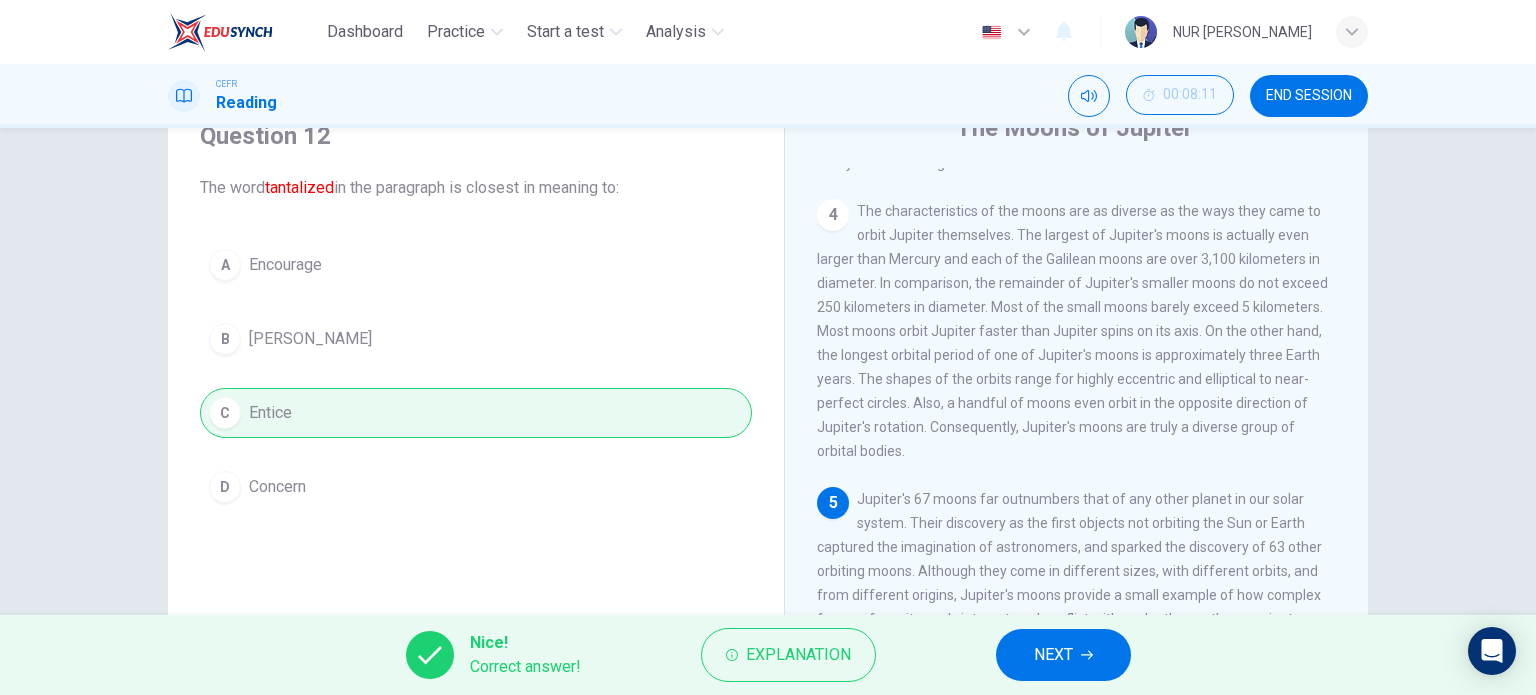 click on "NEXT" at bounding box center (1063, 655) 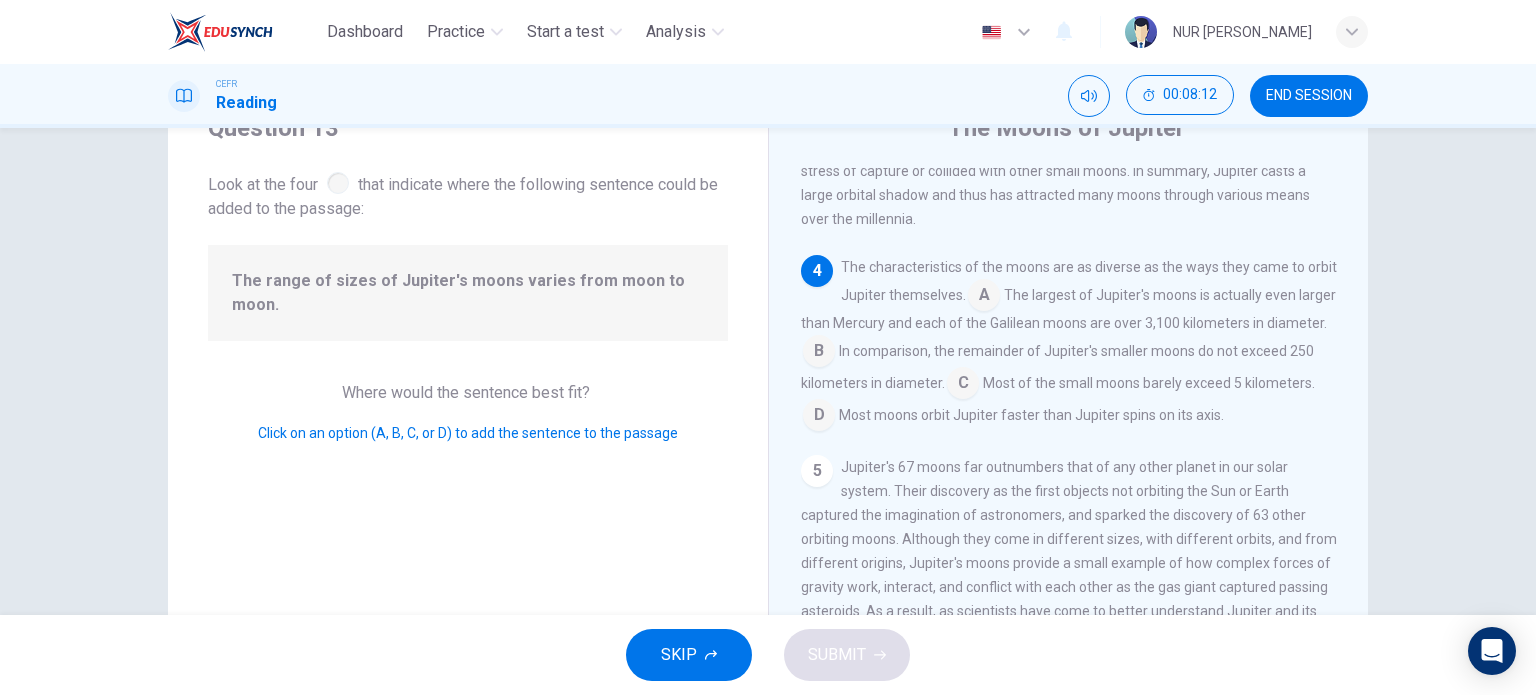 scroll, scrollTop: 765, scrollLeft: 0, axis: vertical 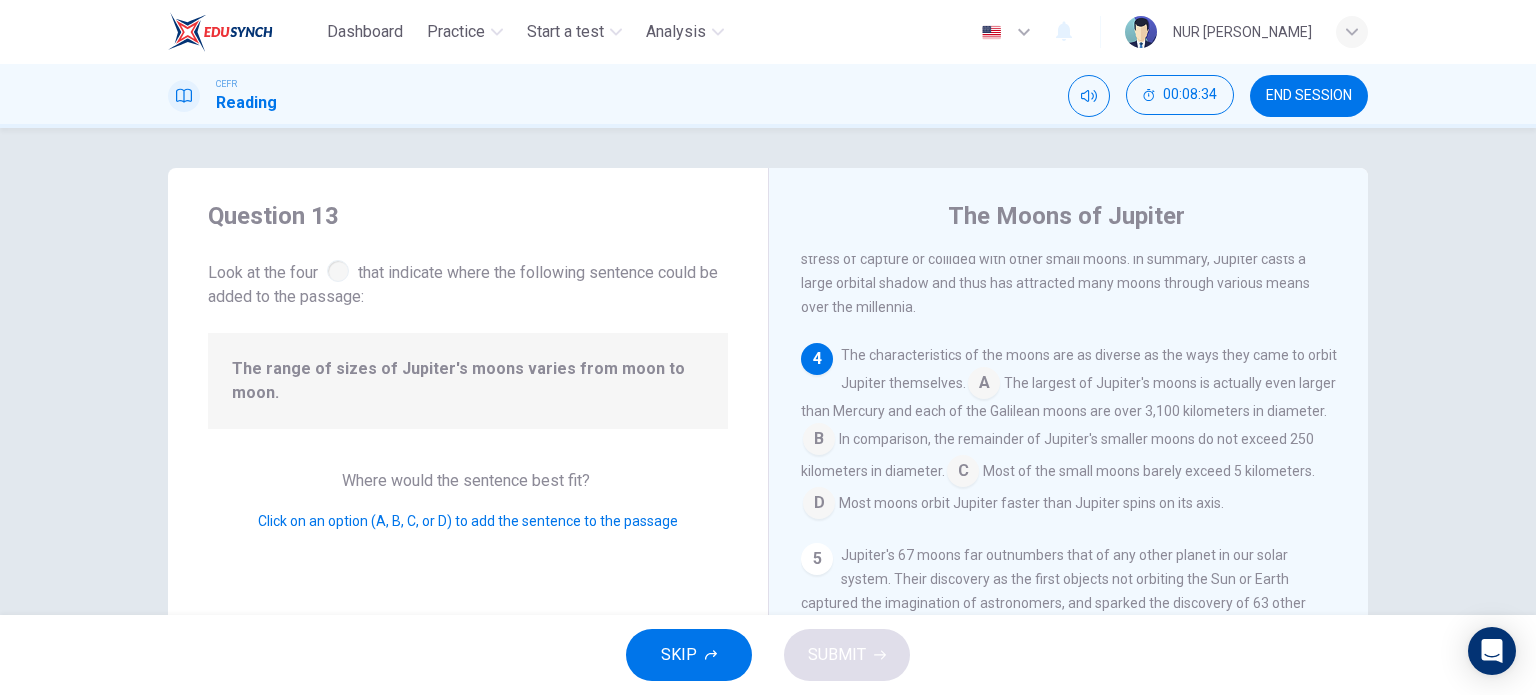 click at bounding box center (984, 385) 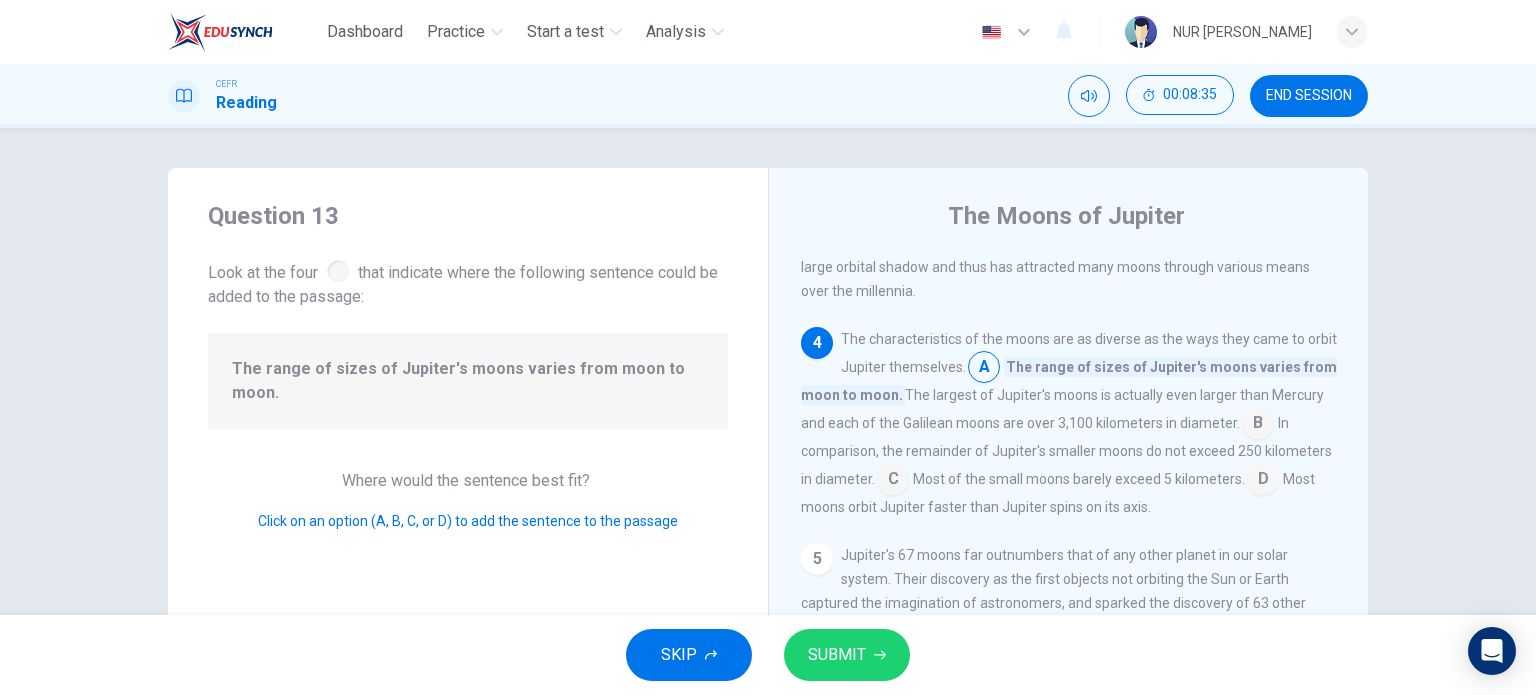 click on "SUBMIT" at bounding box center [837, 655] 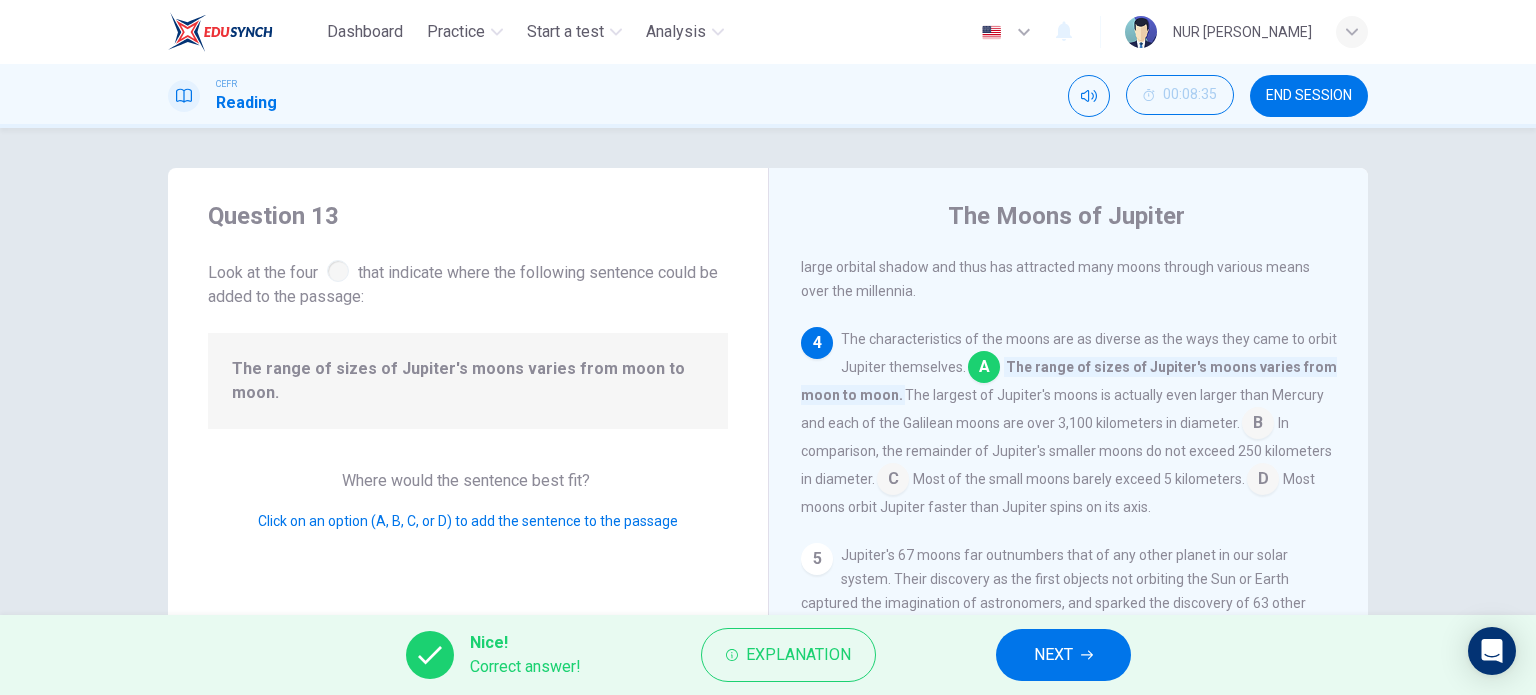 scroll, scrollTop: 910, scrollLeft: 0, axis: vertical 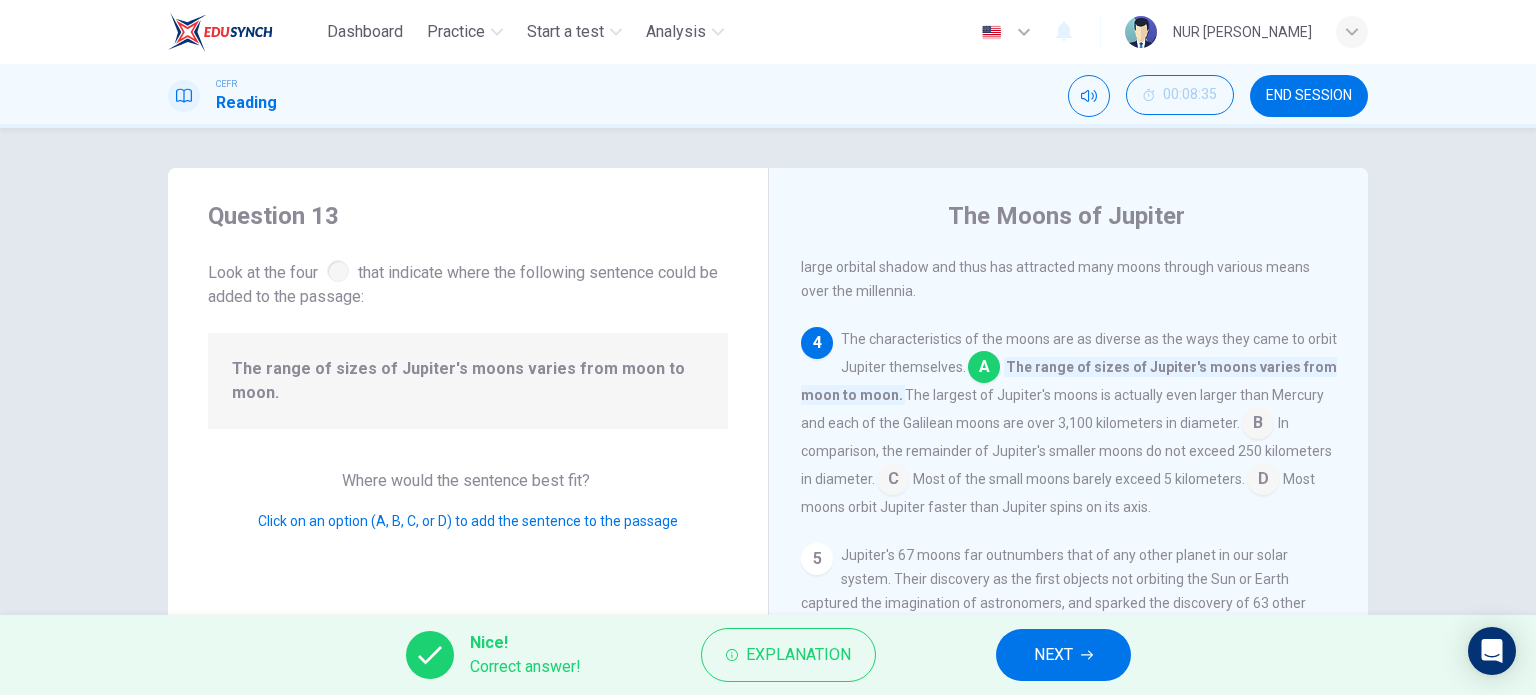click on "NEXT" at bounding box center (1053, 655) 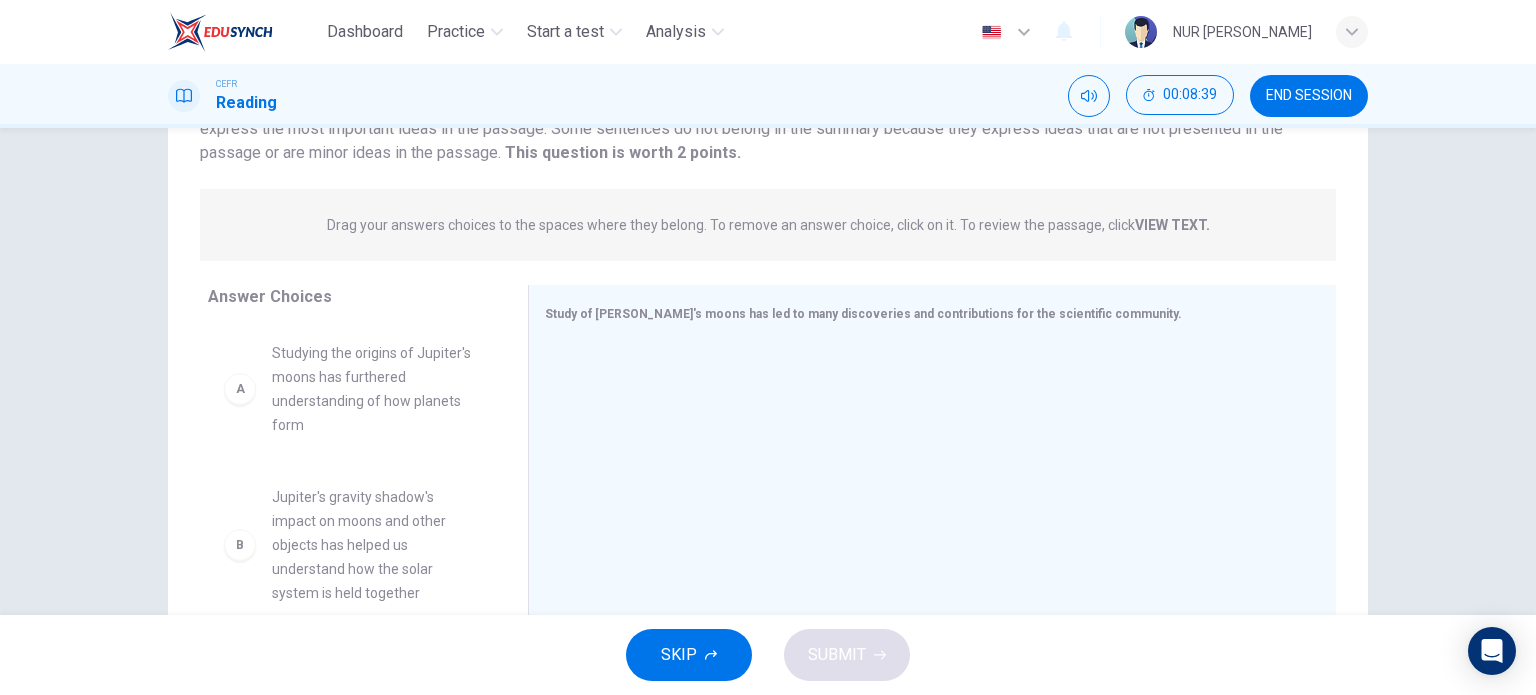 scroll, scrollTop: 288, scrollLeft: 0, axis: vertical 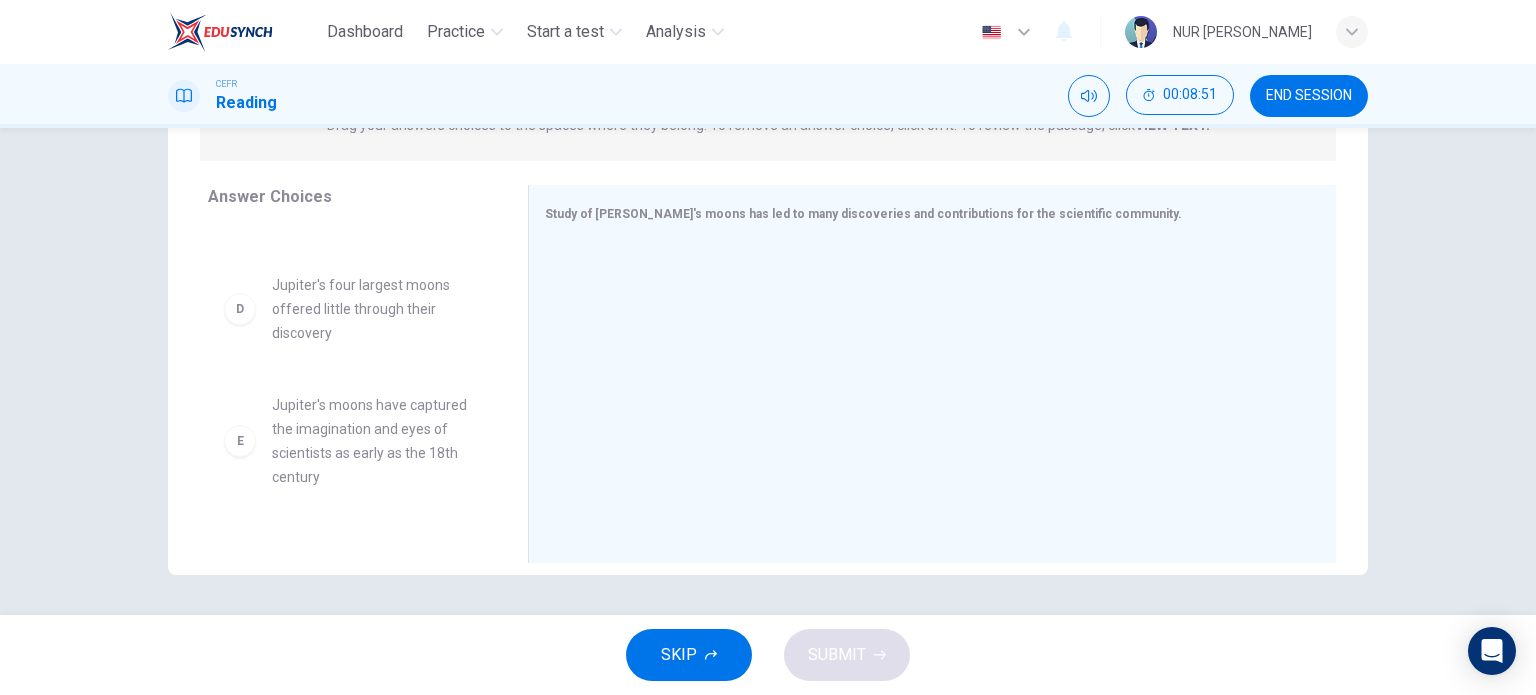 click on "Jupiter's four largest moons offered little through their discovery" at bounding box center [376, 309] 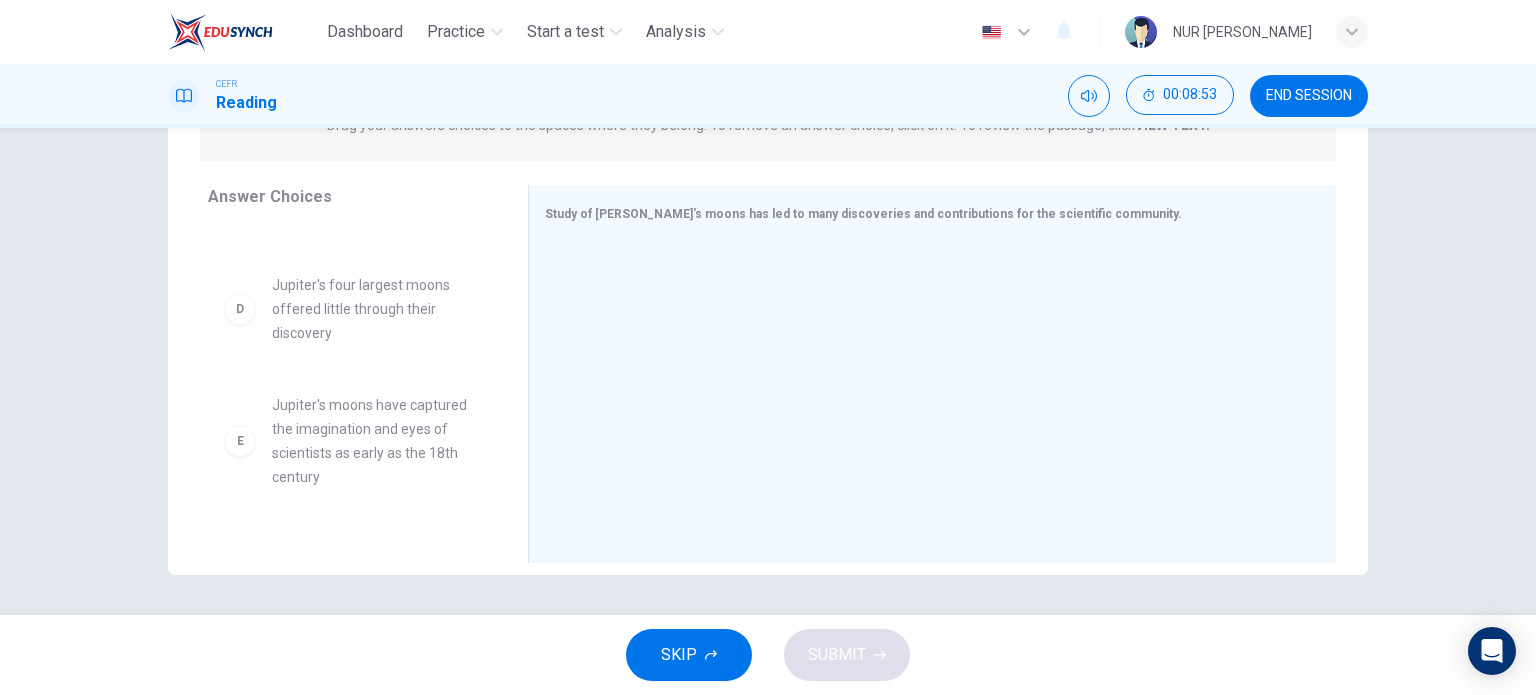 click on "Jupiter's four largest moons offered little through their discovery" at bounding box center [376, 309] 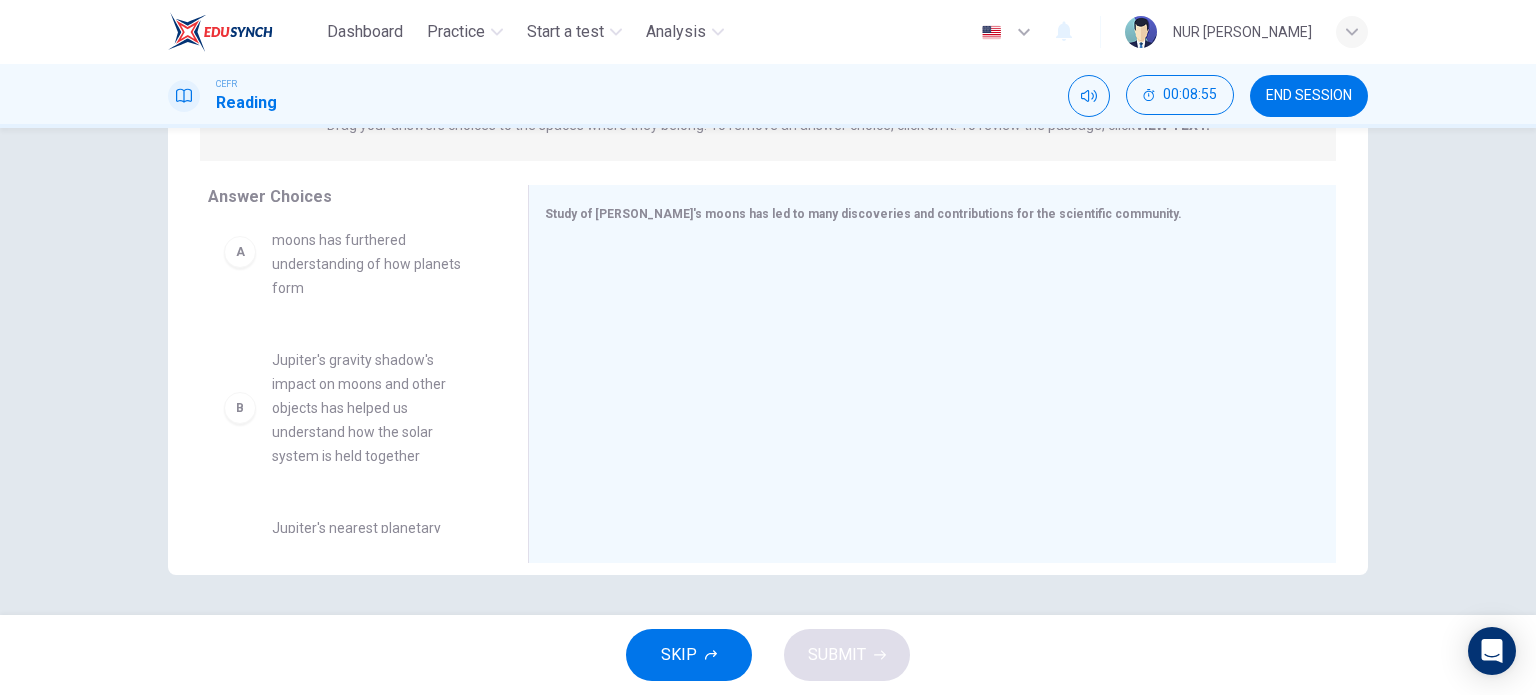 scroll, scrollTop: 0, scrollLeft: 0, axis: both 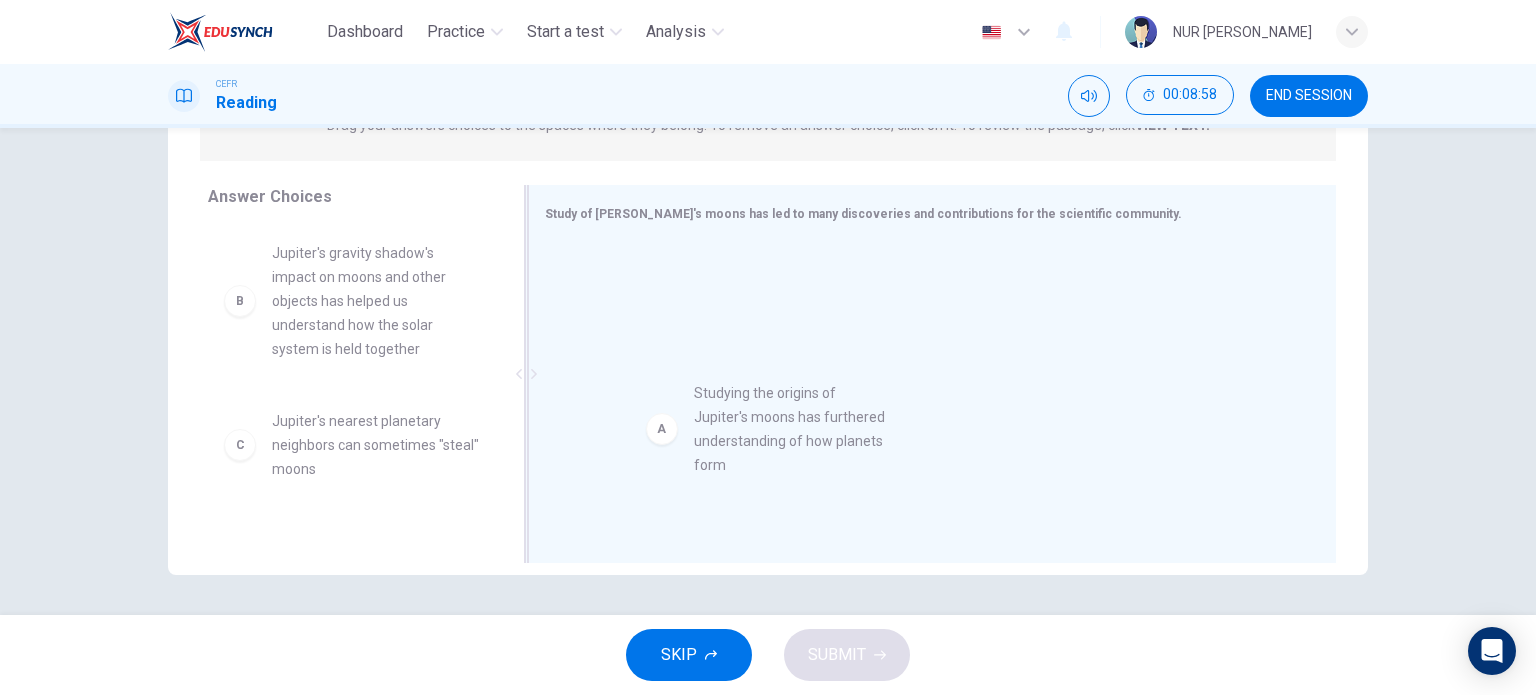 drag, startPoint x: 362, startPoint y: 311, endPoint x: 794, endPoint y: 455, distance: 455.36798 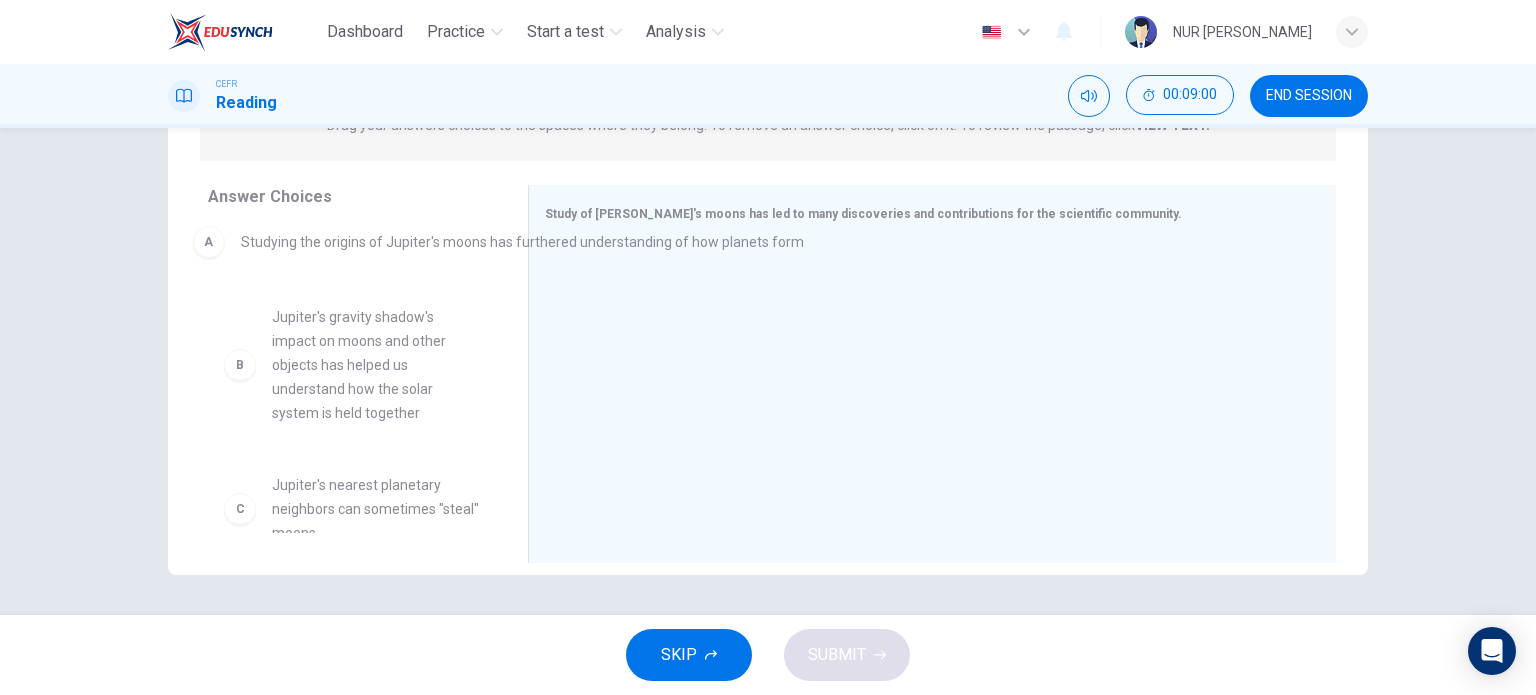 drag, startPoint x: 675, startPoint y: 282, endPoint x: 359, endPoint y: 256, distance: 317.0678 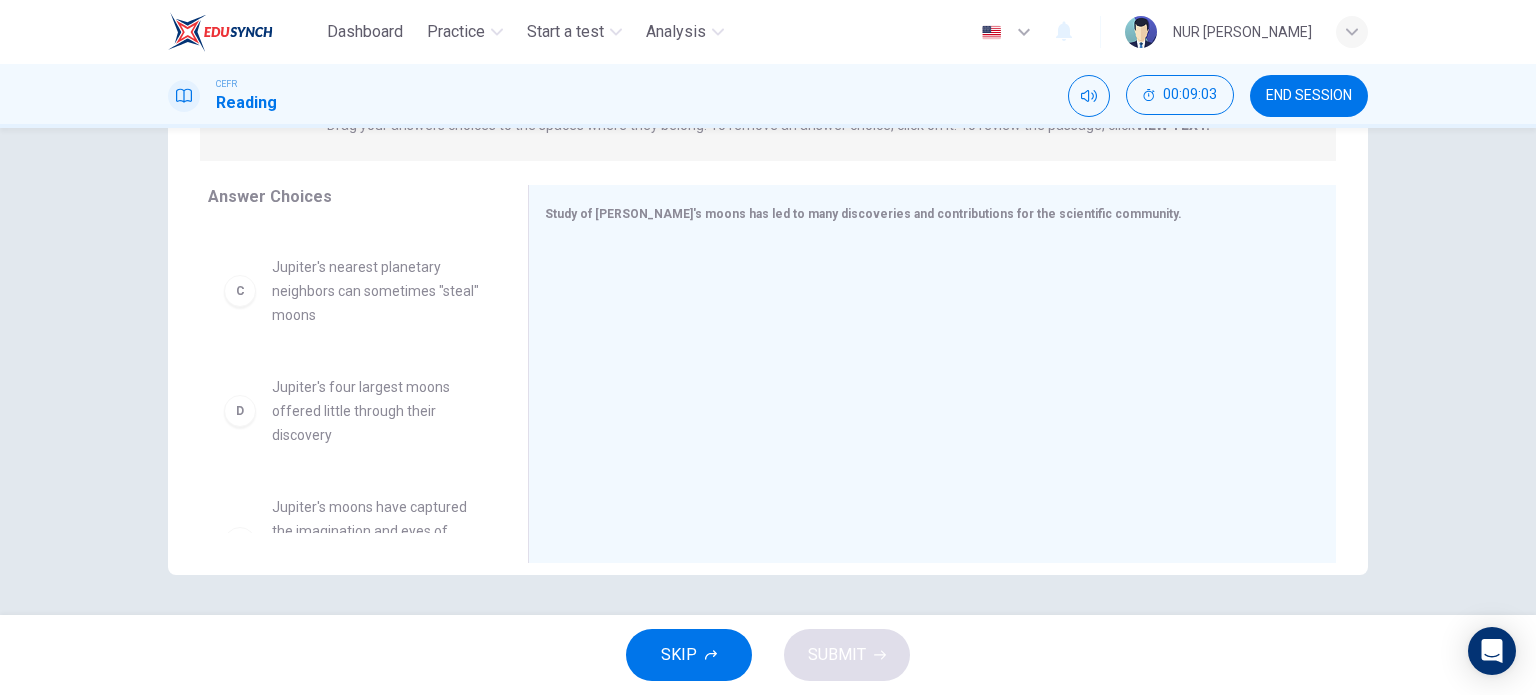 scroll, scrollTop: 300, scrollLeft: 0, axis: vertical 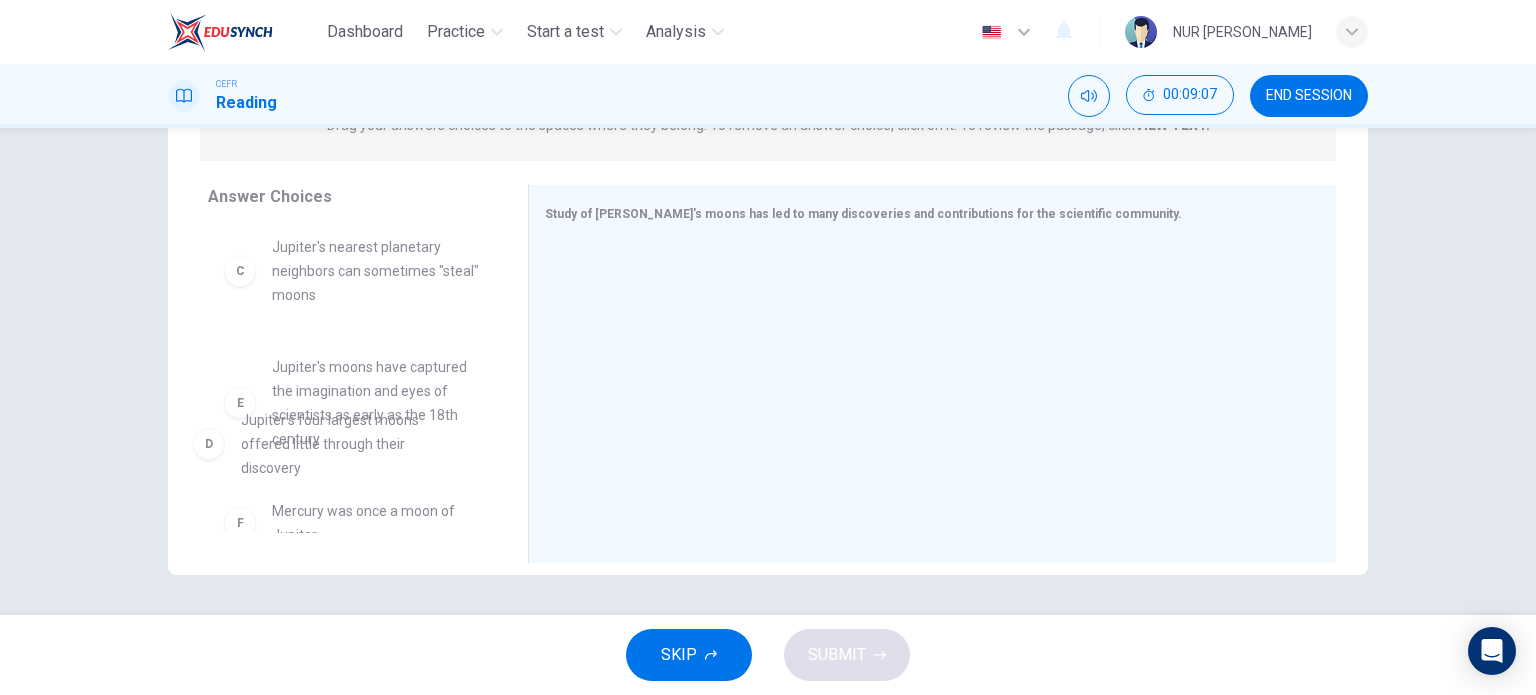 drag, startPoint x: 390, startPoint y: 420, endPoint x: 420, endPoint y: 483, distance: 69.77822 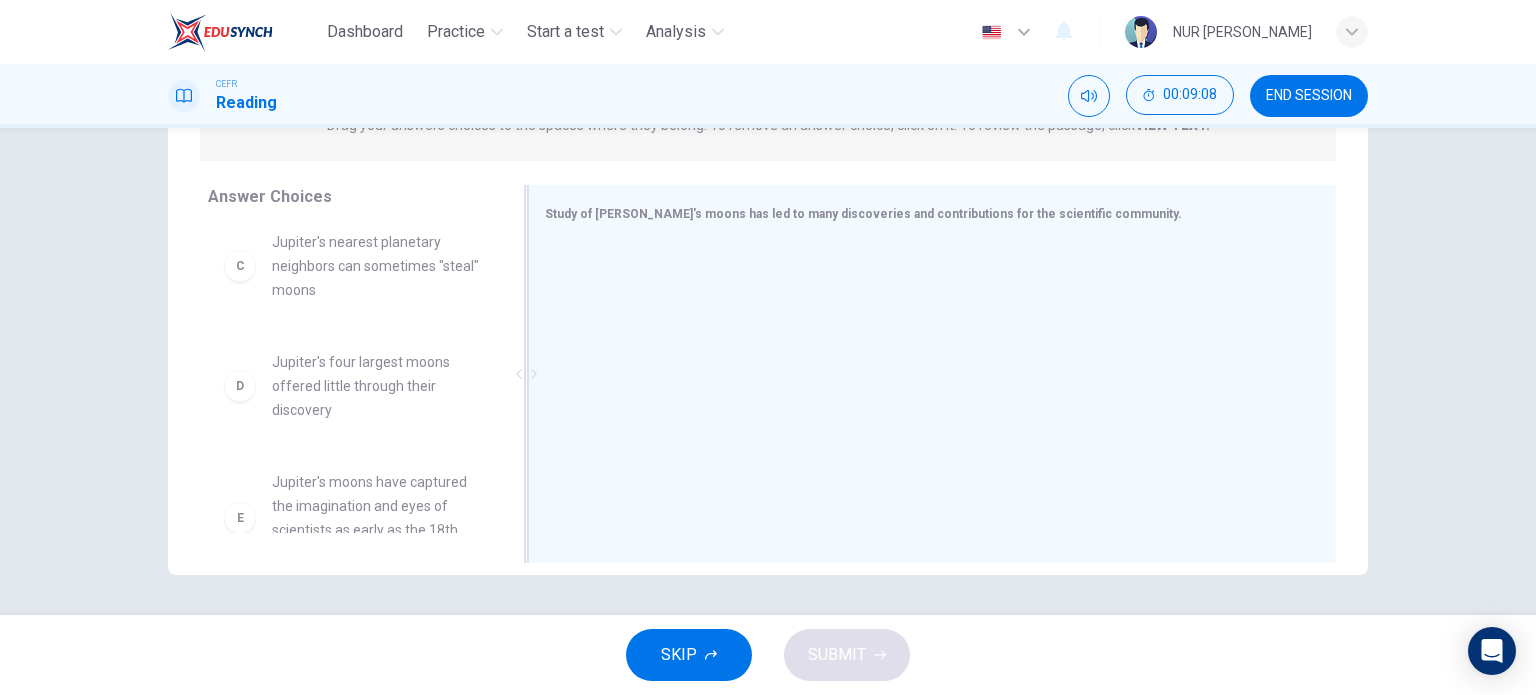 scroll, scrollTop: 223, scrollLeft: 0, axis: vertical 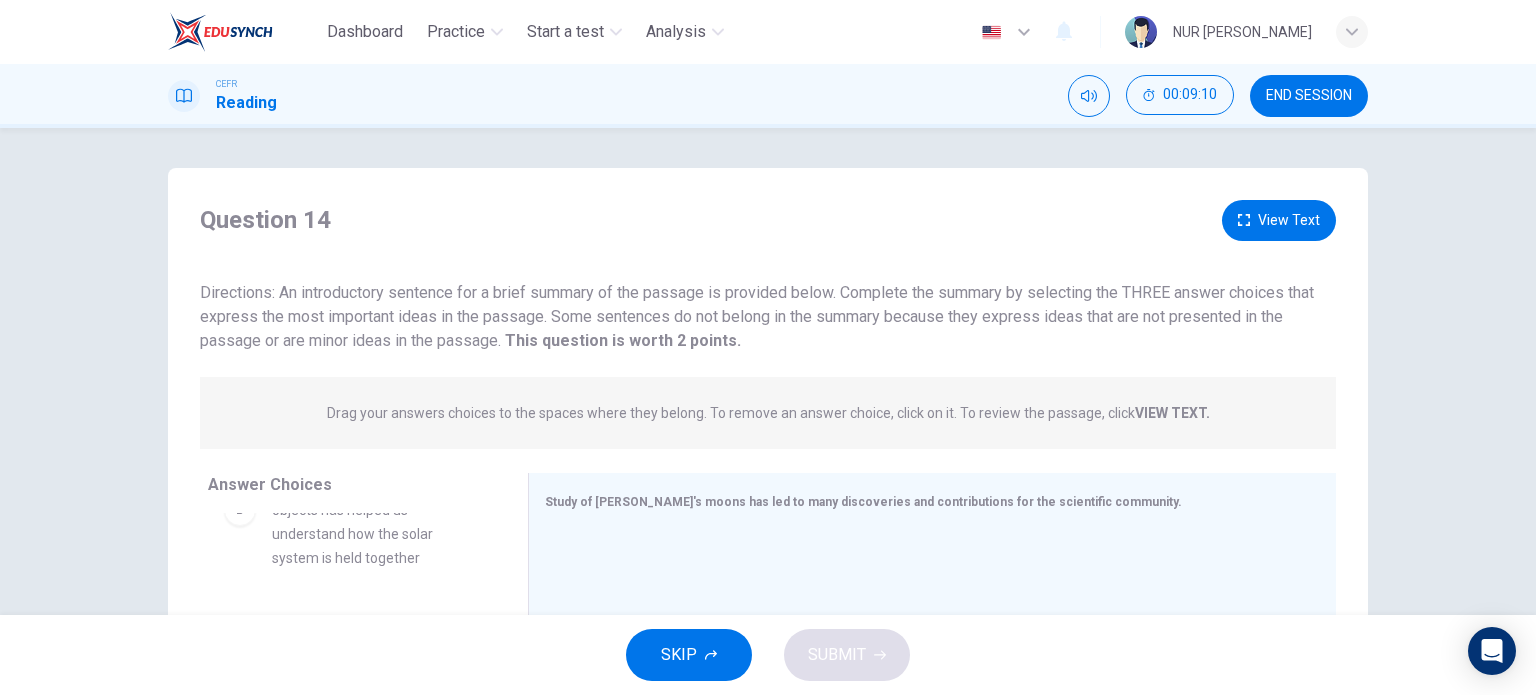 click on "Question 14 View Text" at bounding box center (768, 220) 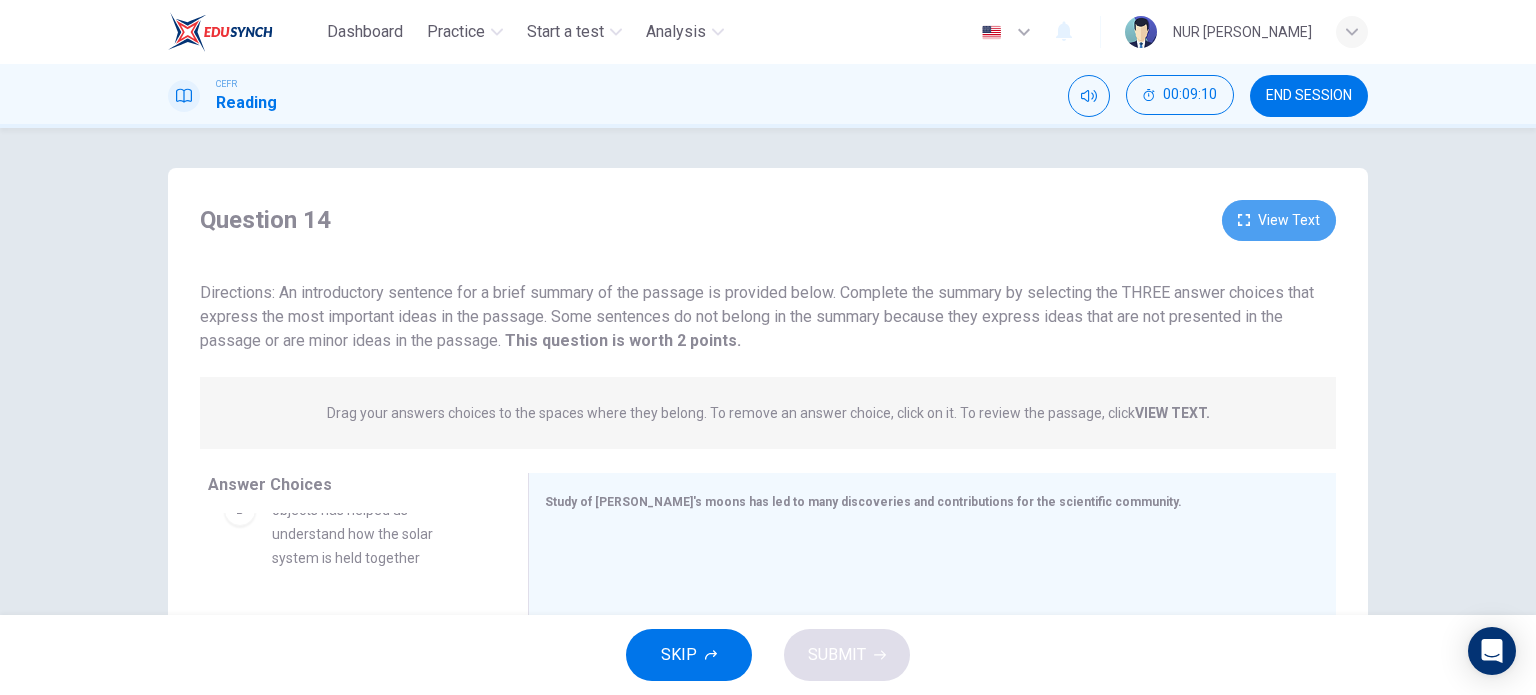 click on "View Text" at bounding box center (1279, 220) 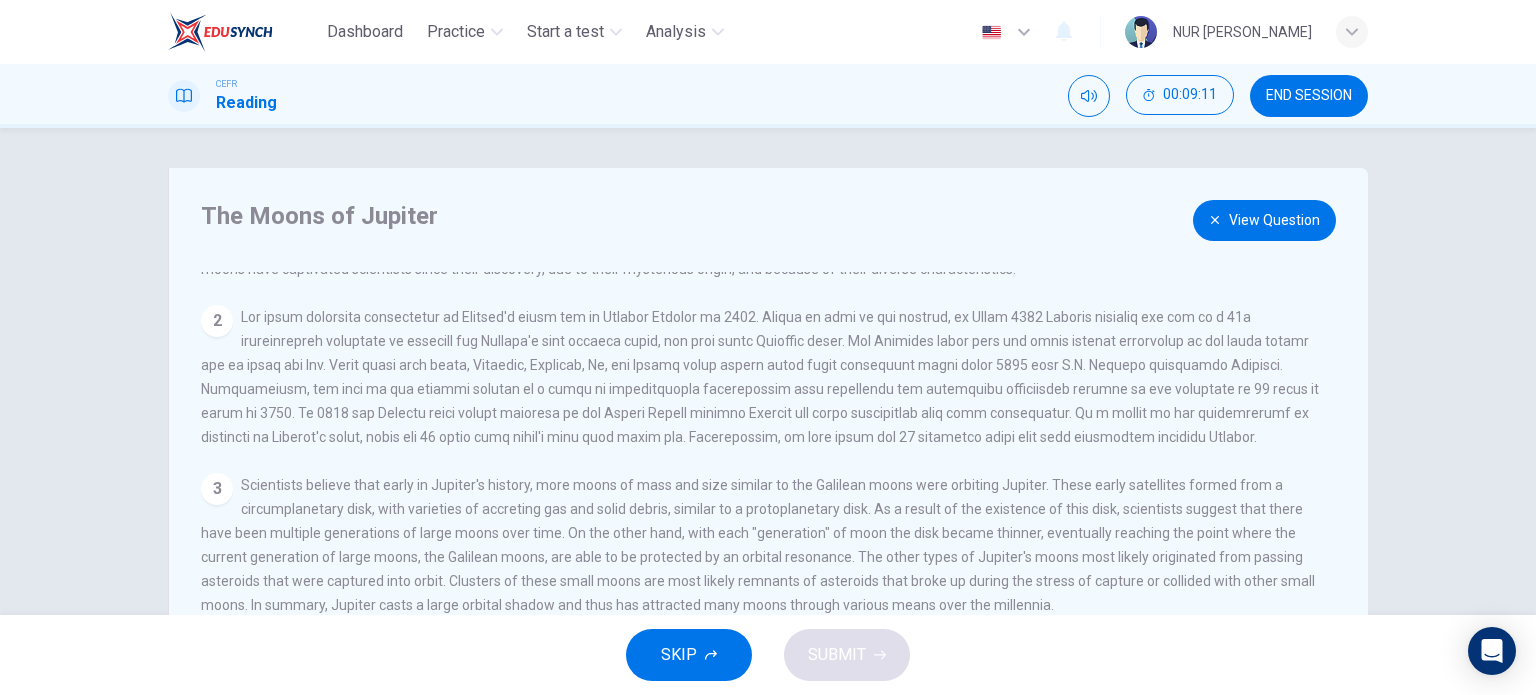 scroll, scrollTop: 239, scrollLeft: 0, axis: vertical 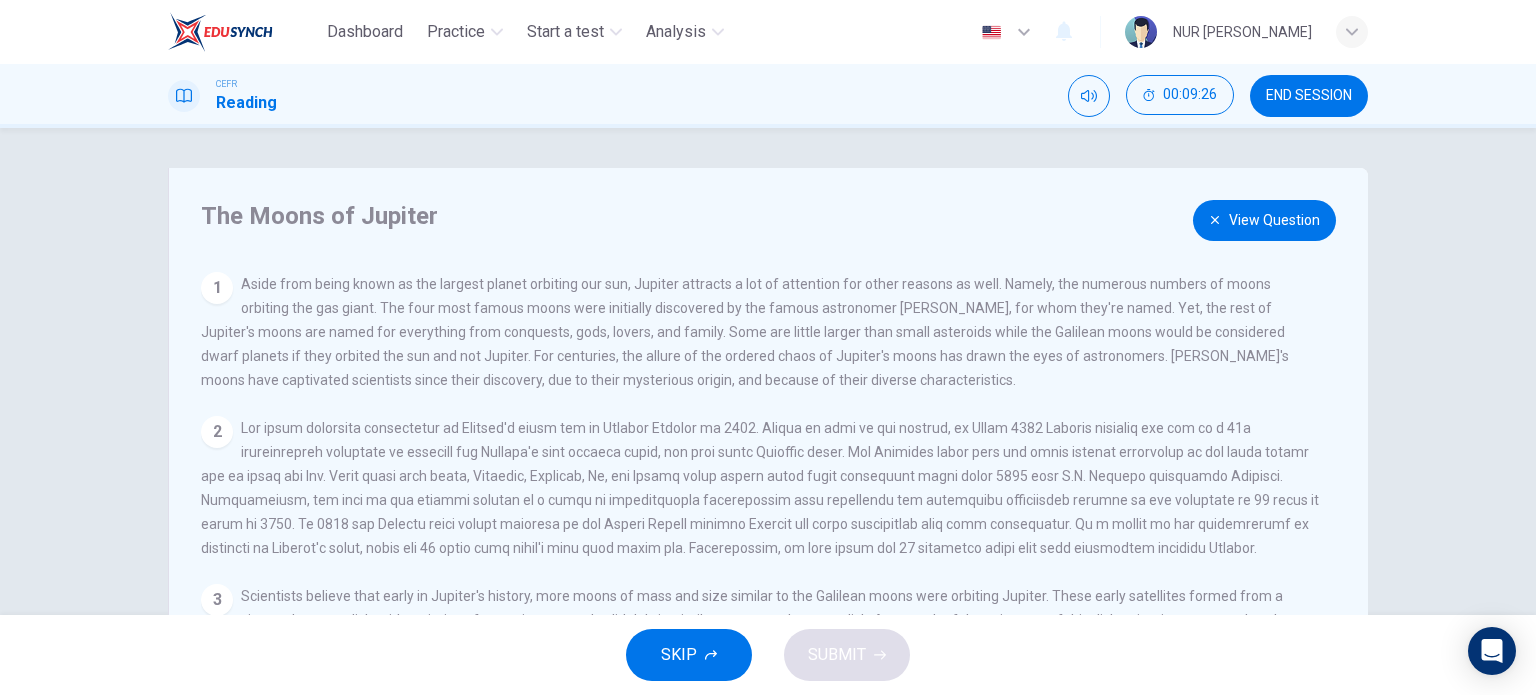 click on "View Question" at bounding box center (1264, 220) 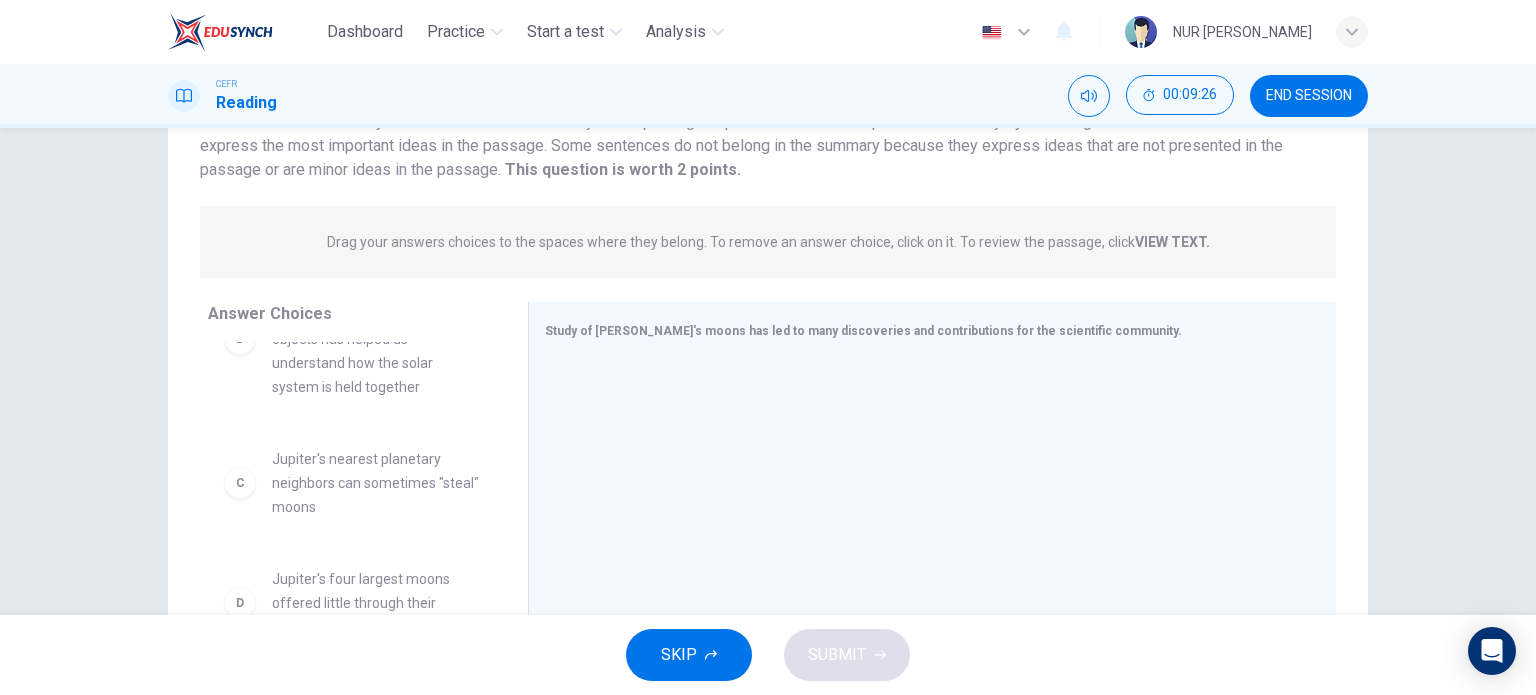 scroll, scrollTop: 288, scrollLeft: 0, axis: vertical 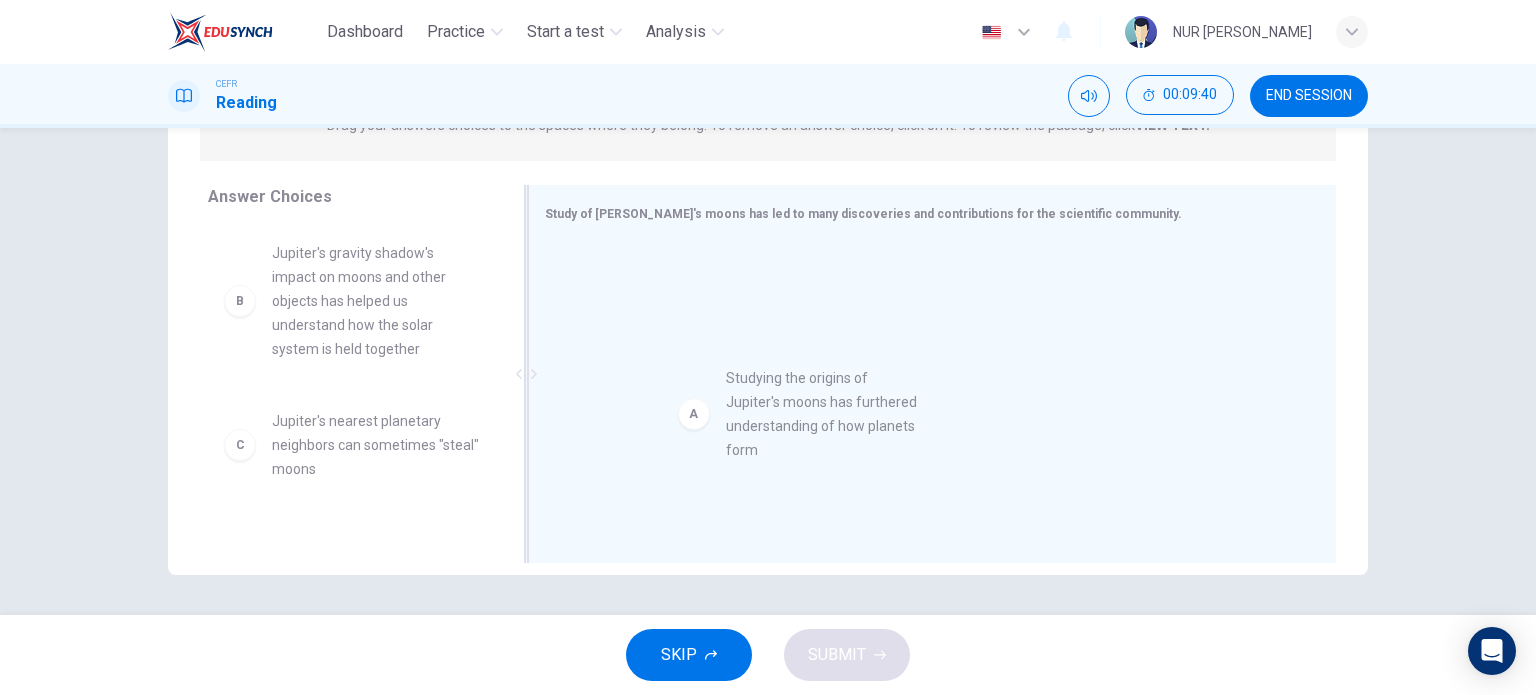 drag, startPoint x: 419, startPoint y: 296, endPoint x: 886, endPoint y: 421, distance: 483.43976 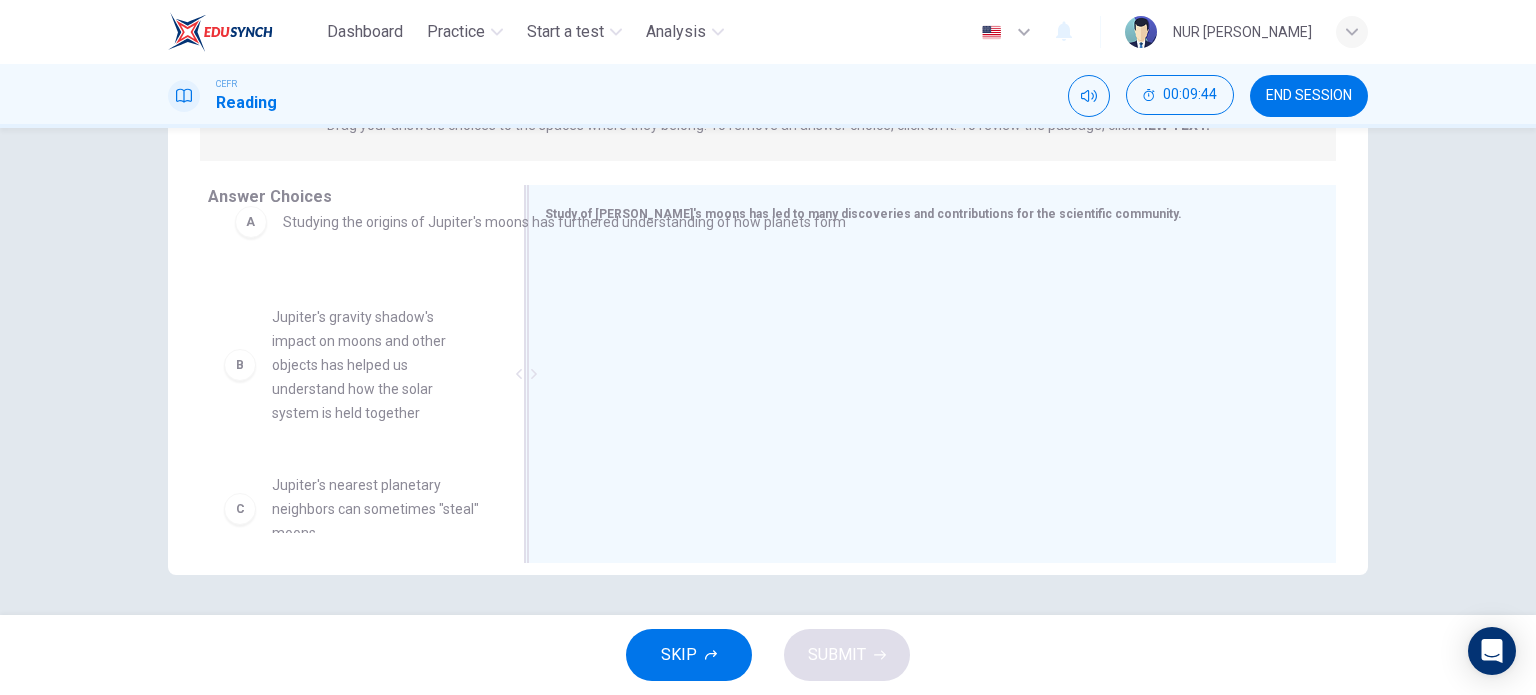 drag, startPoint x: 671, startPoint y: 301, endPoint x: 344, endPoint y: 247, distance: 331.4287 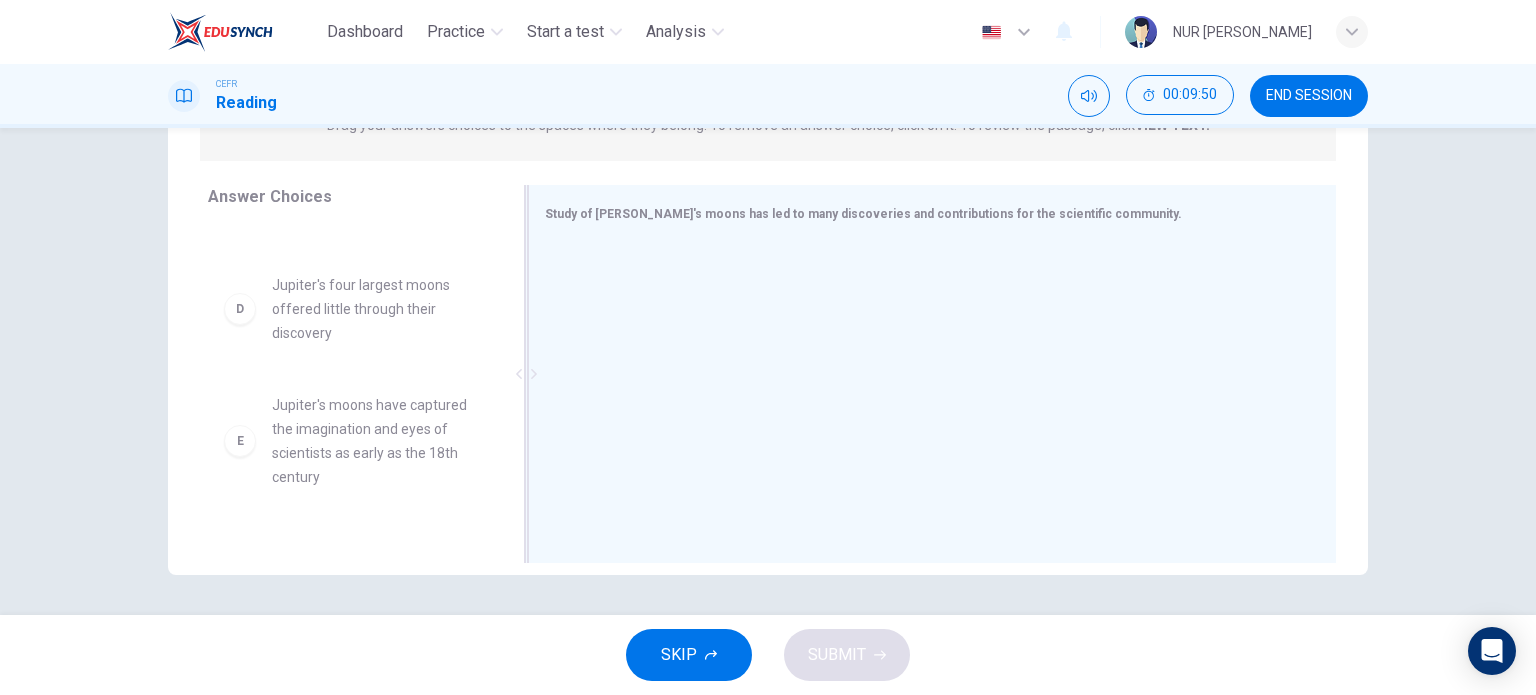 scroll, scrollTop: 468, scrollLeft: 0, axis: vertical 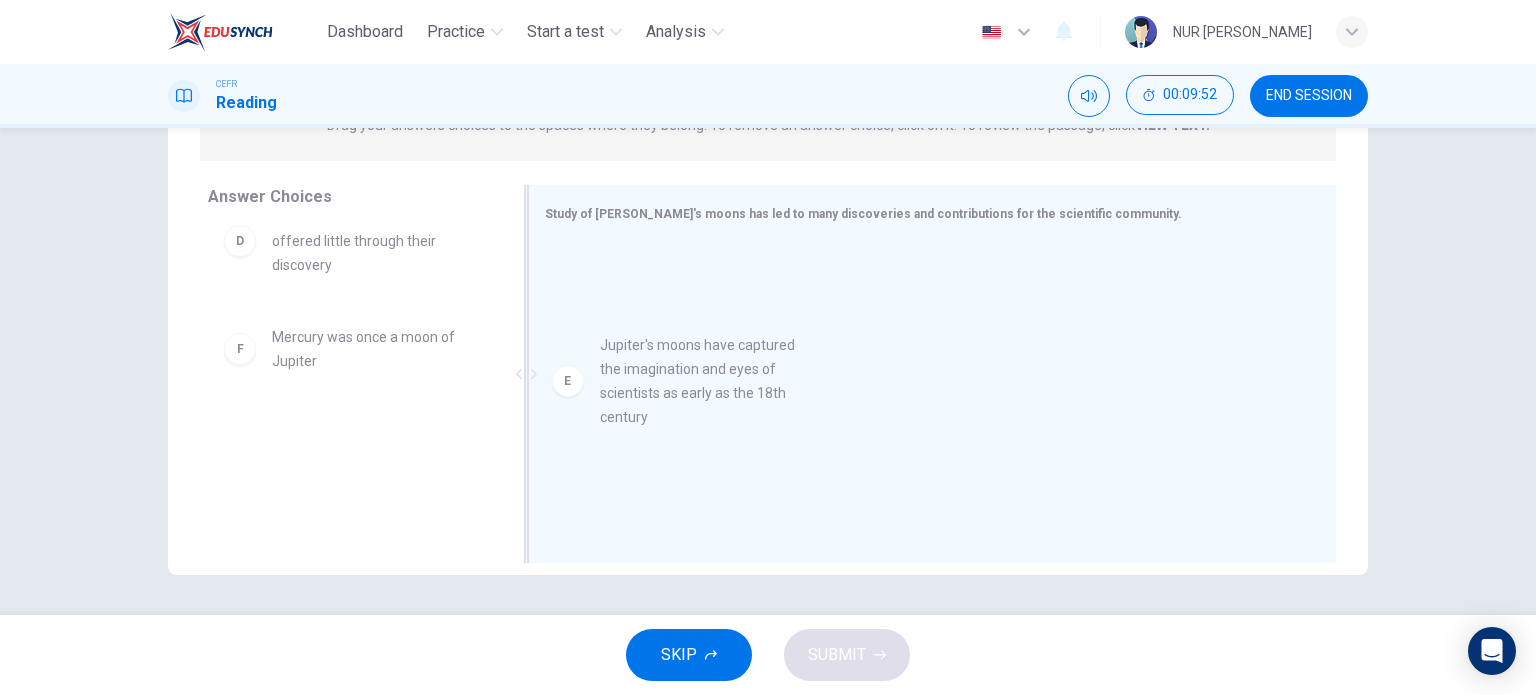 drag, startPoint x: 397, startPoint y: 381, endPoint x: 781, endPoint y: 386, distance: 384.03256 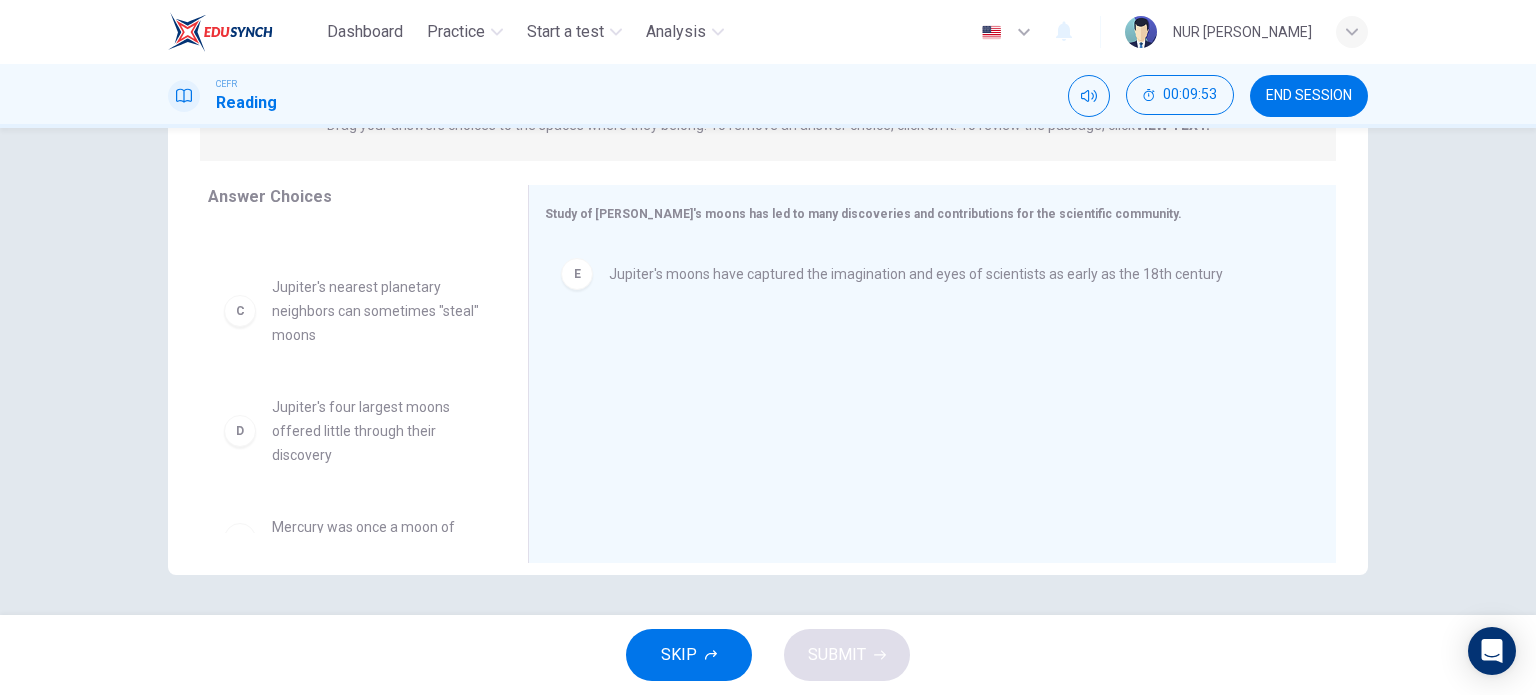 scroll, scrollTop: 324, scrollLeft: 0, axis: vertical 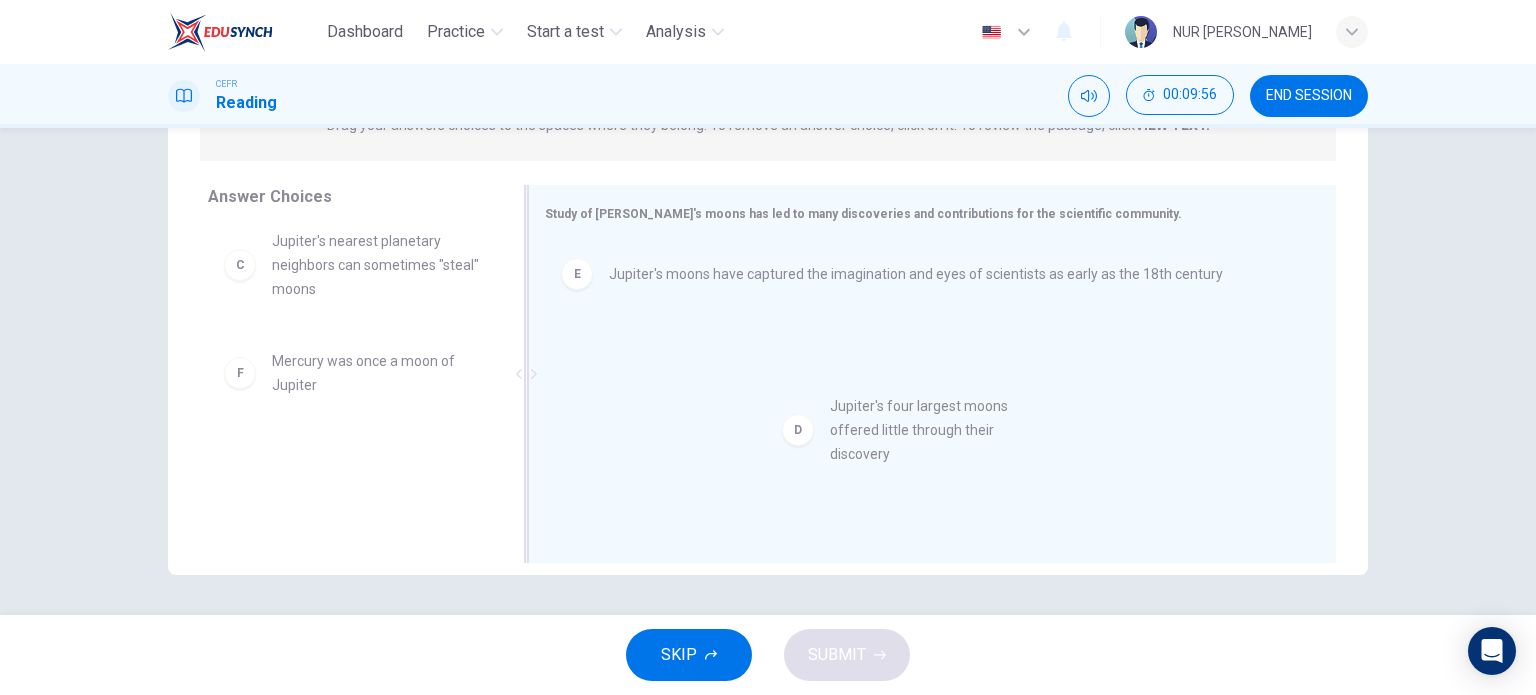 drag, startPoint x: 365, startPoint y: 399, endPoint x: 934, endPoint y: 441, distance: 570.548 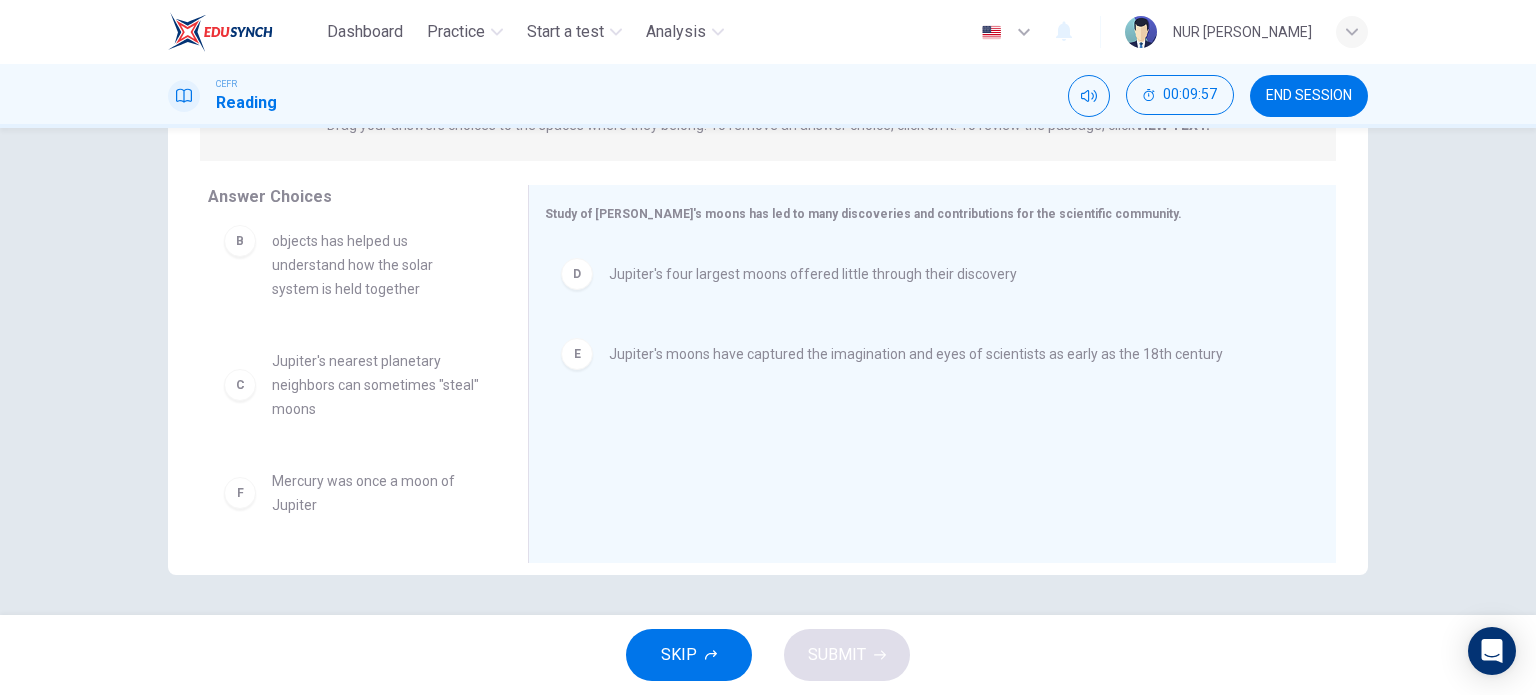 scroll, scrollTop: 204, scrollLeft: 0, axis: vertical 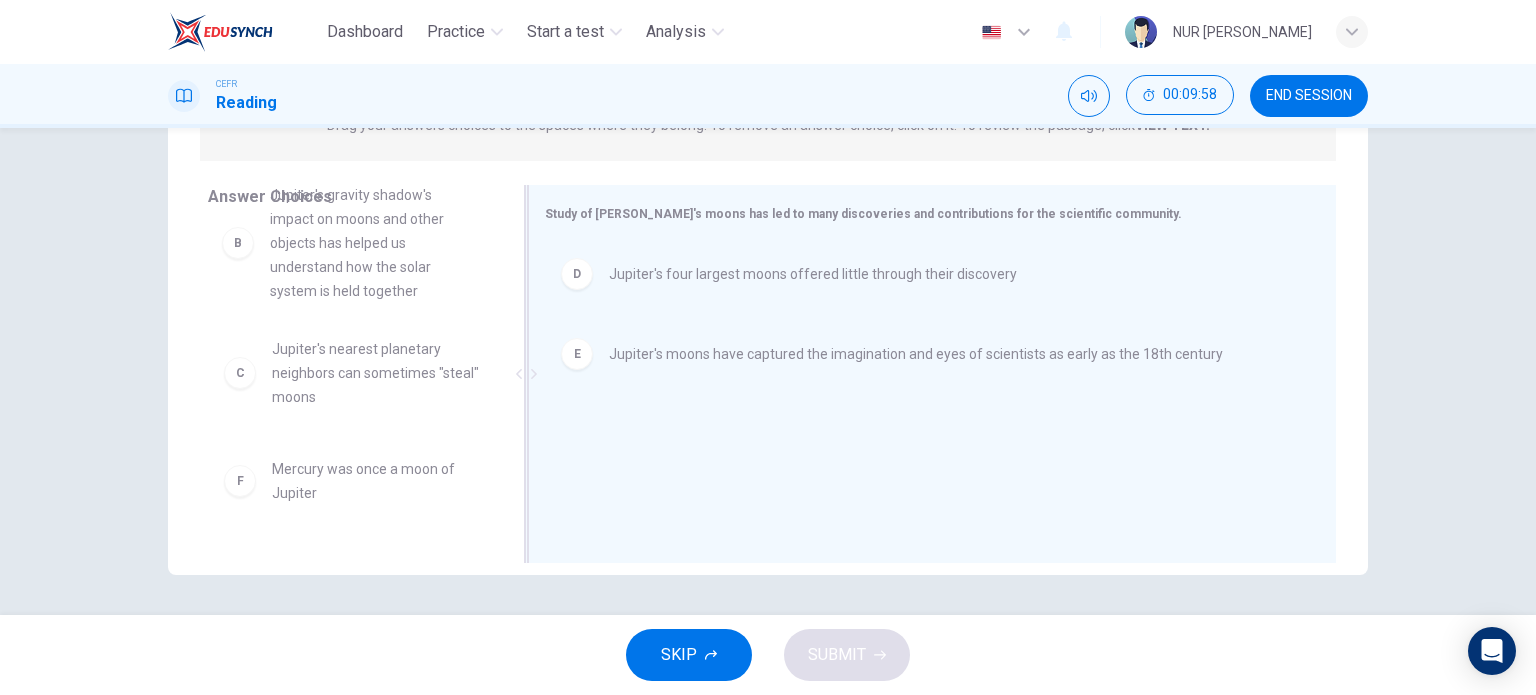 drag, startPoint x: 382, startPoint y: 291, endPoint x: 951, endPoint y: 546, distance: 623.52704 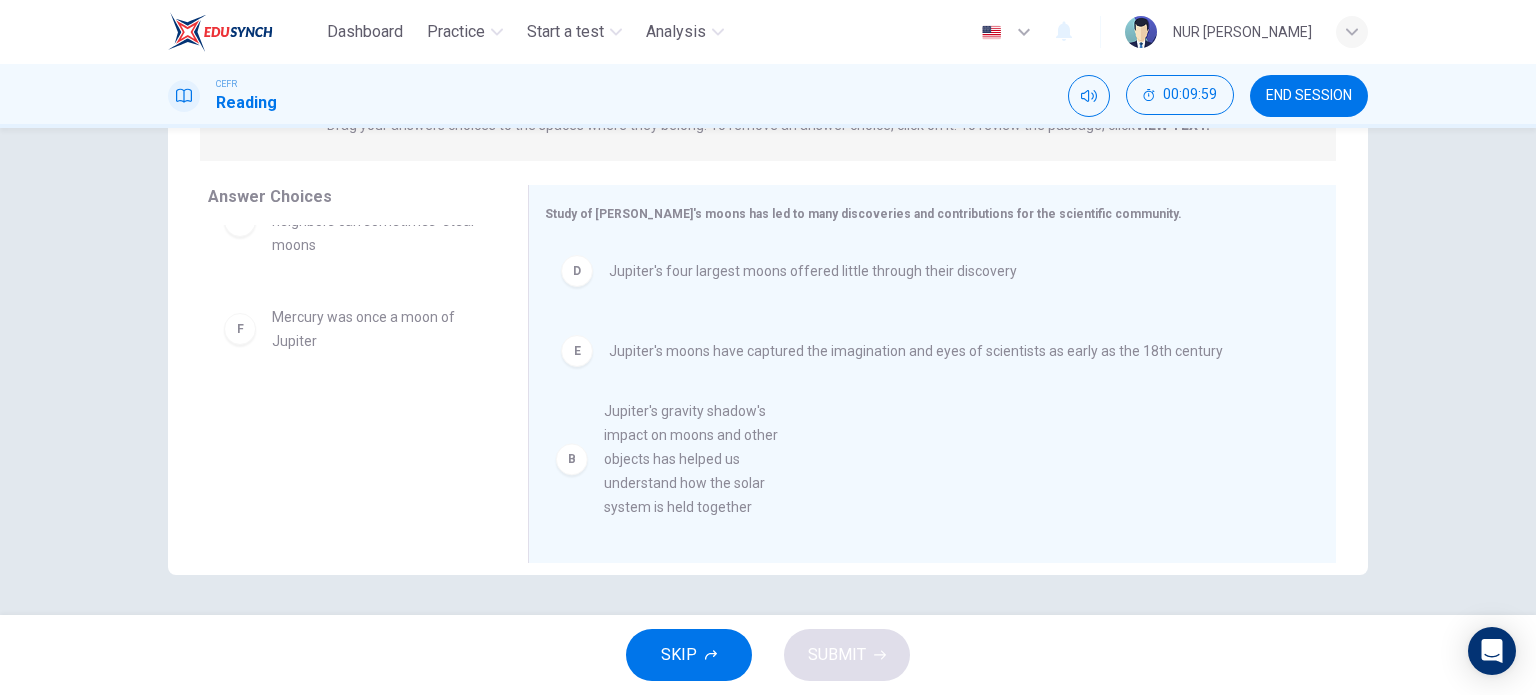 scroll, scrollTop: 0, scrollLeft: 0, axis: both 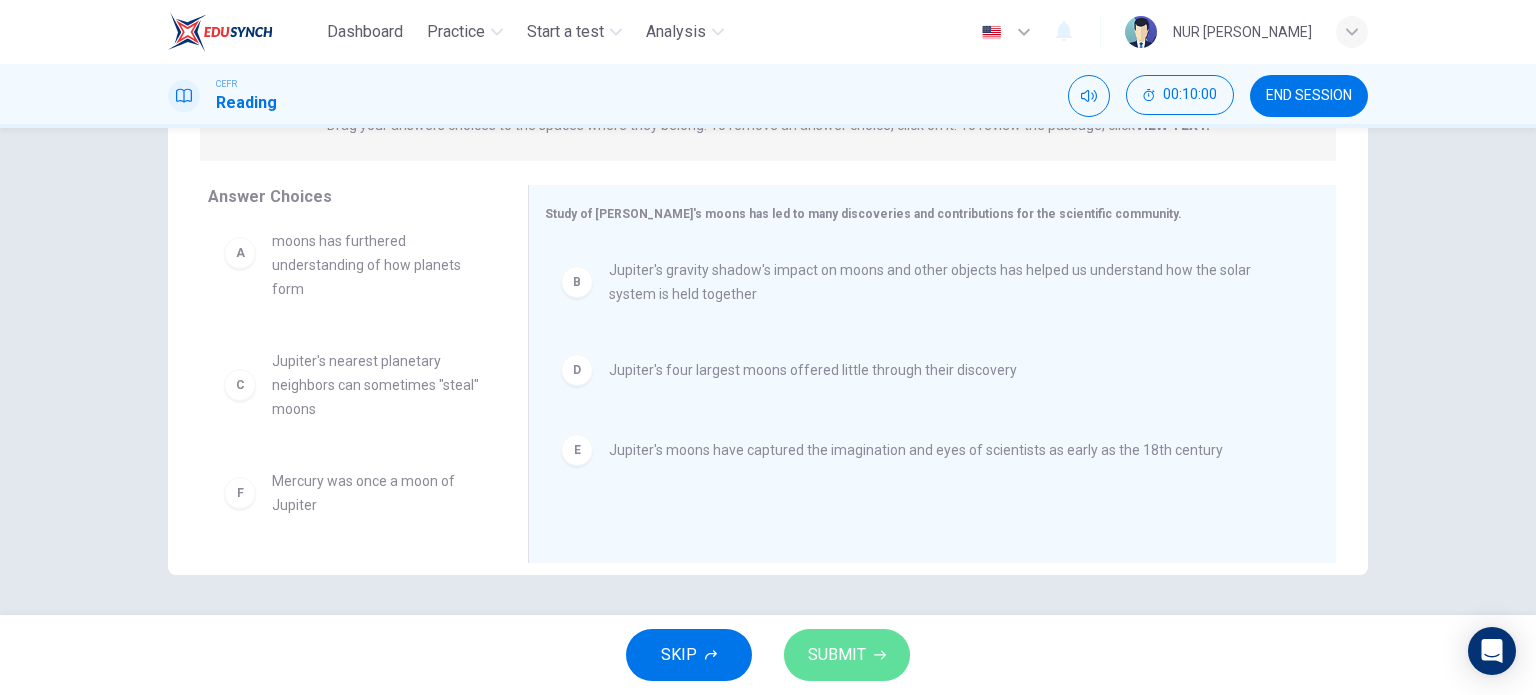 click on "SUBMIT" at bounding box center (837, 655) 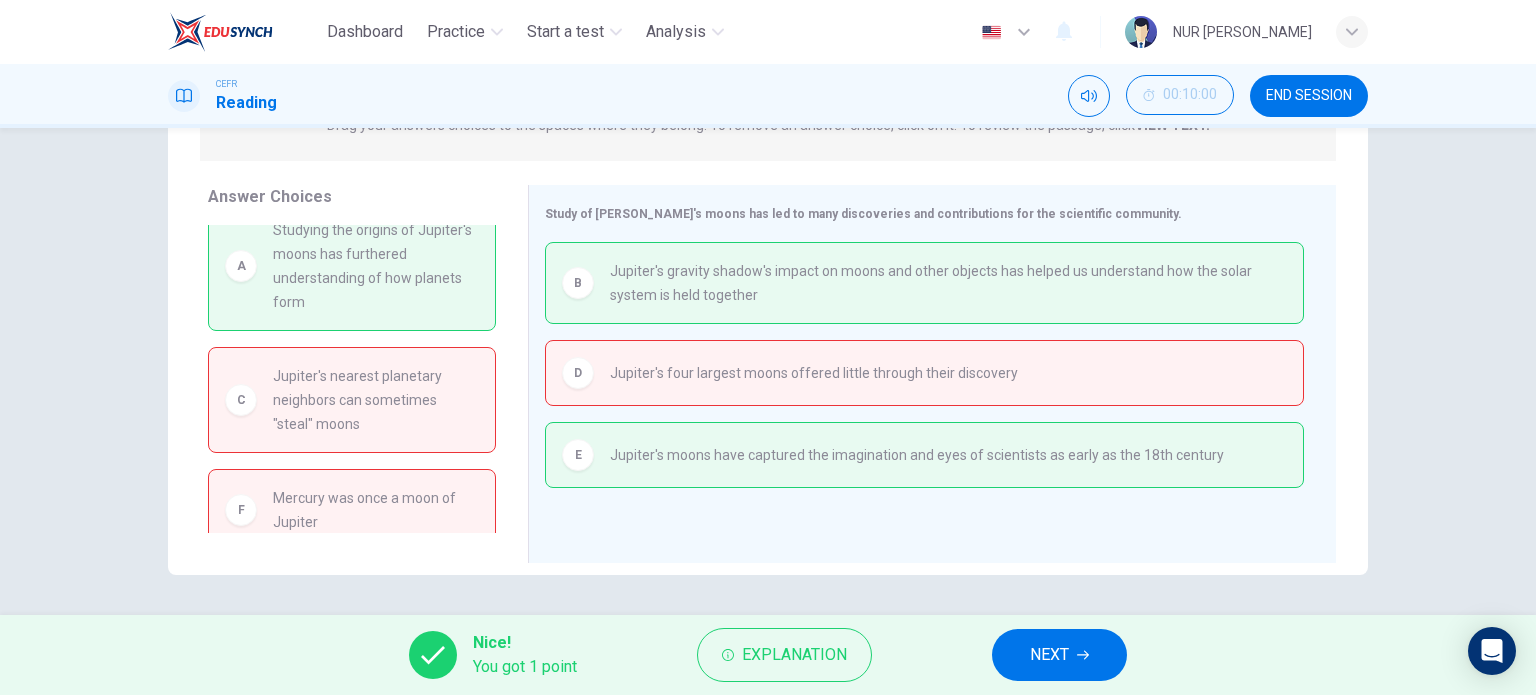 scroll, scrollTop: 0, scrollLeft: 0, axis: both 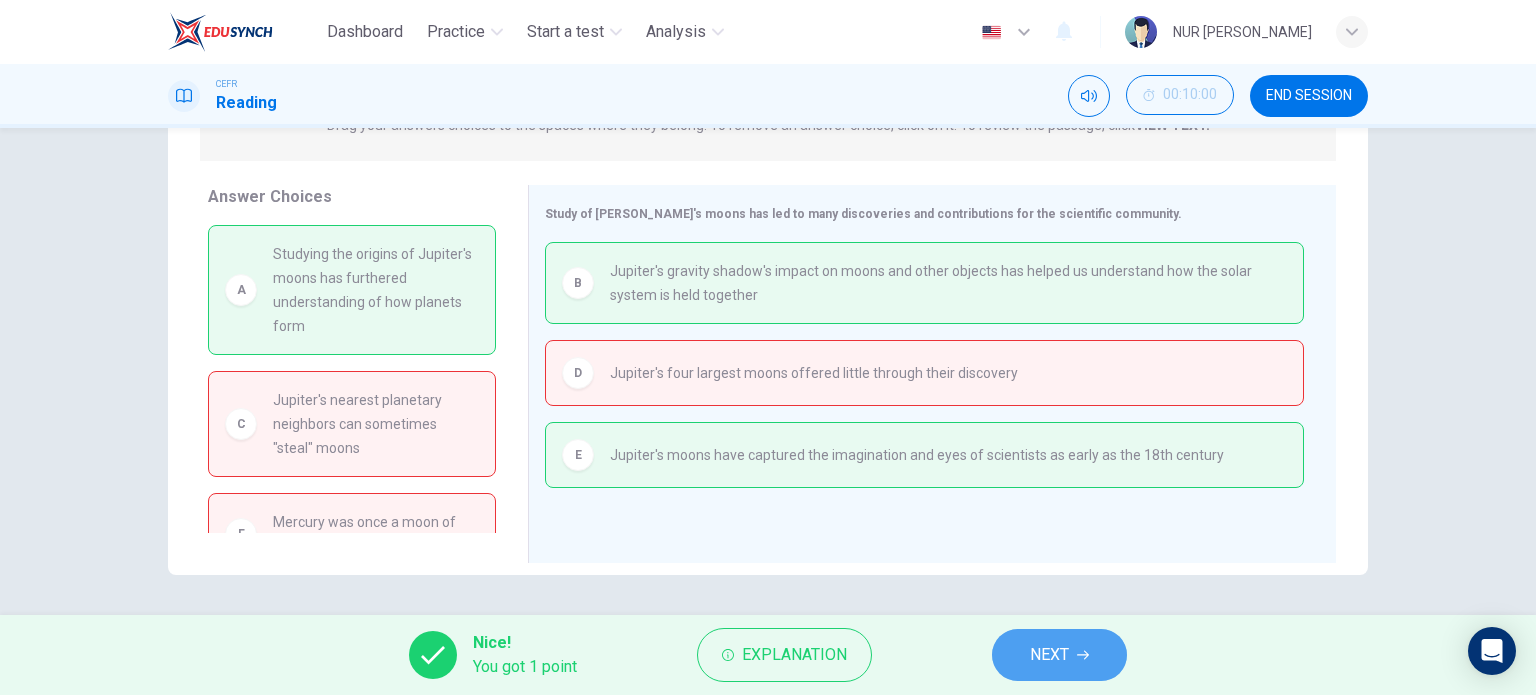 click on "NEXT" at bounding box center [1049, 655] 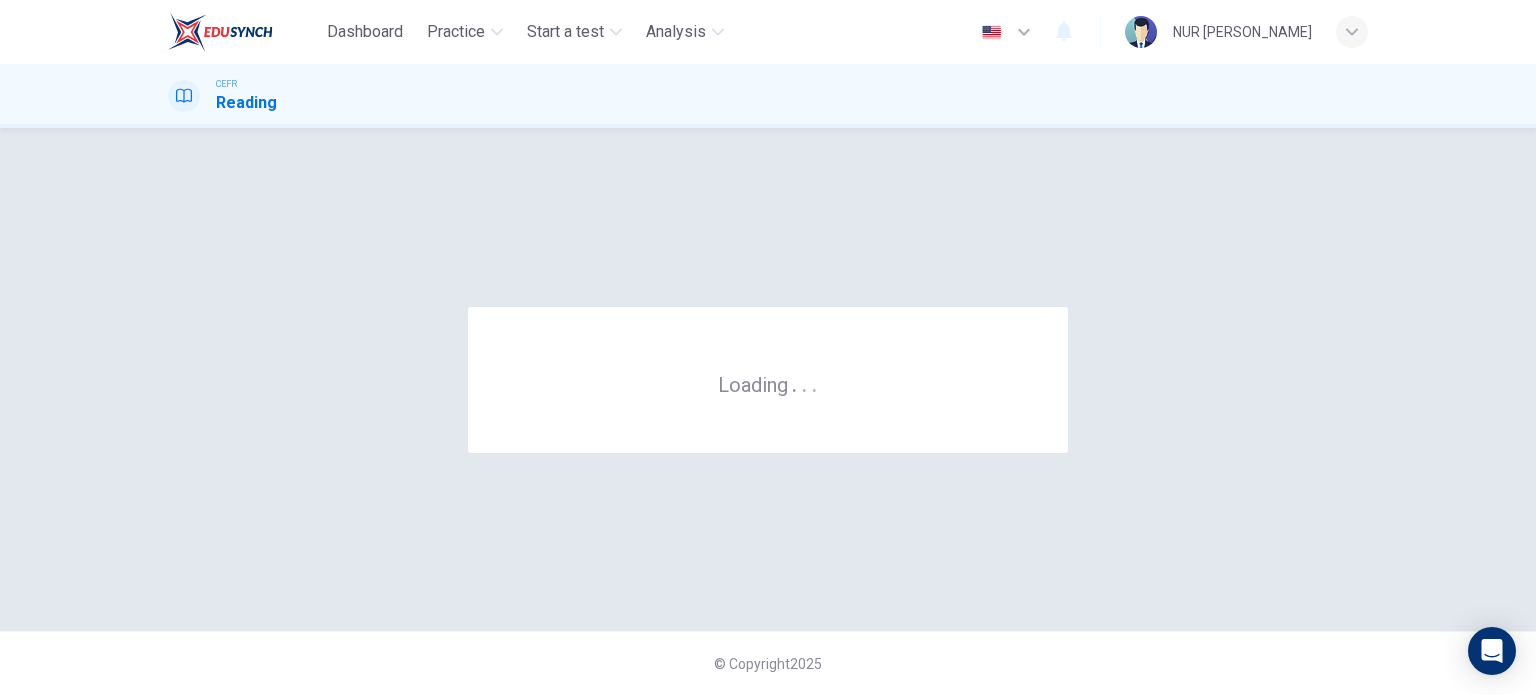 scroll, scrollTop: 0, scrollLeft: 0, axis: both 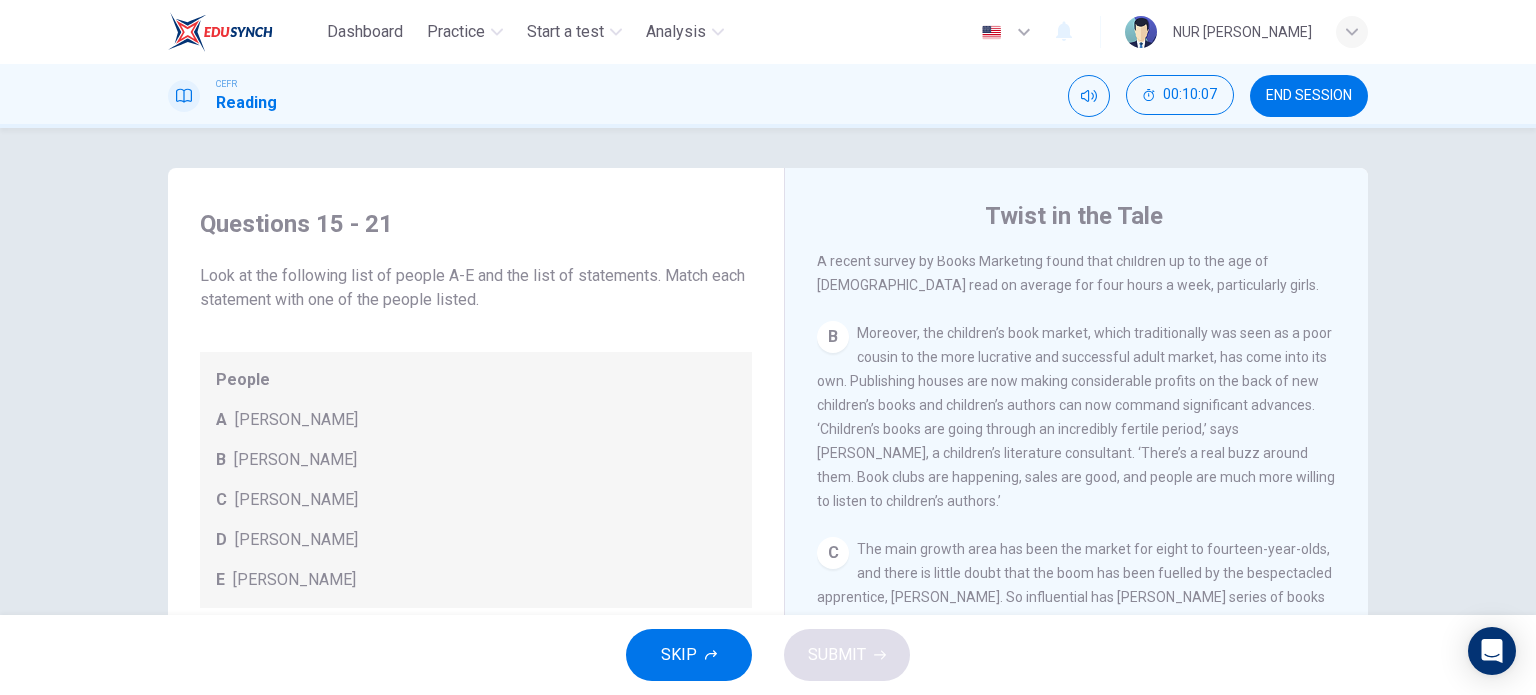 click on "END SESSION" at bounding box center (1309, 96) 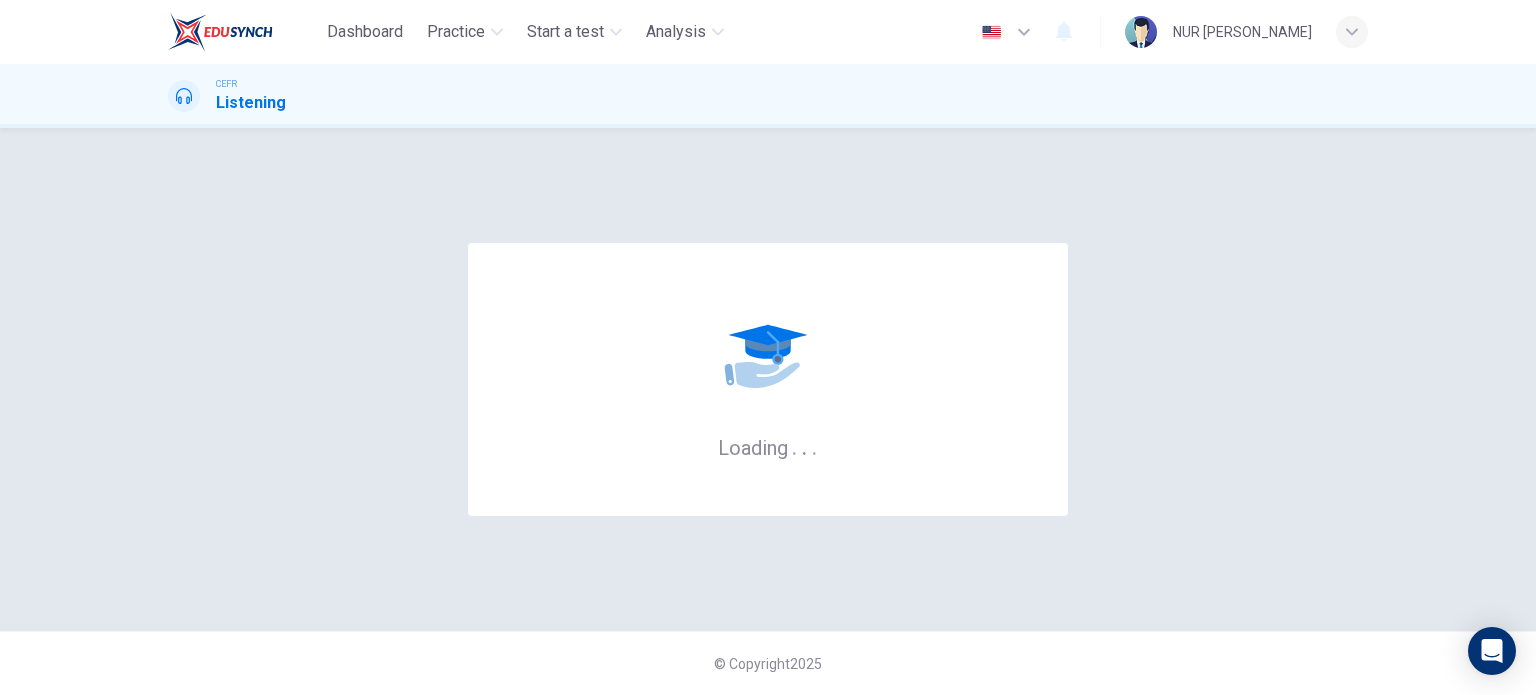 scroll, scrollTop: 0, scrollLeft: 0, axis: both 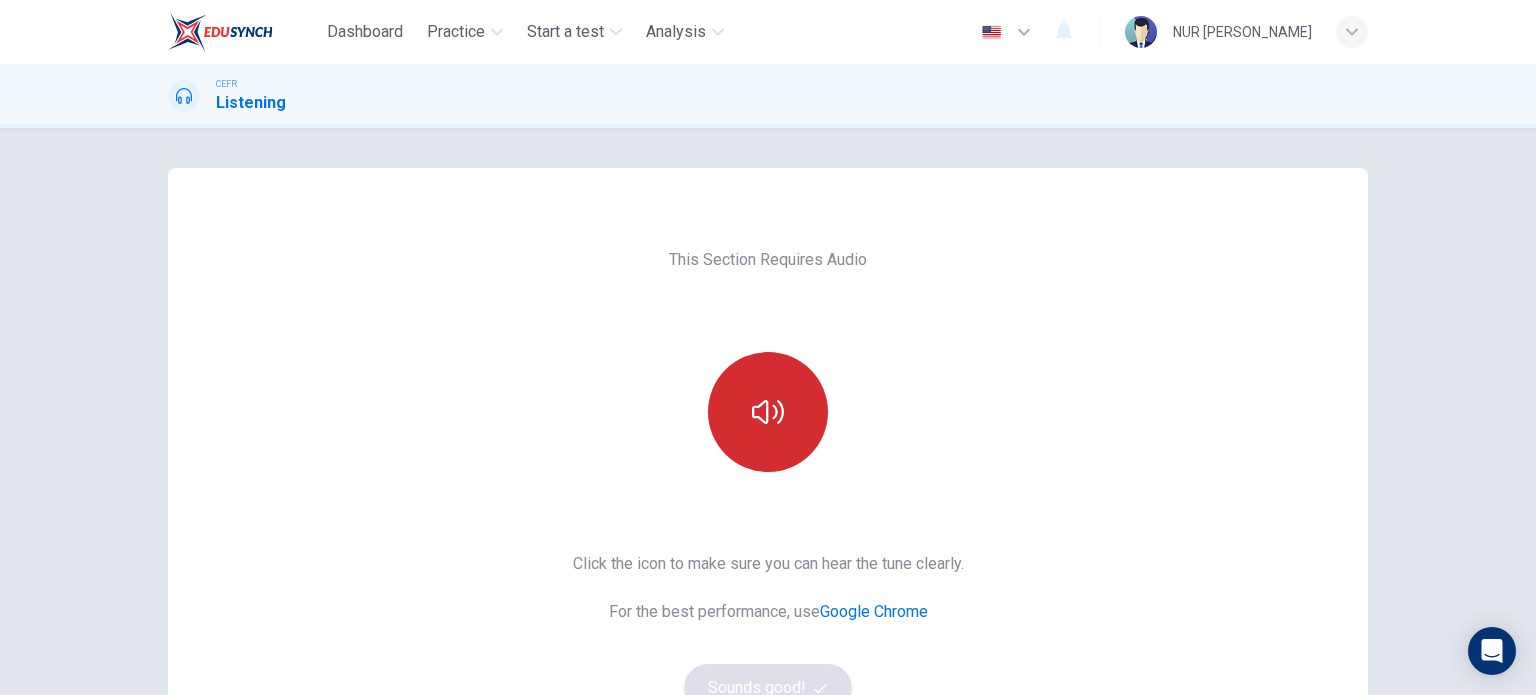 click at bounding box center [768, 412] 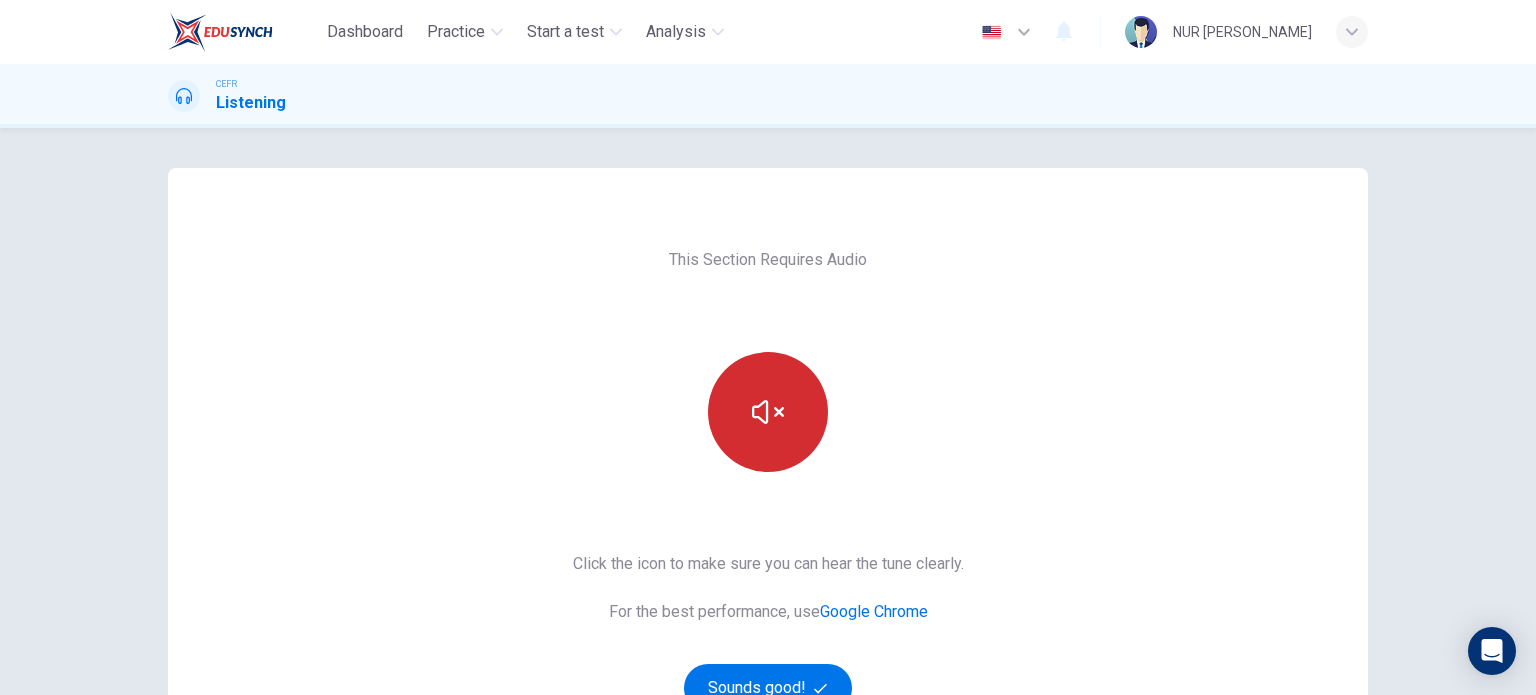 scroll, scrollTop: 100, scrollLeft: 0, axis: vertical 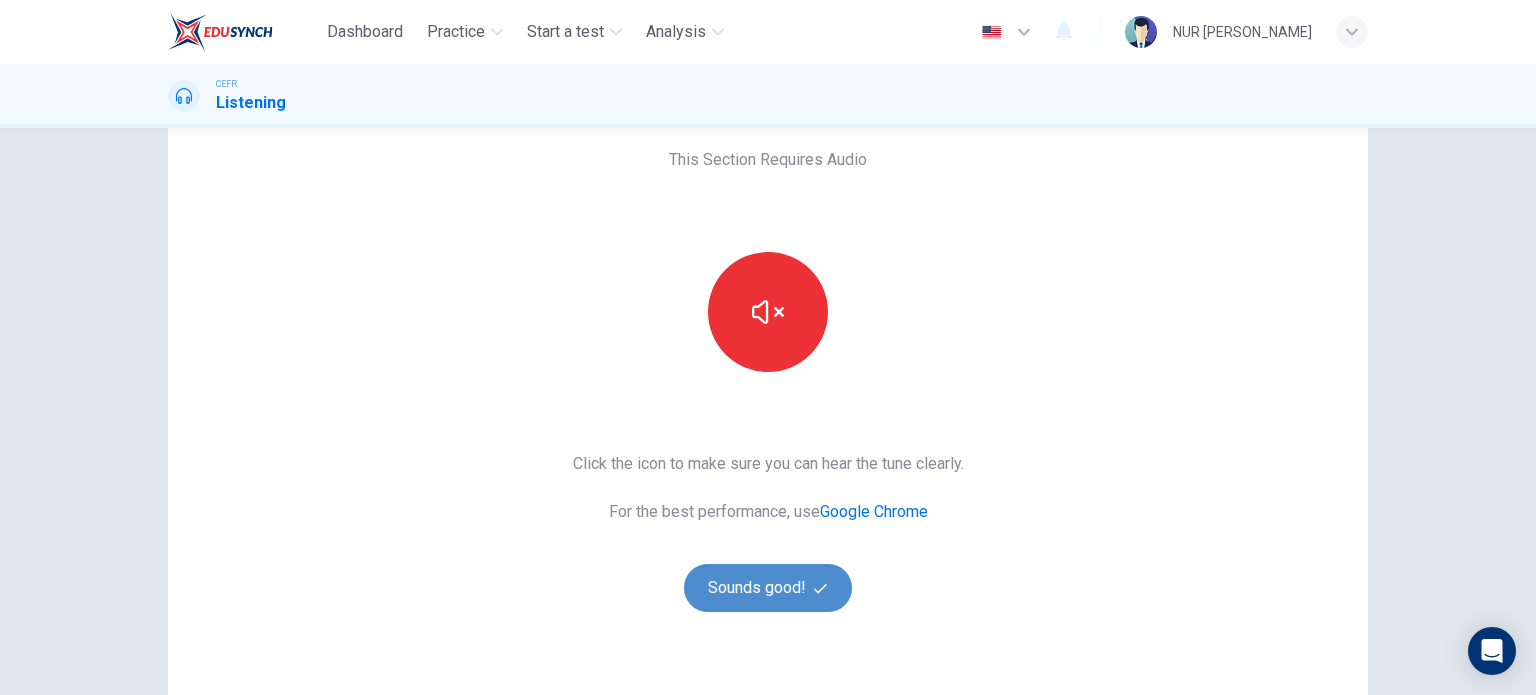 click on "Sounds good!" at bounding box center [768, 588] 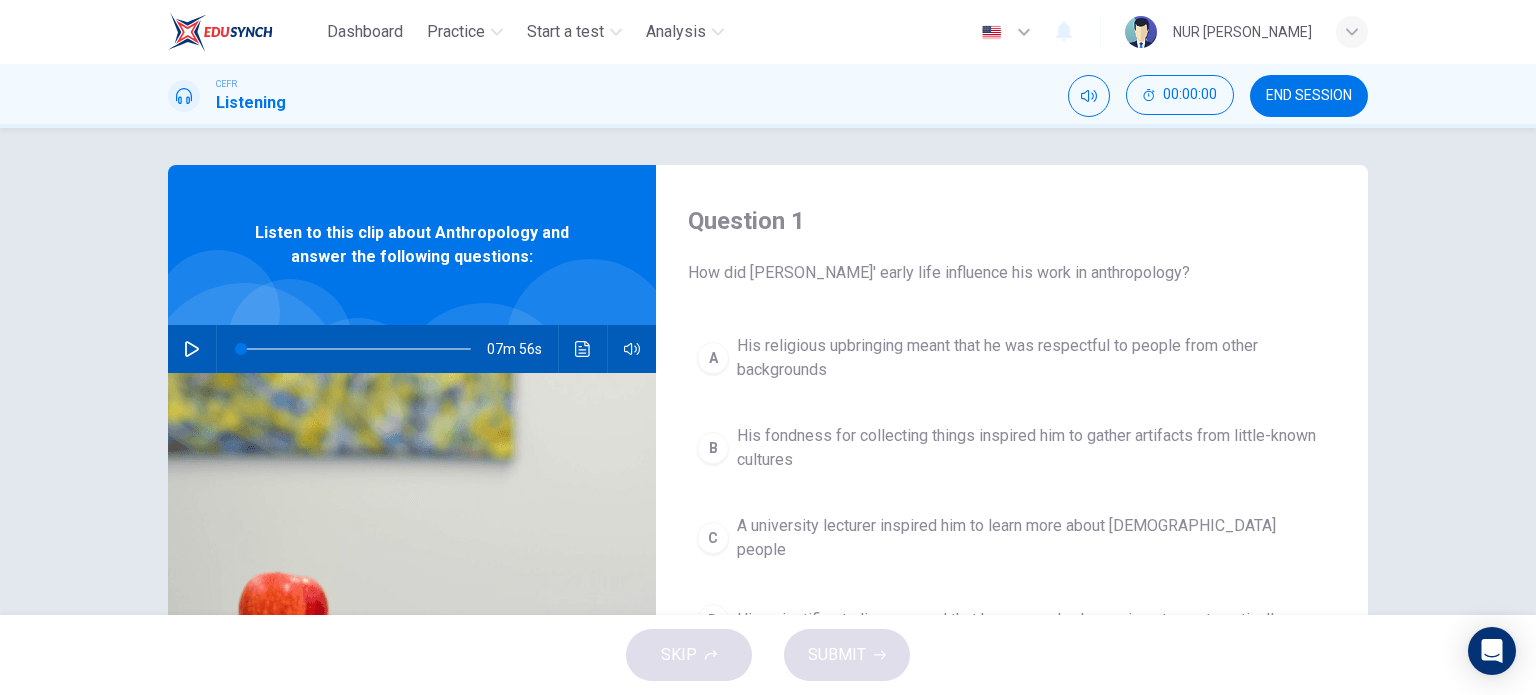 scroll, scrollTop: 0, scrollLeft: 0, axis: both 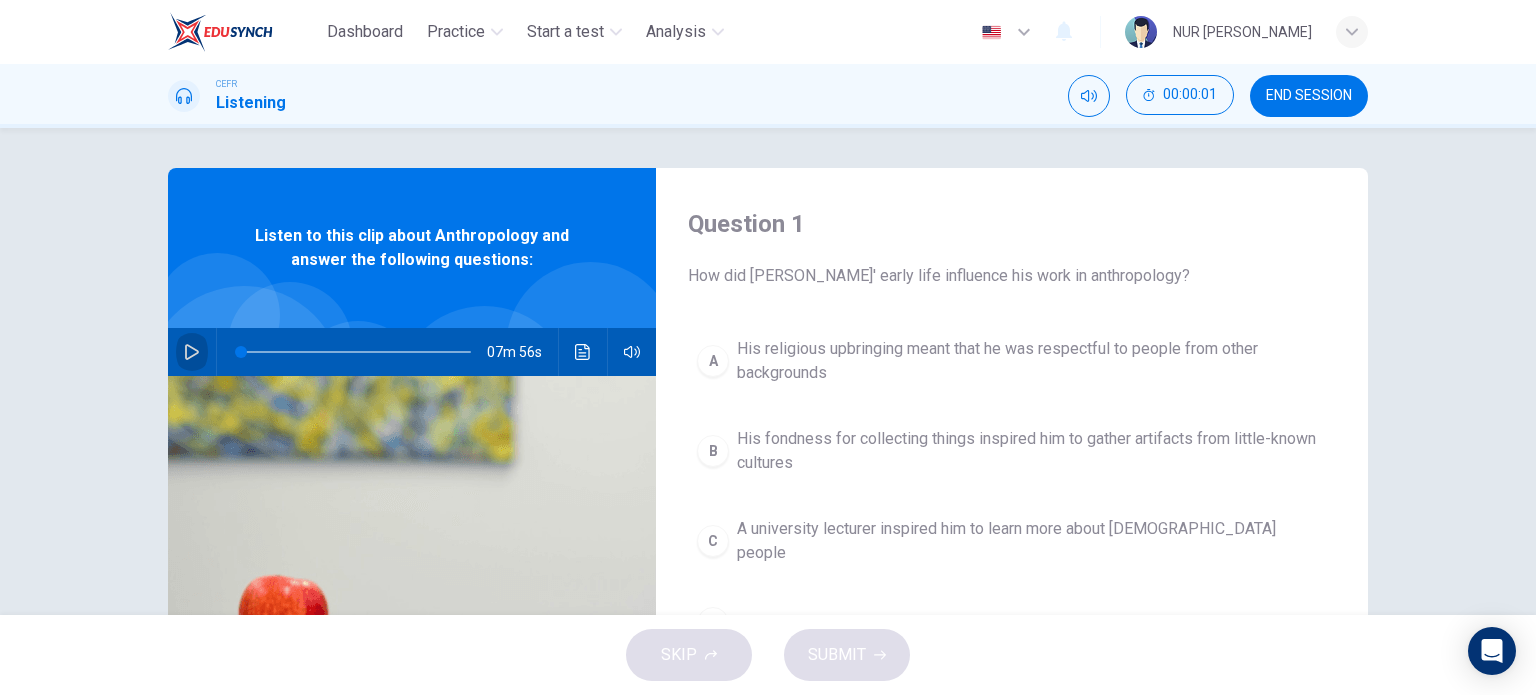 click at bounding box center [192, 352] 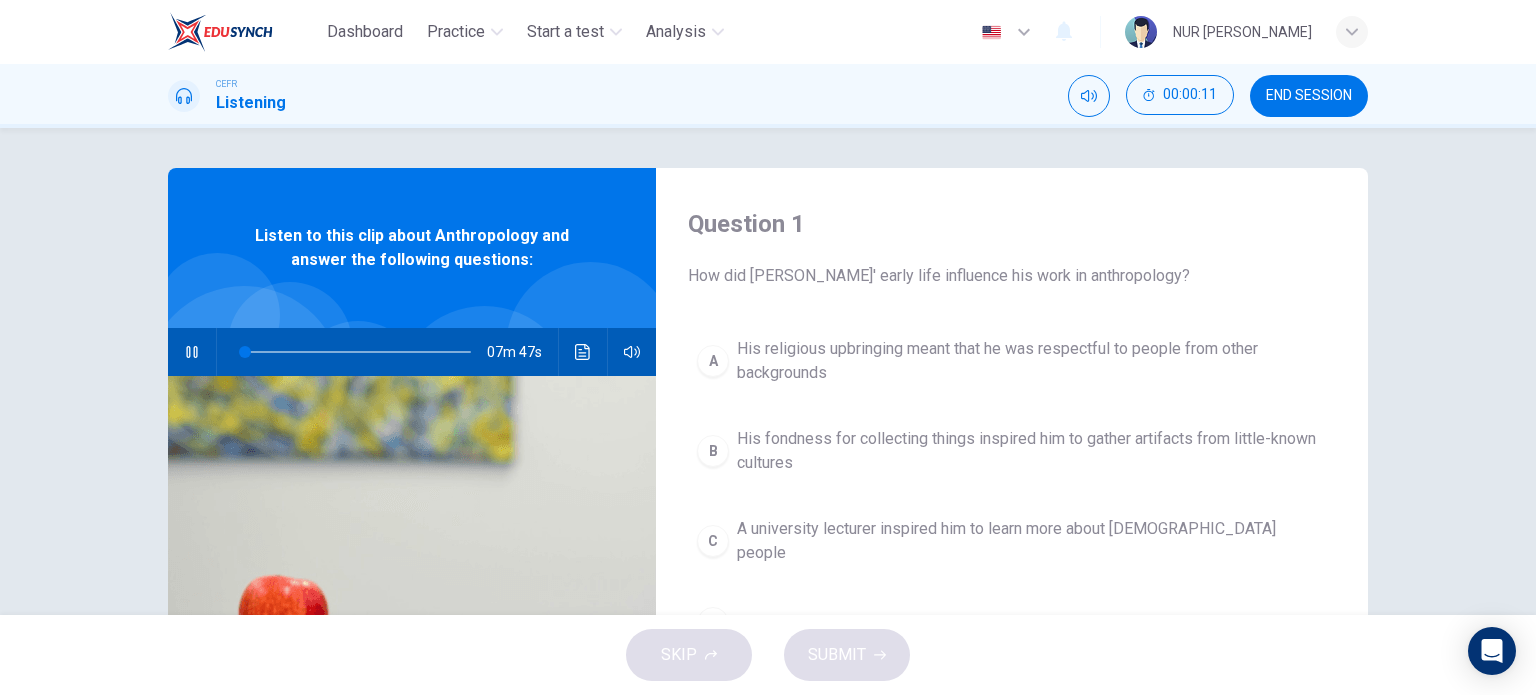 type on "2" 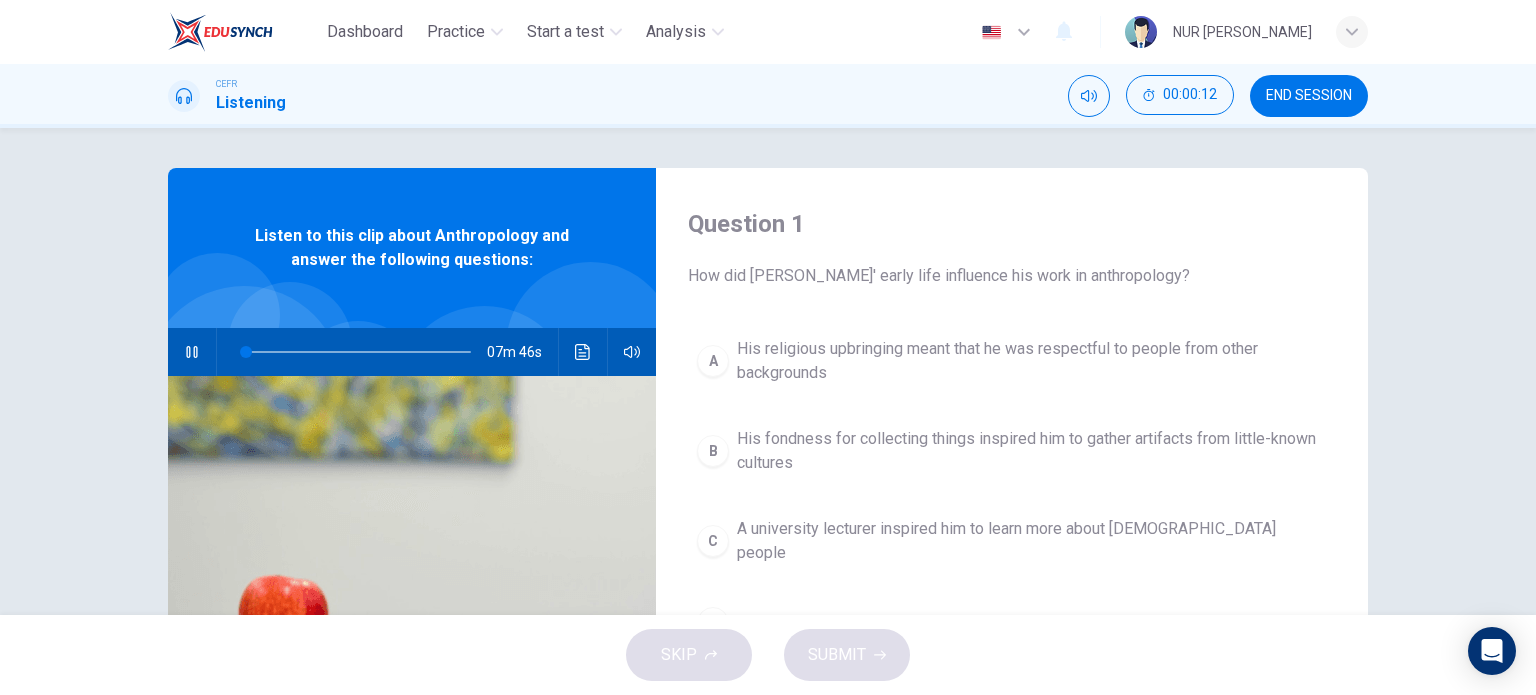 type 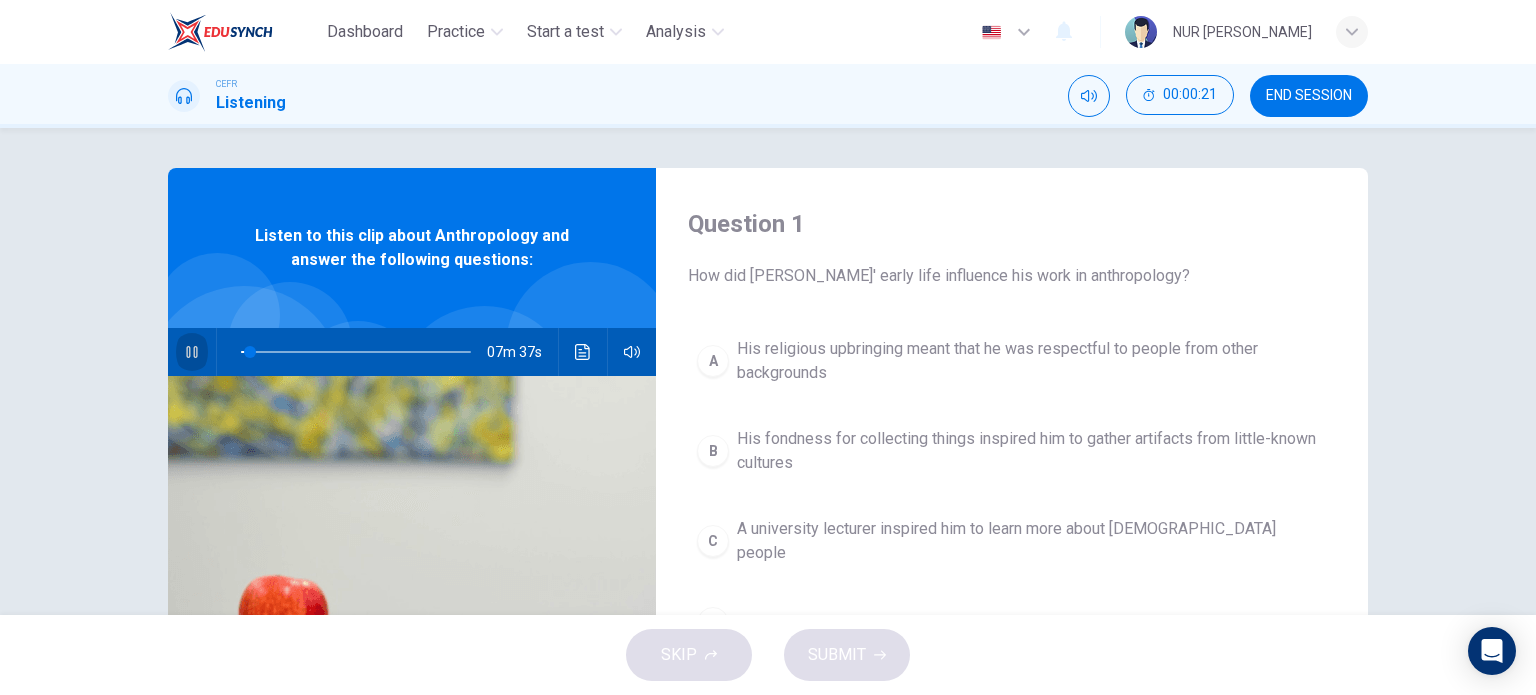 click 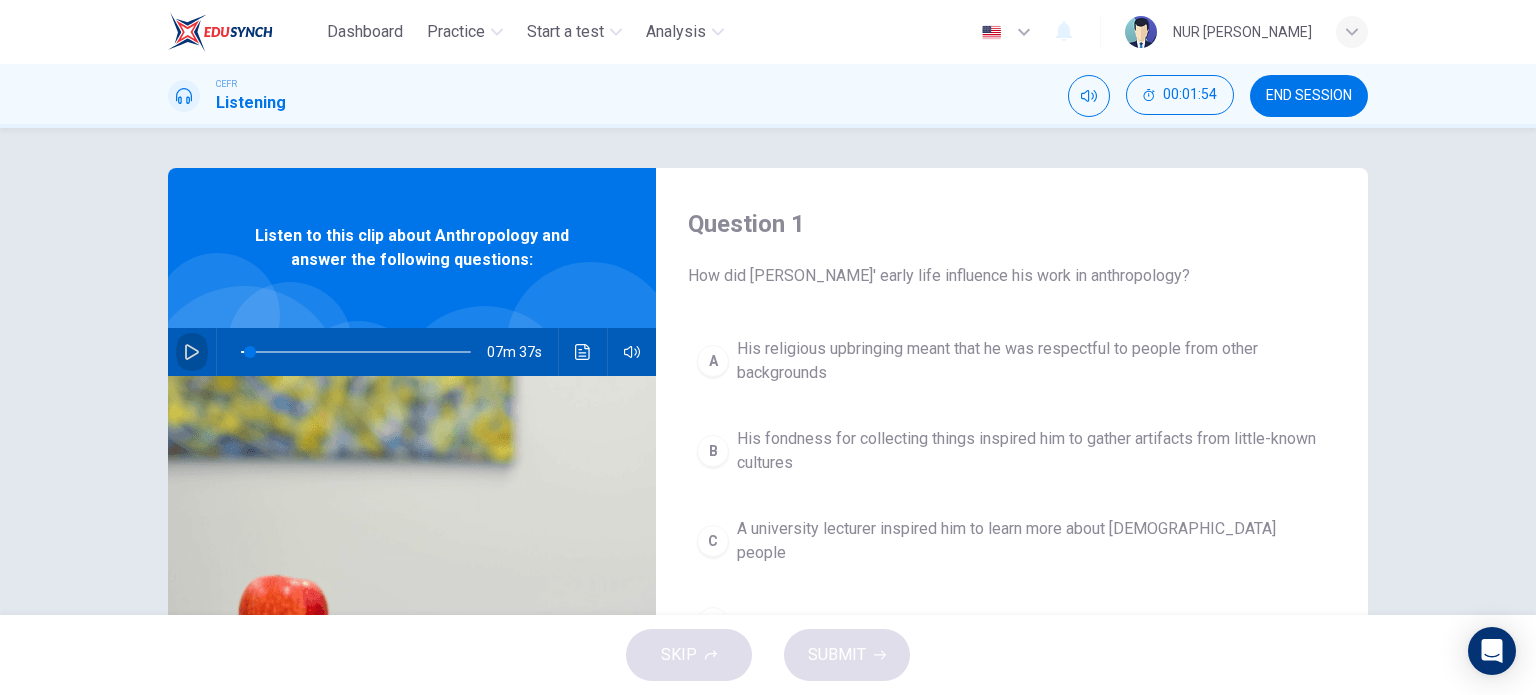click at bounding box center [192, 352] 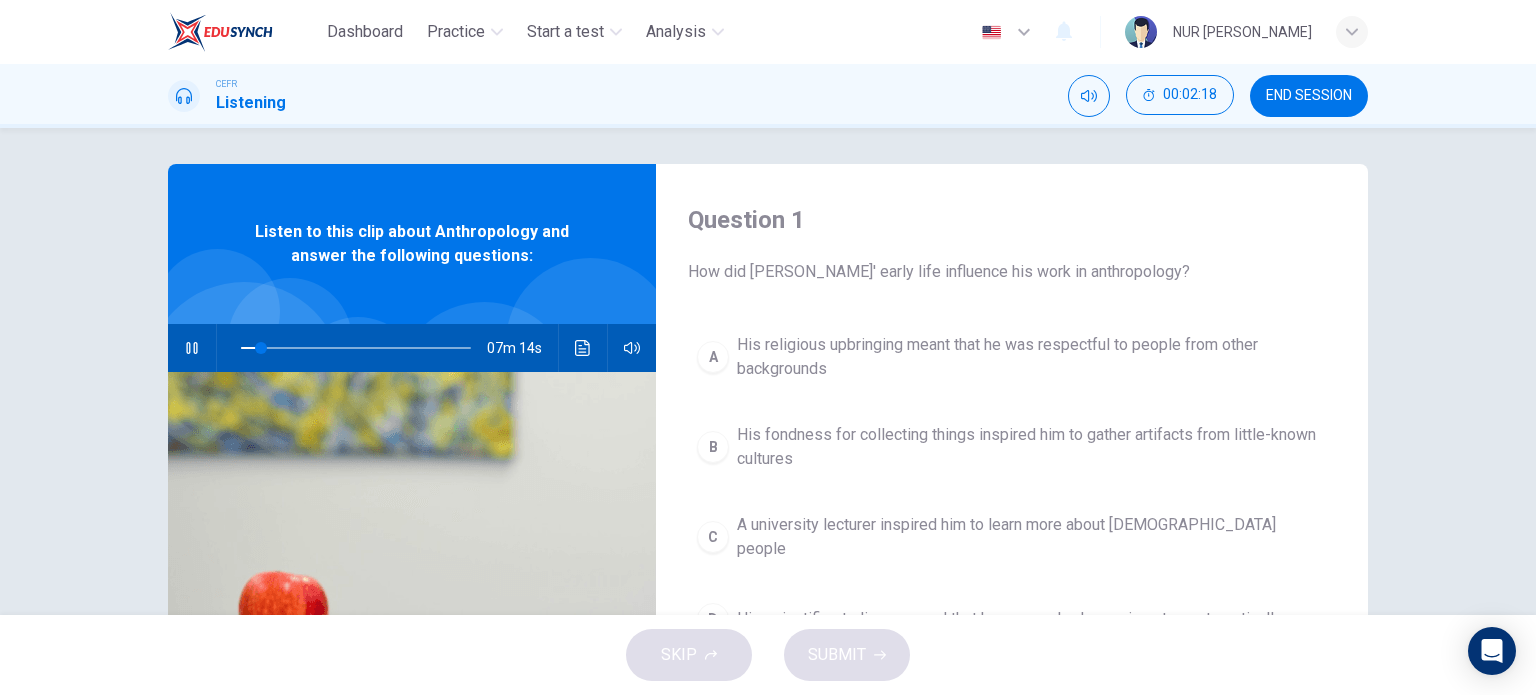 scroll, scrollTop: 0, scrollLeft: 0, axis: both 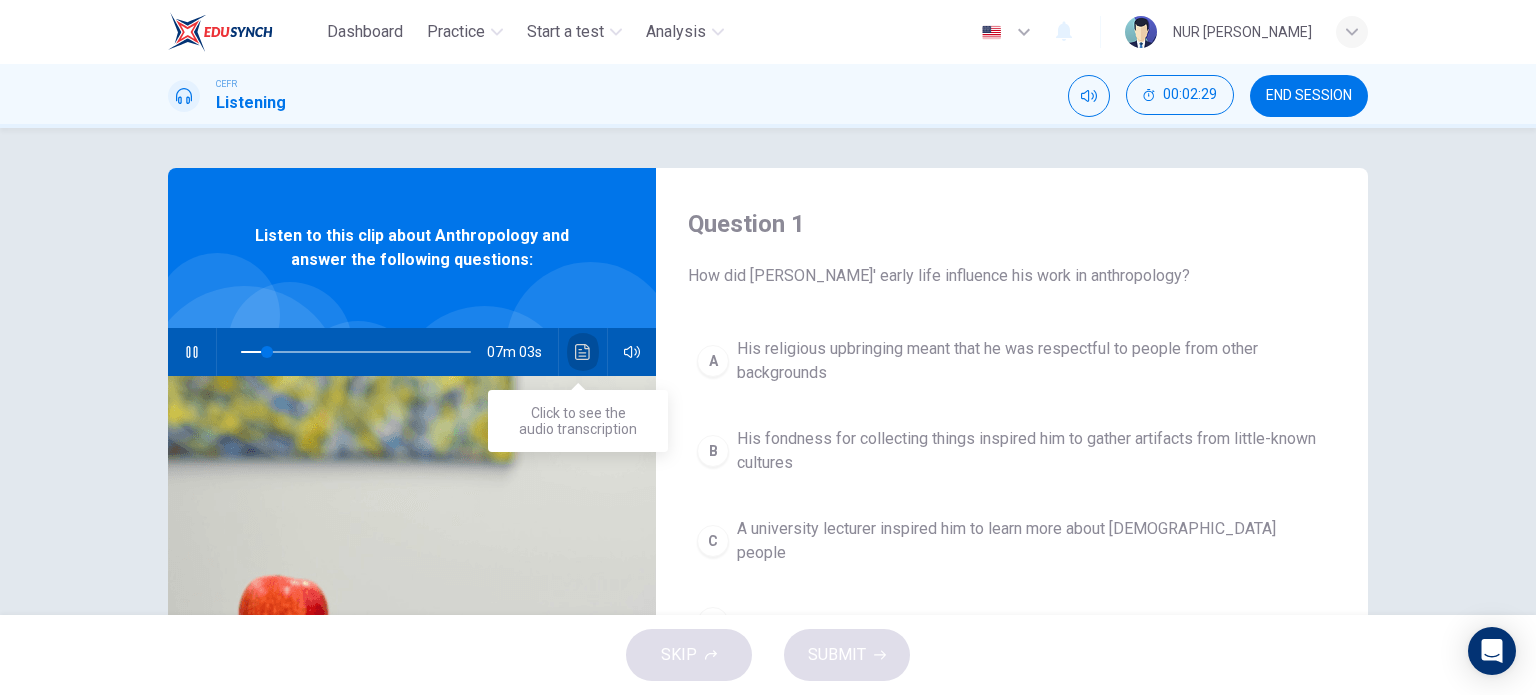 click 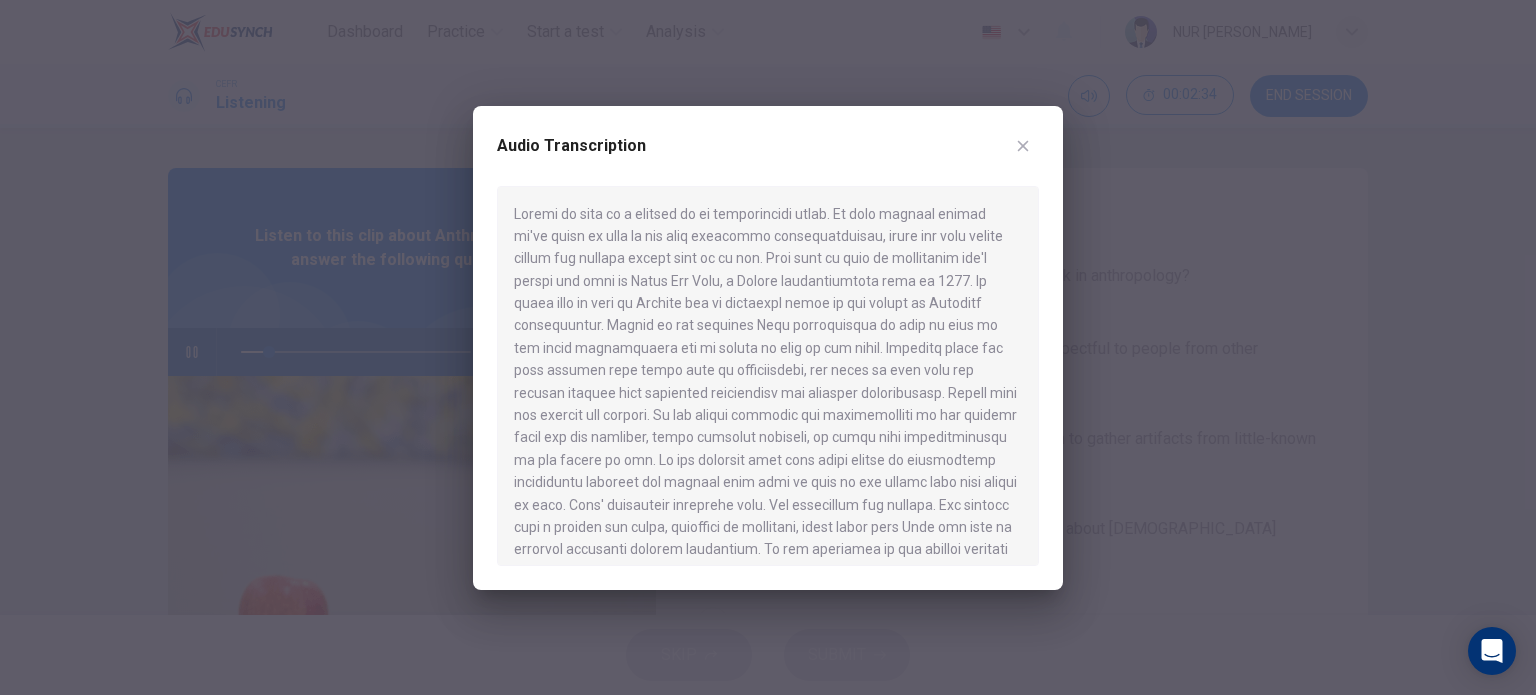 click at bounding box center (1023, 146) 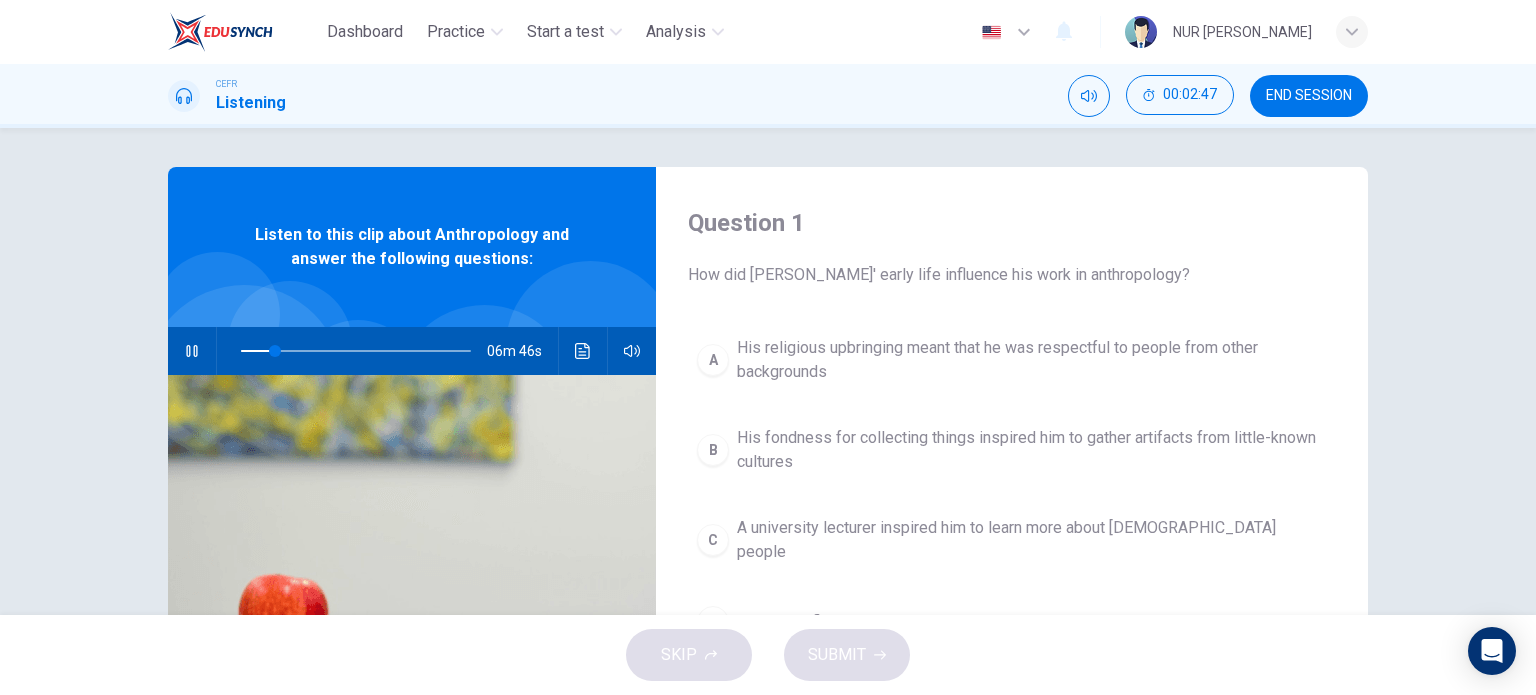 scroll, scrollTop: 0, scrollLeft: 0, axis: both 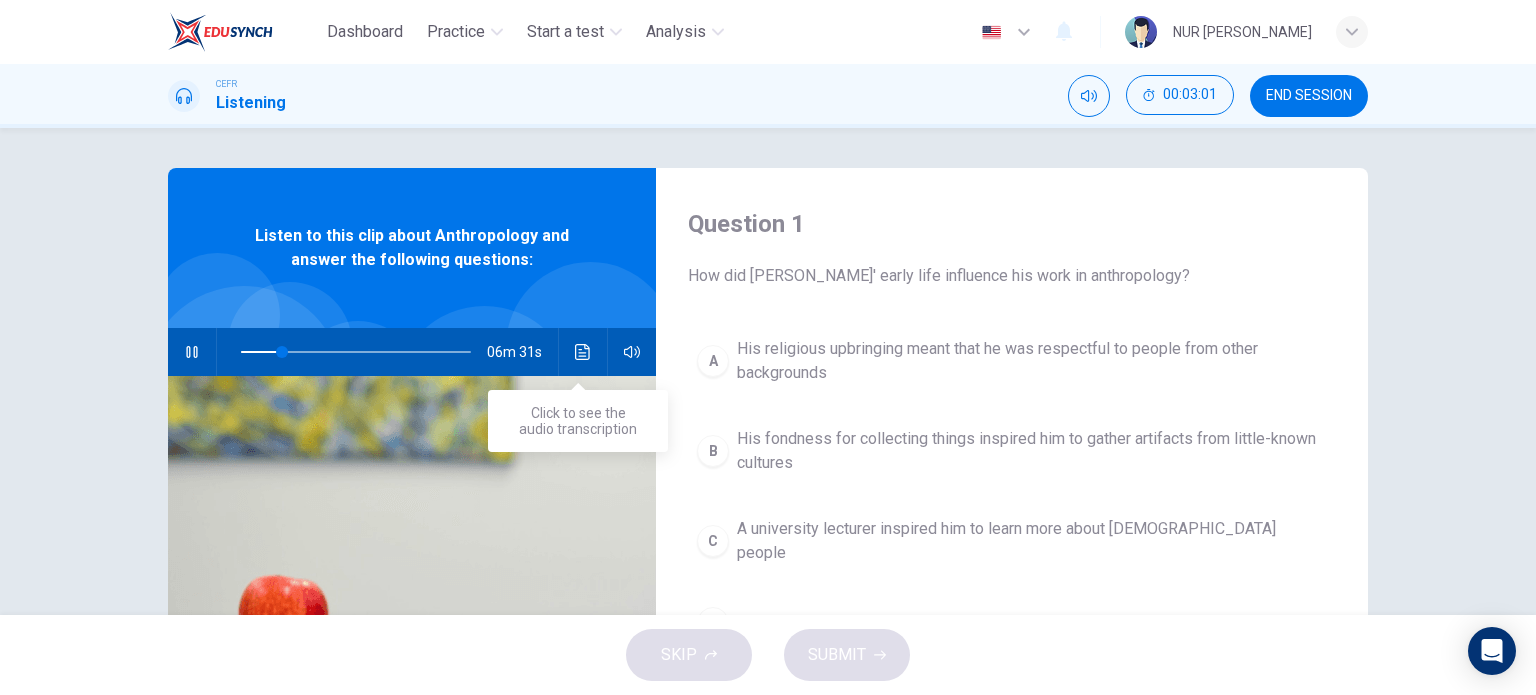 click at bounding box center [583, 352] 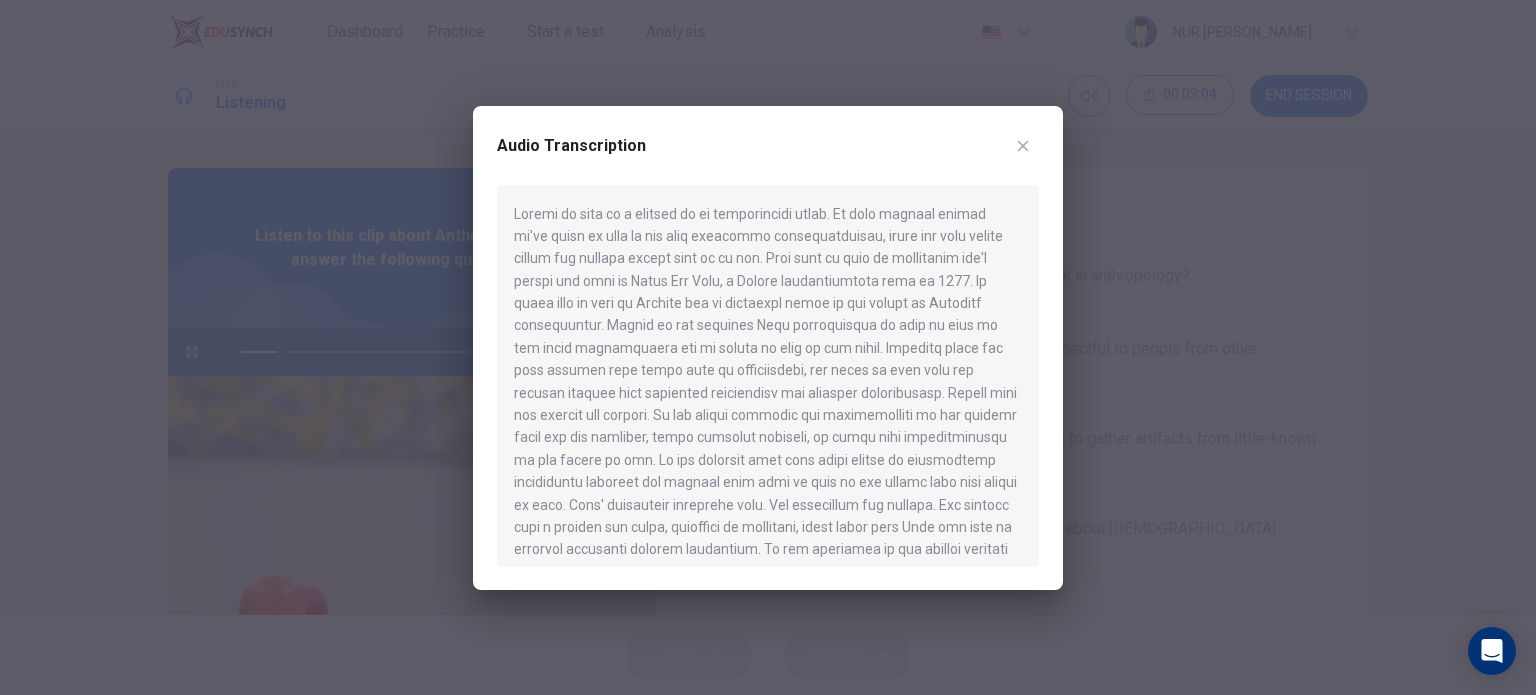 click on "Audio Transcription" at bounding box center [768, 348] 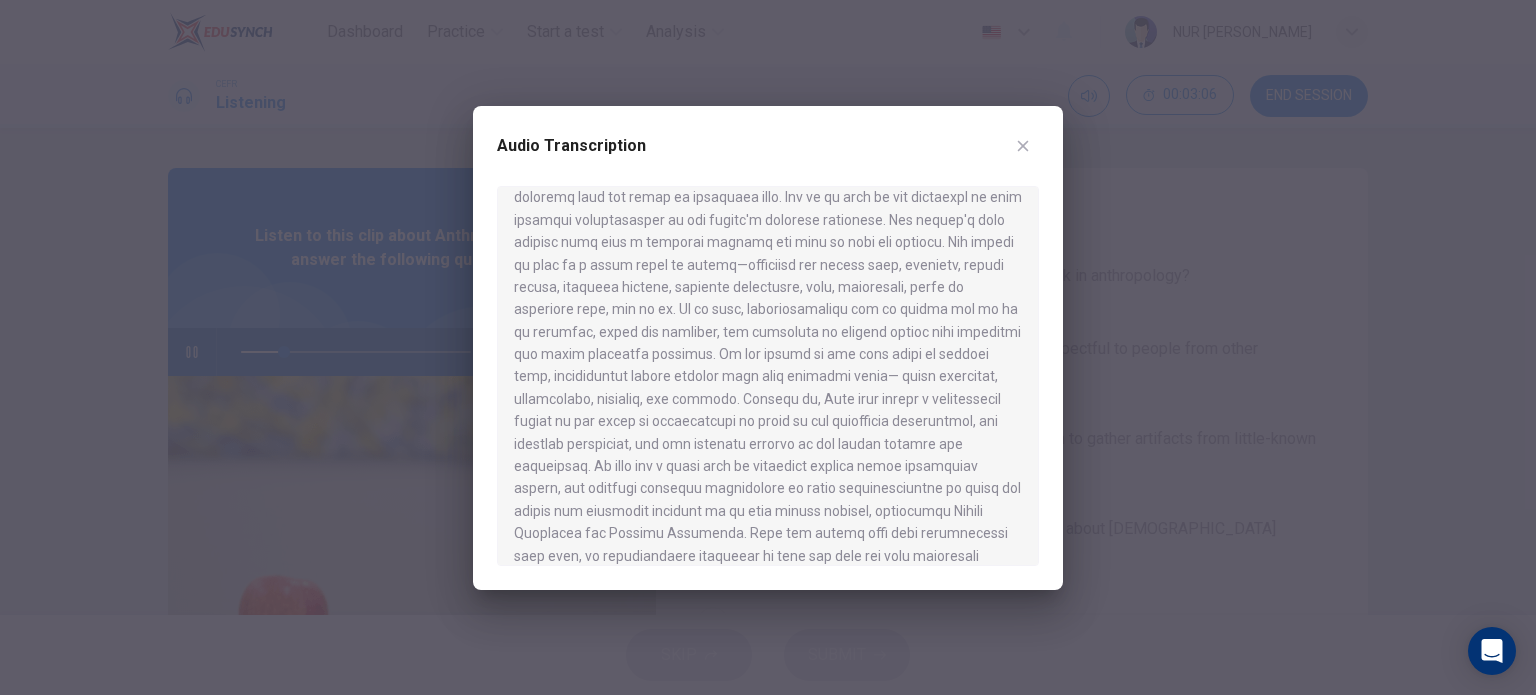 scroll, scrollTop: 1423, scrollLeft: 0, axis: vertical 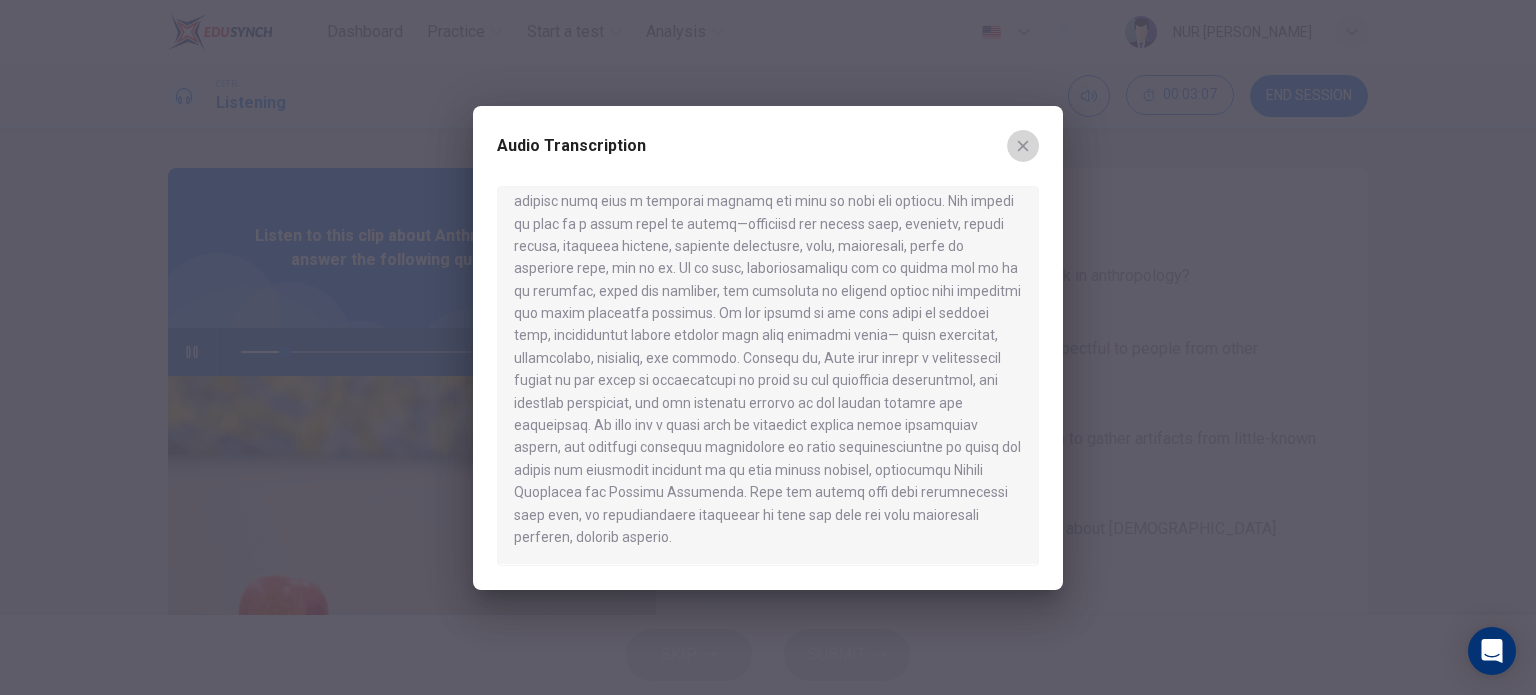 click 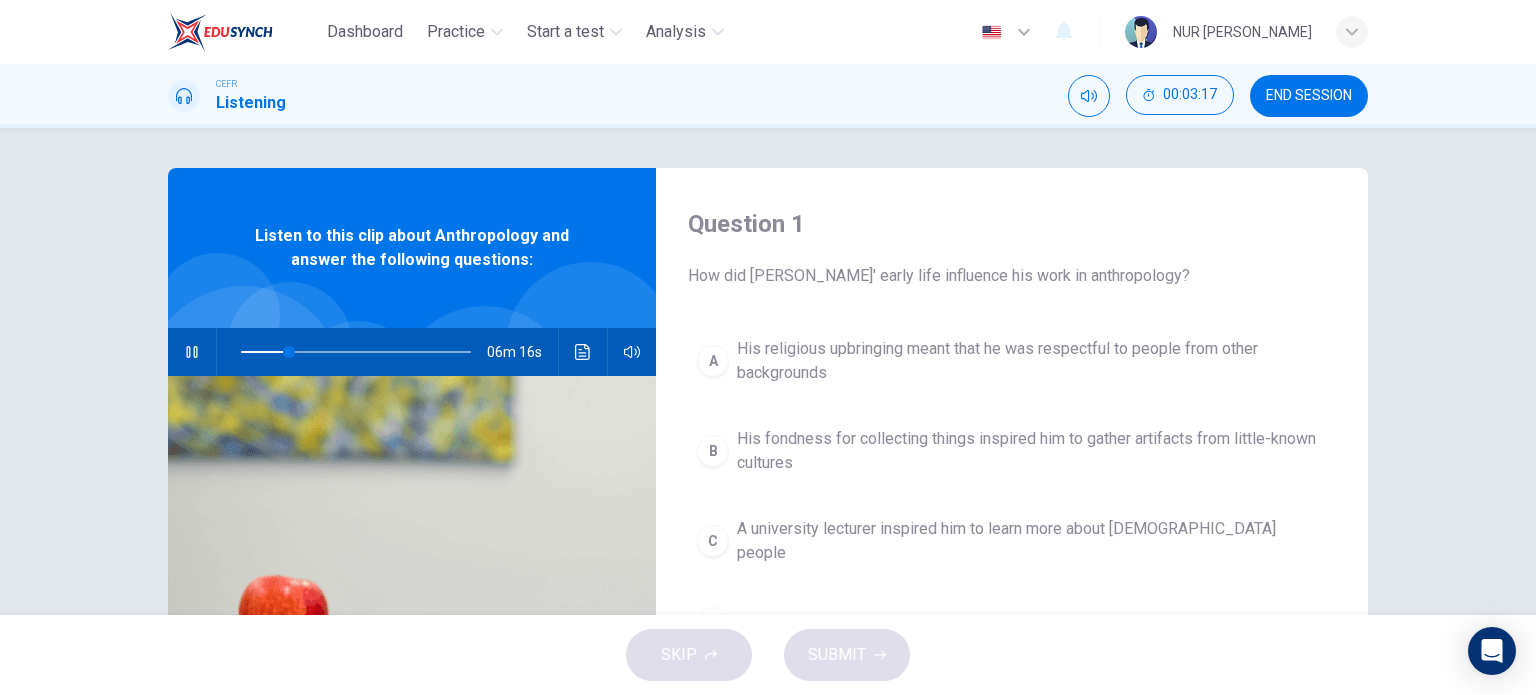 click on "Question 1 How did Boas' early life influence his work in anthropology?" at bounding box center [1012, 248] 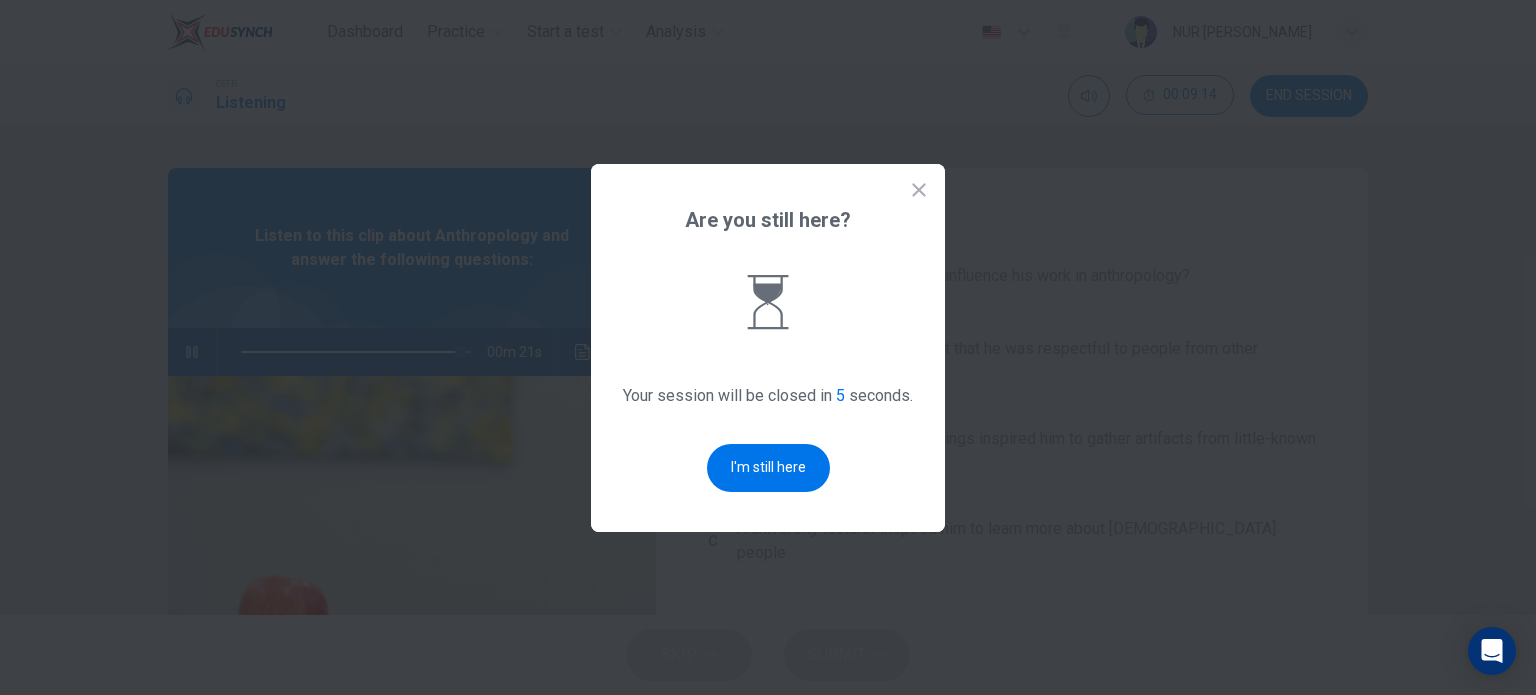 type on "96" 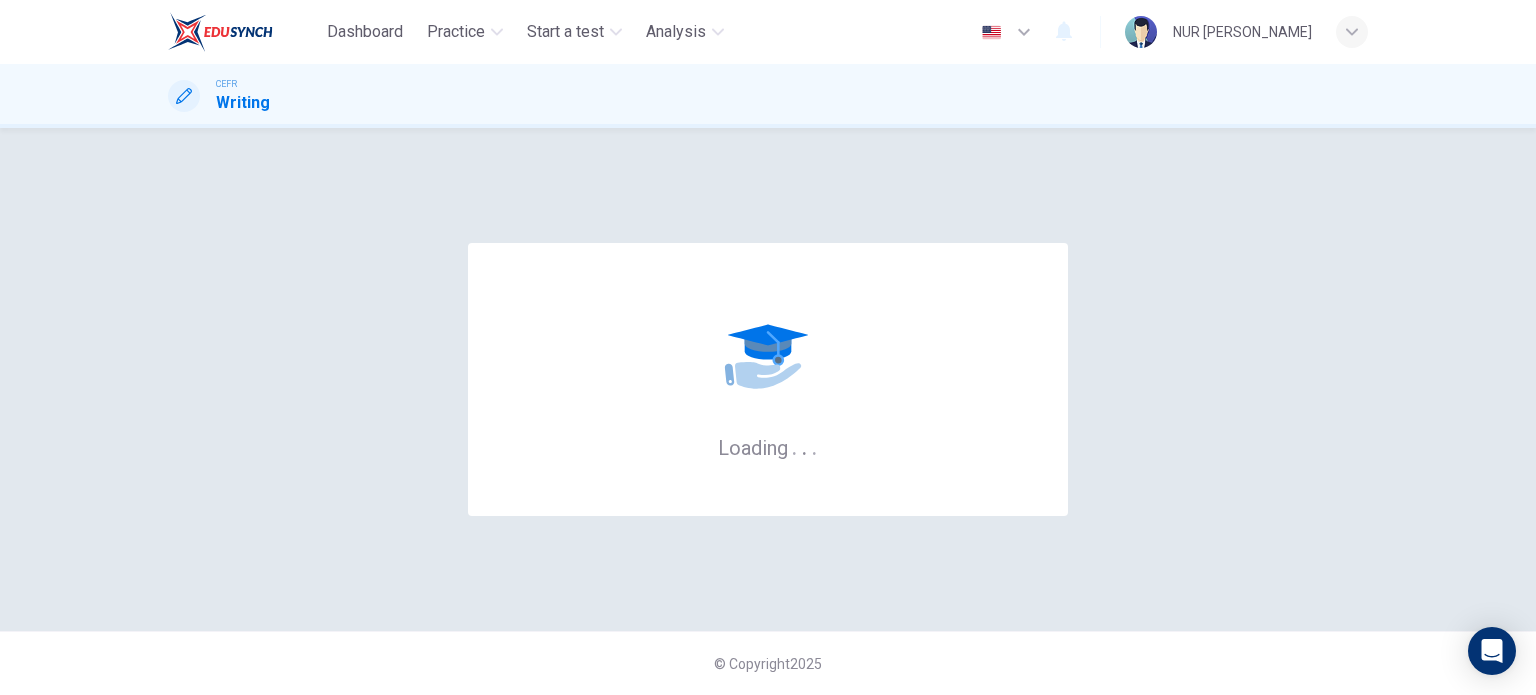 scroll, scrollTop: 0, scrollLeft: 0, axis: both 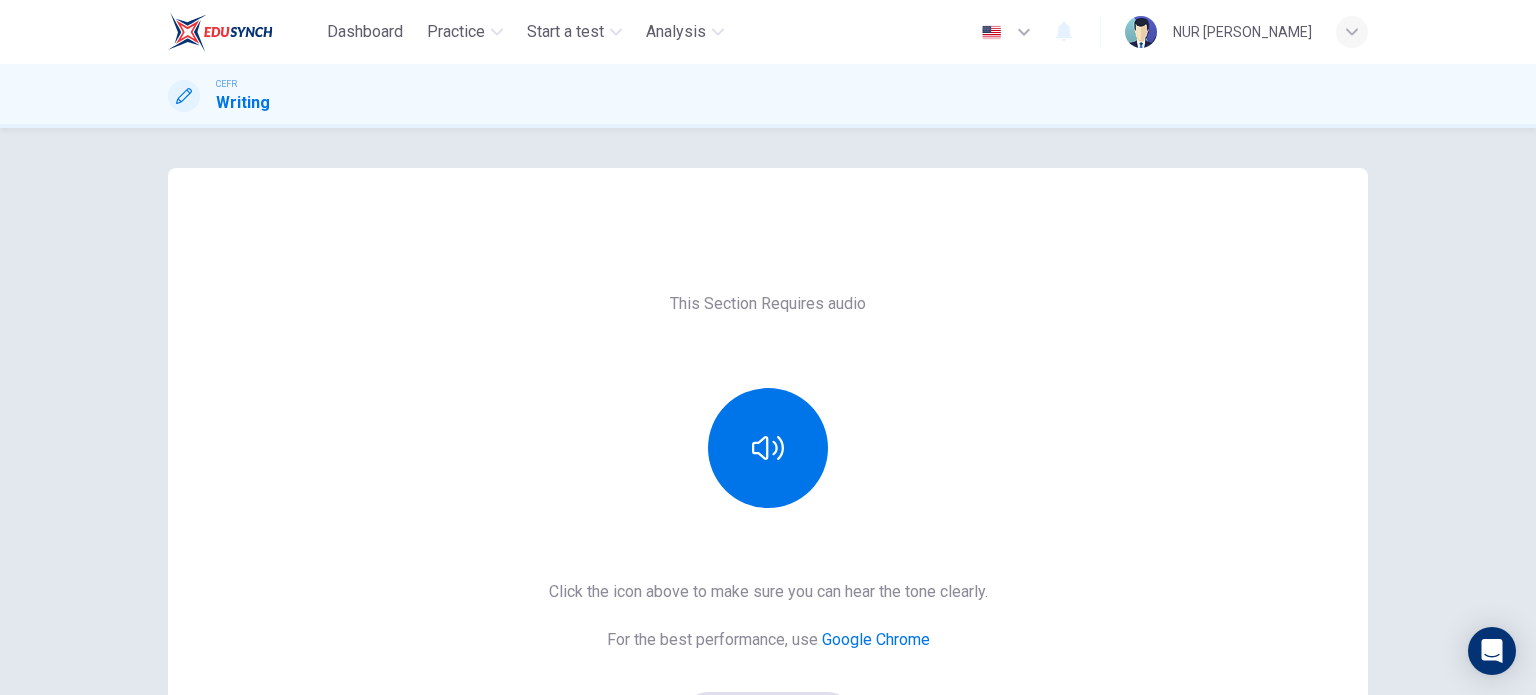 click on "This Section Requires audio Click the icon above to make sure you can hear the tone clearly. For the best performance, use   Google Chrome Sounds good!" at bounding box center (768, 516) 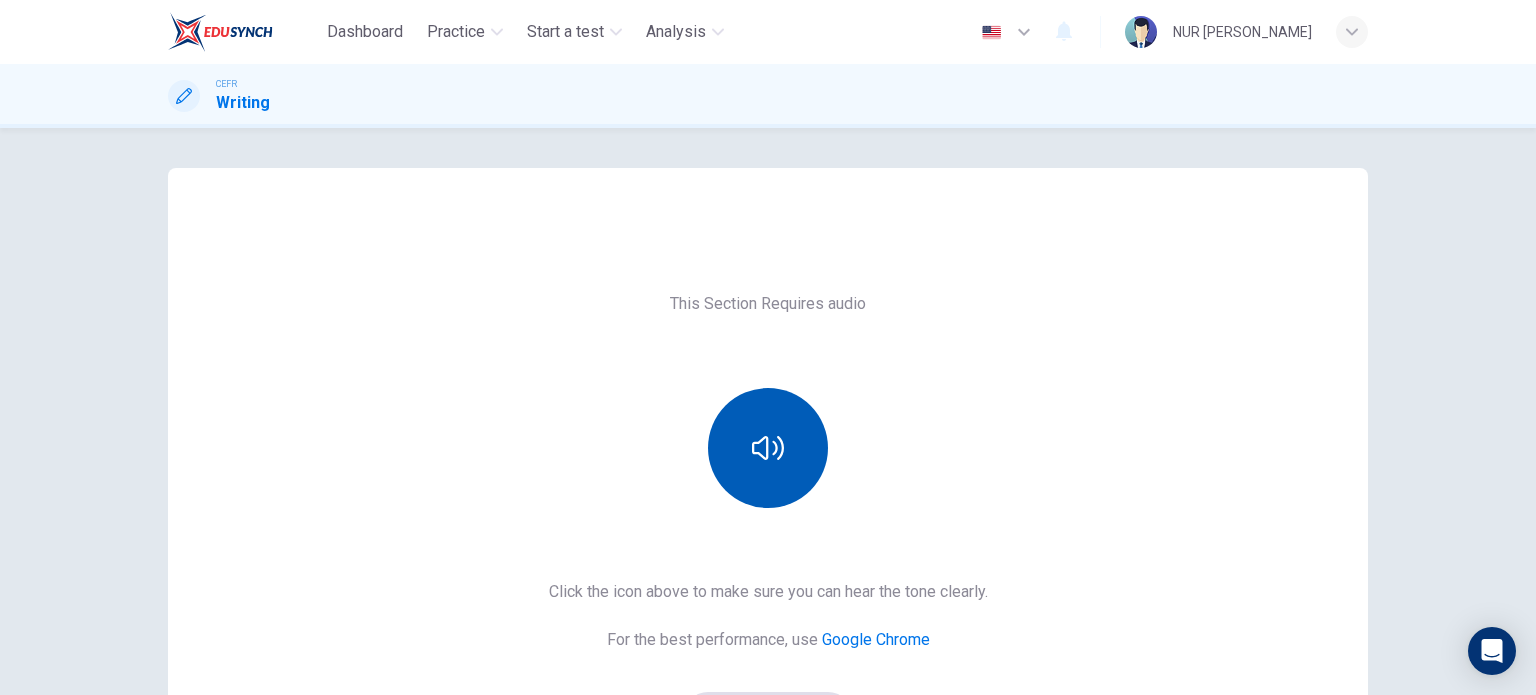 click at bounding box center [768, 448] 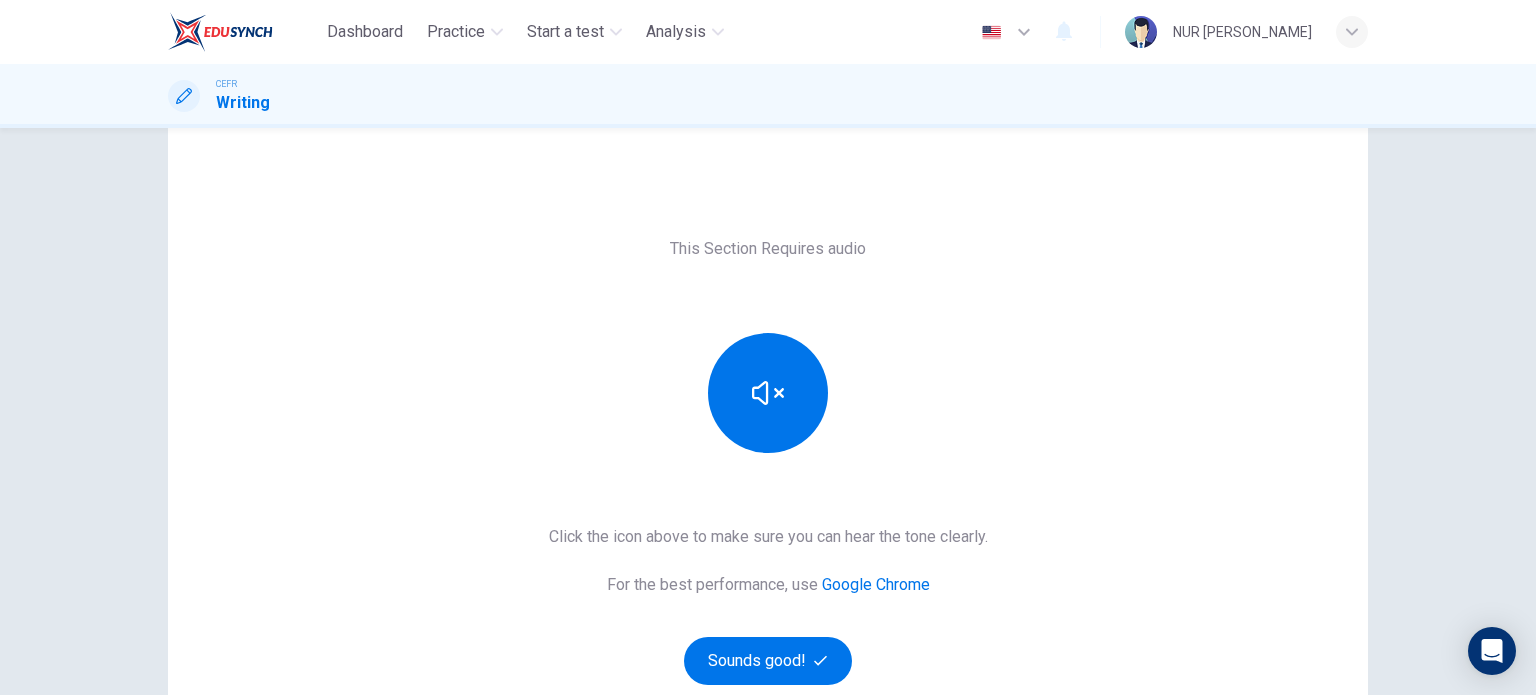 scroll, scrollTop: 100, scrollLeft: 0, axis: vertical 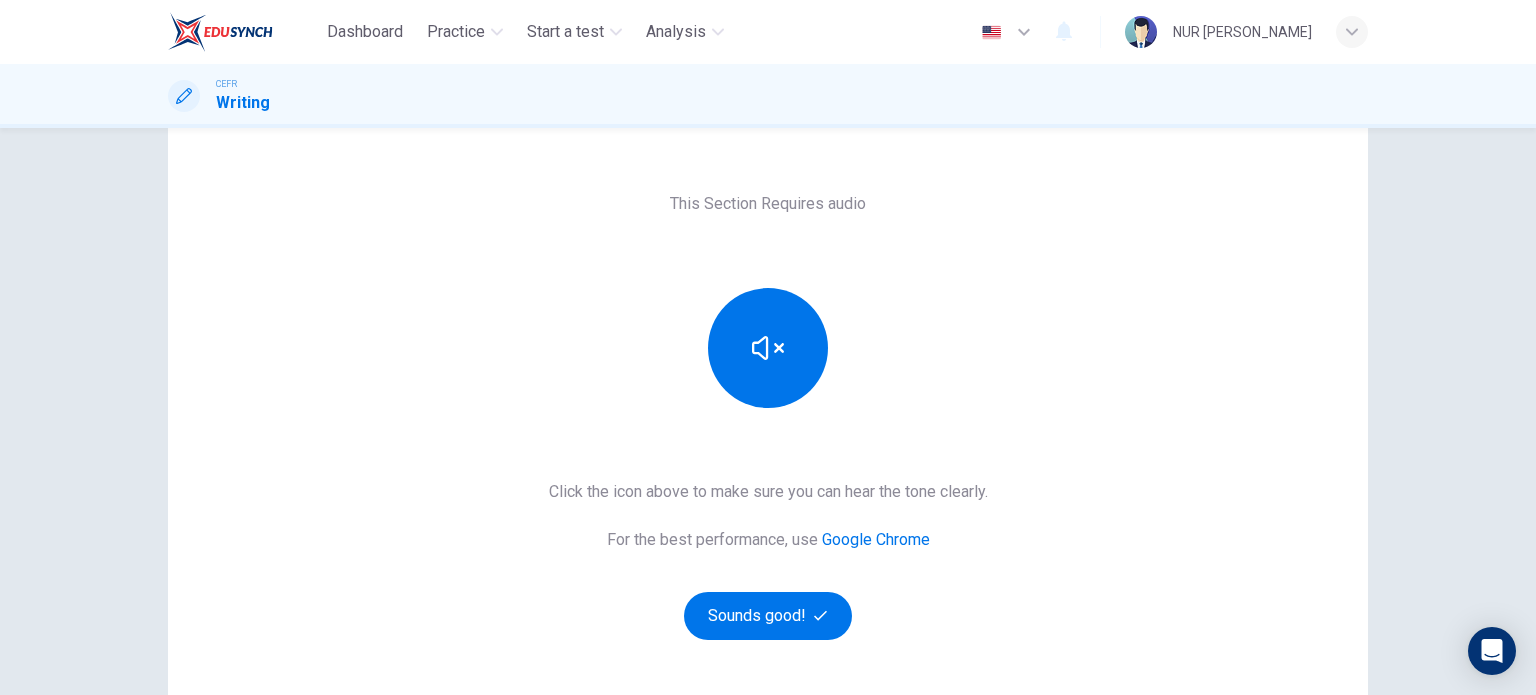 click on "Google Chrome" at bounding box center (876, 539) 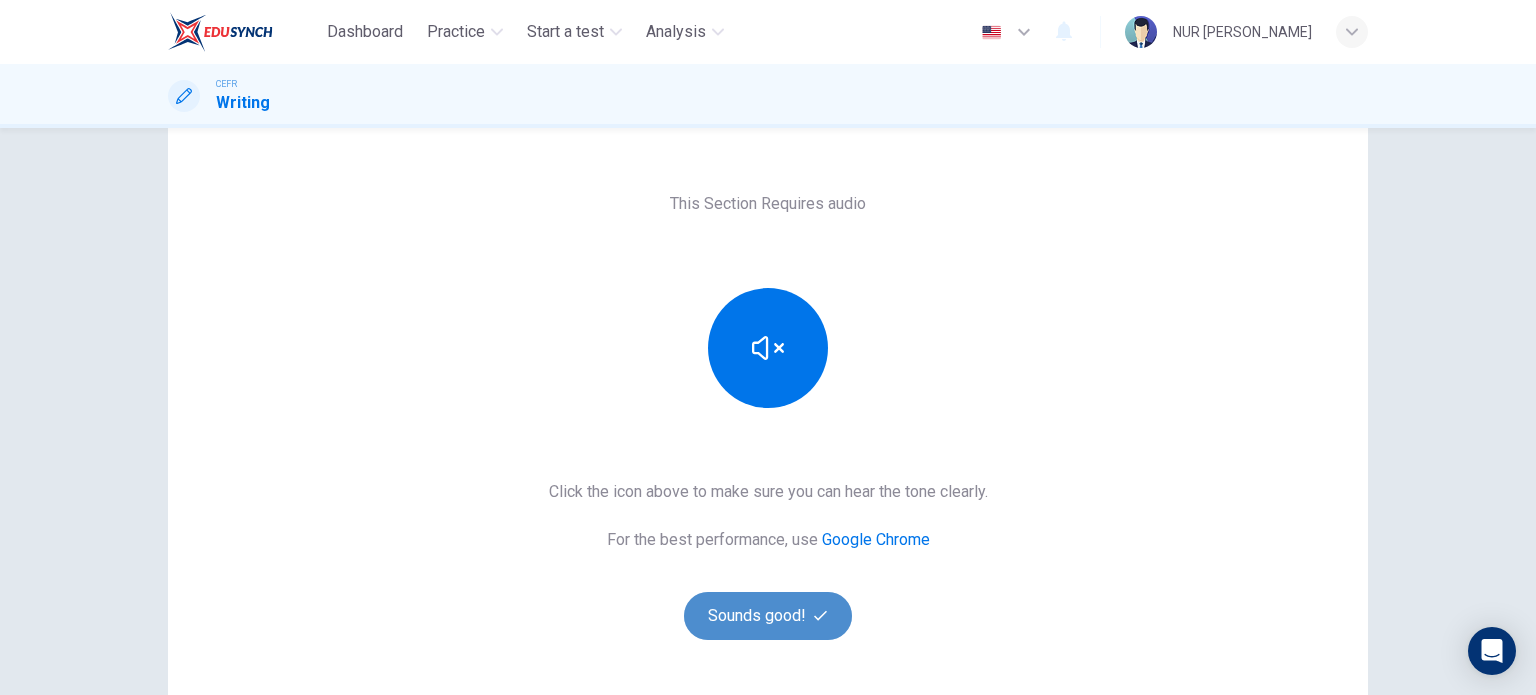 click on "Sounds good!" at bounding box center (768, 616) 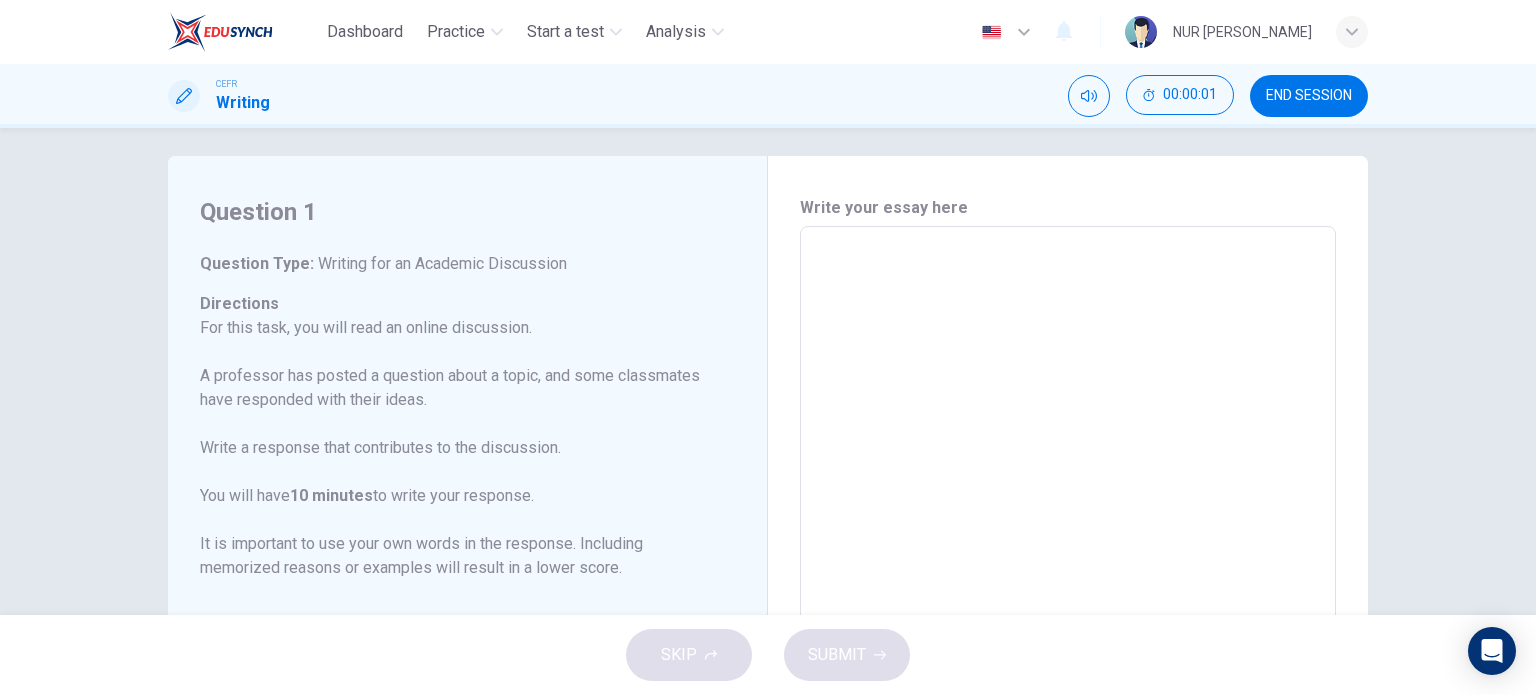 scroll, scrollTop: 0, scrollLeft: 0, axis: both 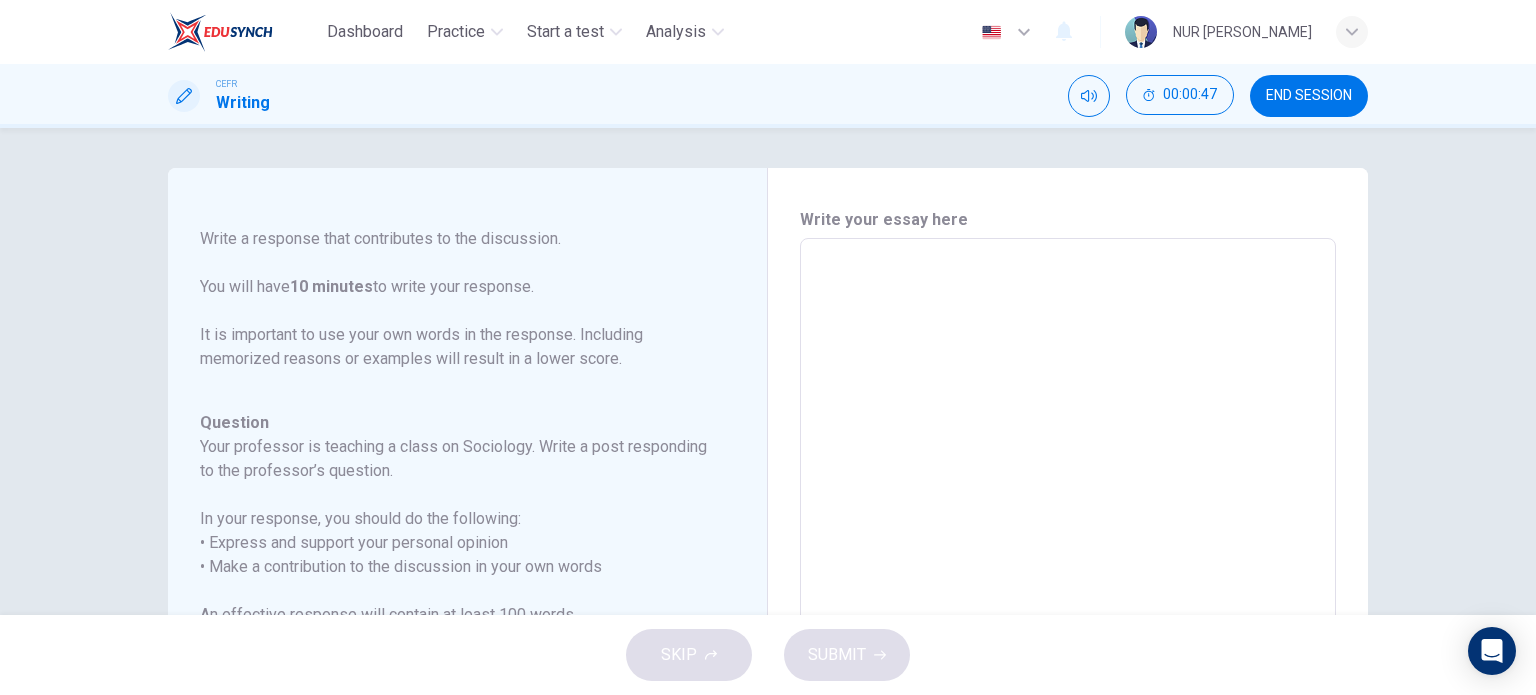 click at bounding box center [1068, 572] 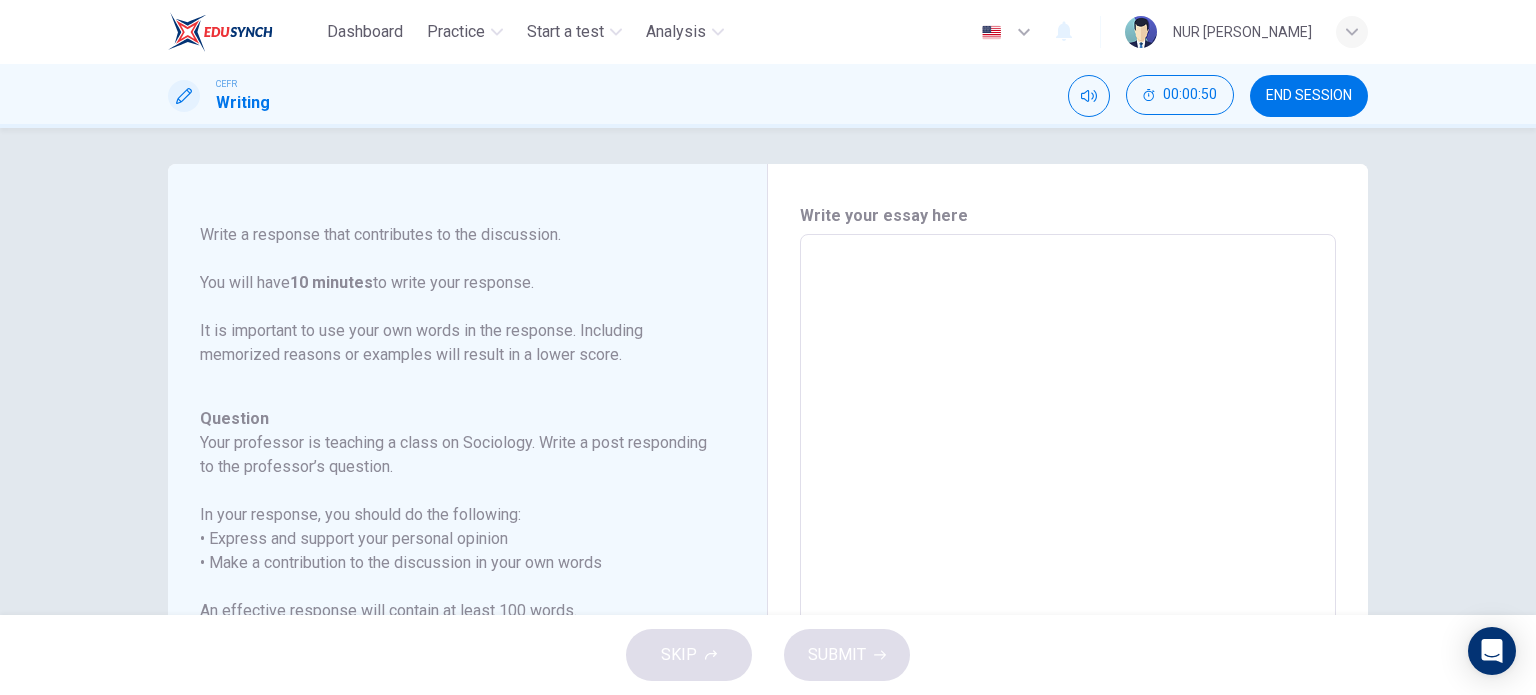 scroll, scrollTop: 3, scrollLeft: 0, axis: vertical 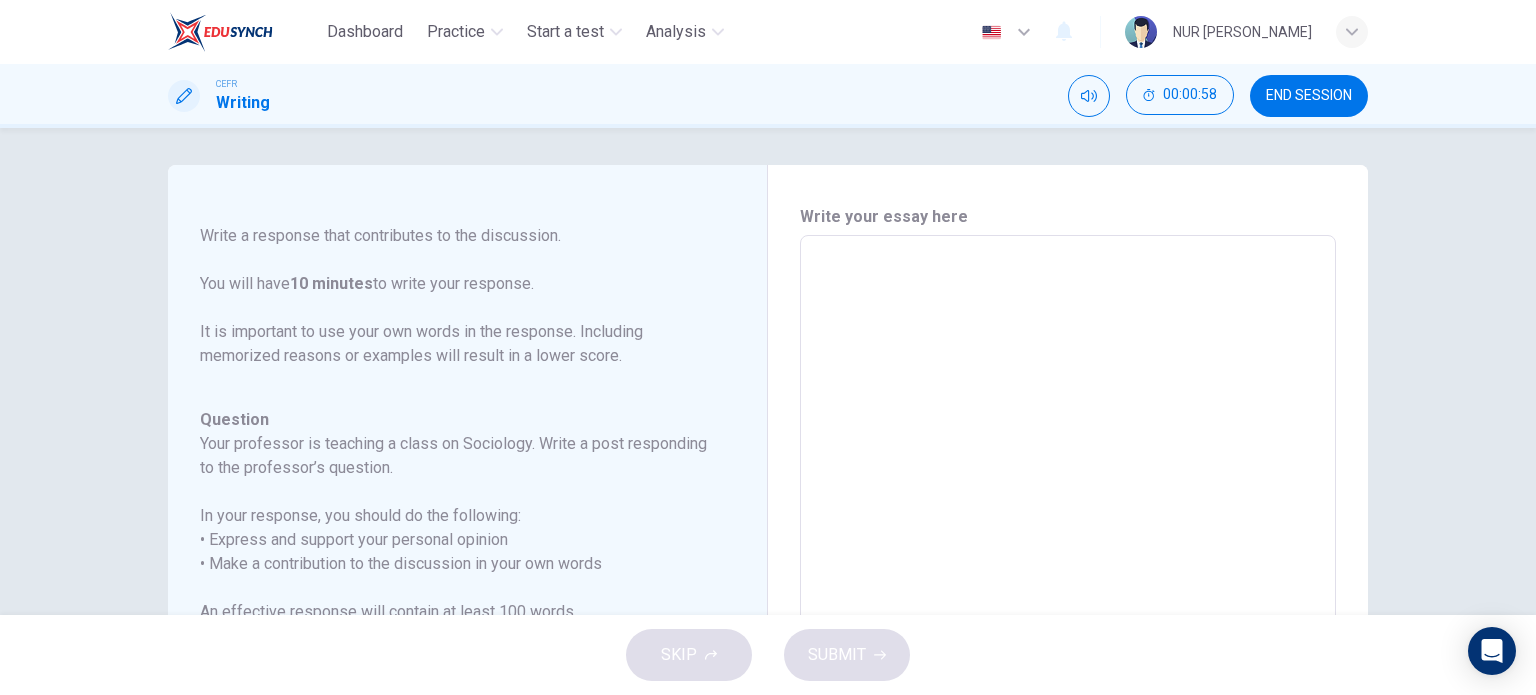 type on "I" 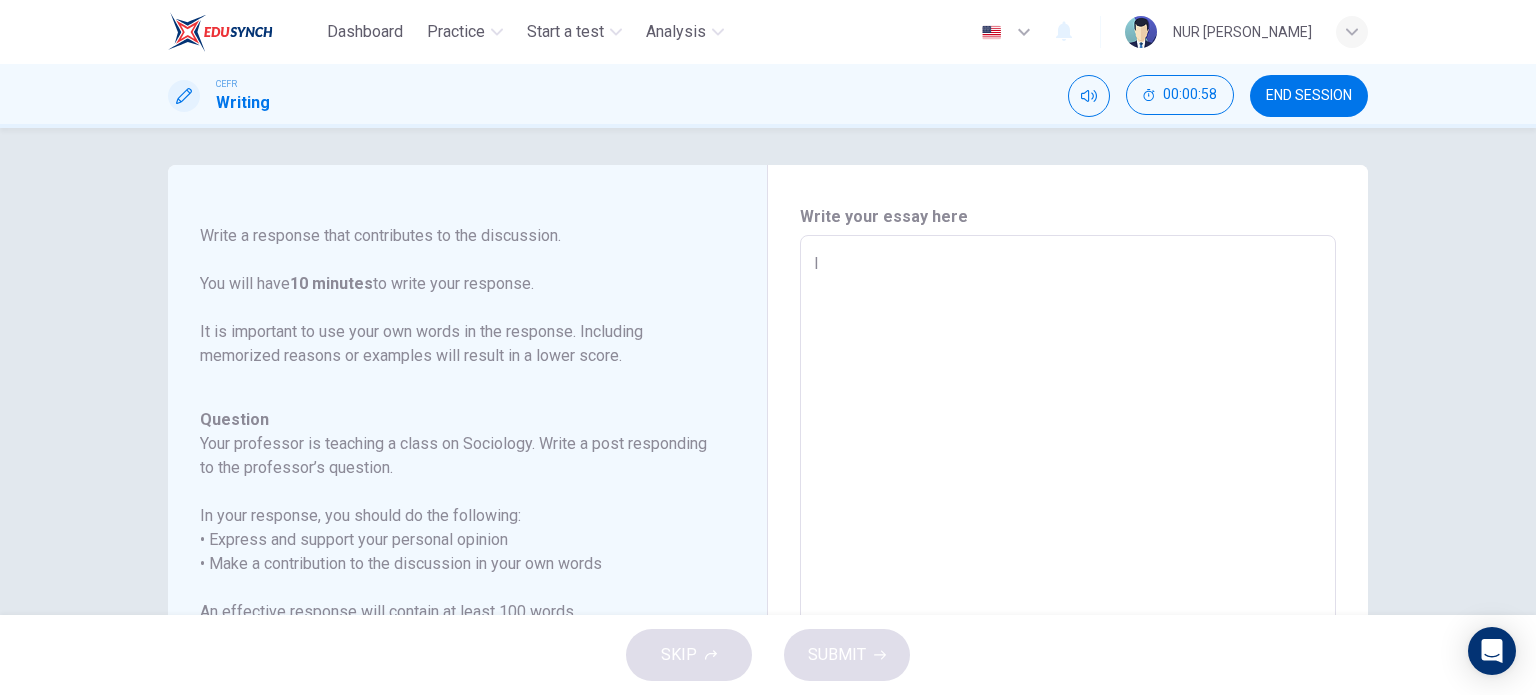 type on "x" 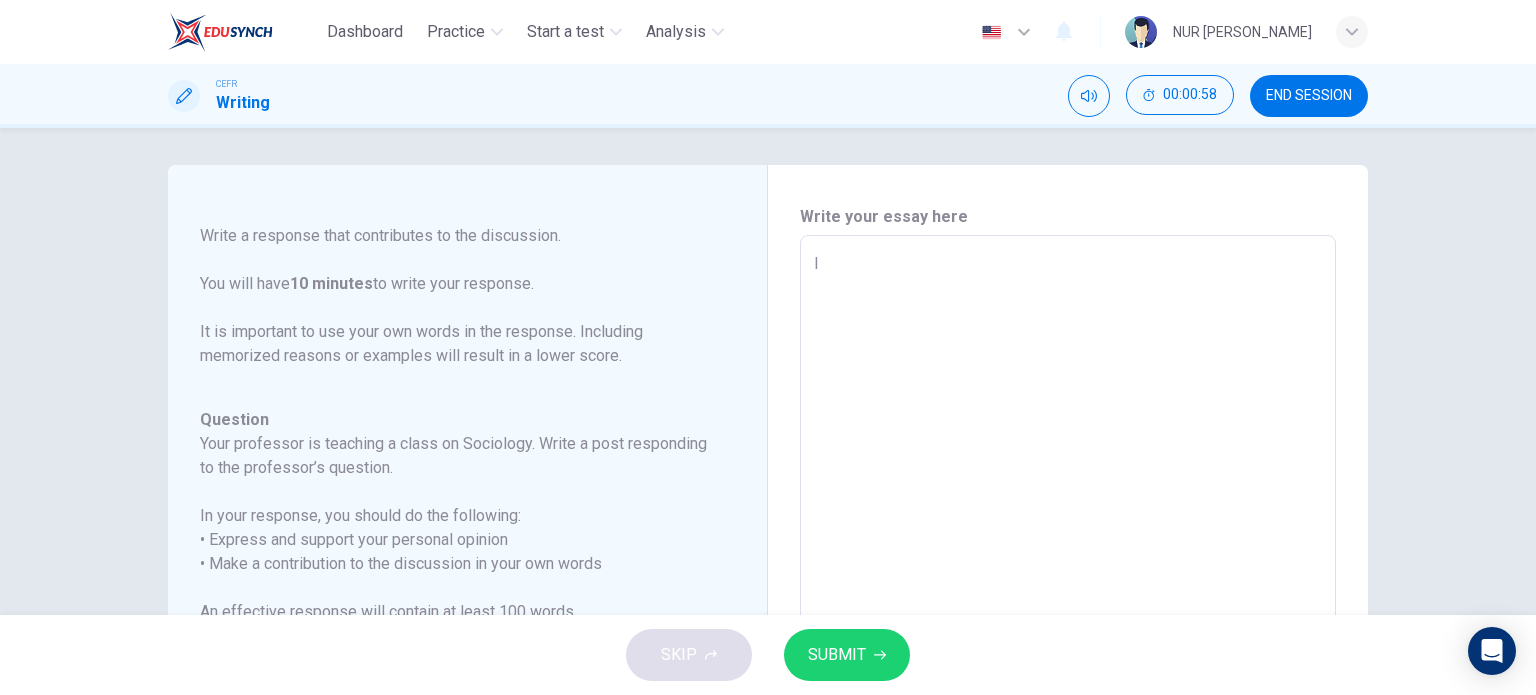 type on "In" 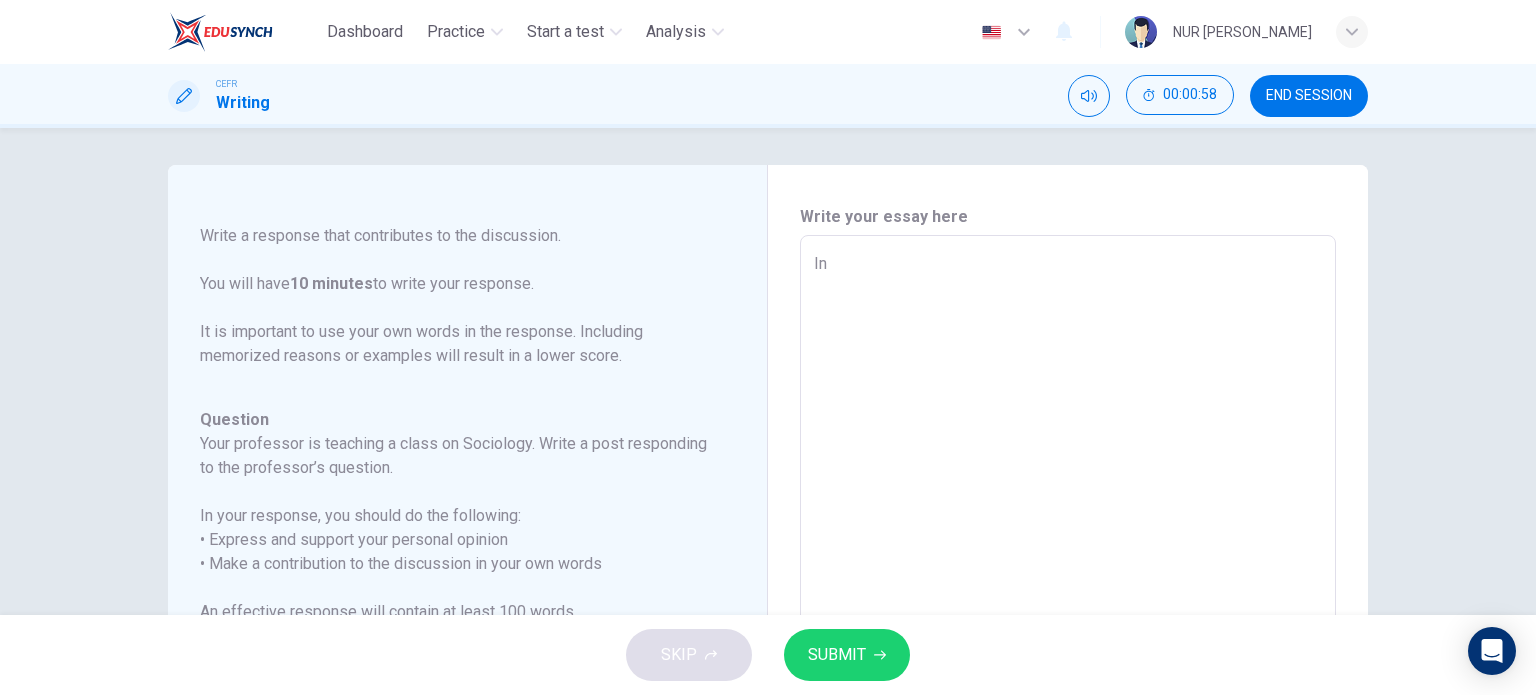 type on "In" 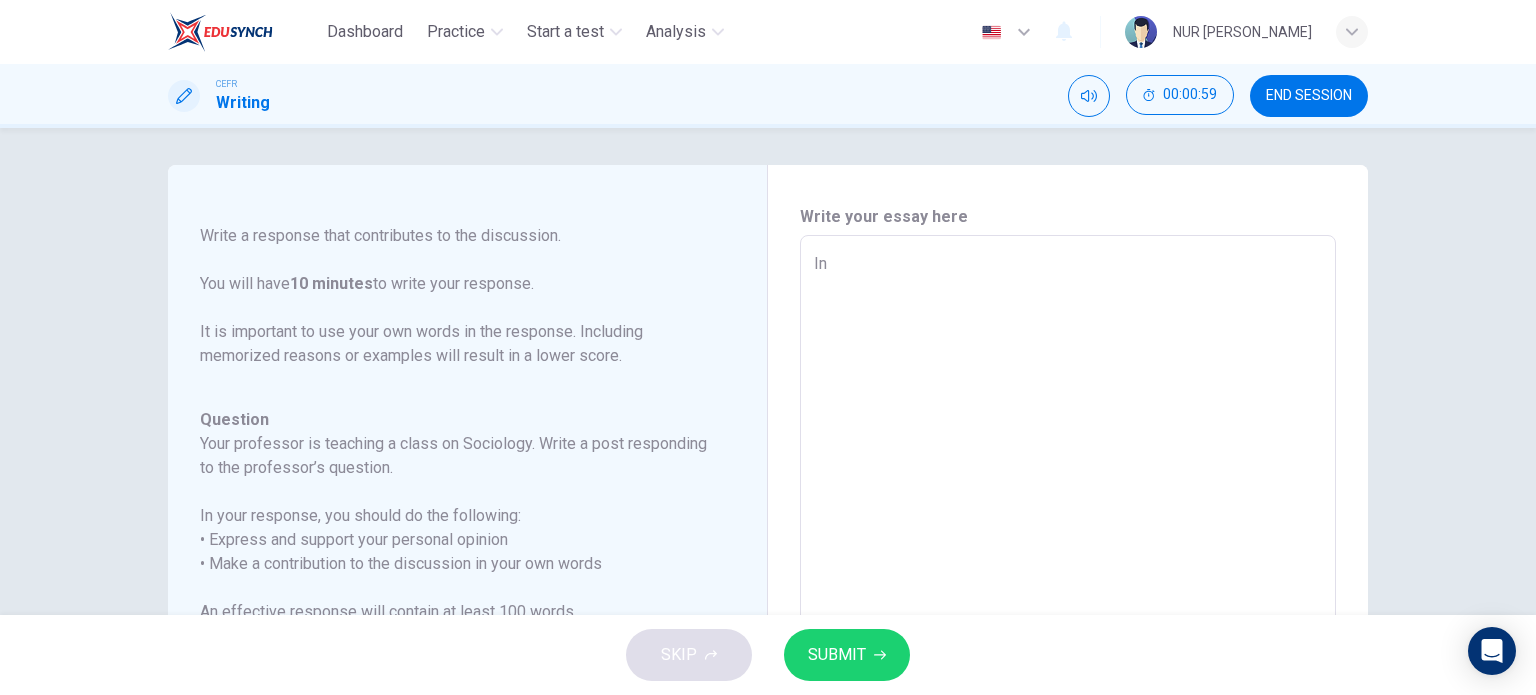 type on "In m" 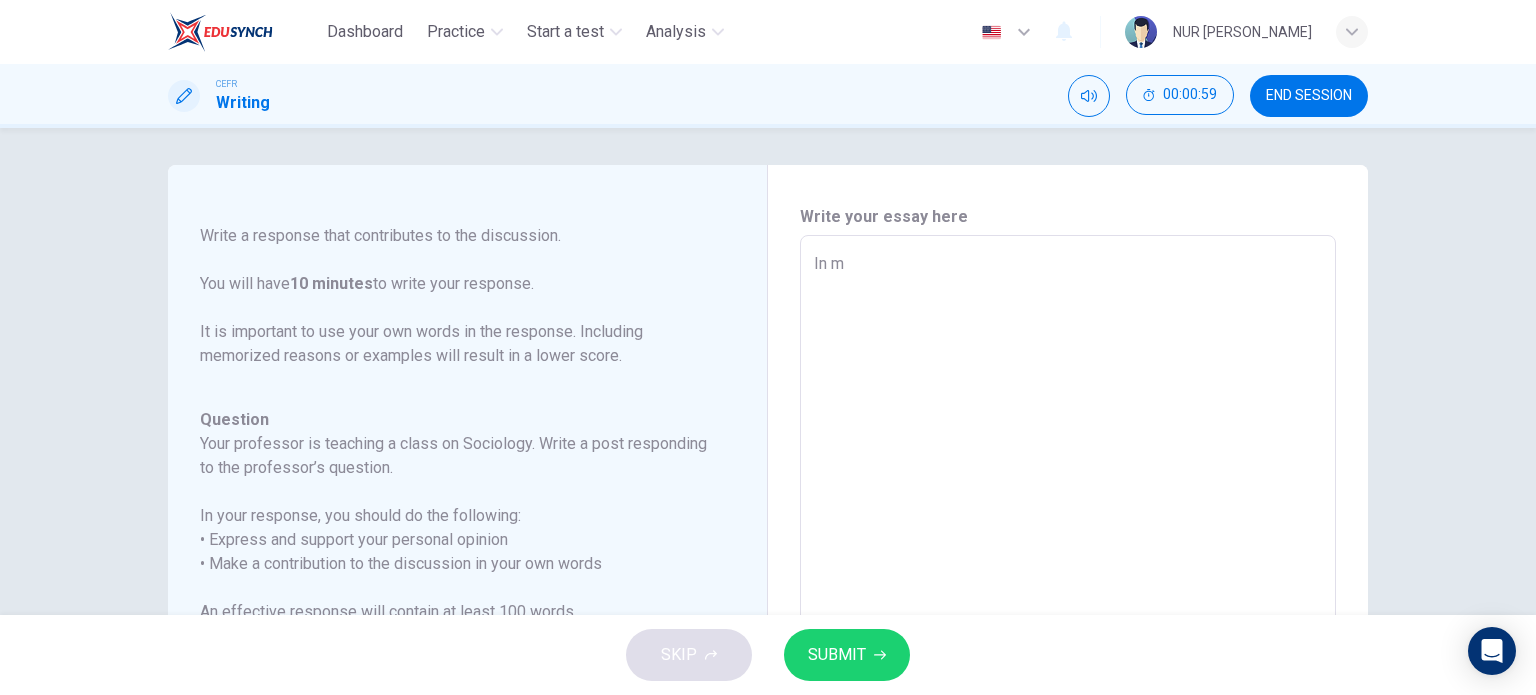 type on "x" 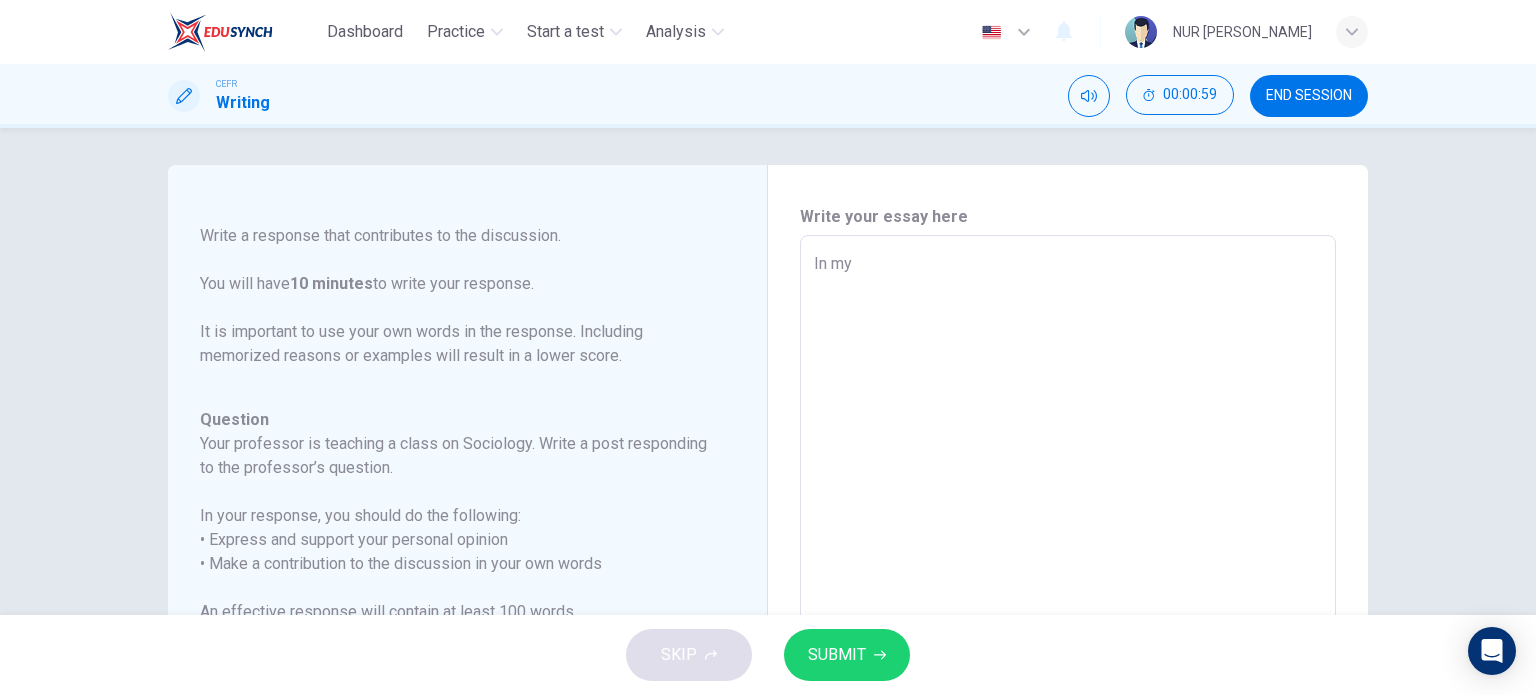 type on "x" 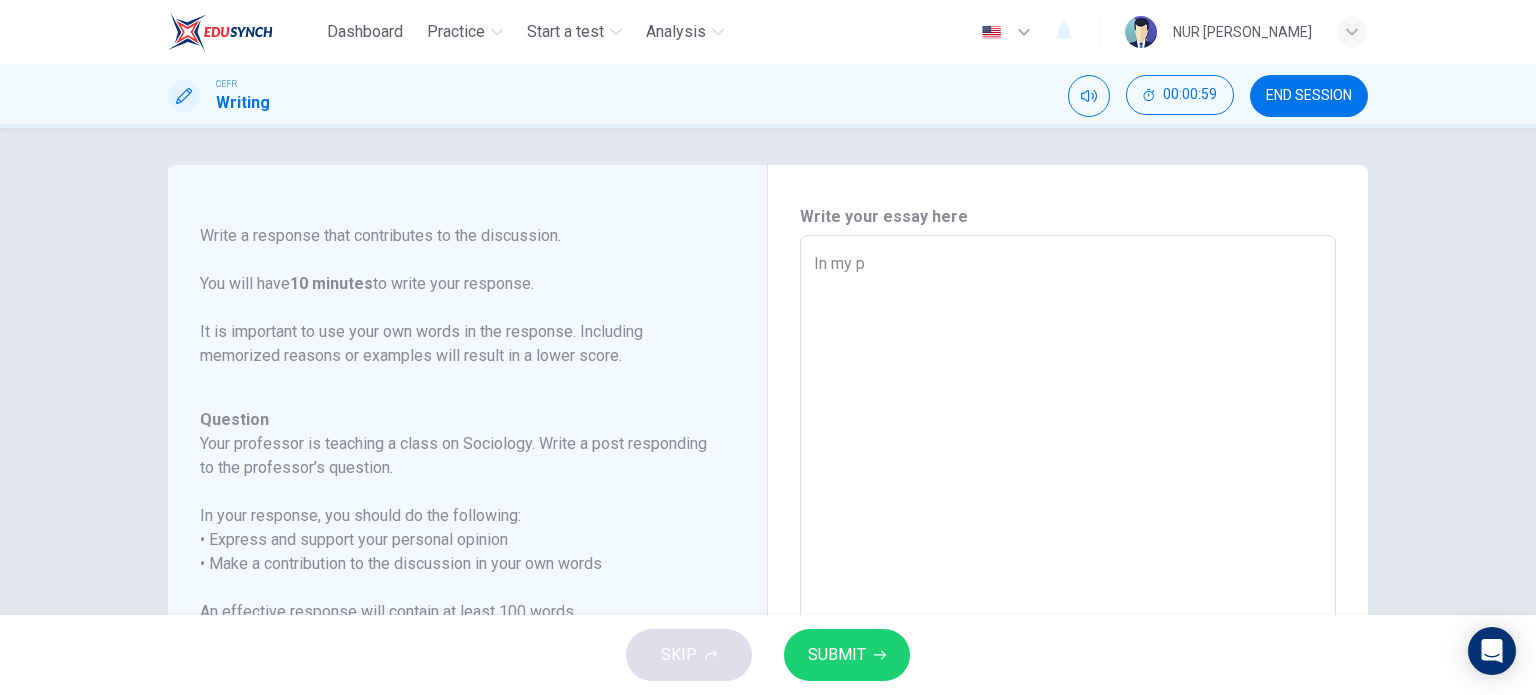 type on "x" 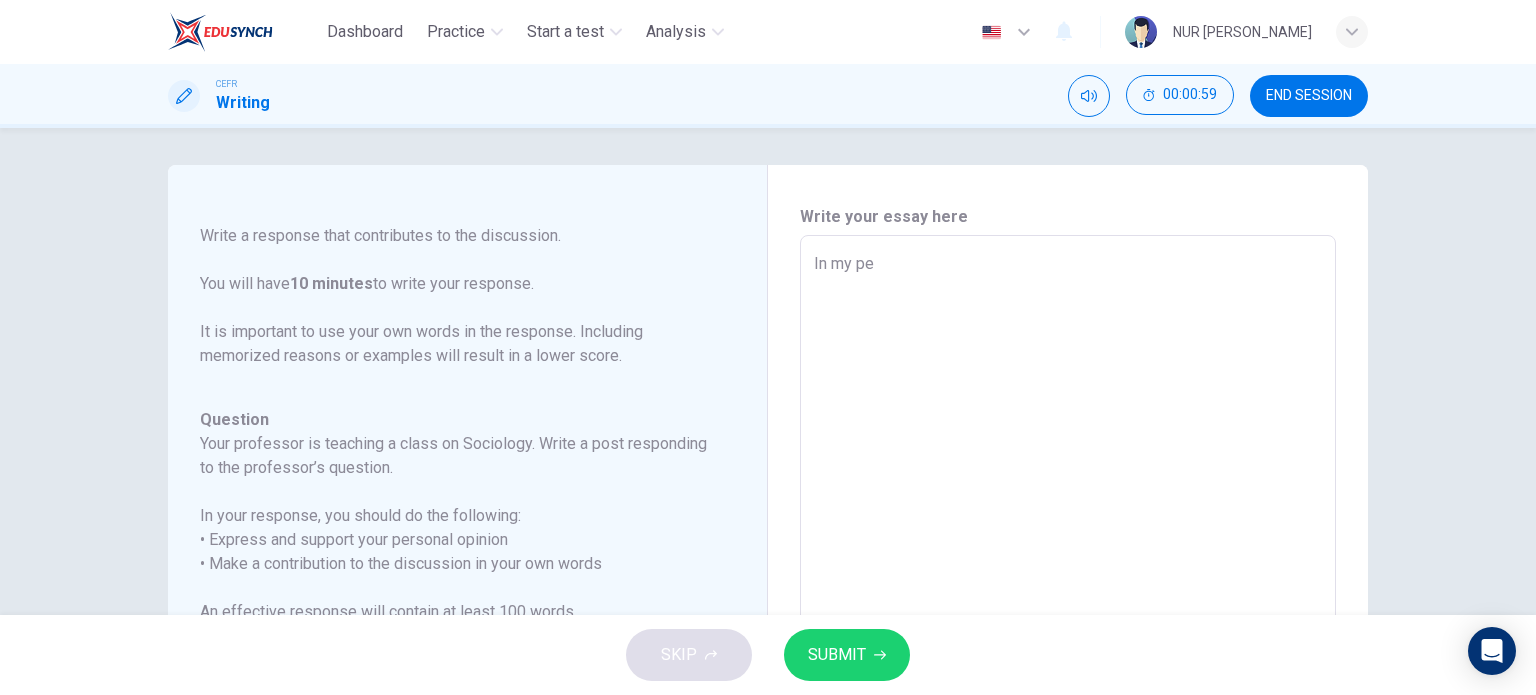type on "x" 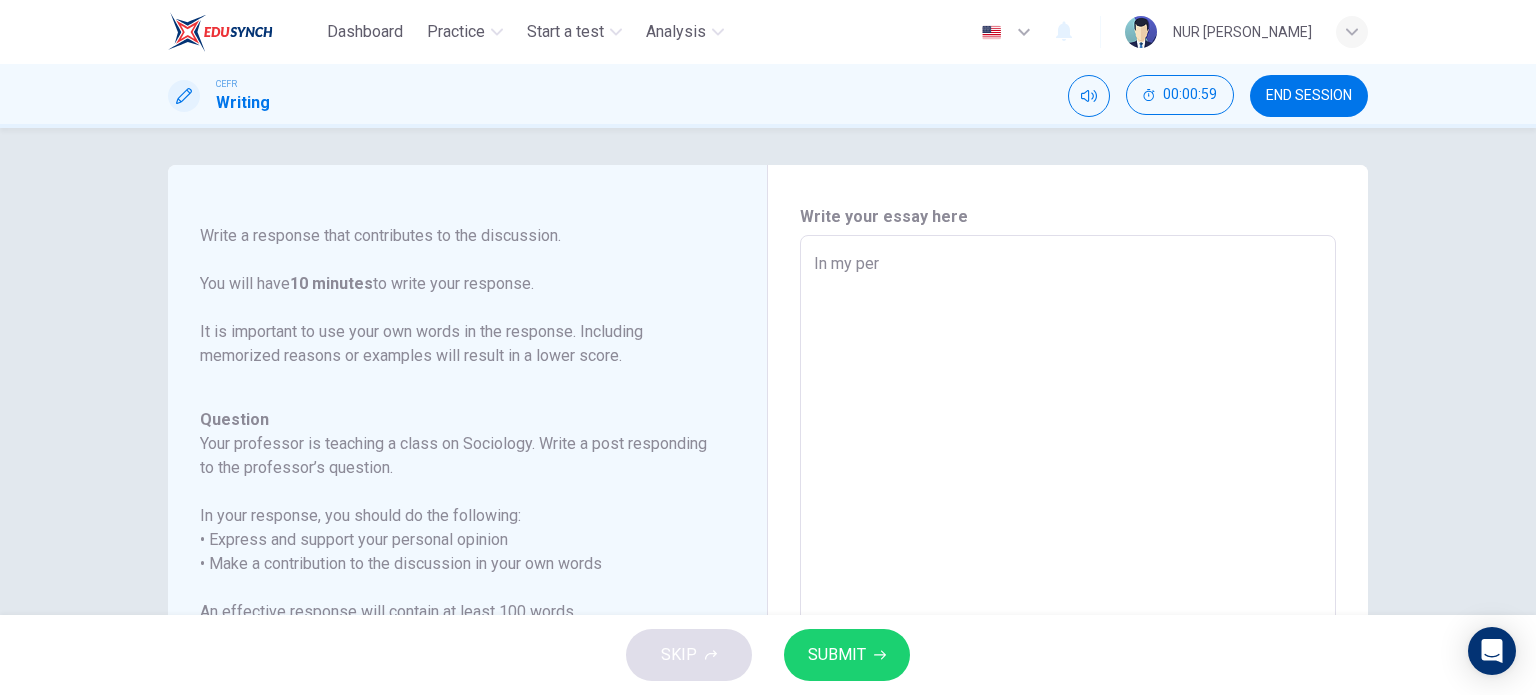 type on "x" 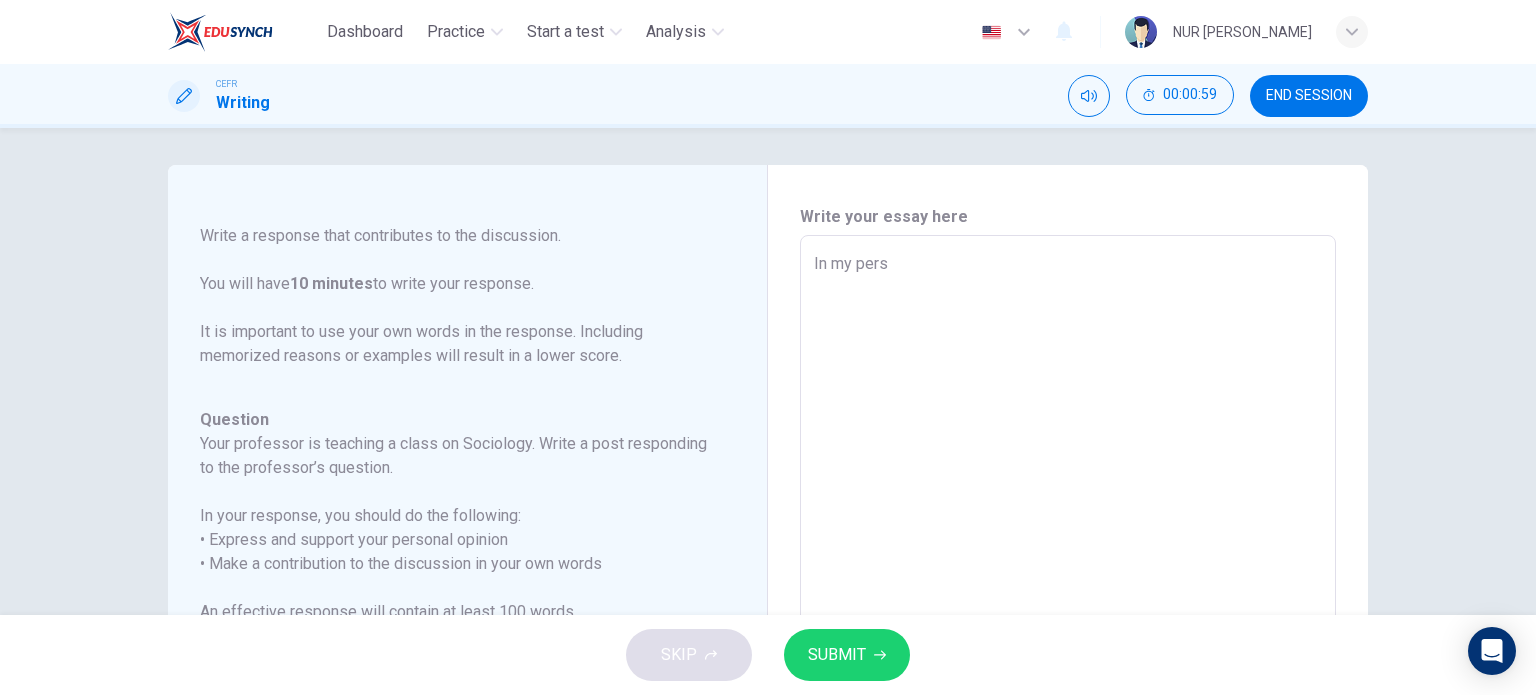 type on "In my perso" 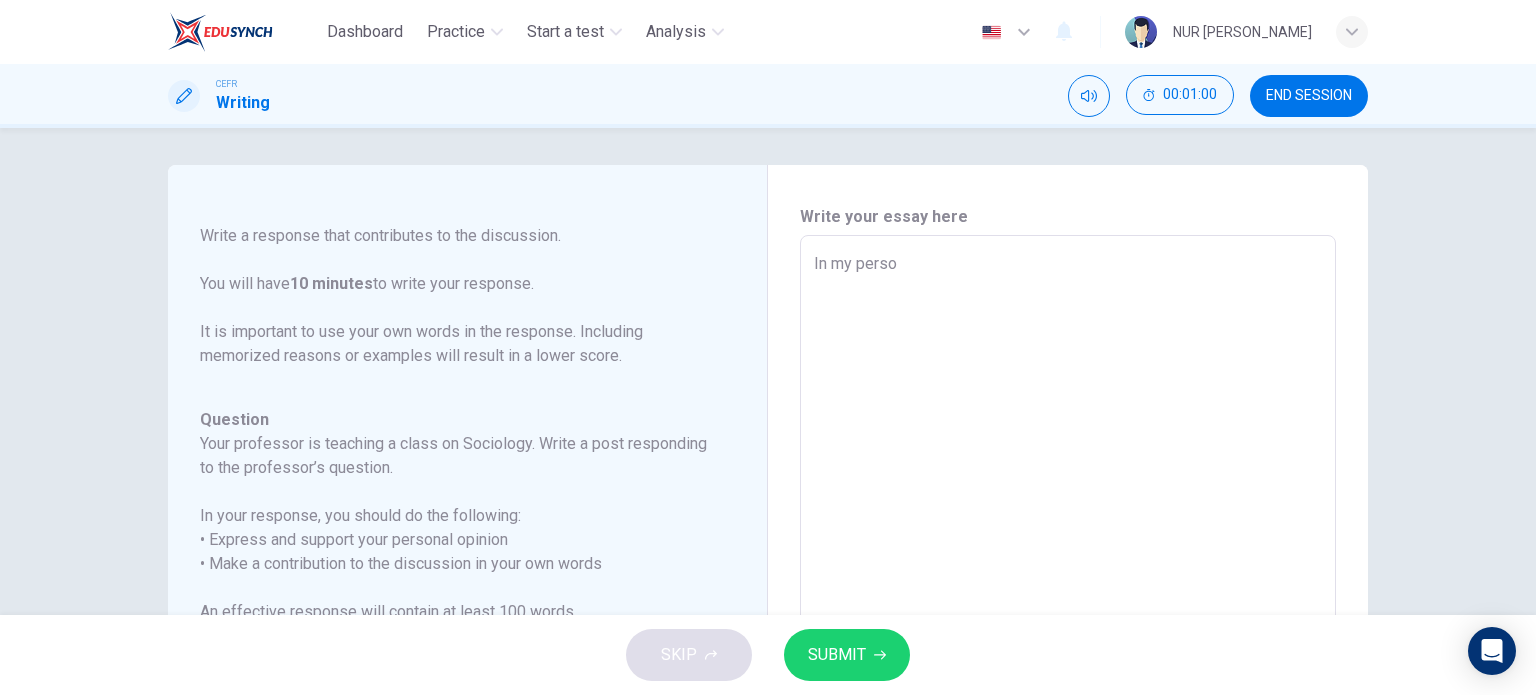 type on "x" 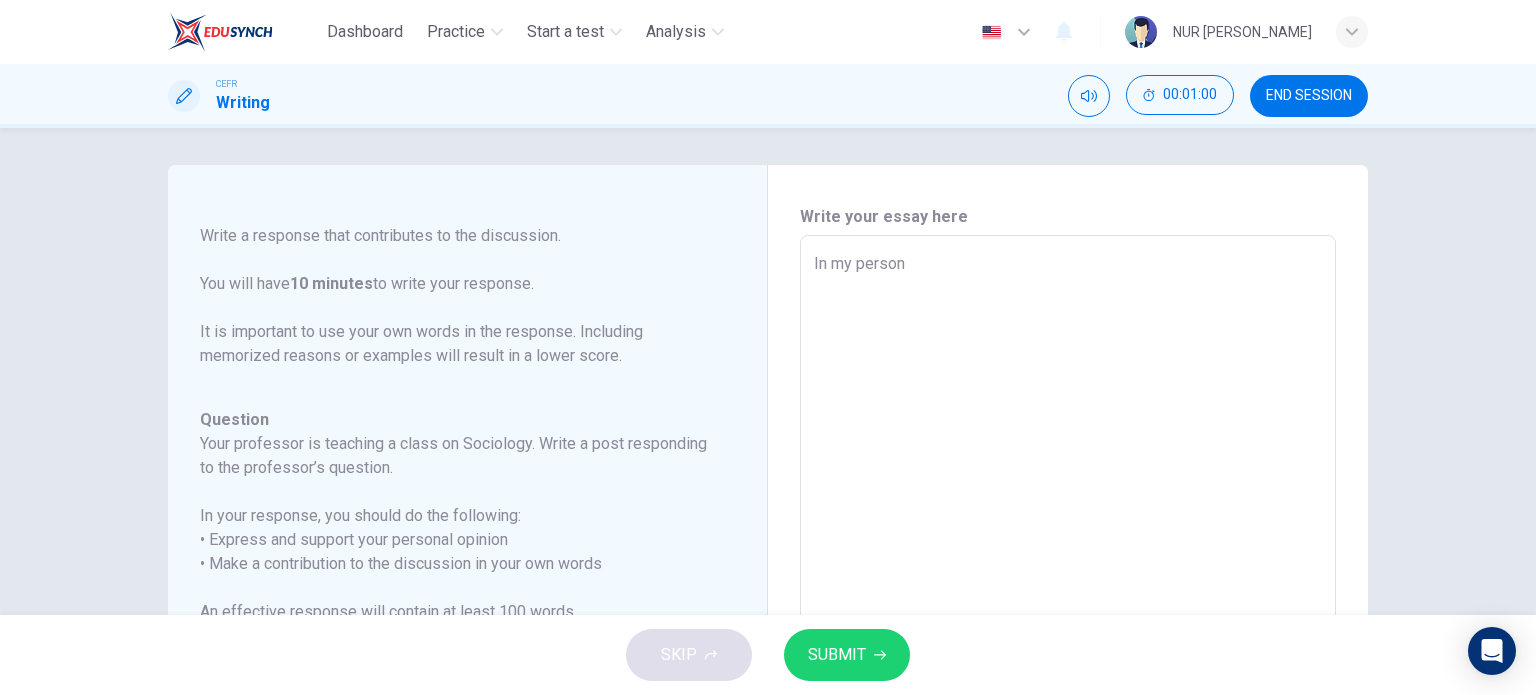 type on "x" 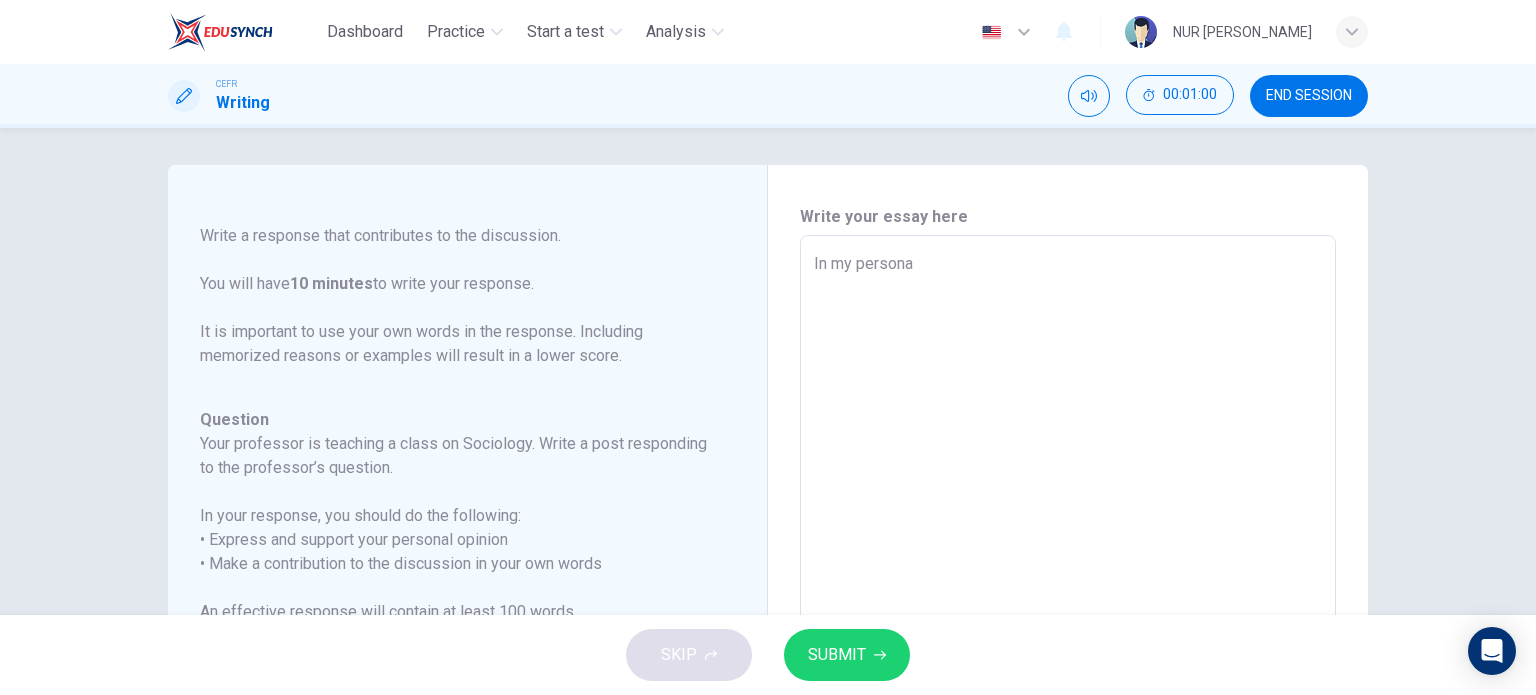 type on "x" 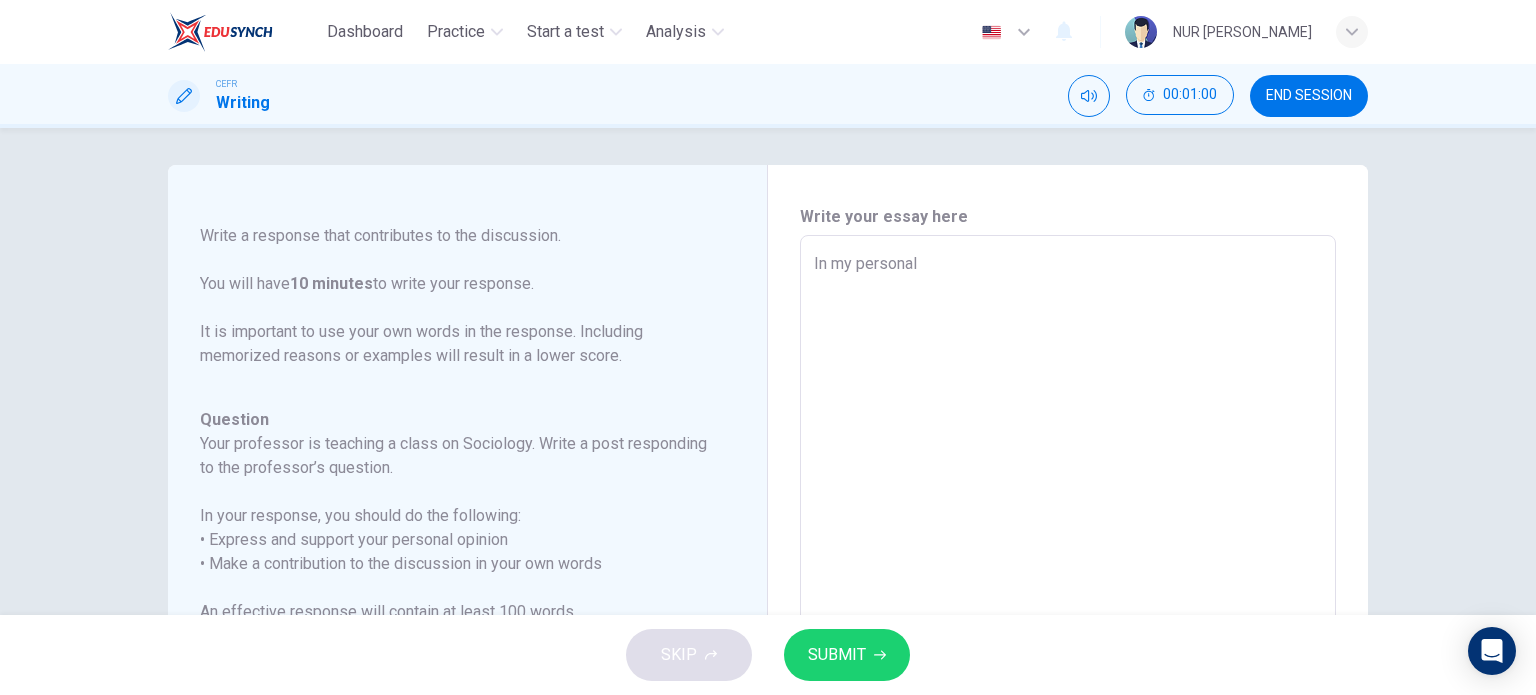 type on "x" 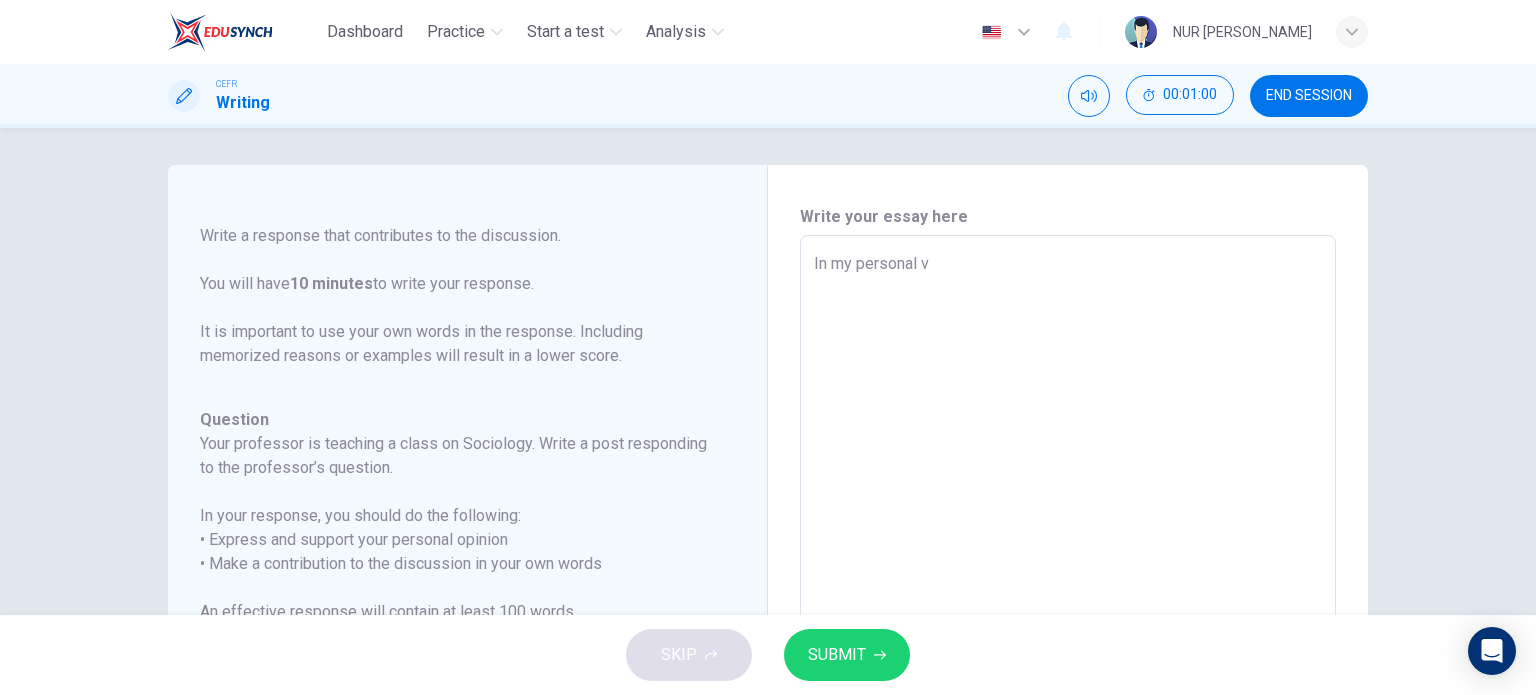 type on "x" 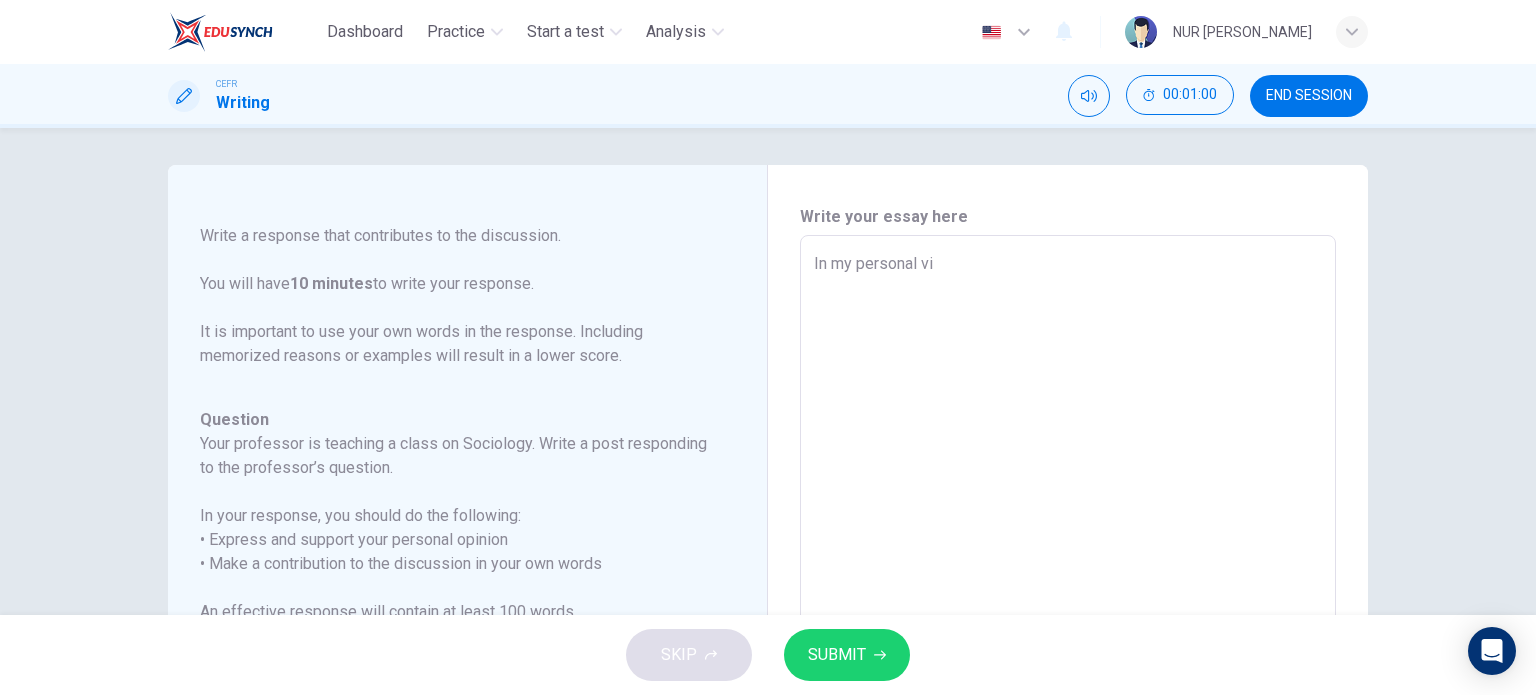 type on "x" 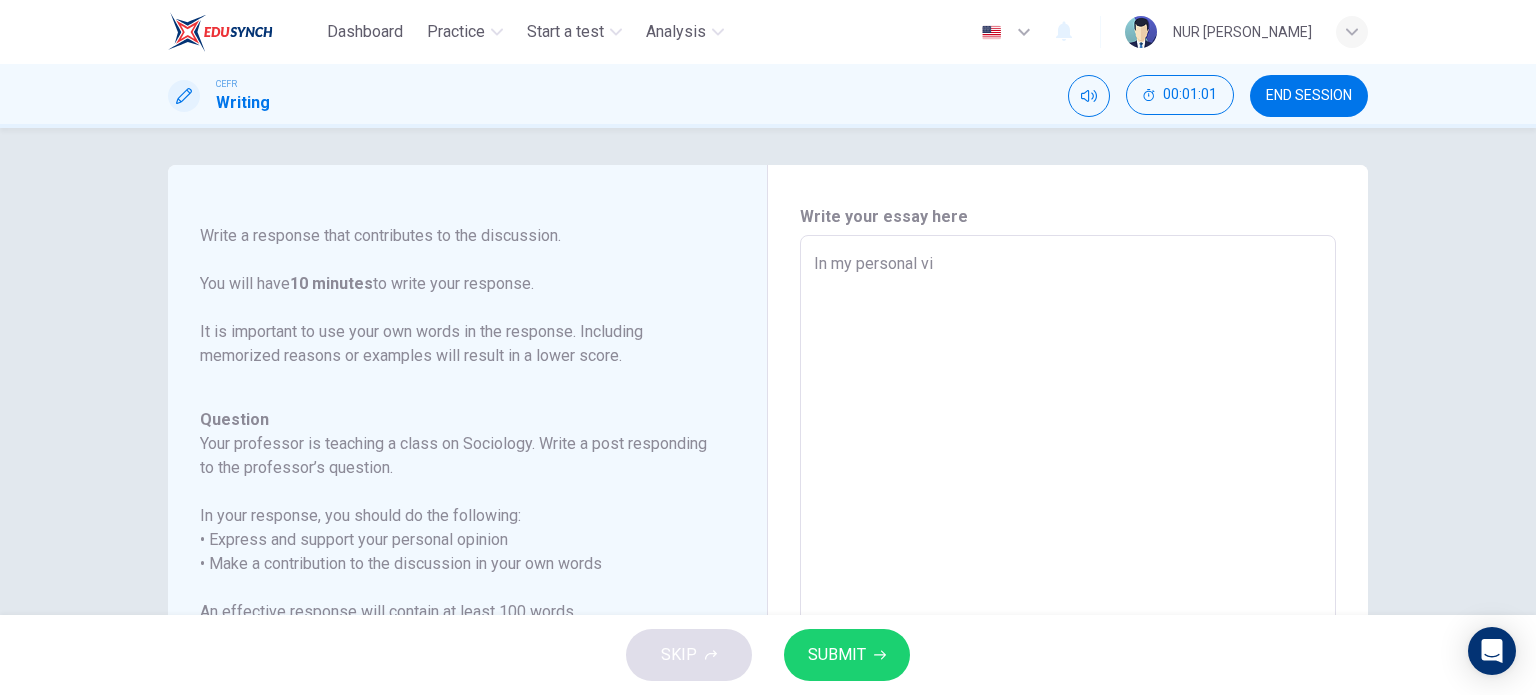 type on "In my personal vie" 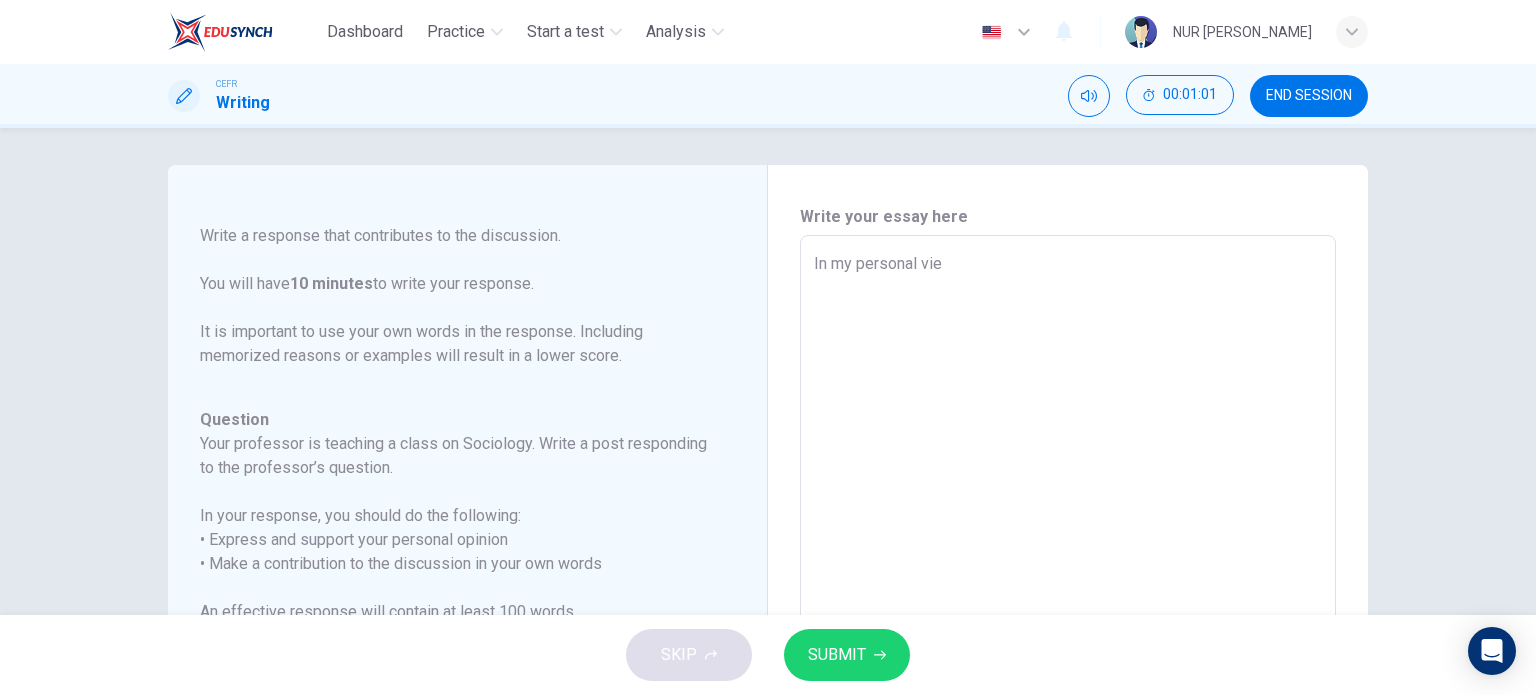 type on "x" 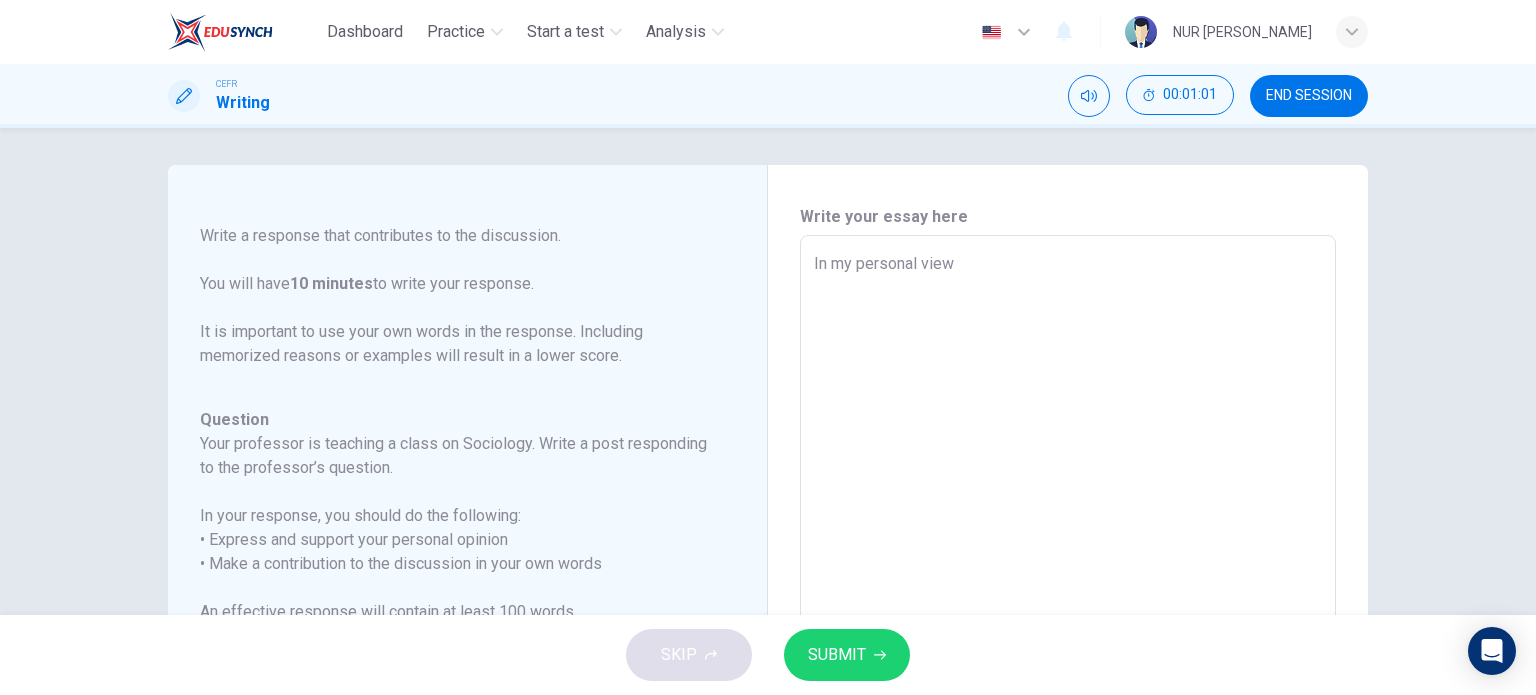 type on "x" 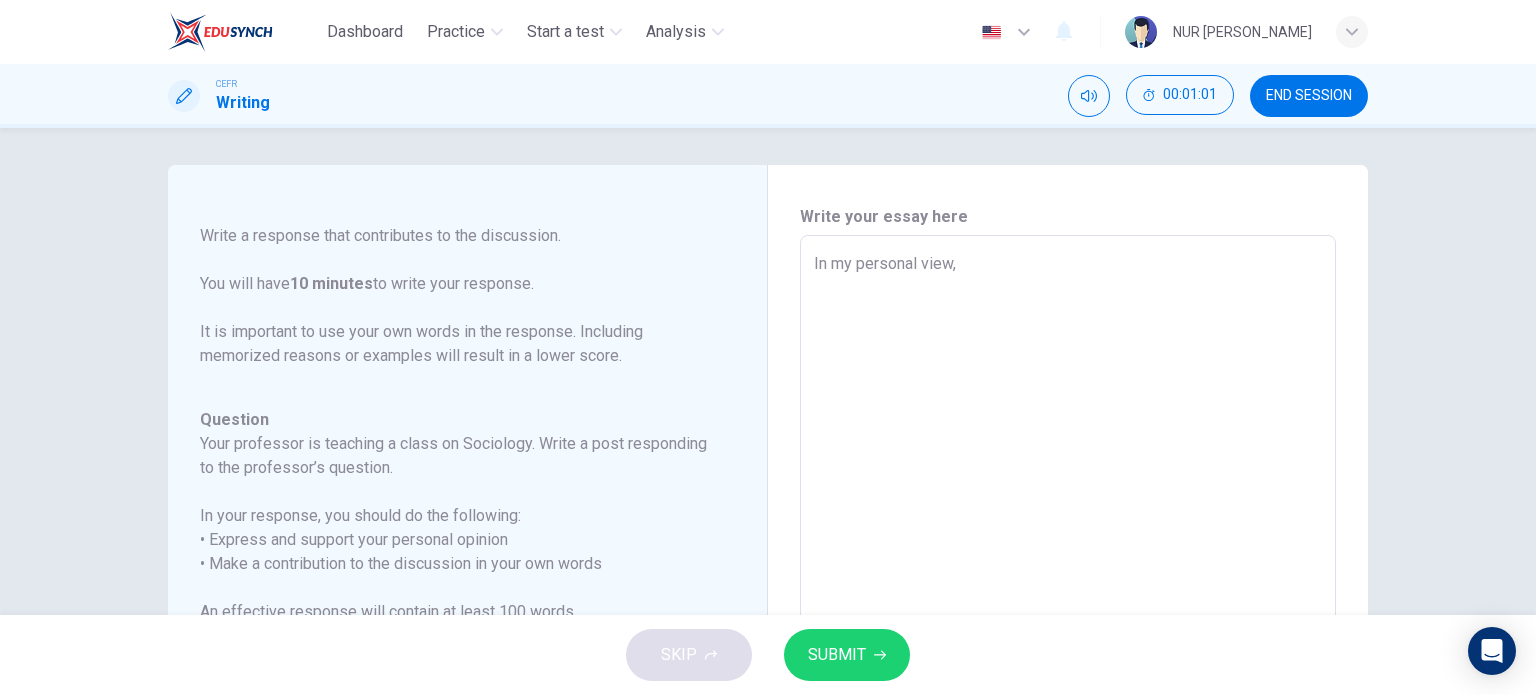 type on "x" 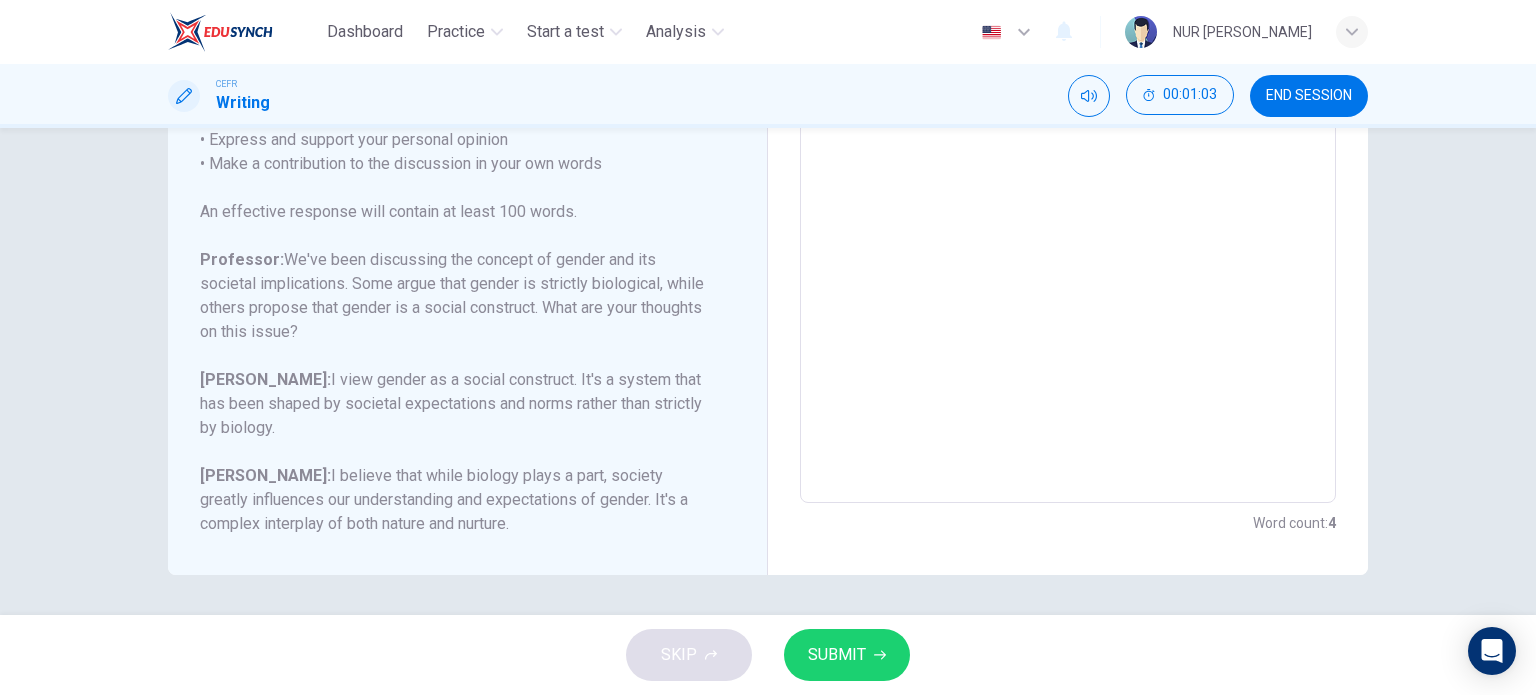 scroll, scrollTop: 400, scrollLeft: 0, axis: vertical 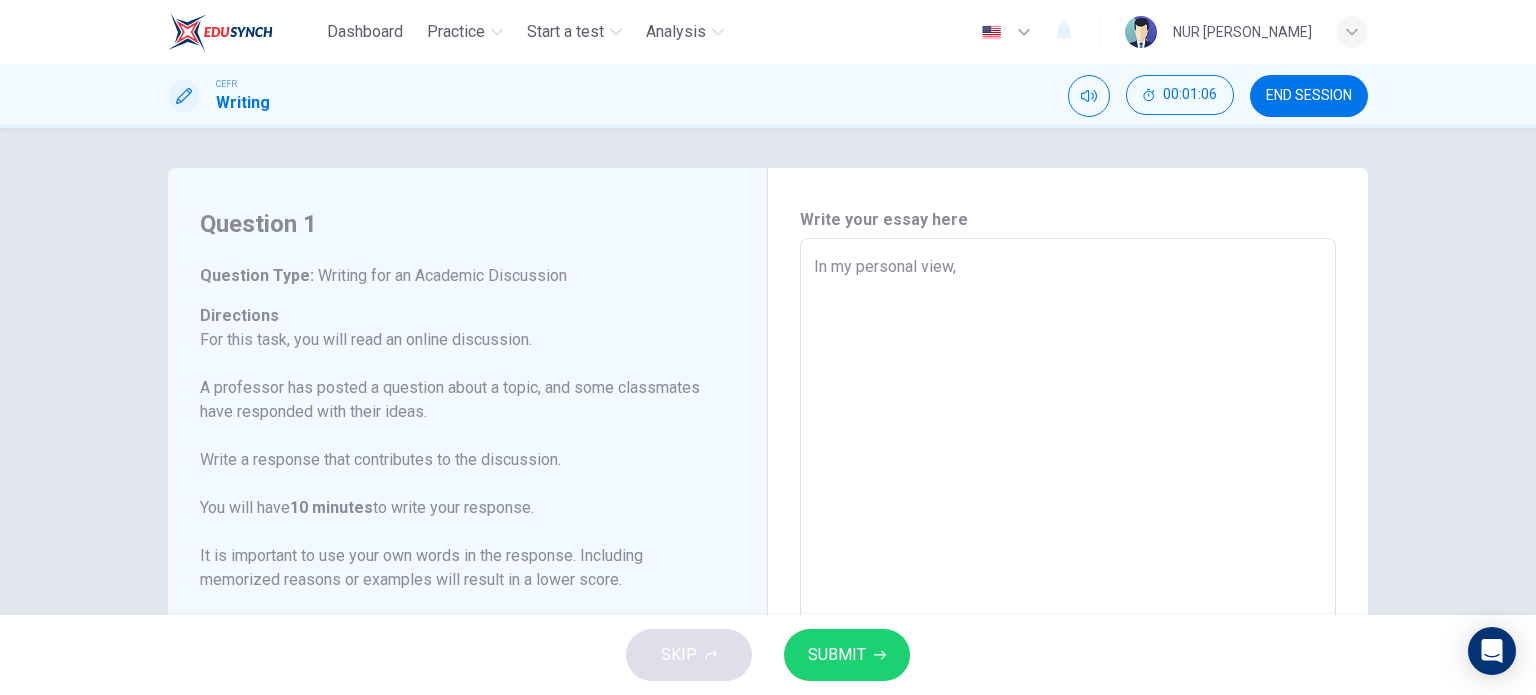 type on "In my personal view, I" 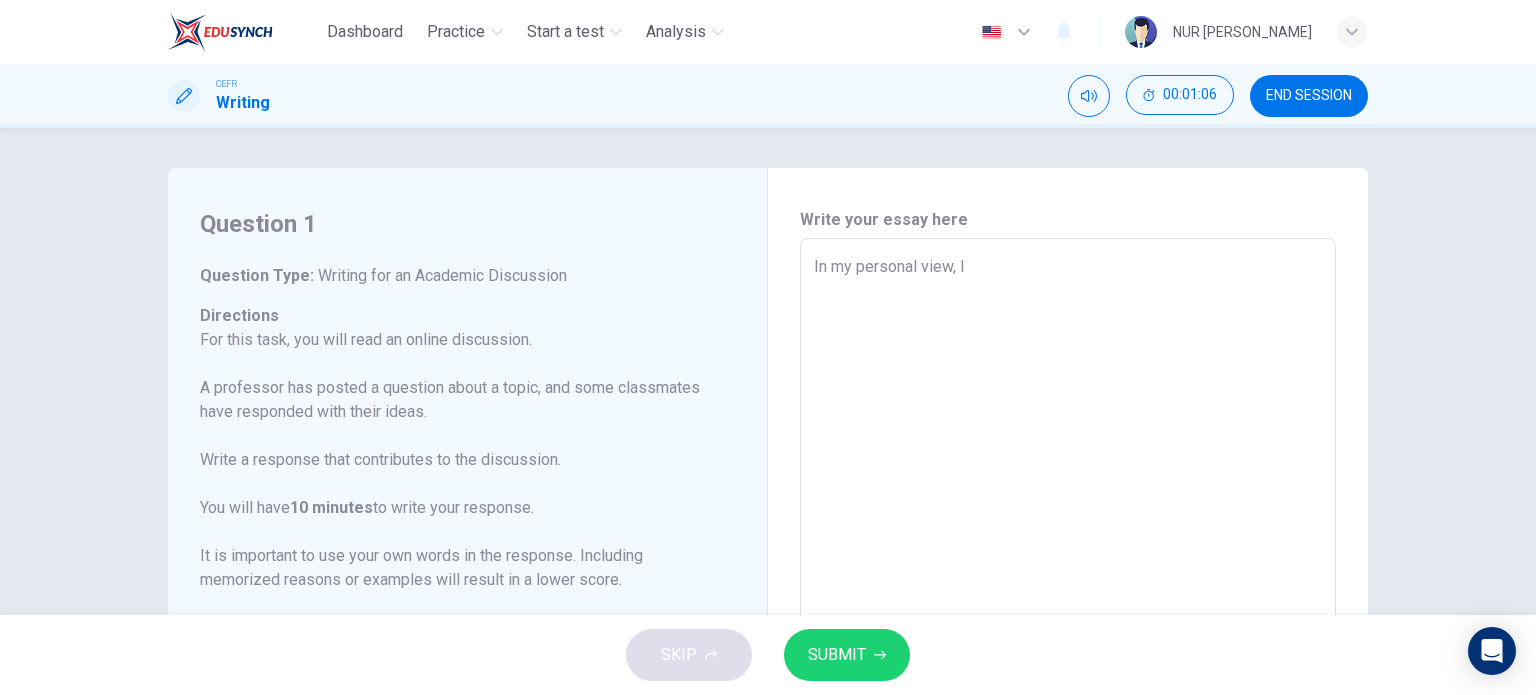 type on "In my personal view, I" 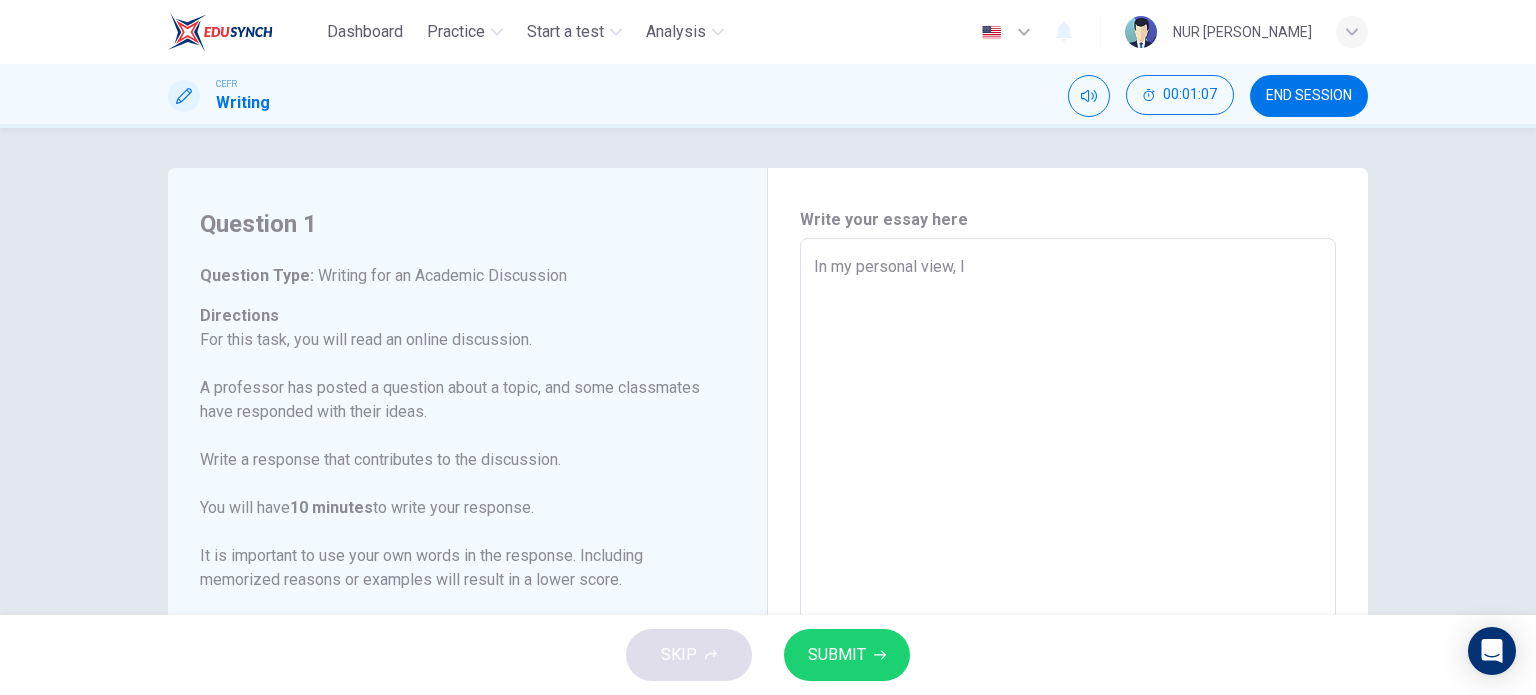 type on "In my personal view, I f" 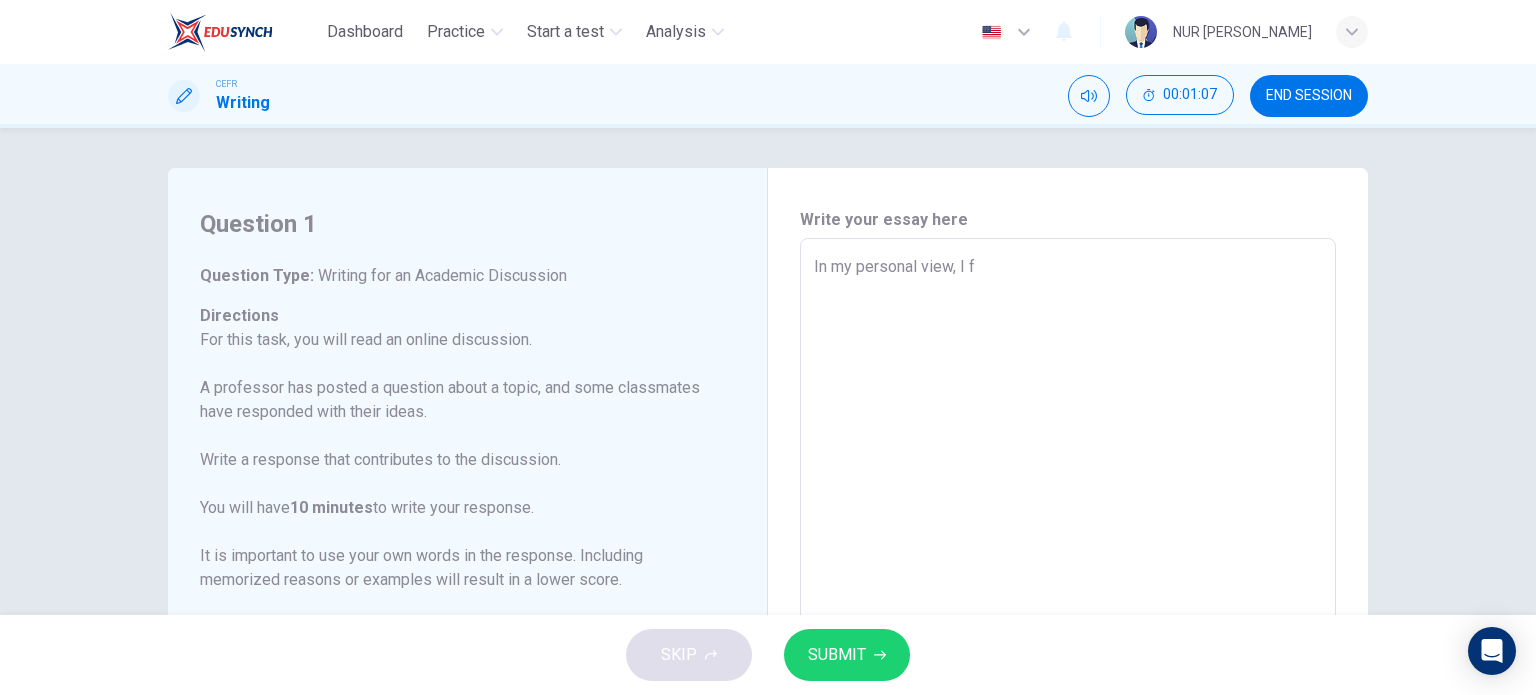 type on "x" 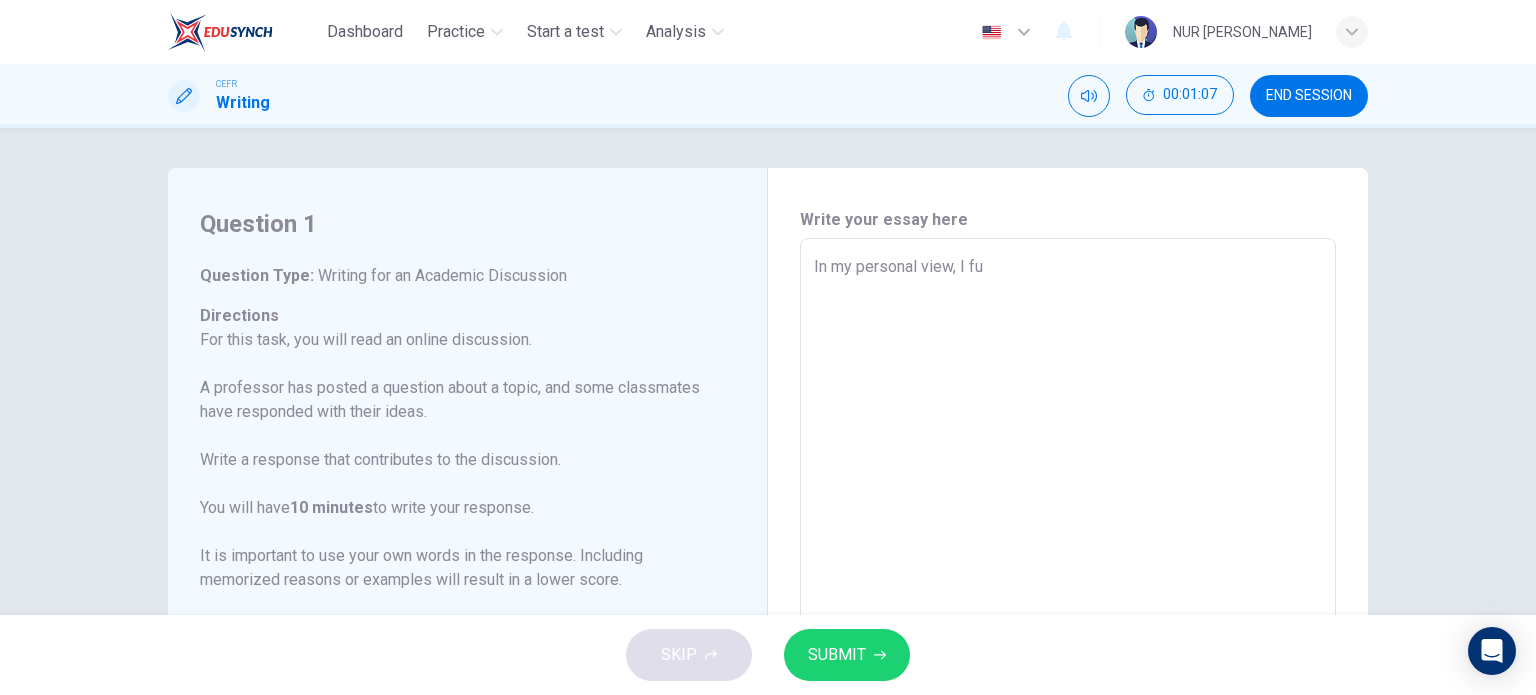 type on "x" 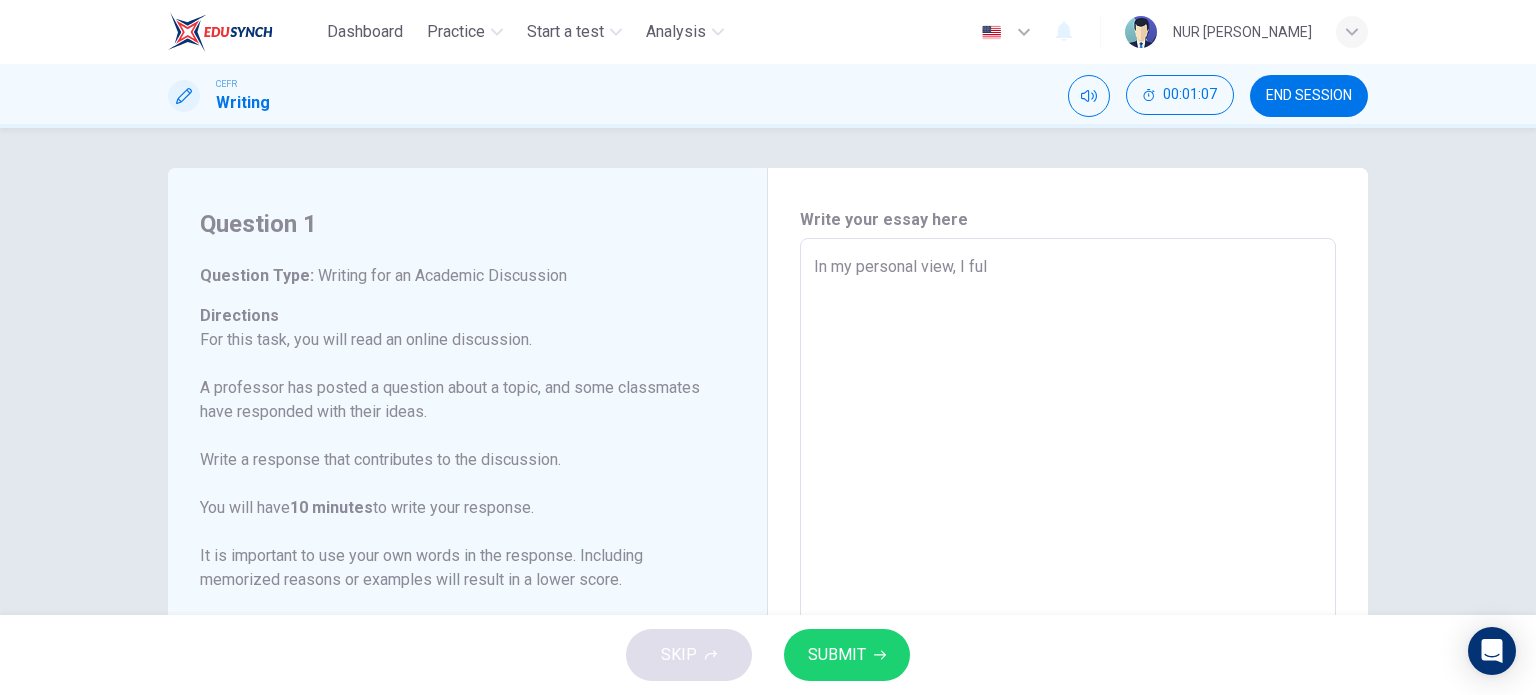 type on "In my personal view, I full" 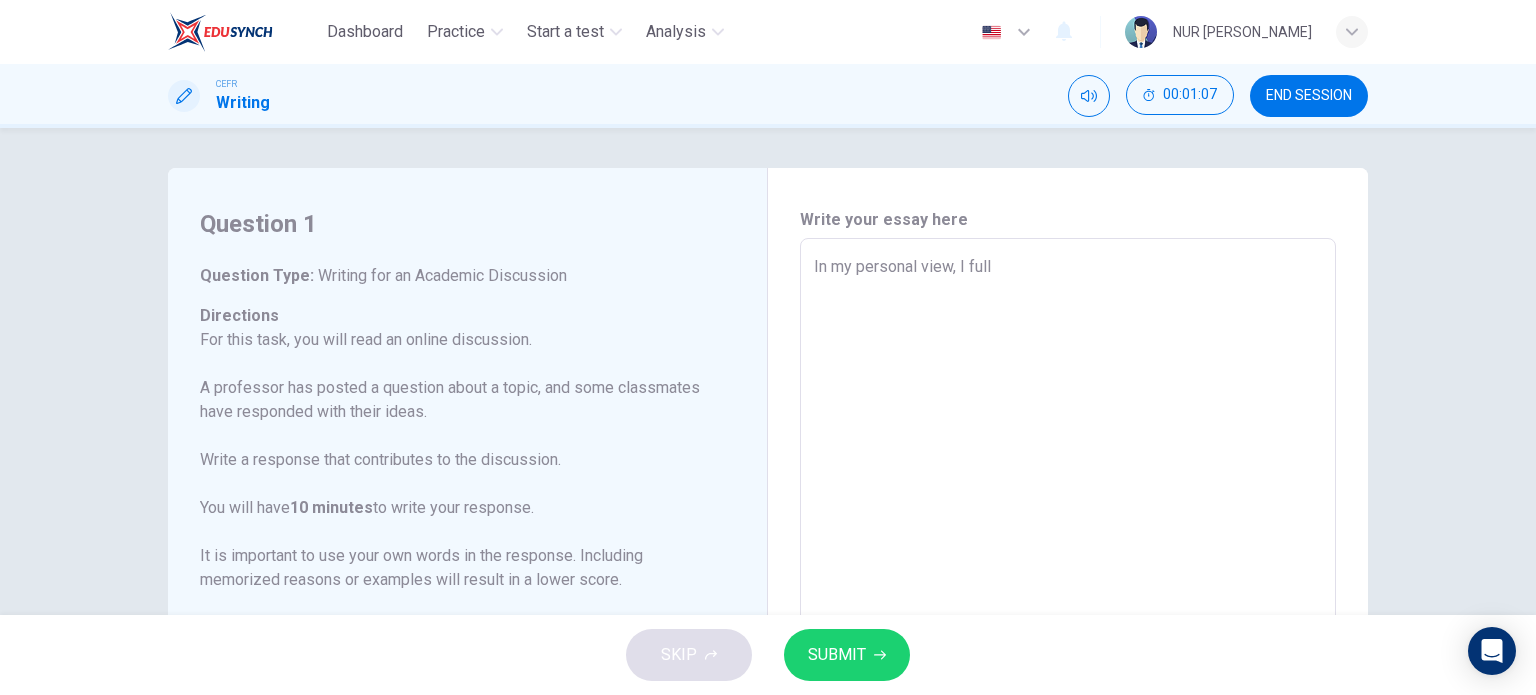 type on "x" 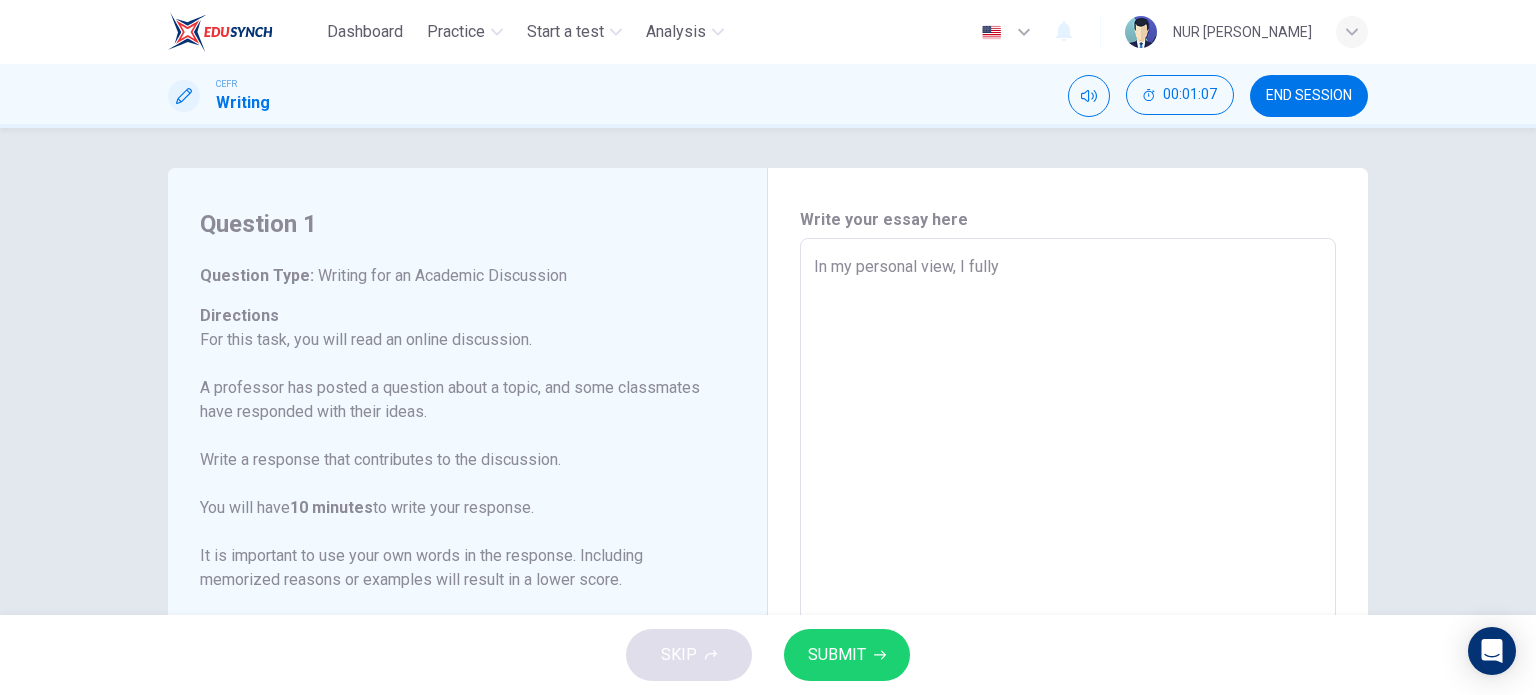 type on "x" 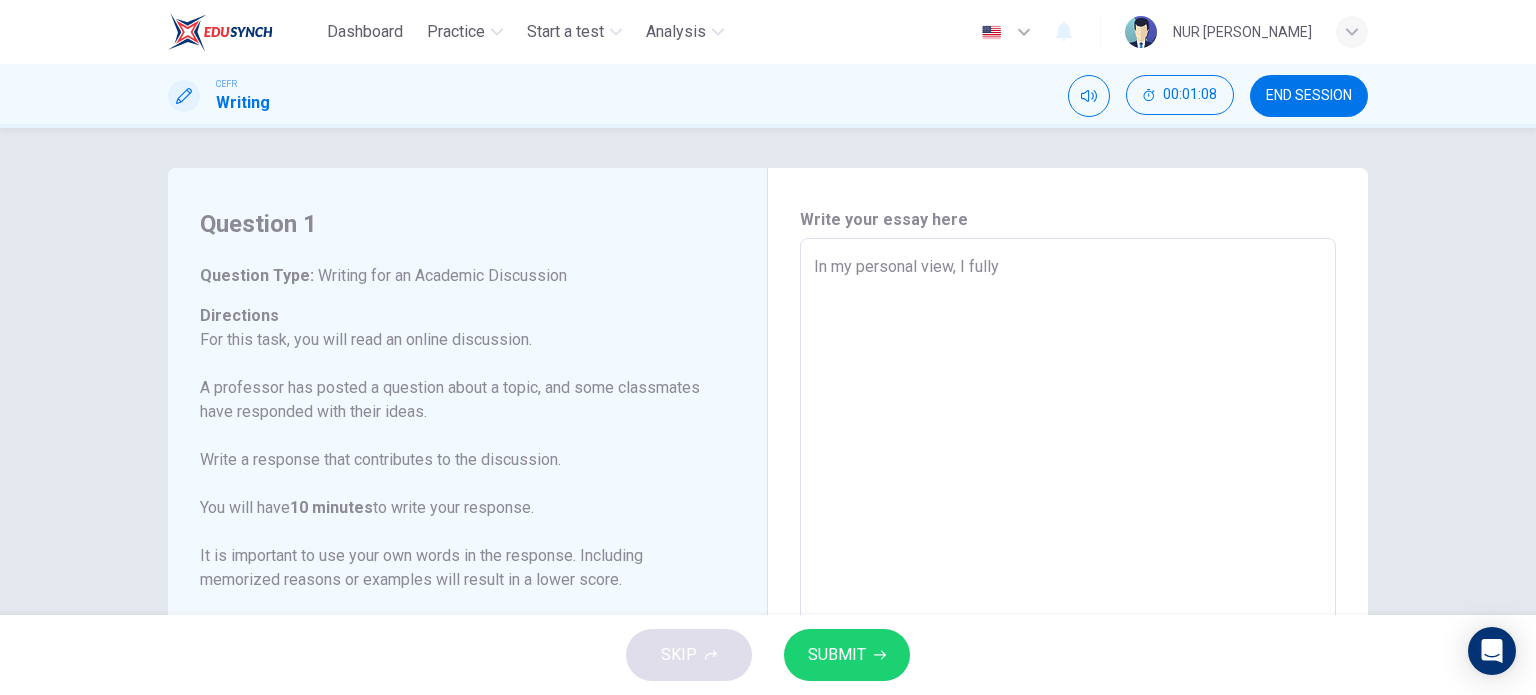 type on "In my personal view, I fully b" 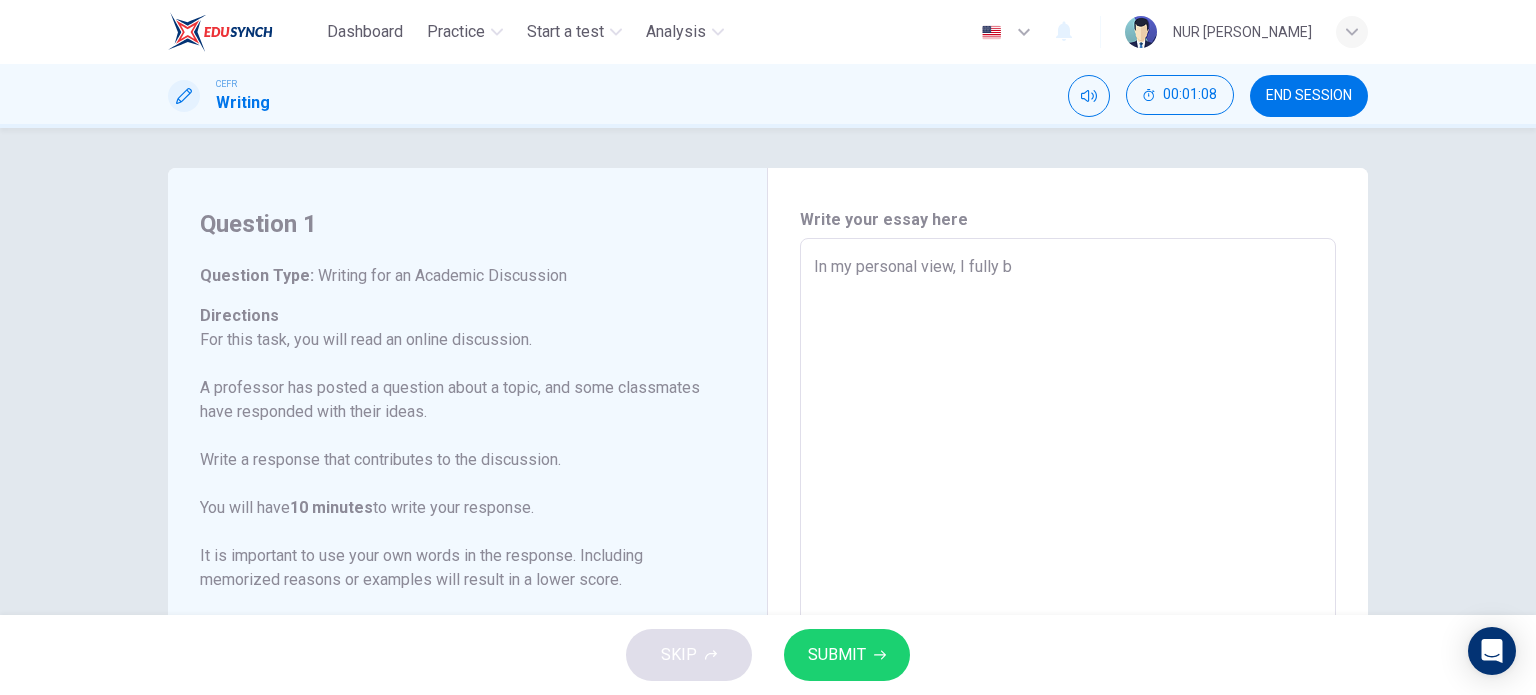 type on "x" 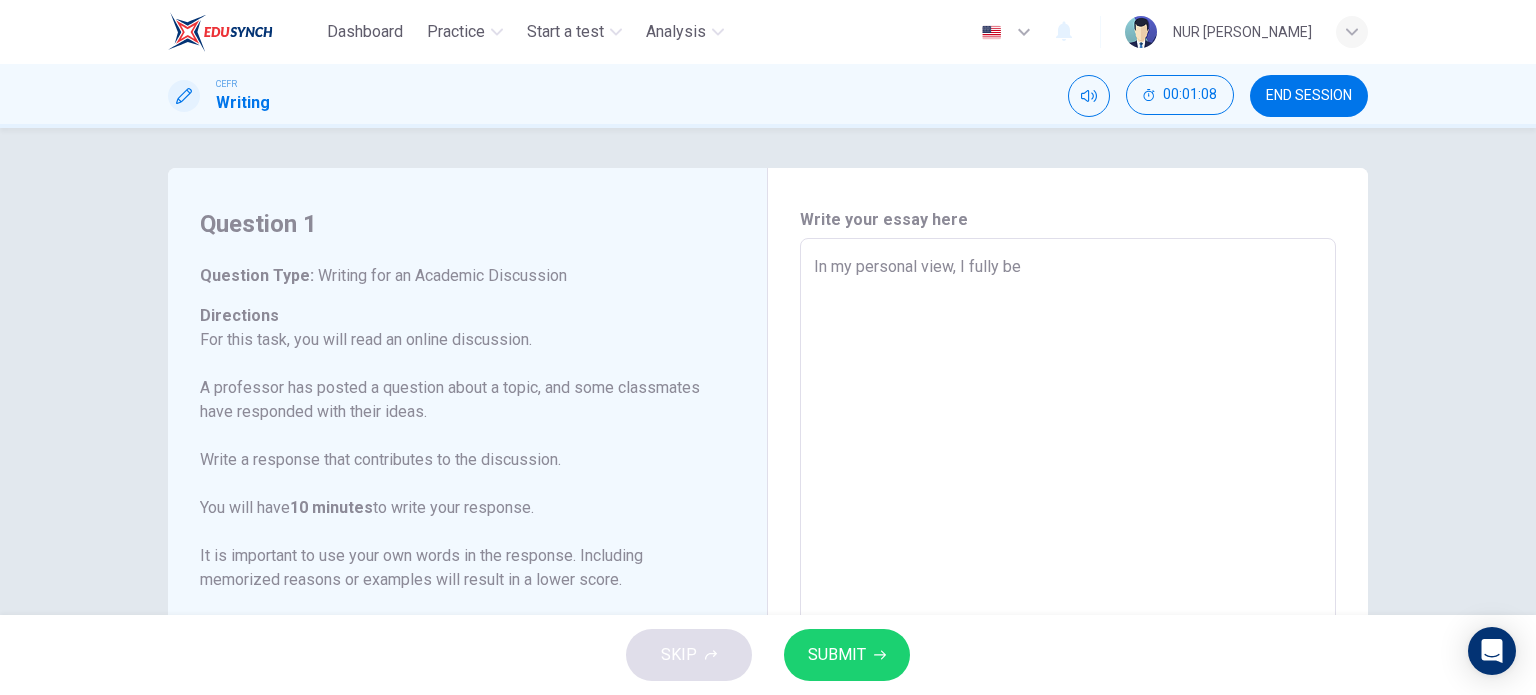 type on "In my personal view, I fully bel" 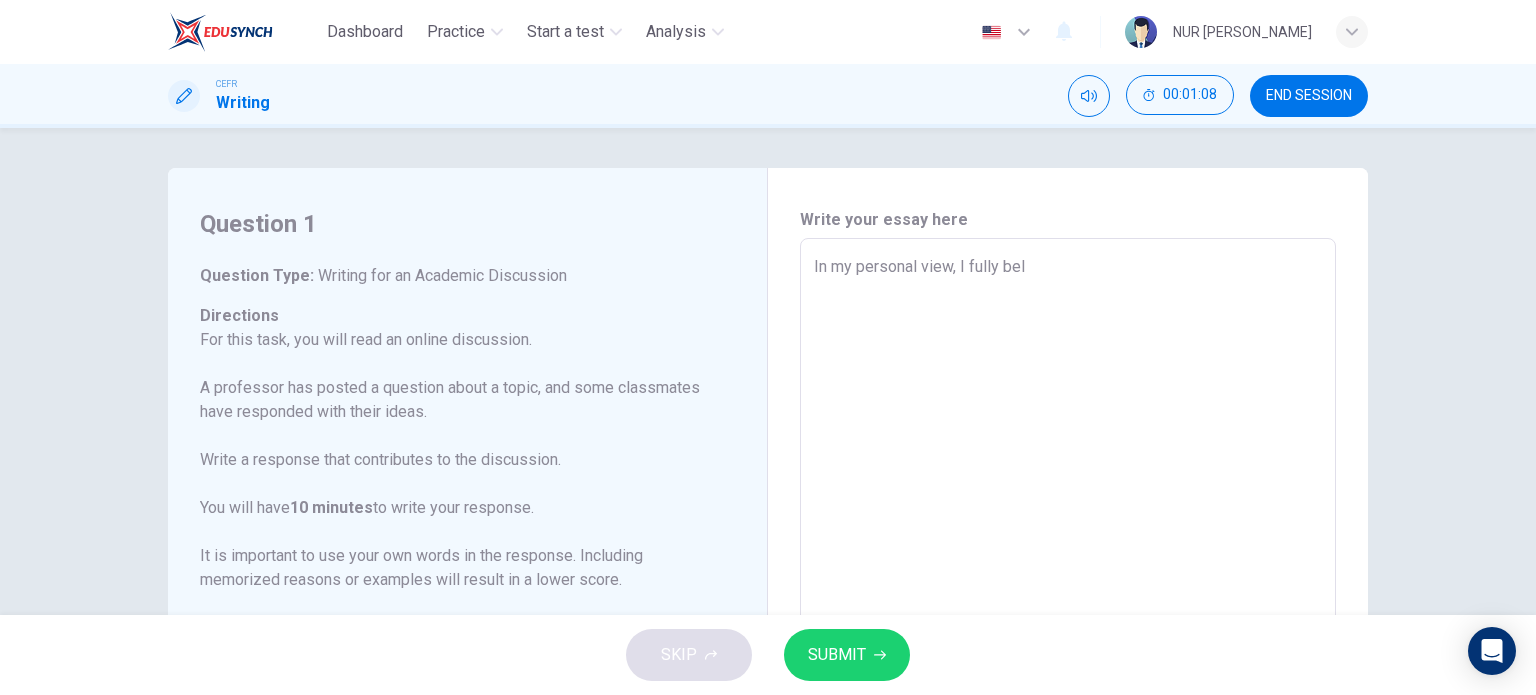 type on "x" 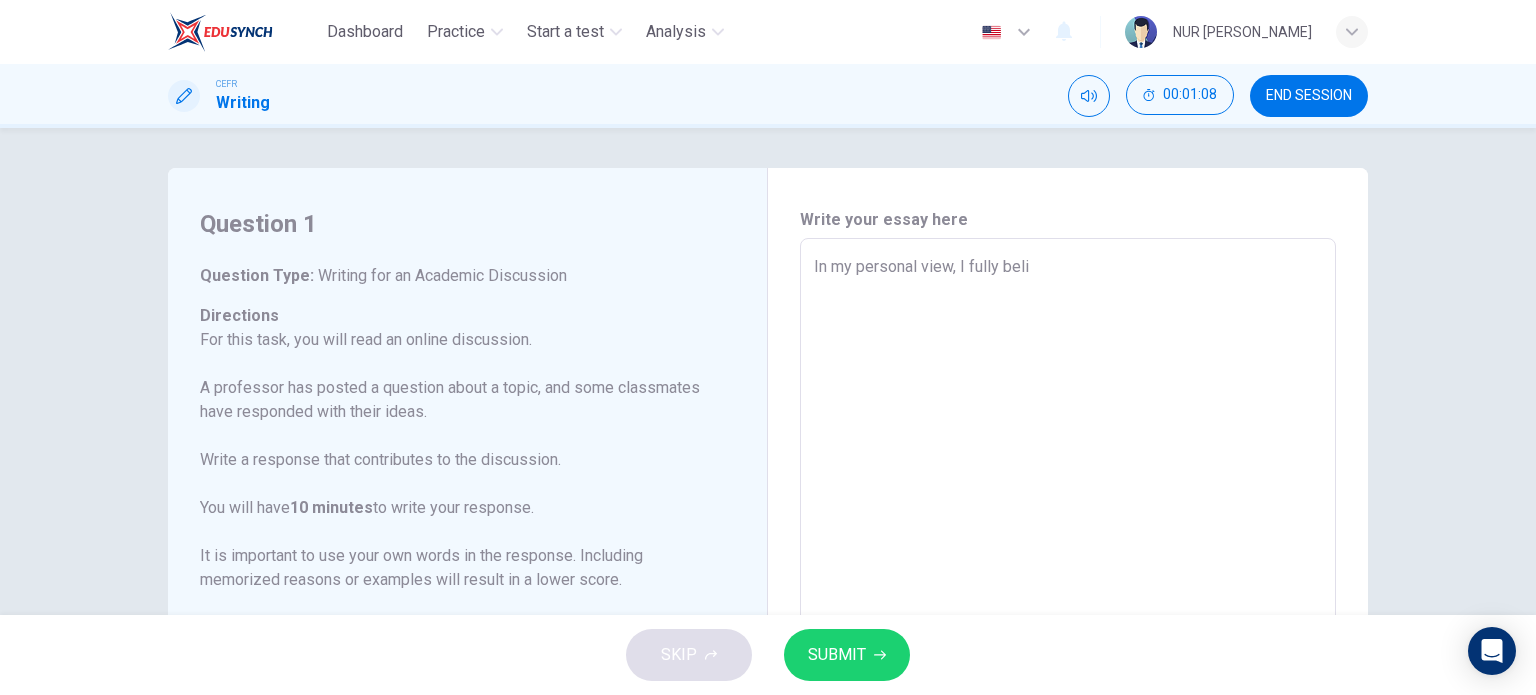 type on "x" 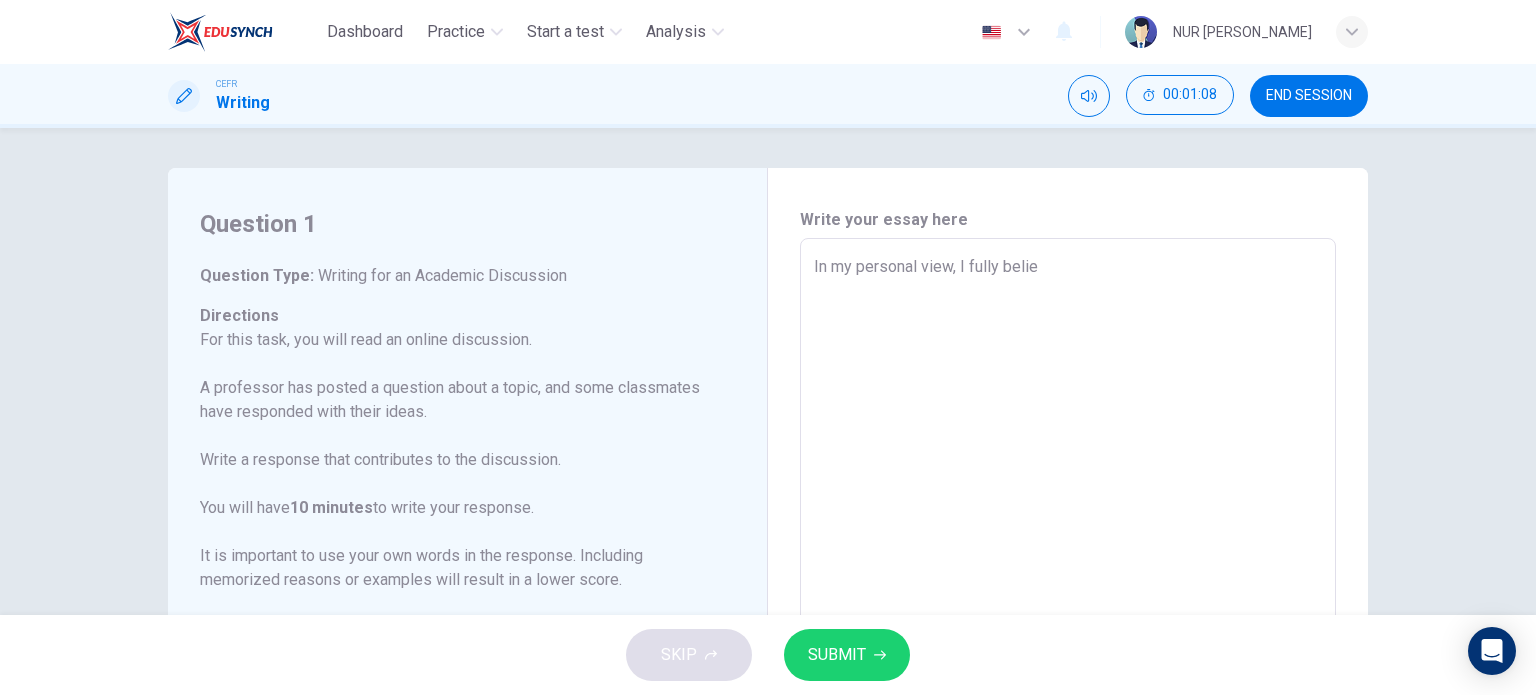 type on "x" 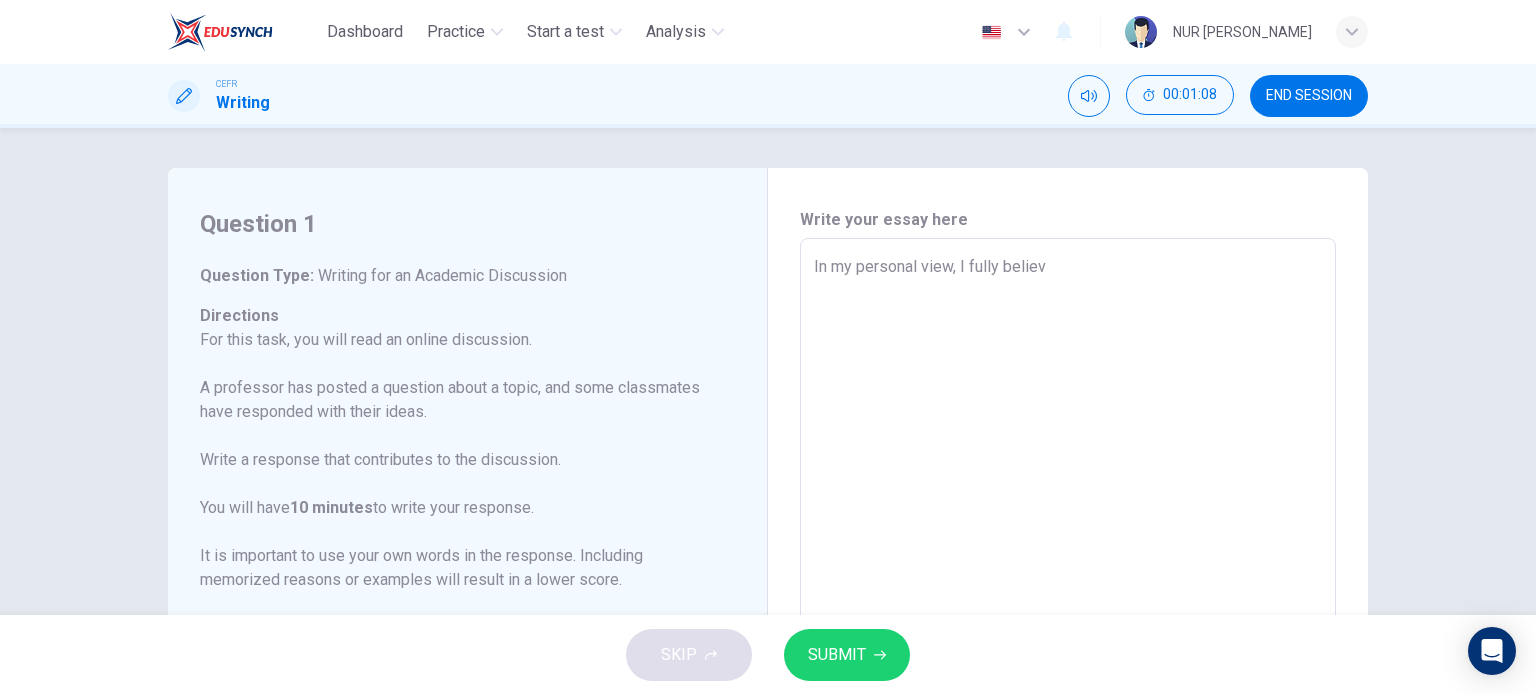 type on "x" 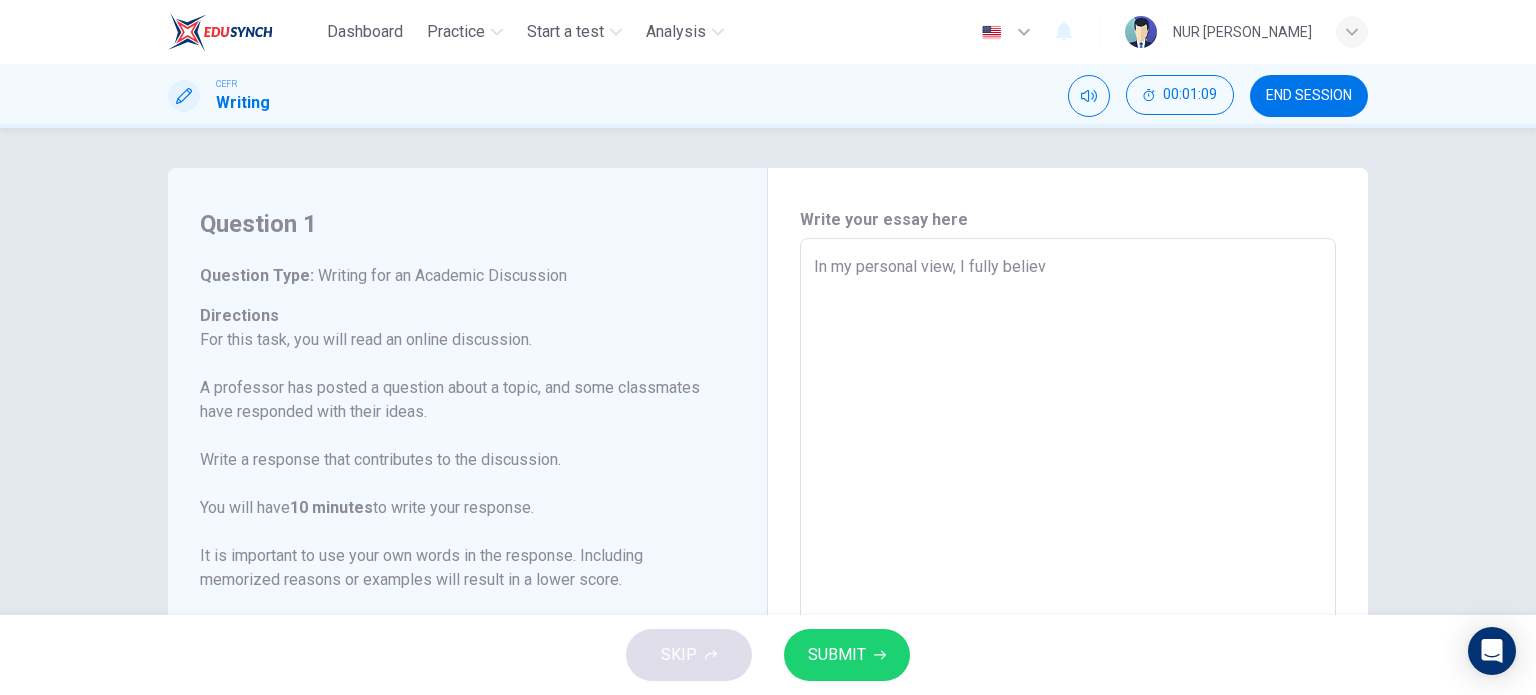 type on "In my personal view, I fully believe" 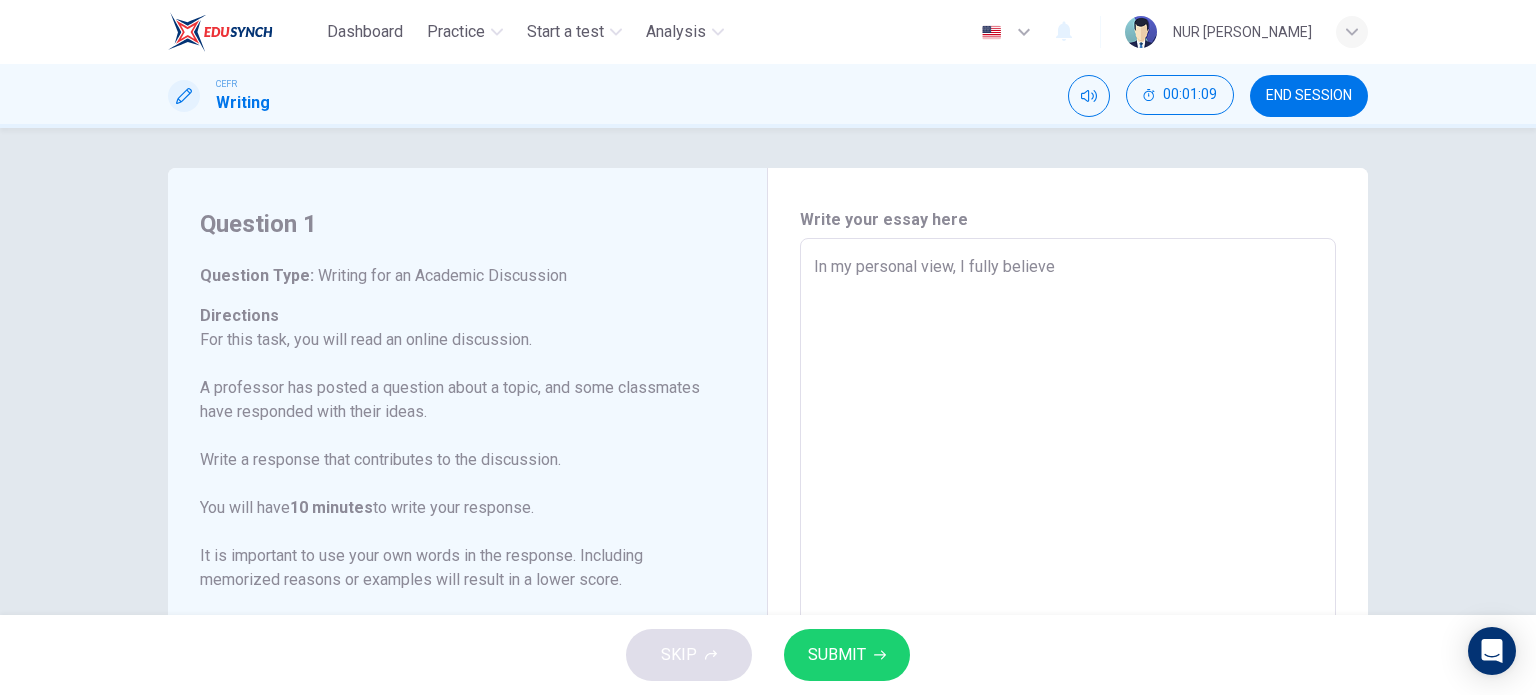 type on "x" 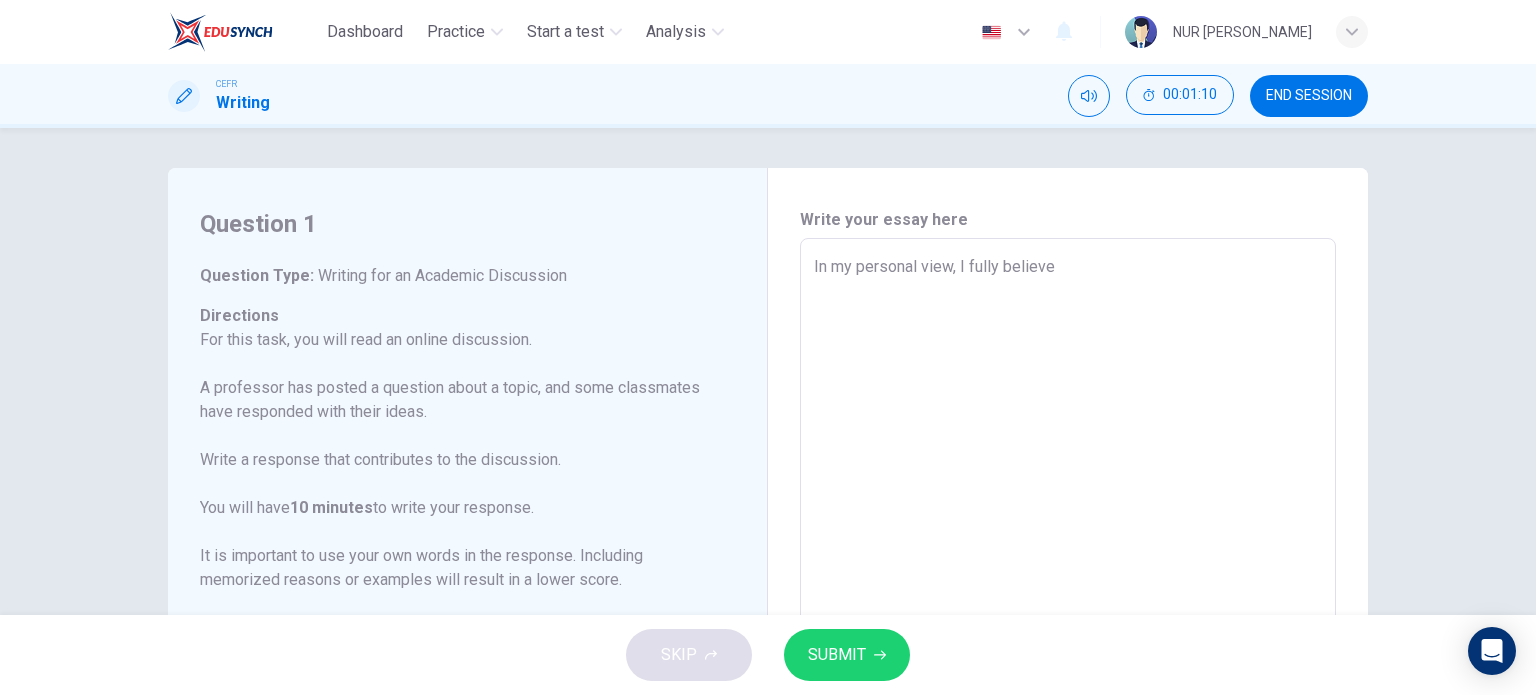 scroll, scrollTop: 221, scrollLeft: 0, axis: vertical 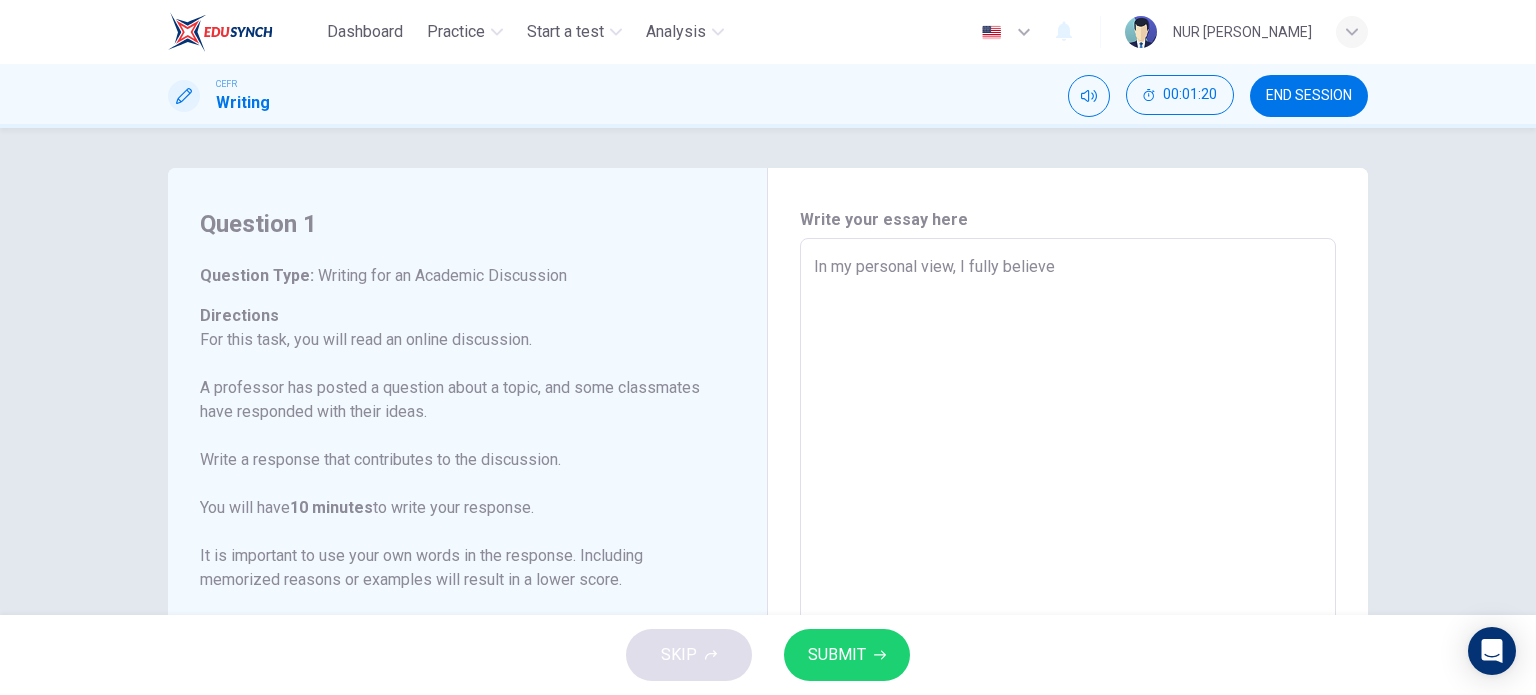 type on "In my personal view, I fully believe" 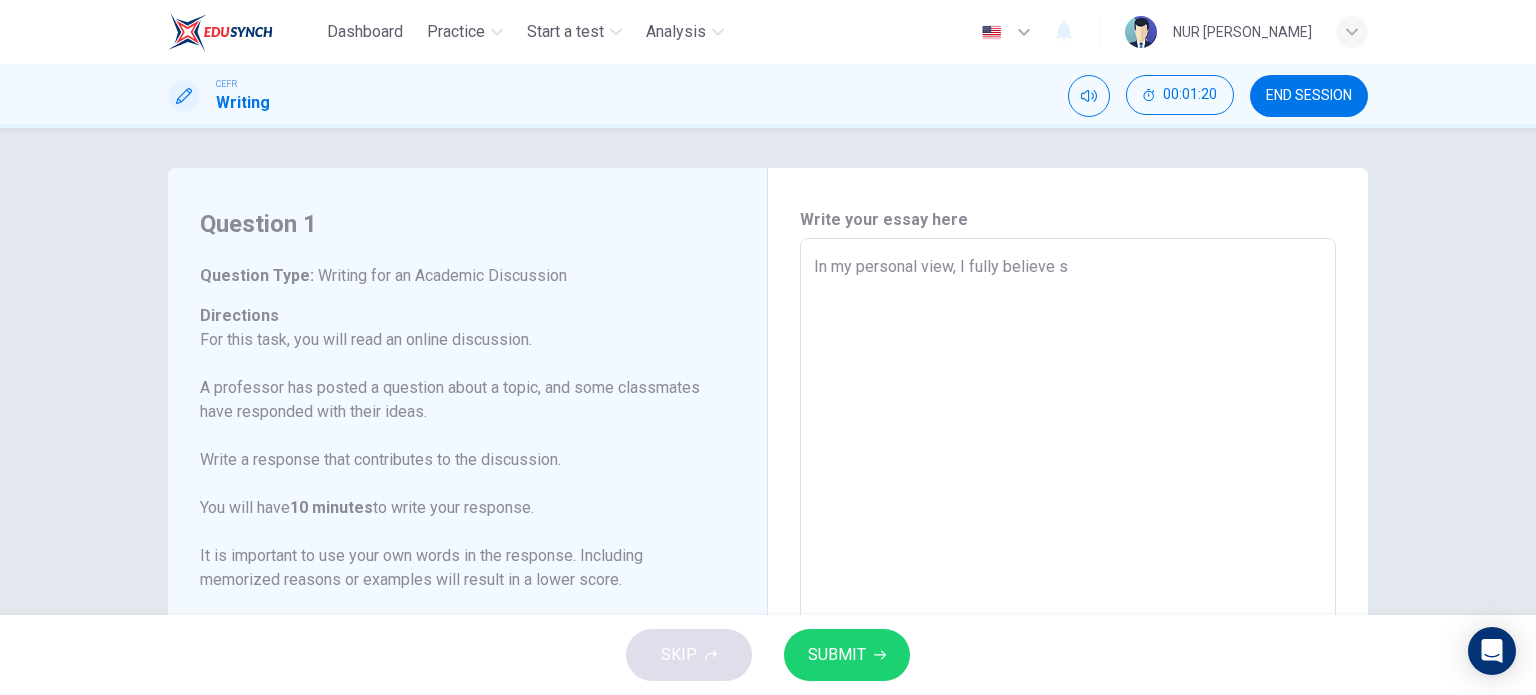 type on "x" 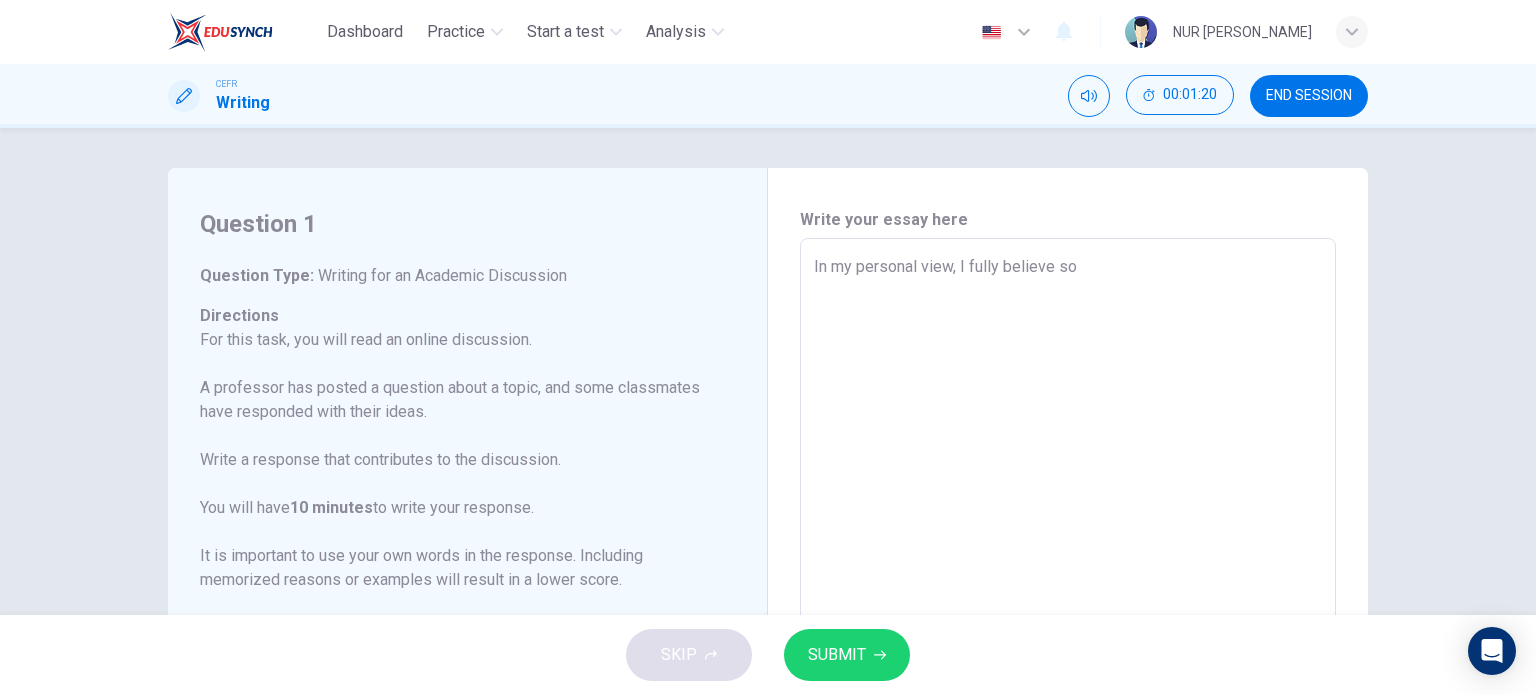 type on "x" 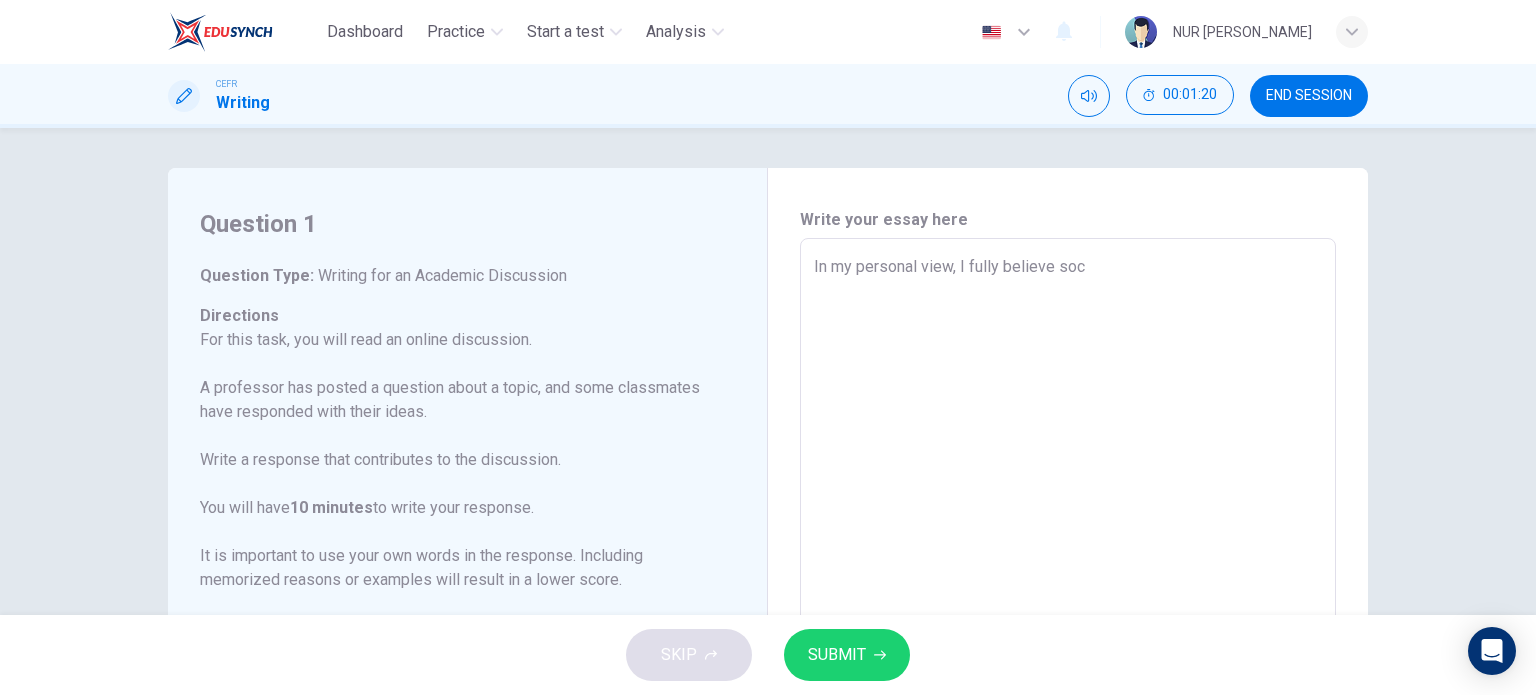 type on "x" 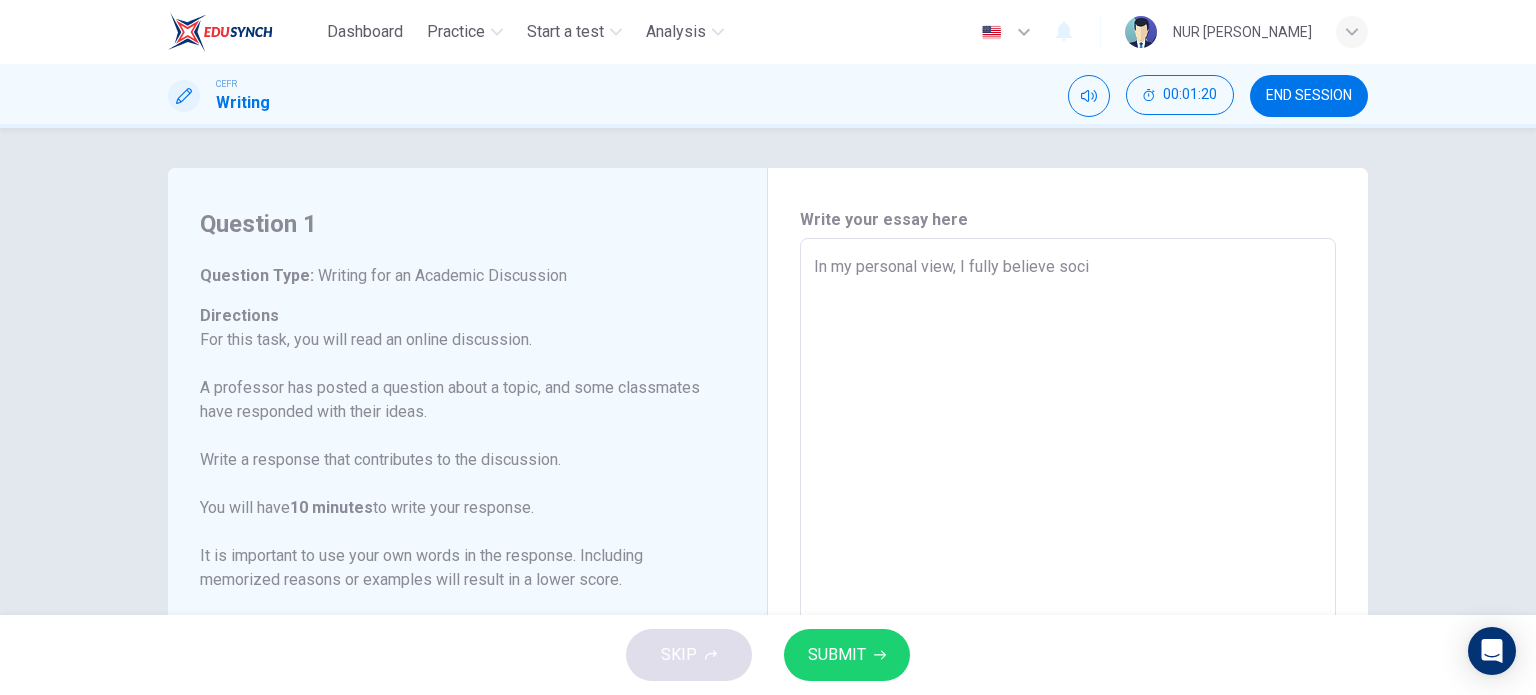 type on "x" 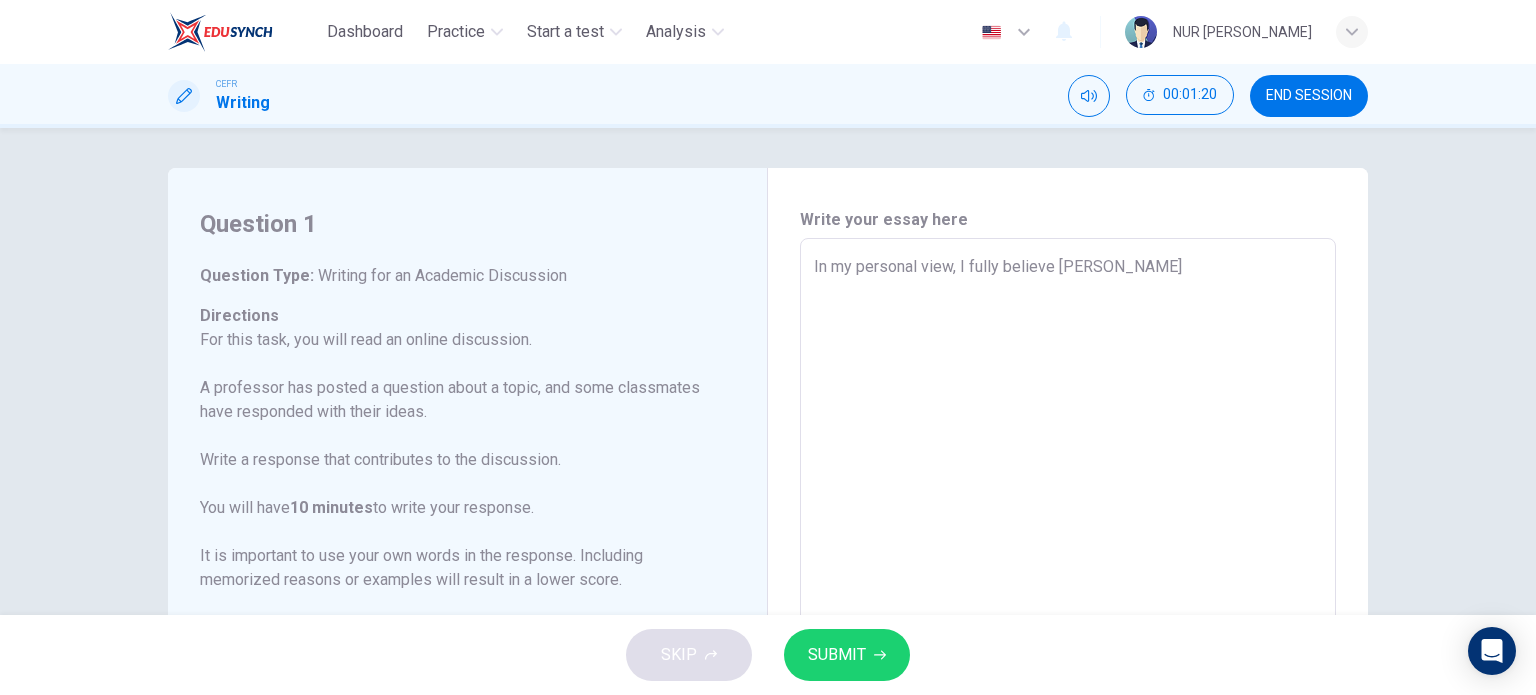 type on "x" 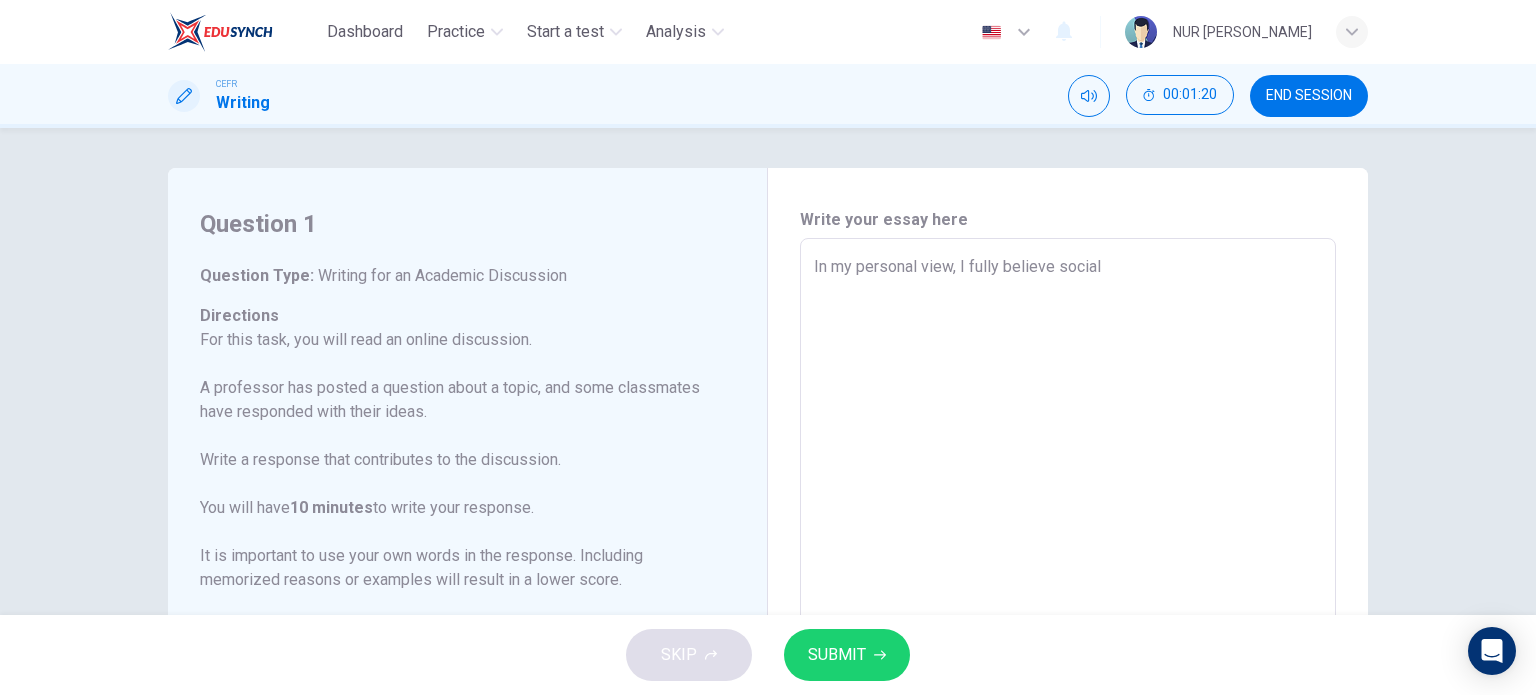 type on "x" 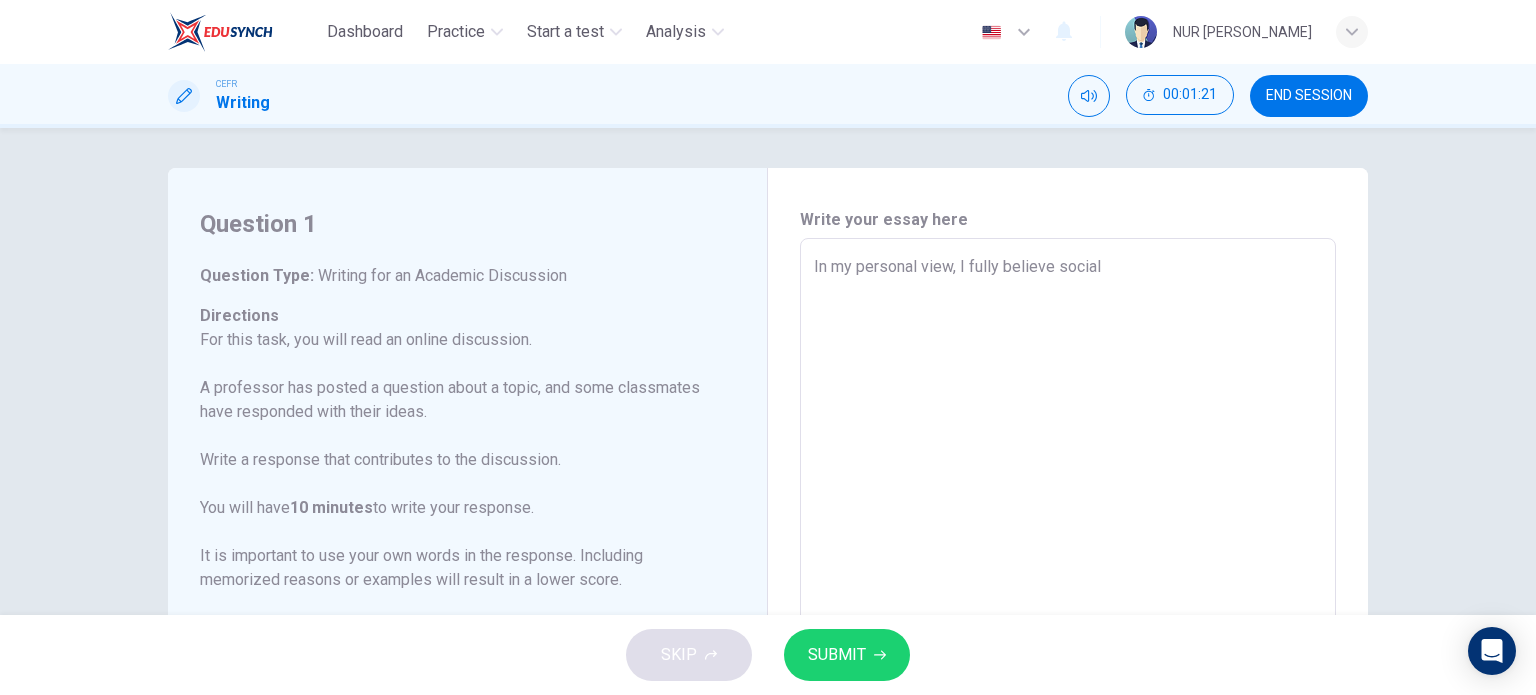 type on "In my personal view, I fully believe social" 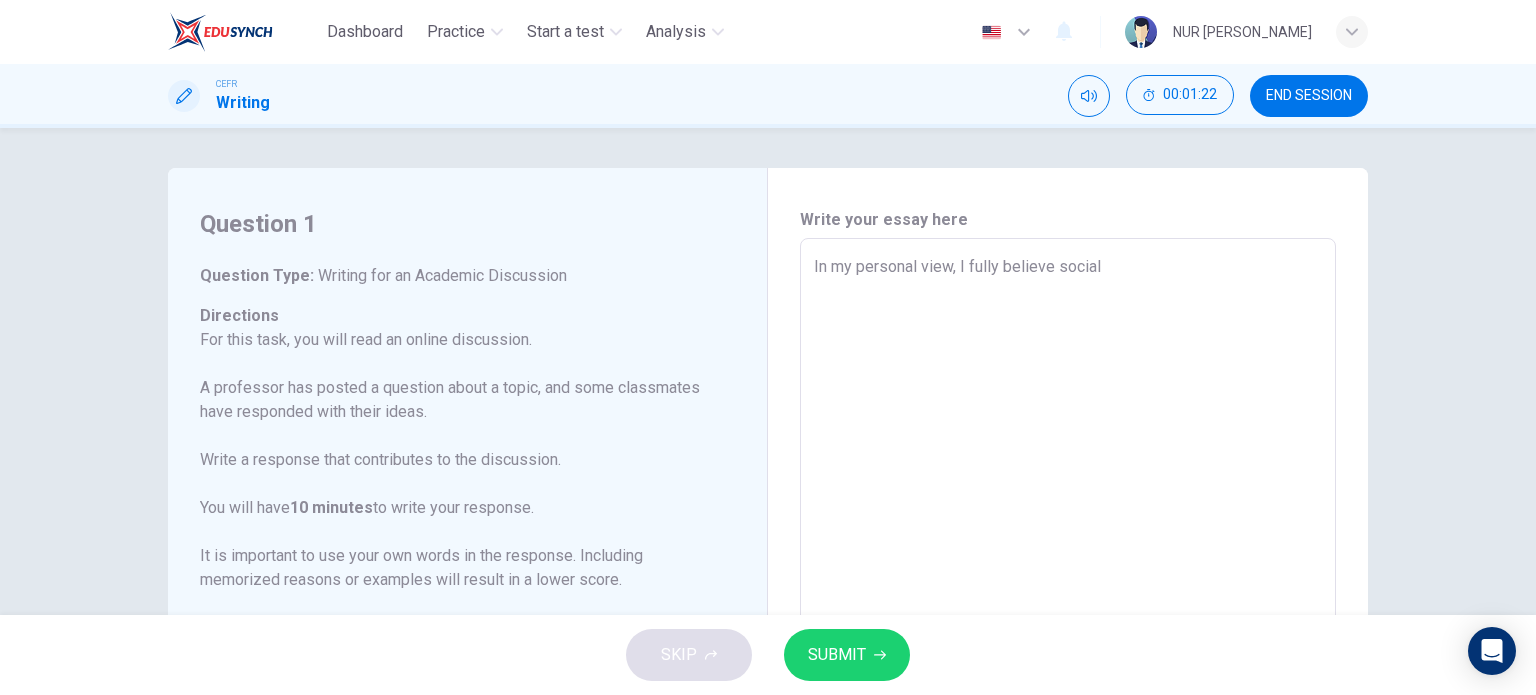 type on "In my personal view, I fully believe [PERSON_NAME]" 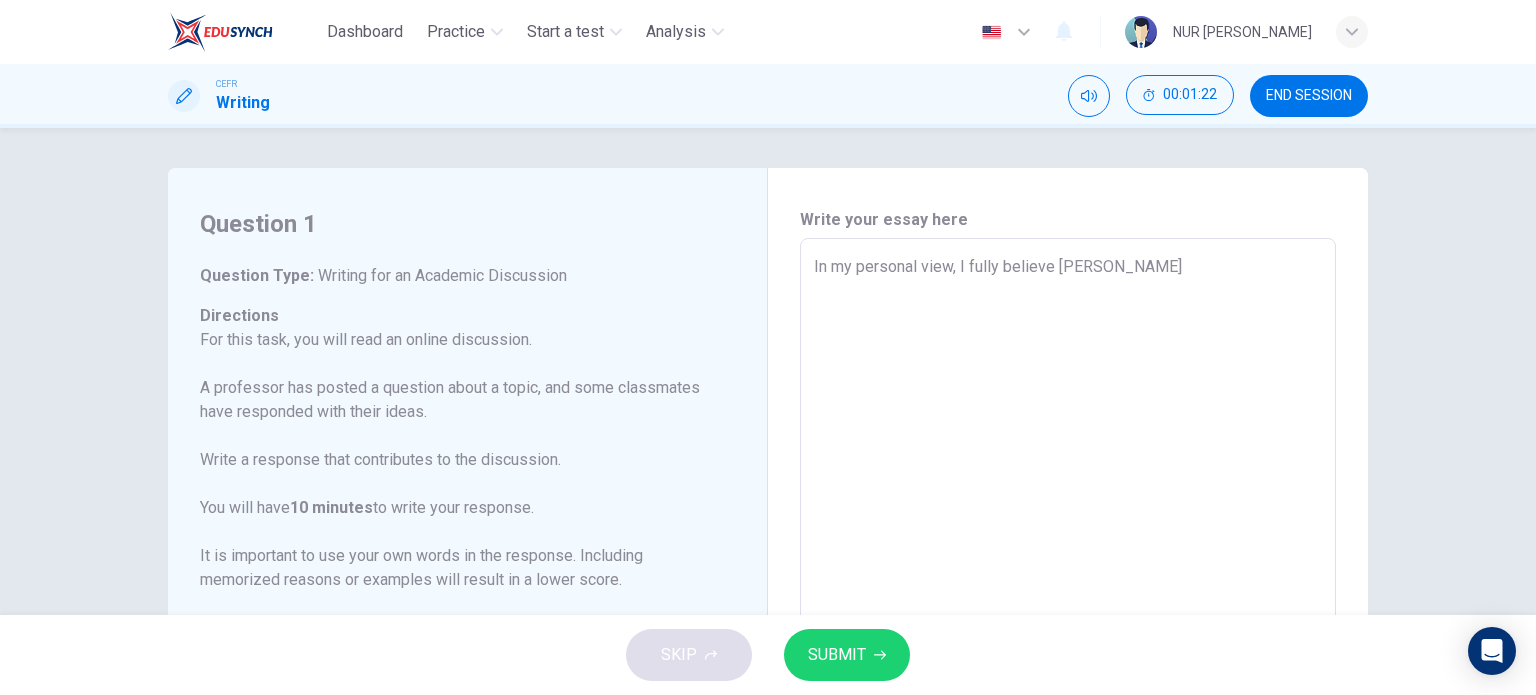 type on "x" 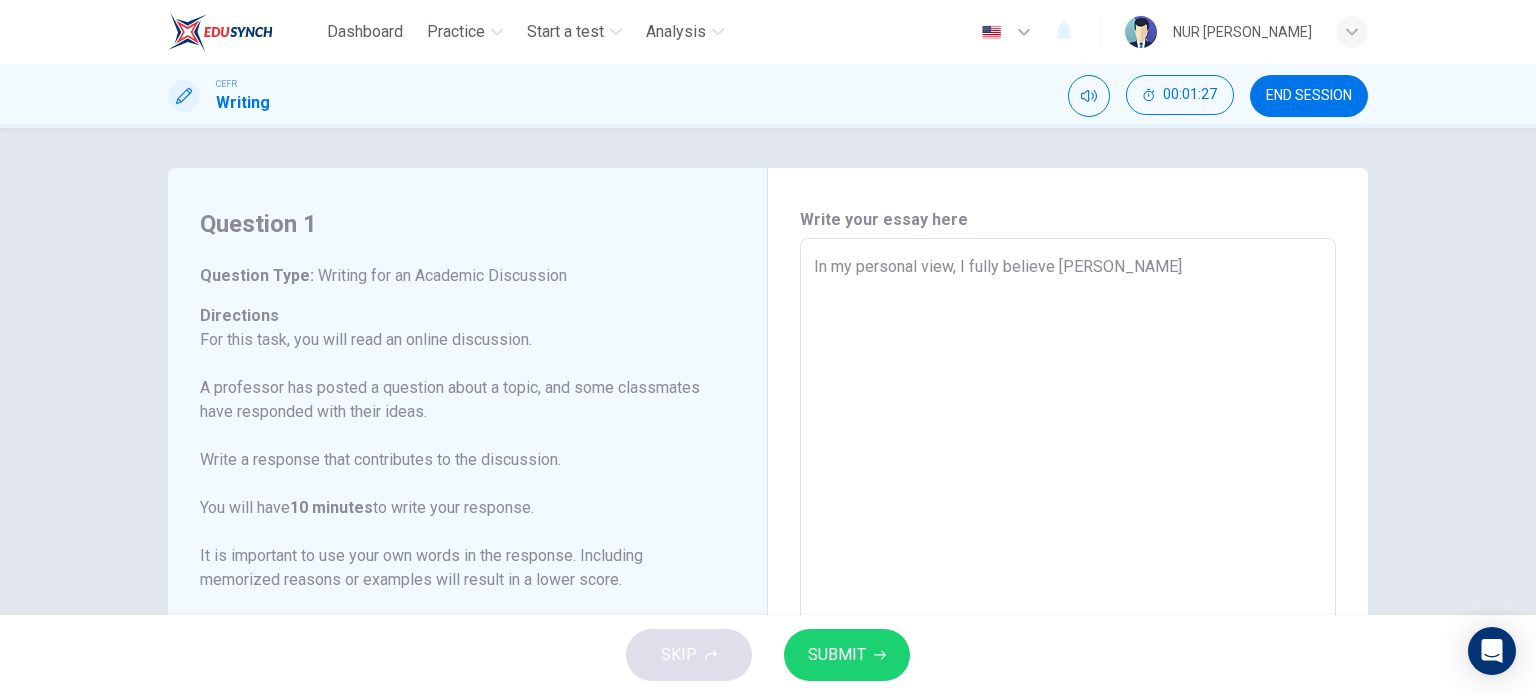 type on "In my personal view, I fully believe soci" 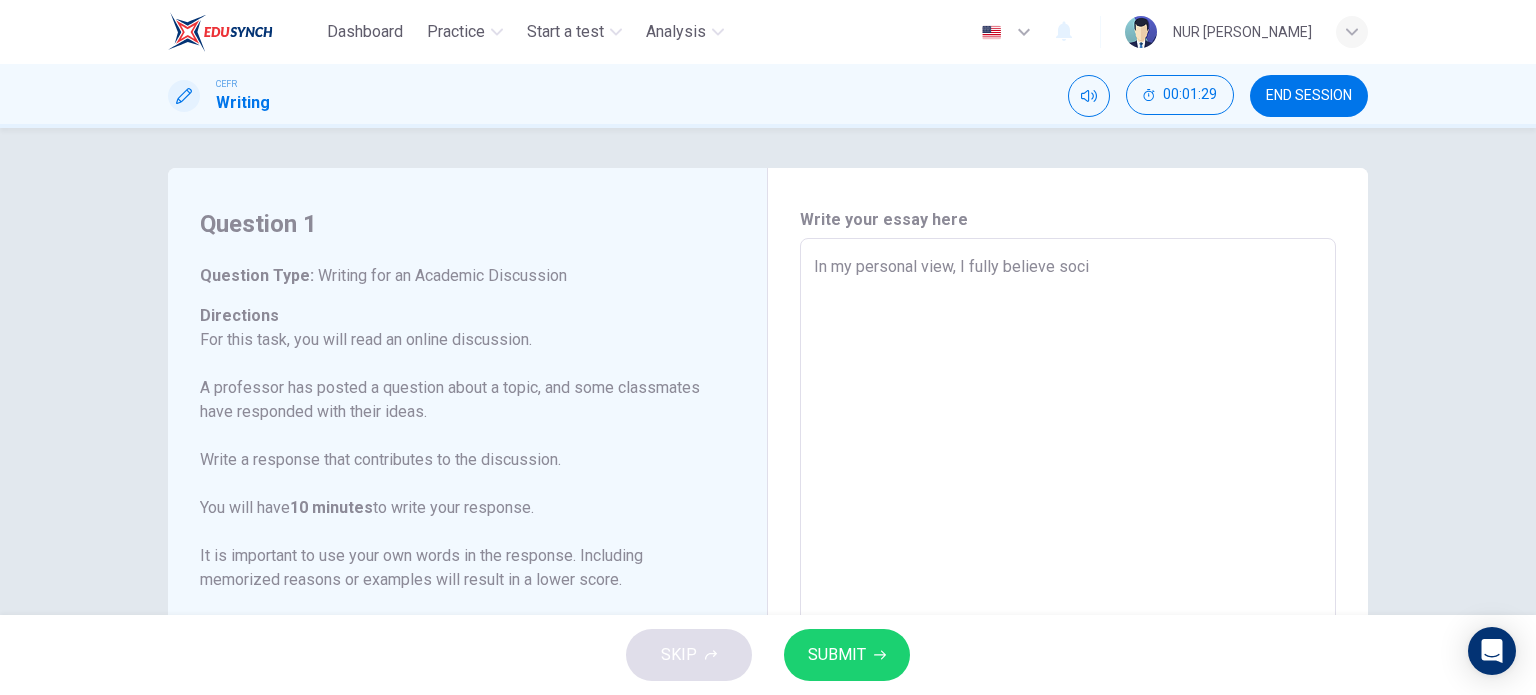 type on "In my personal view, I fully believe socie" 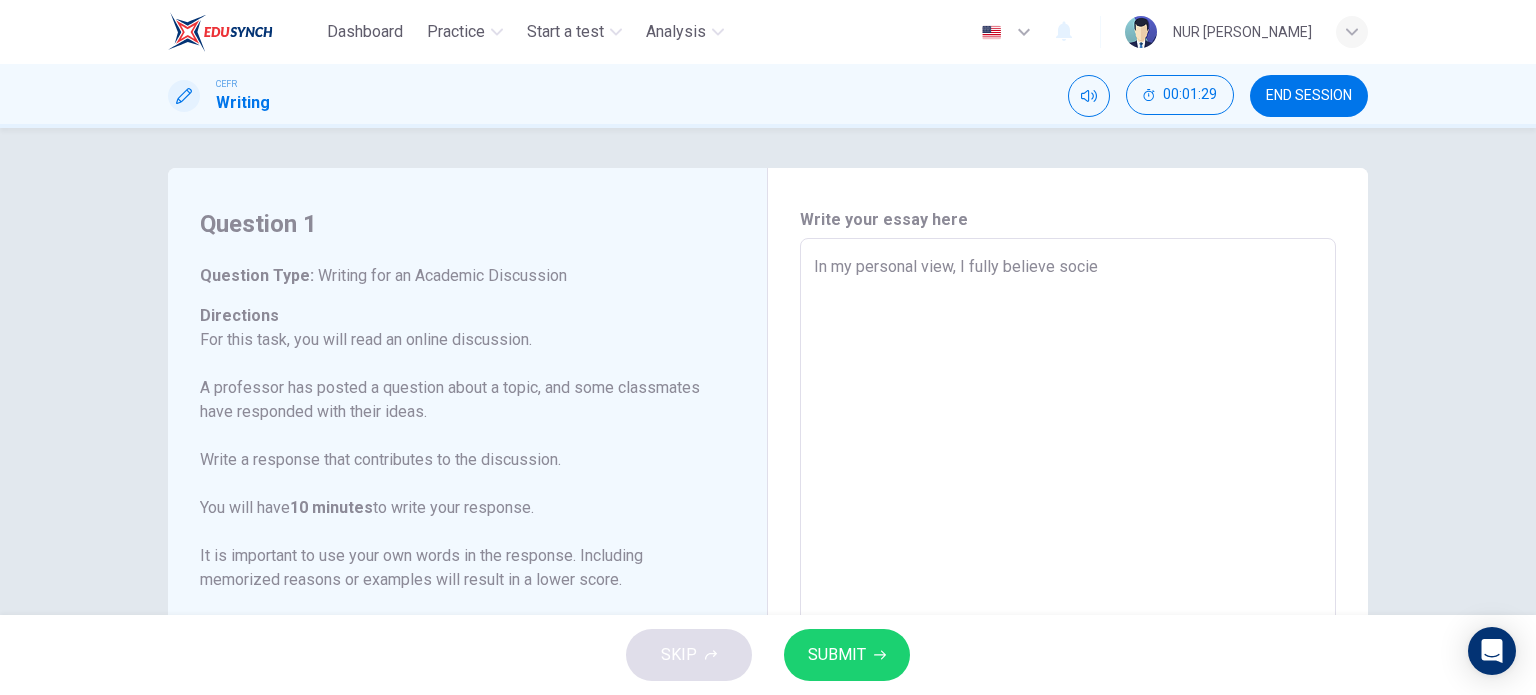 type on "In my personal view, I fully believe societ" 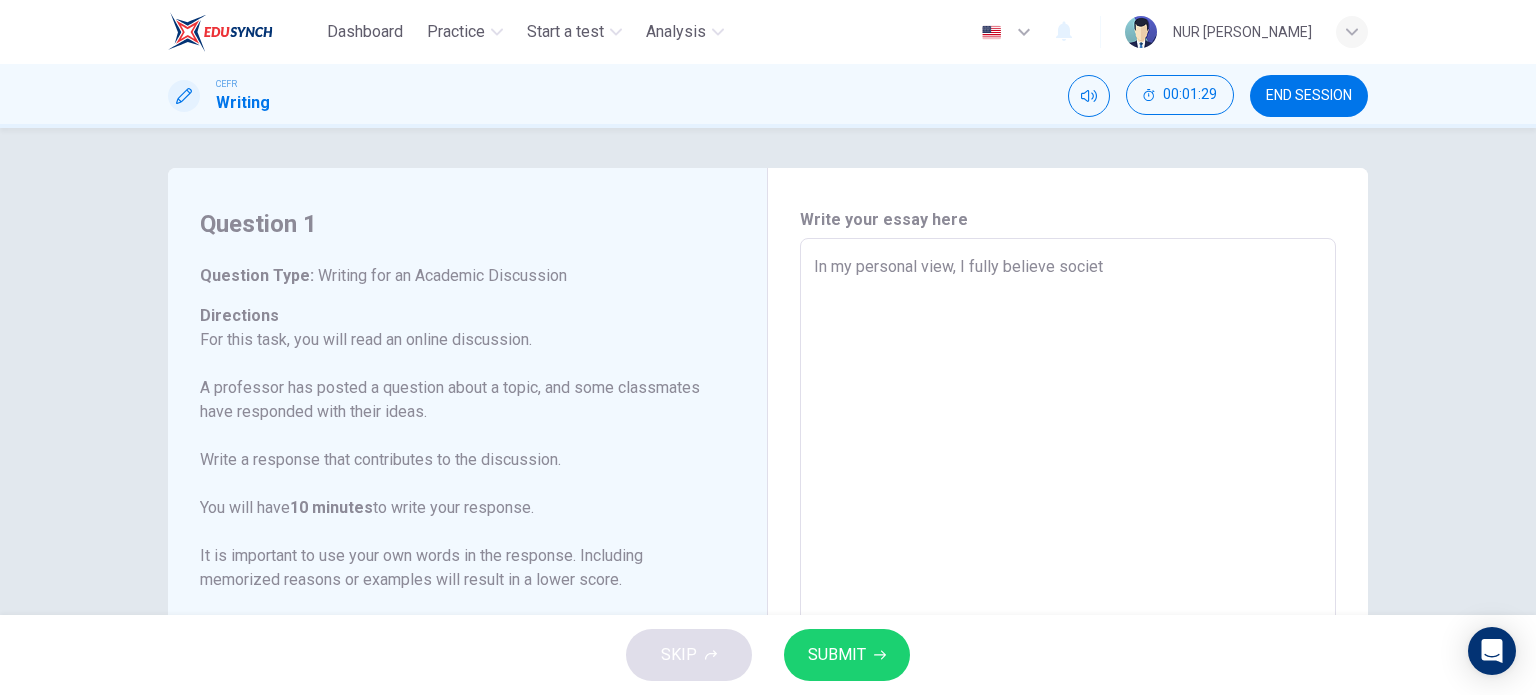 type on "x" 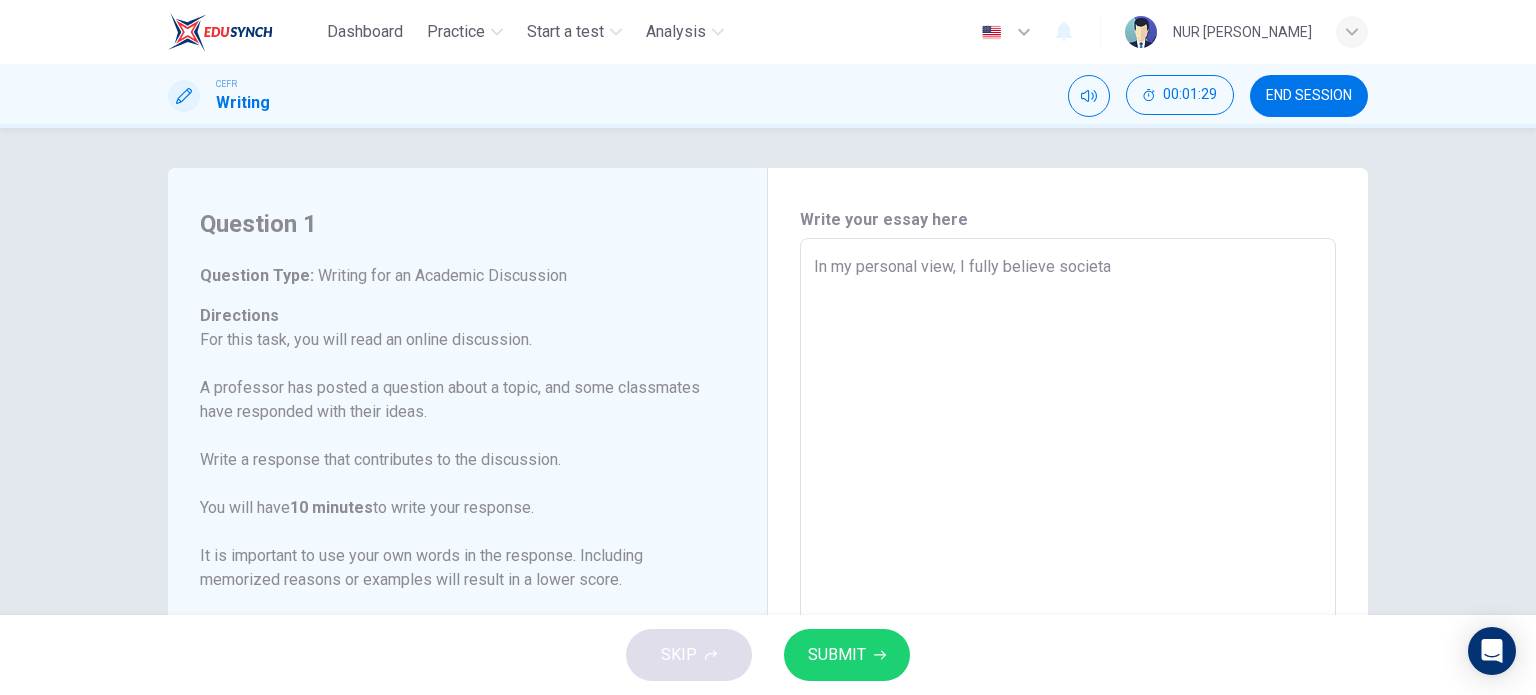 type on "In my personal view, I fully believe societal" 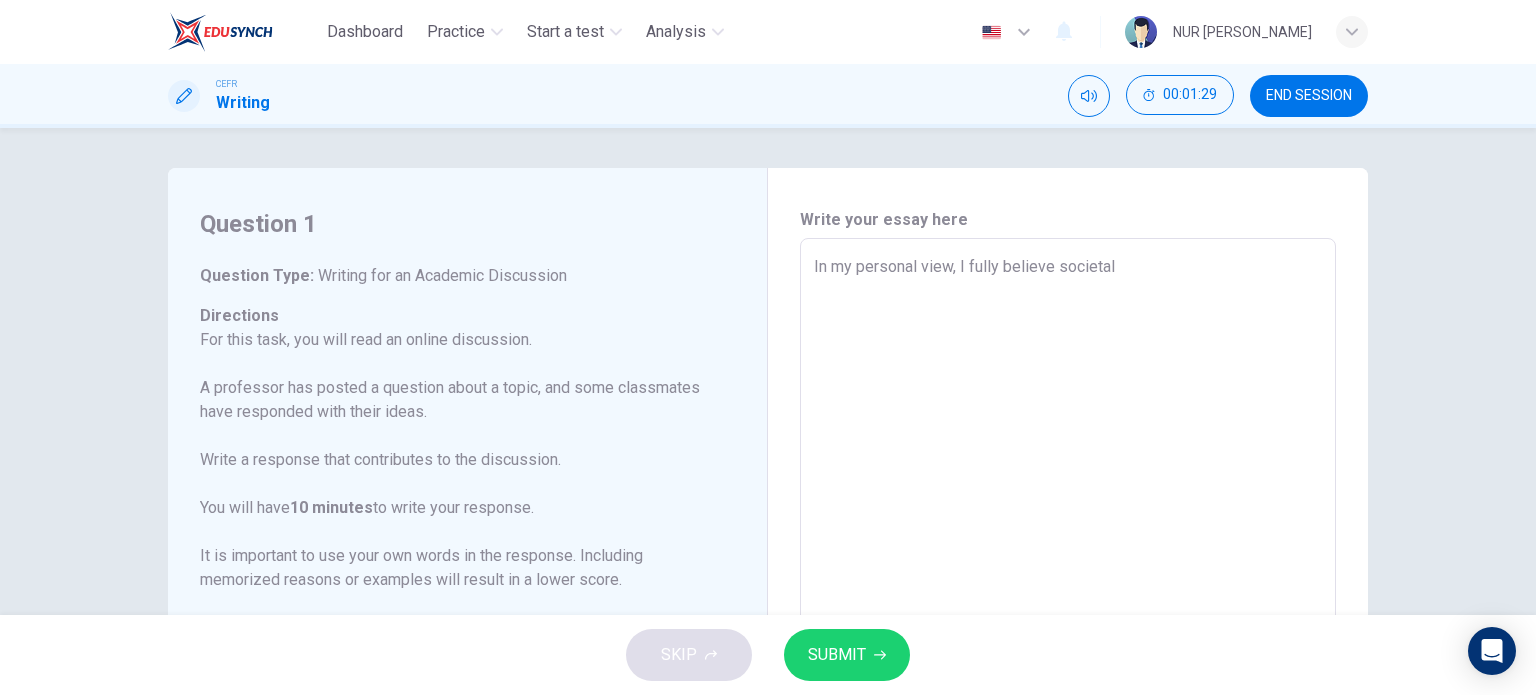 type on "x" 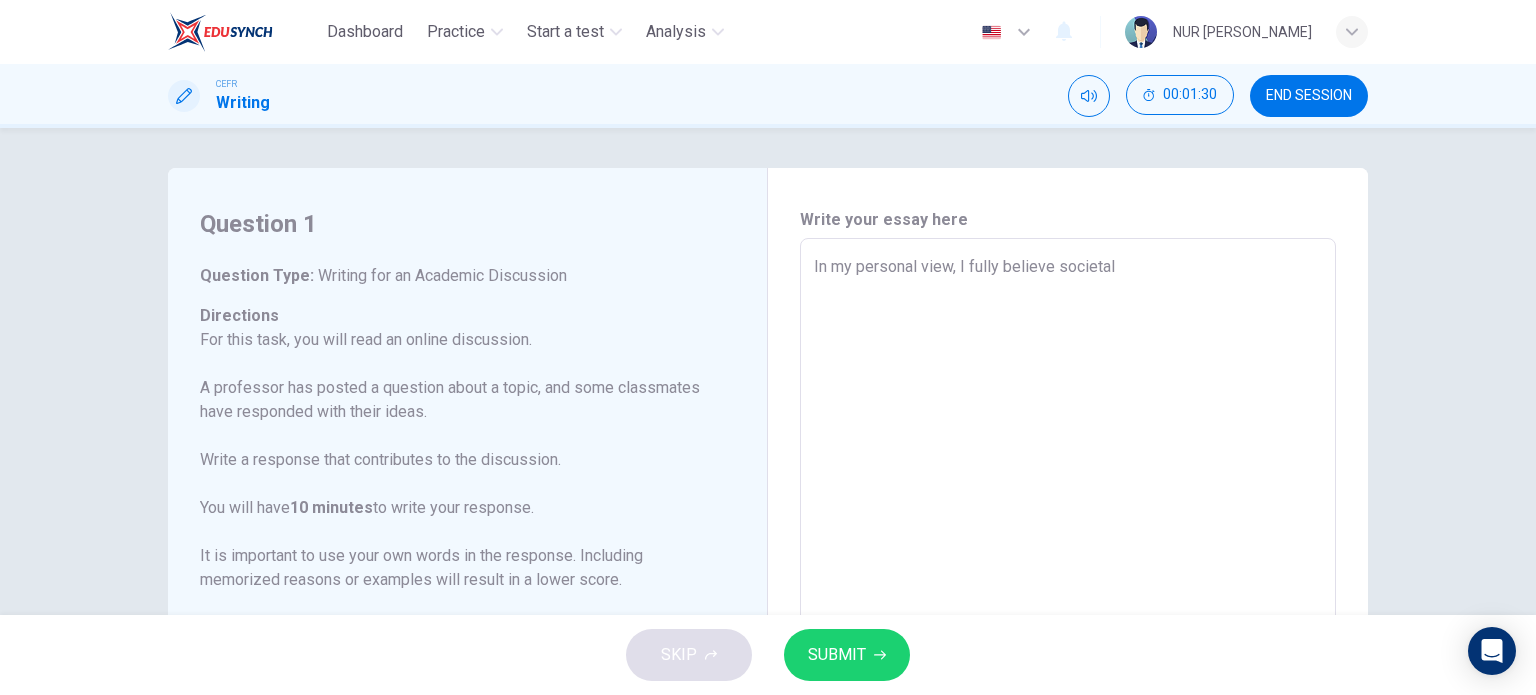 type on "In my personal view, I fully believe societal e" 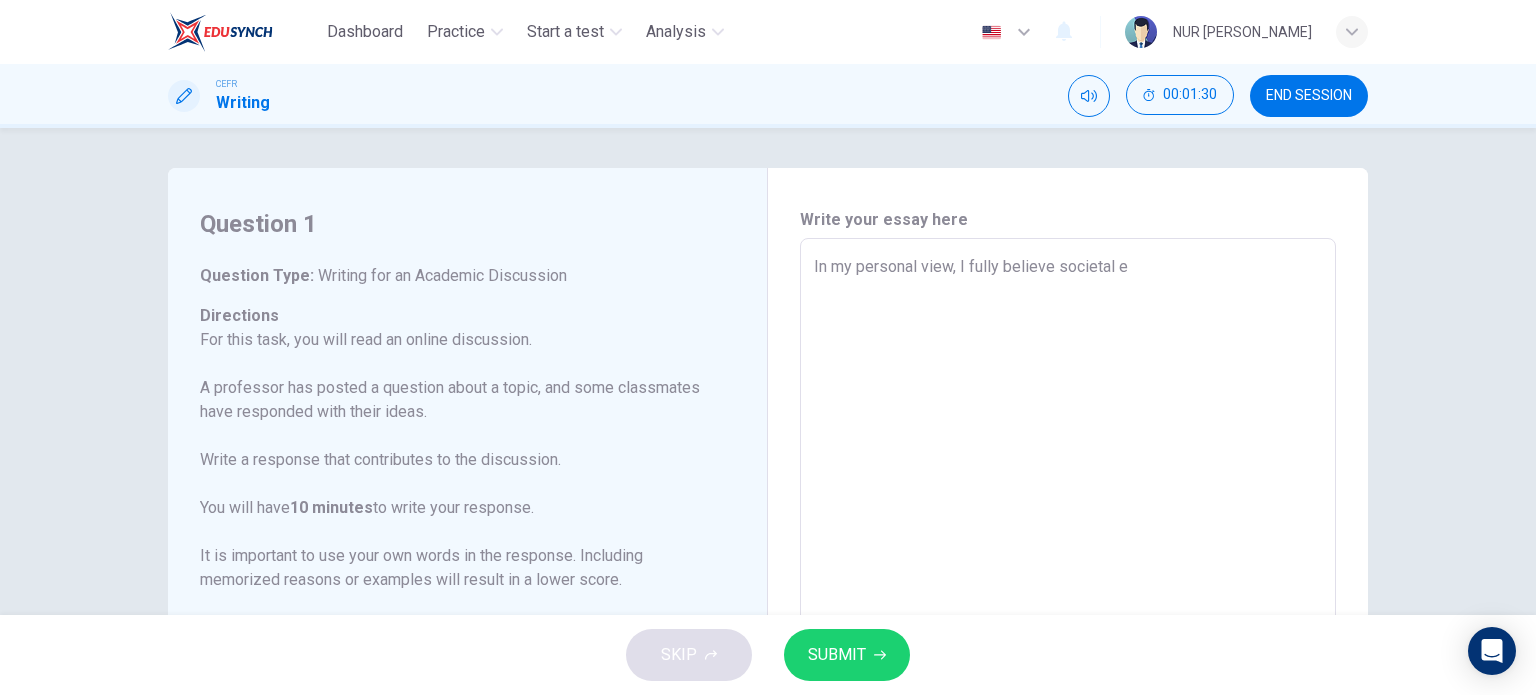type on "x" 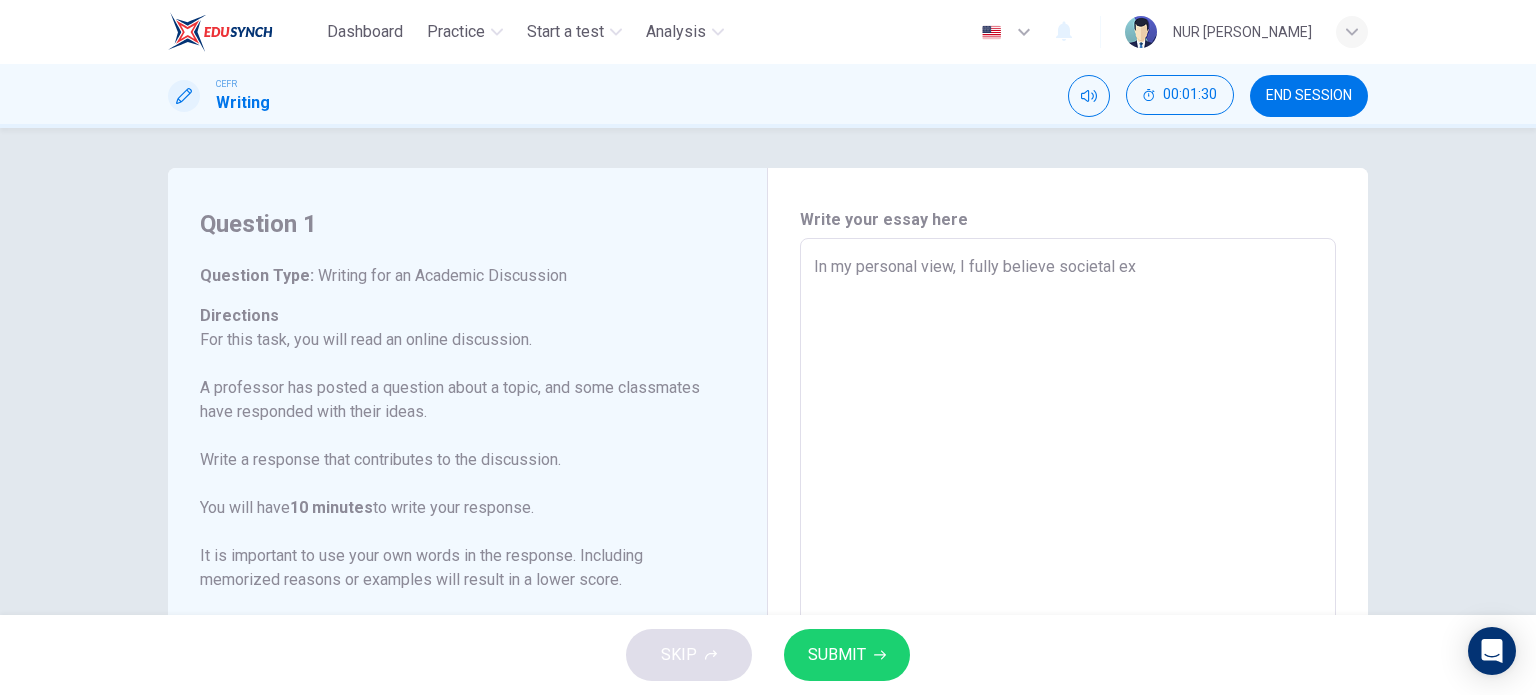 type on "In my personal view, I fully believe societal exp" 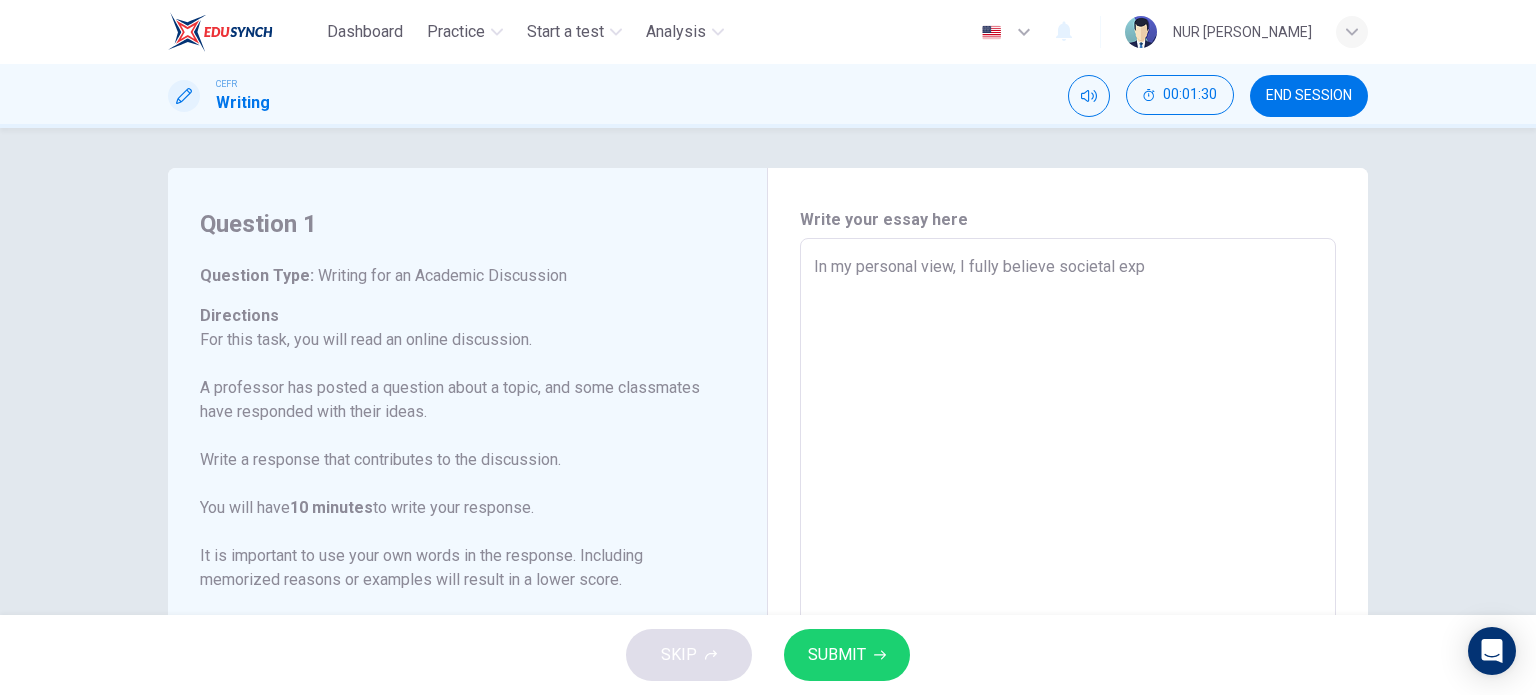 type on "x" 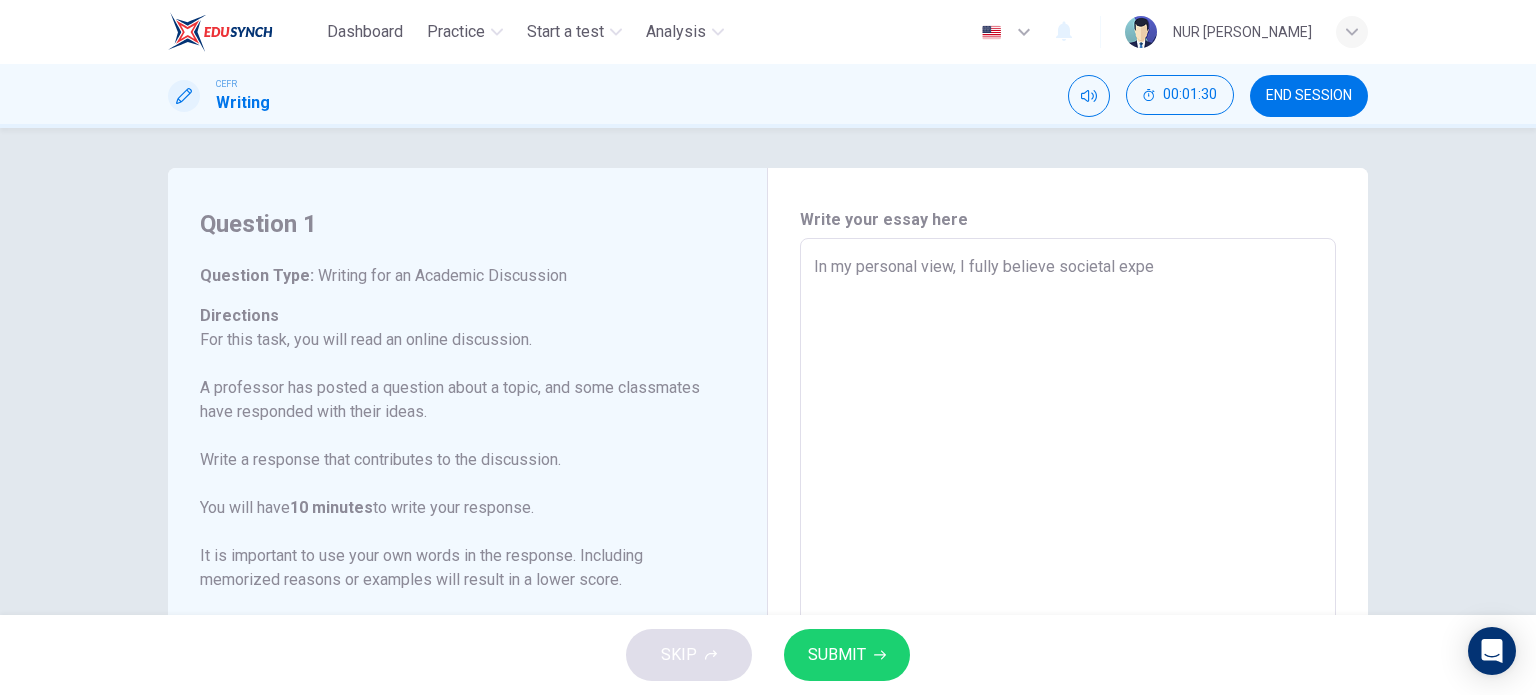 type on "x" 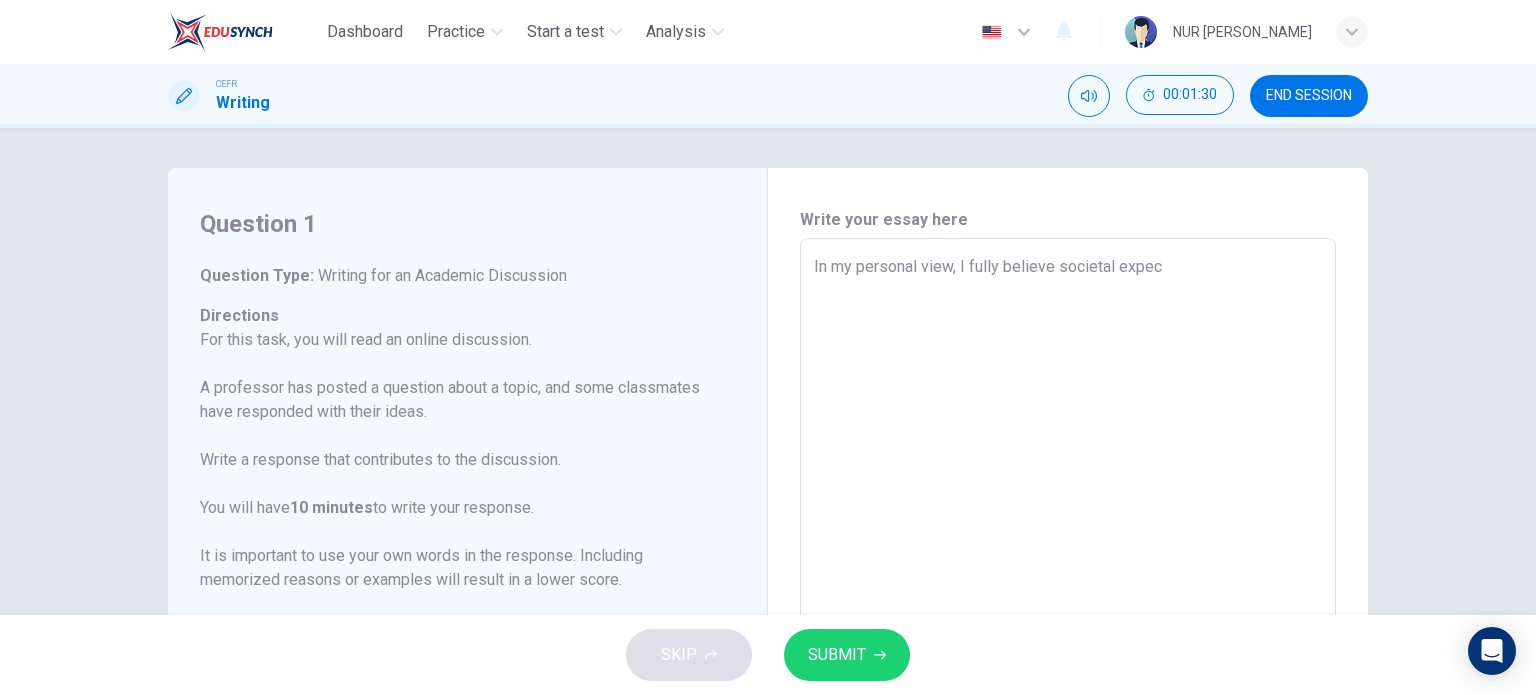 type on "x" 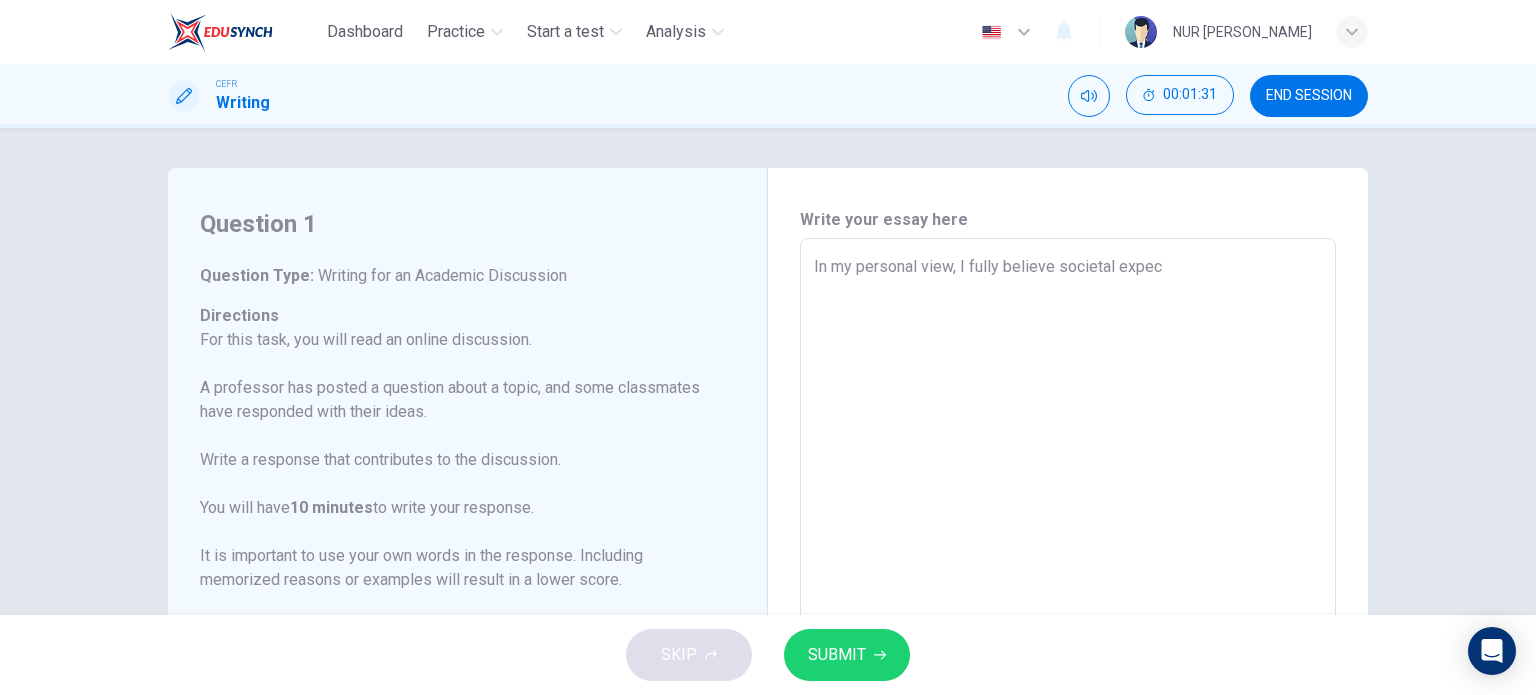 type on "In my personal view, I fully believe societal expect" 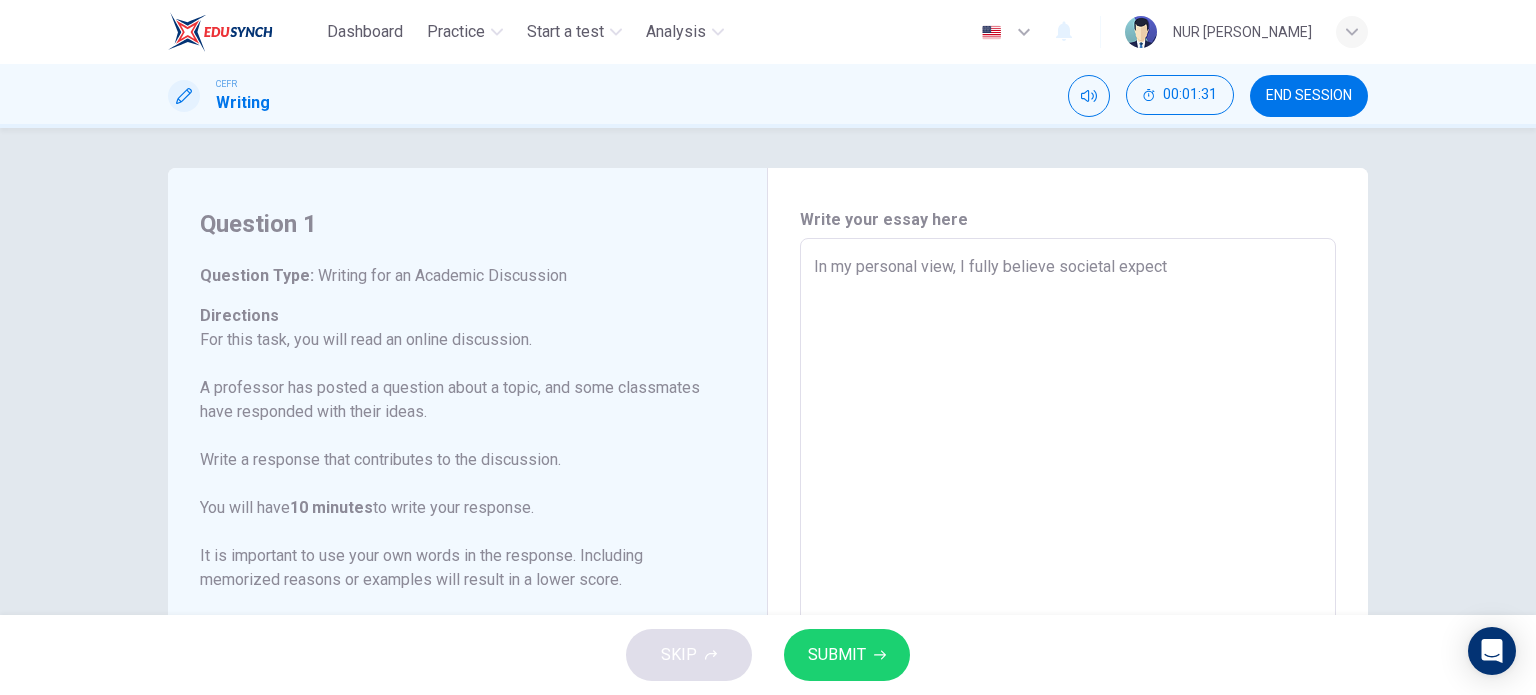 type on "x" 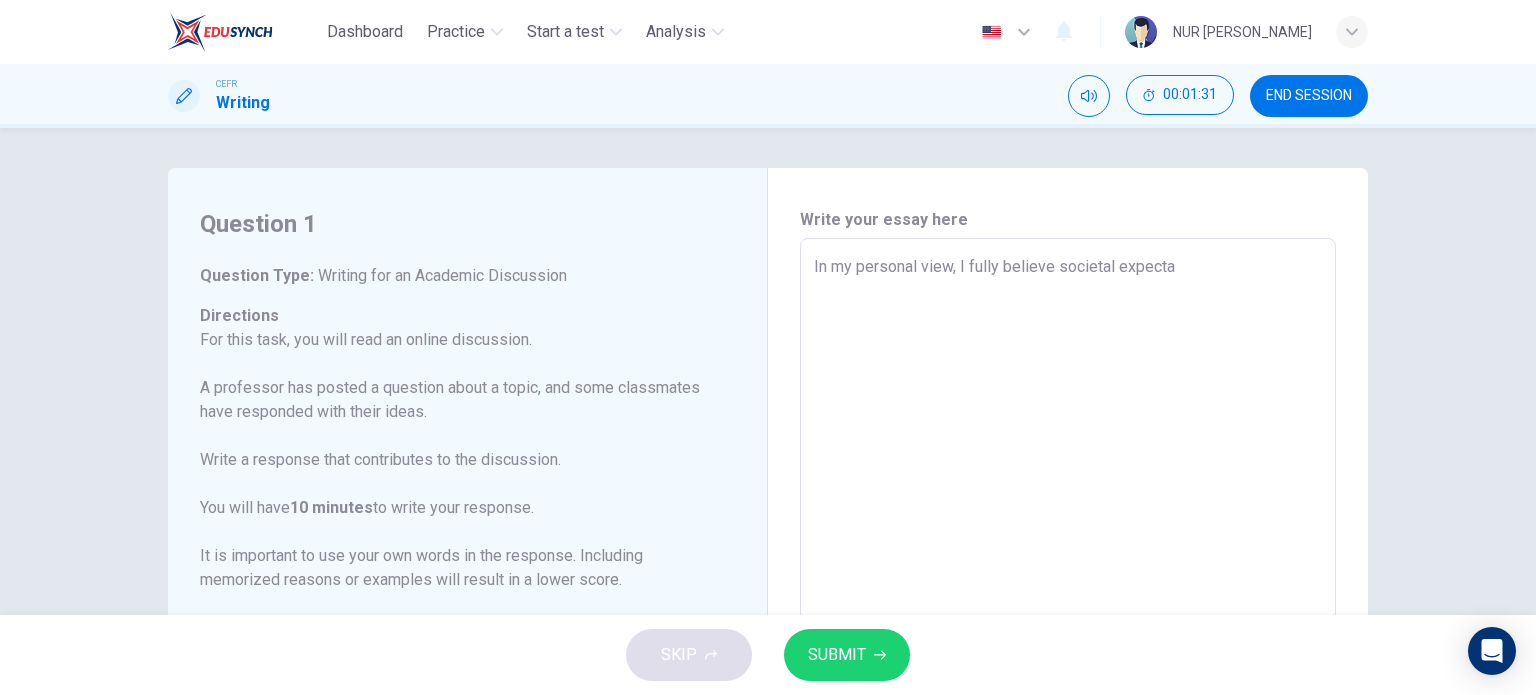 type on "x" 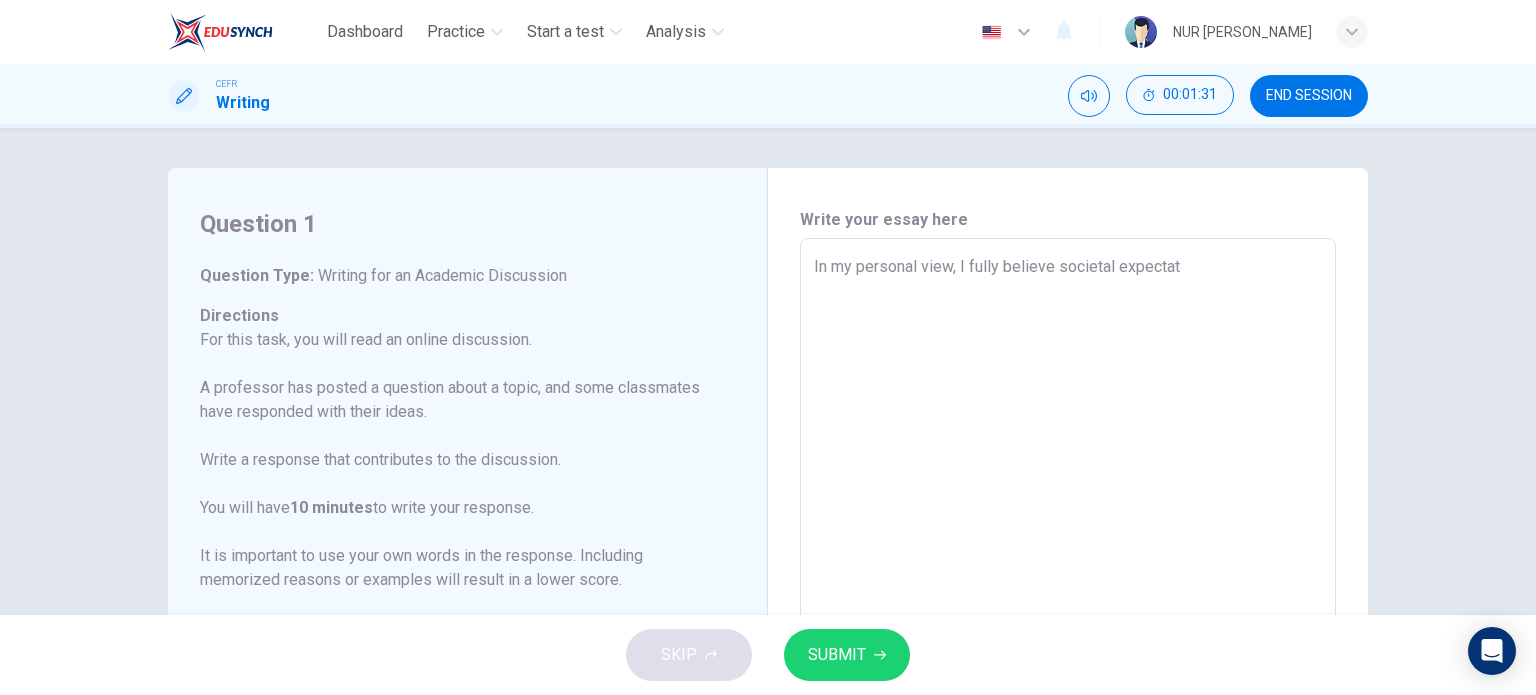type on "x" 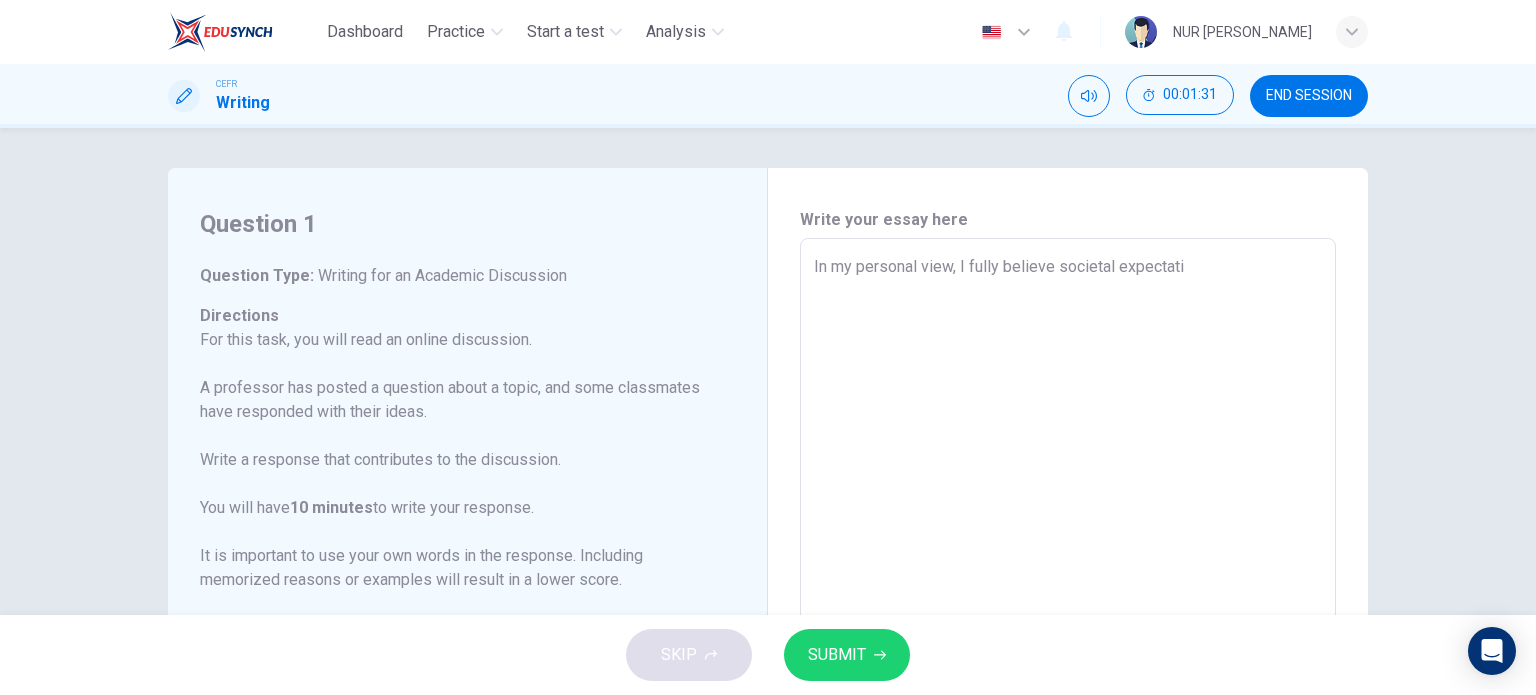 type on "x" 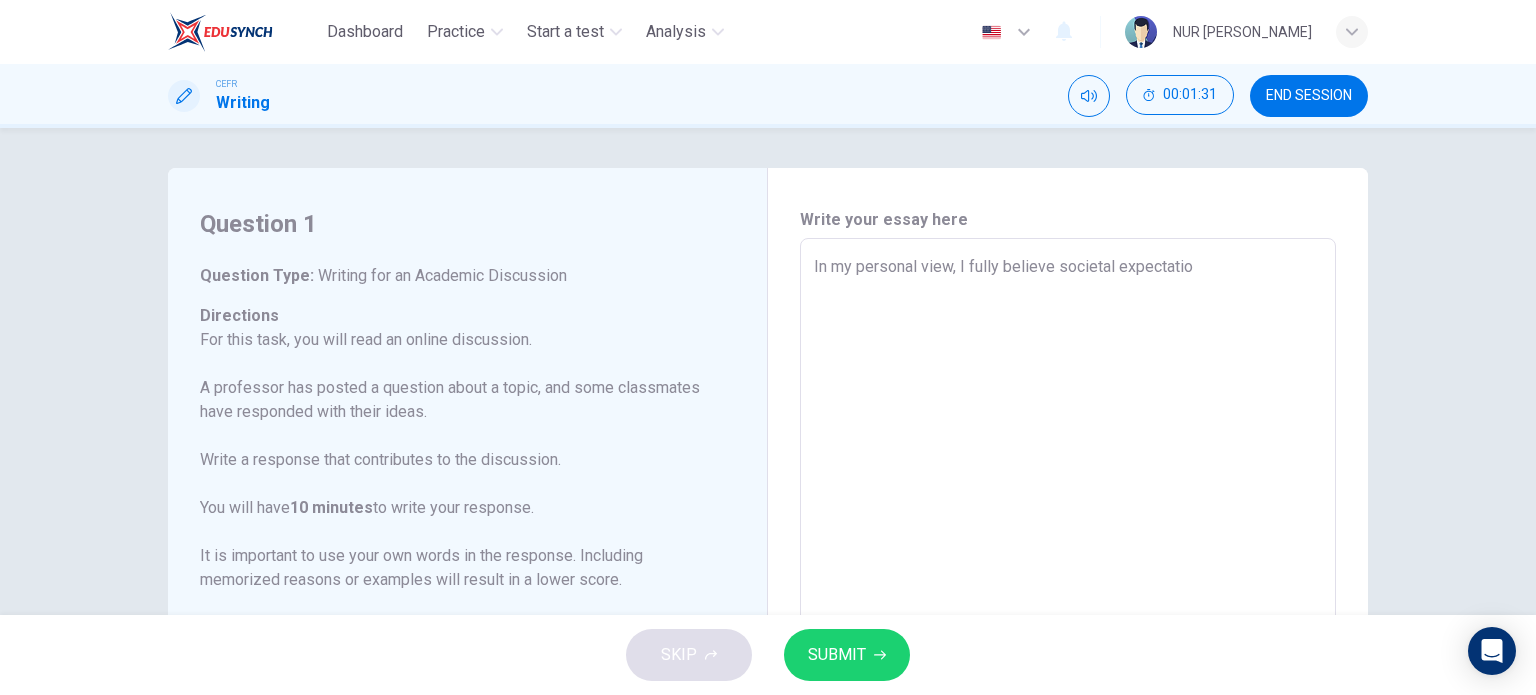 type on "In my personal view, I fully believe societal expectation" 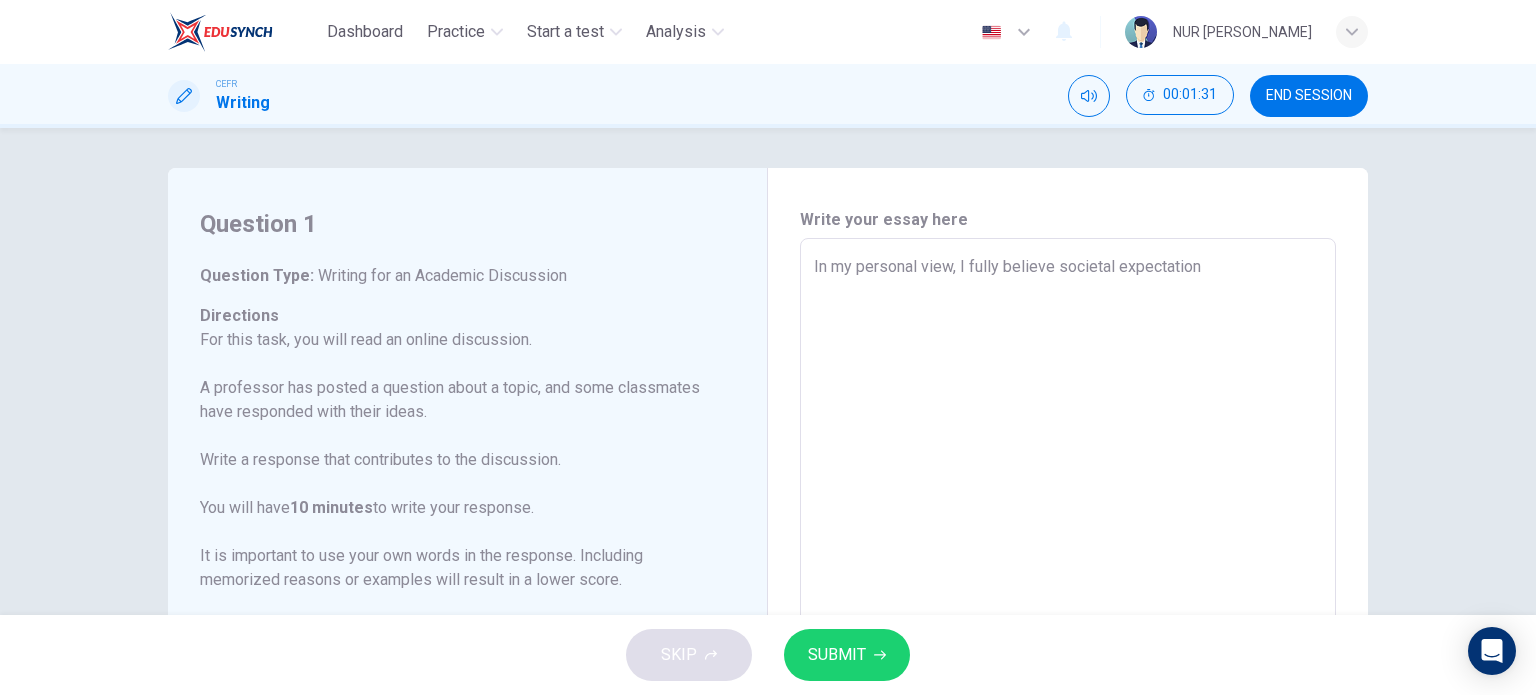 type on "x" 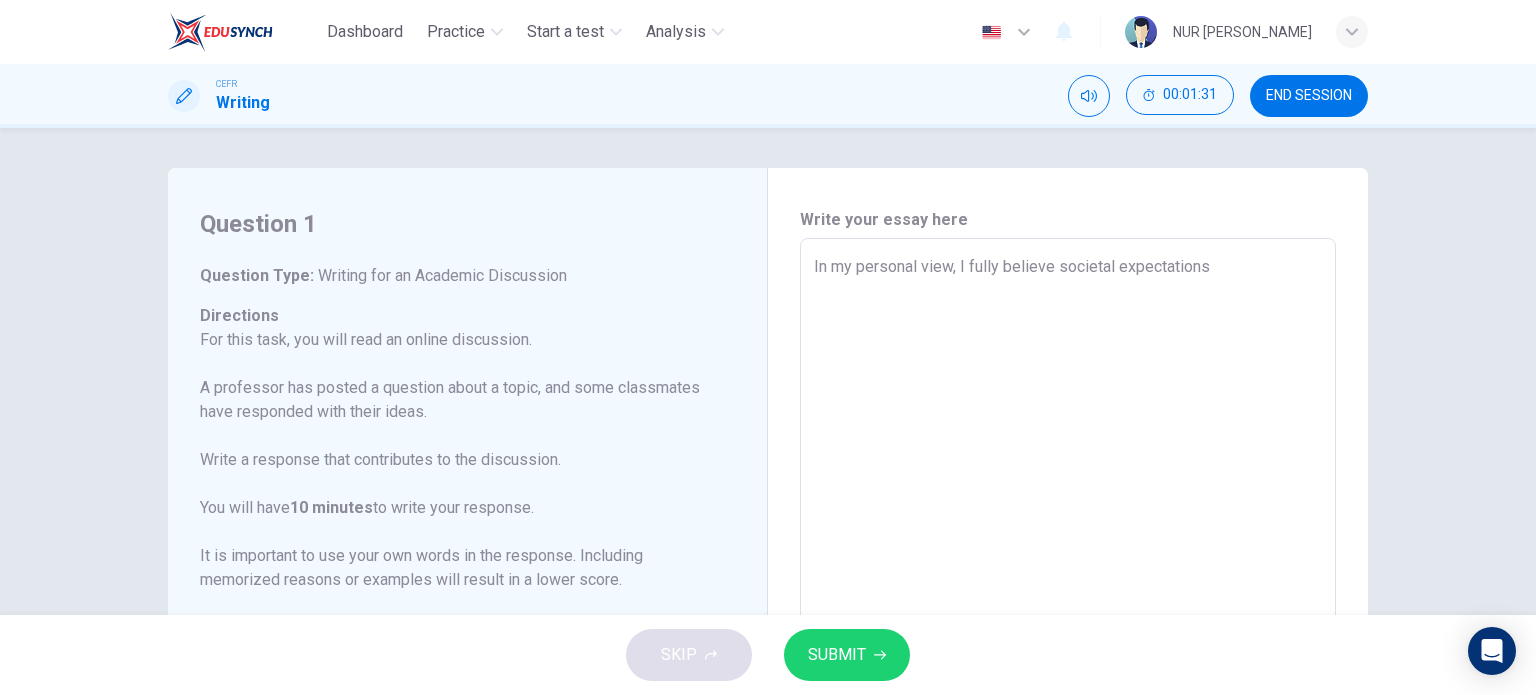type on "x" 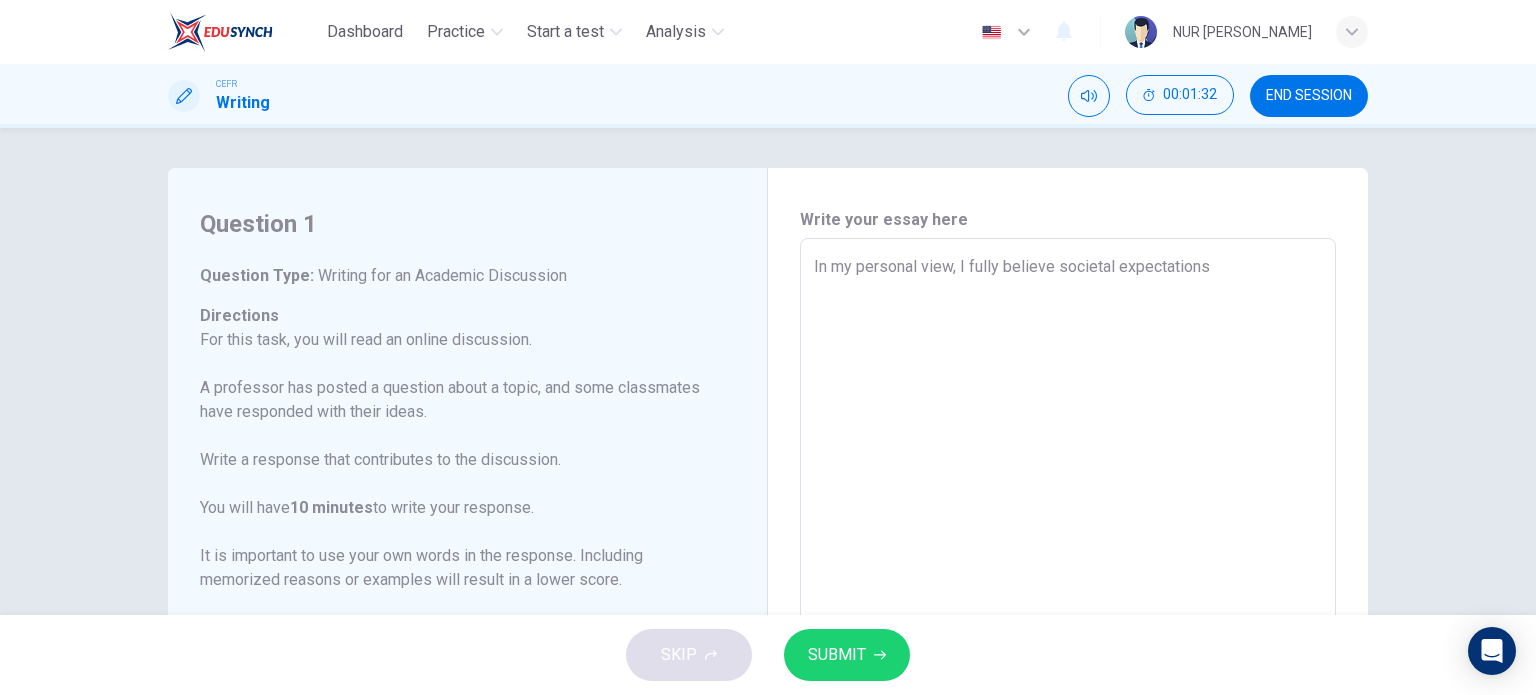 type on "x" 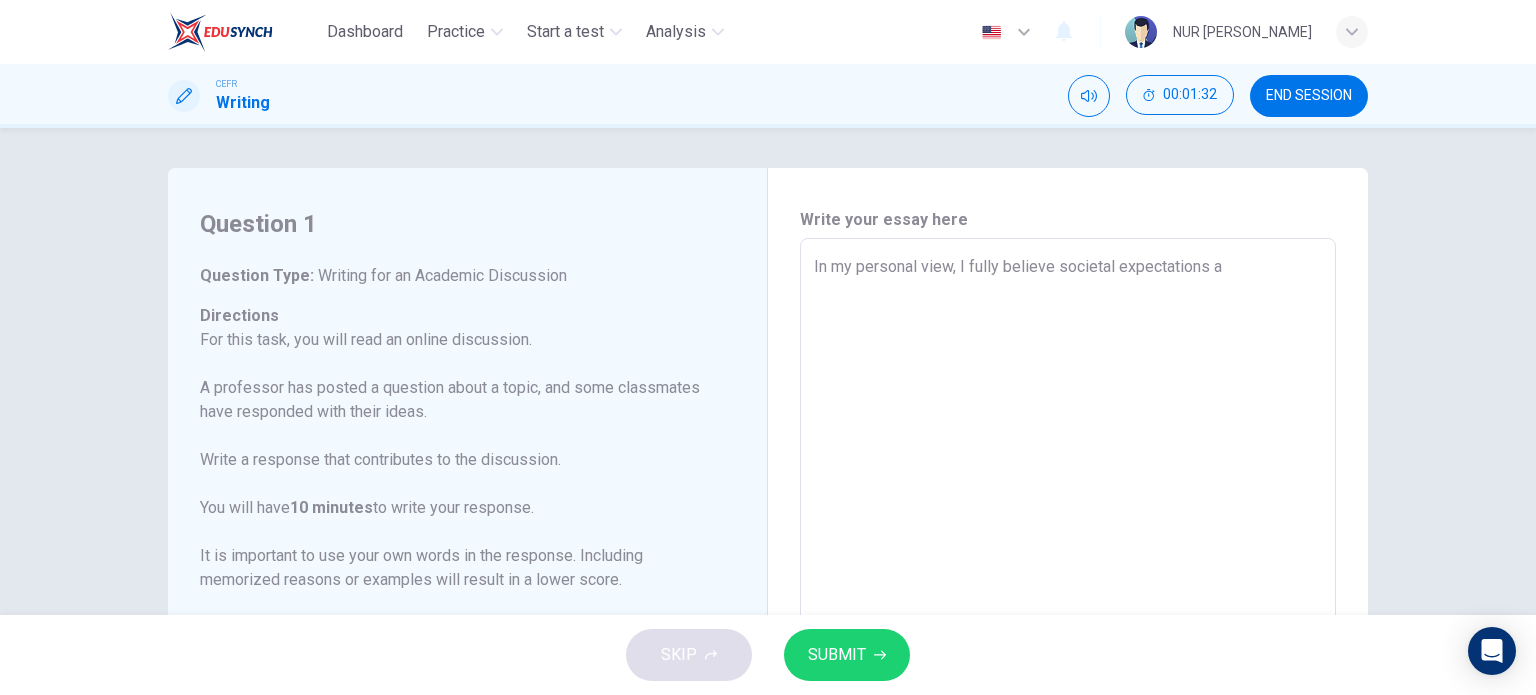 type on "x" 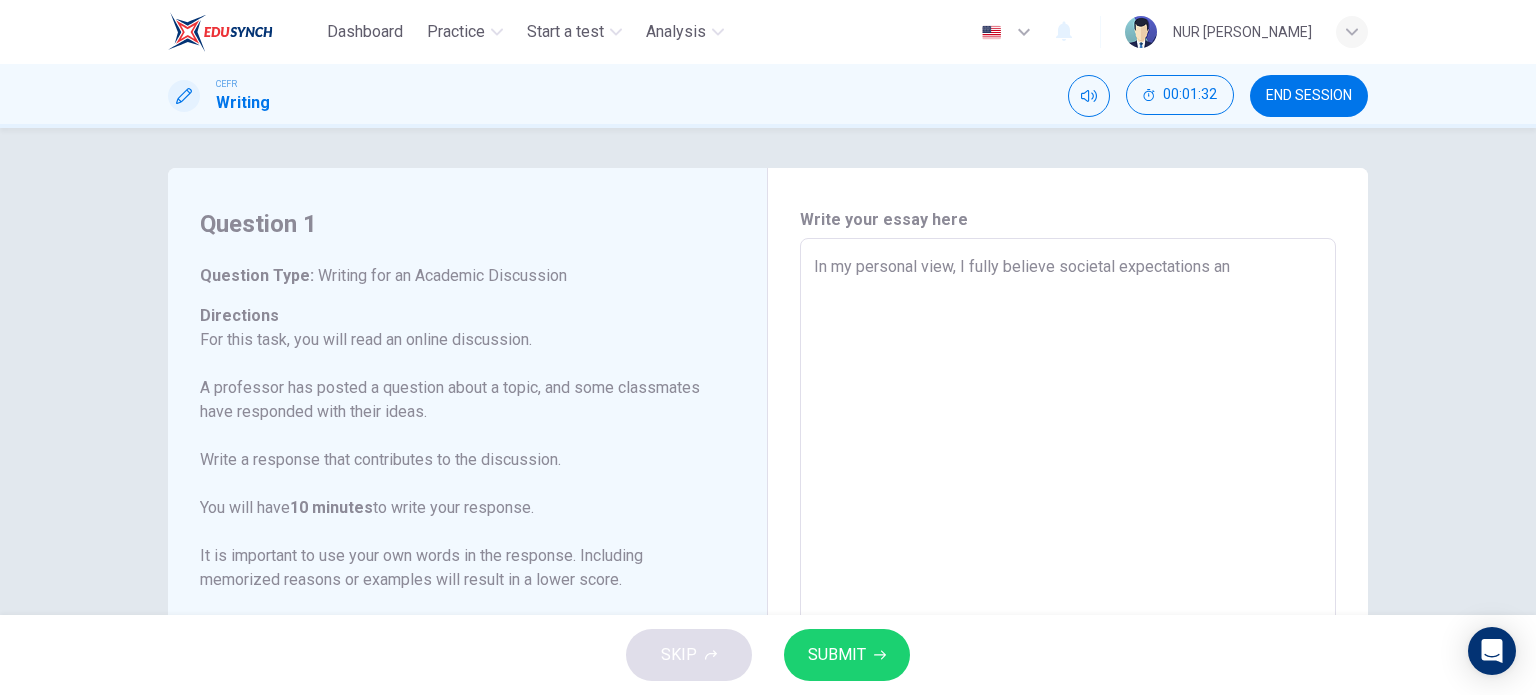 type on "In my personal view, I fully believe societal expectations and" 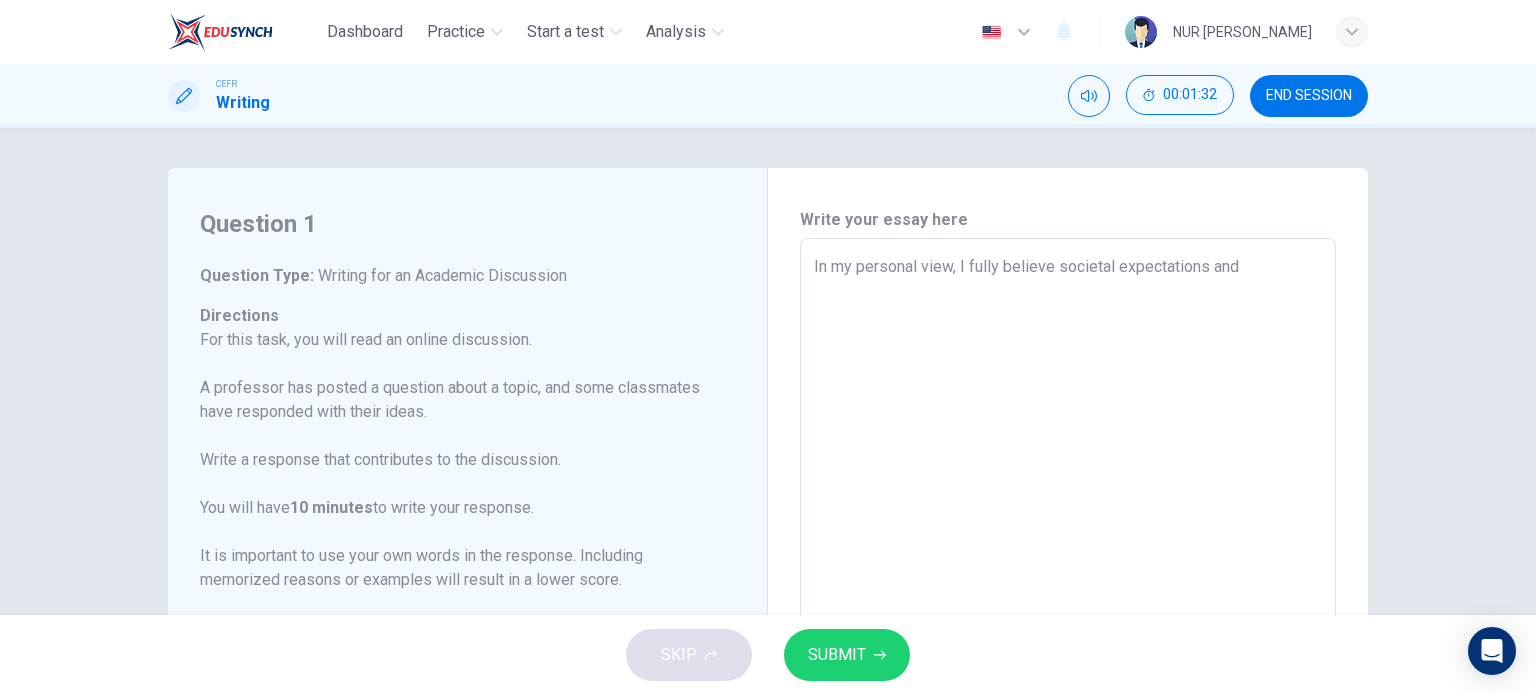 type on "x" 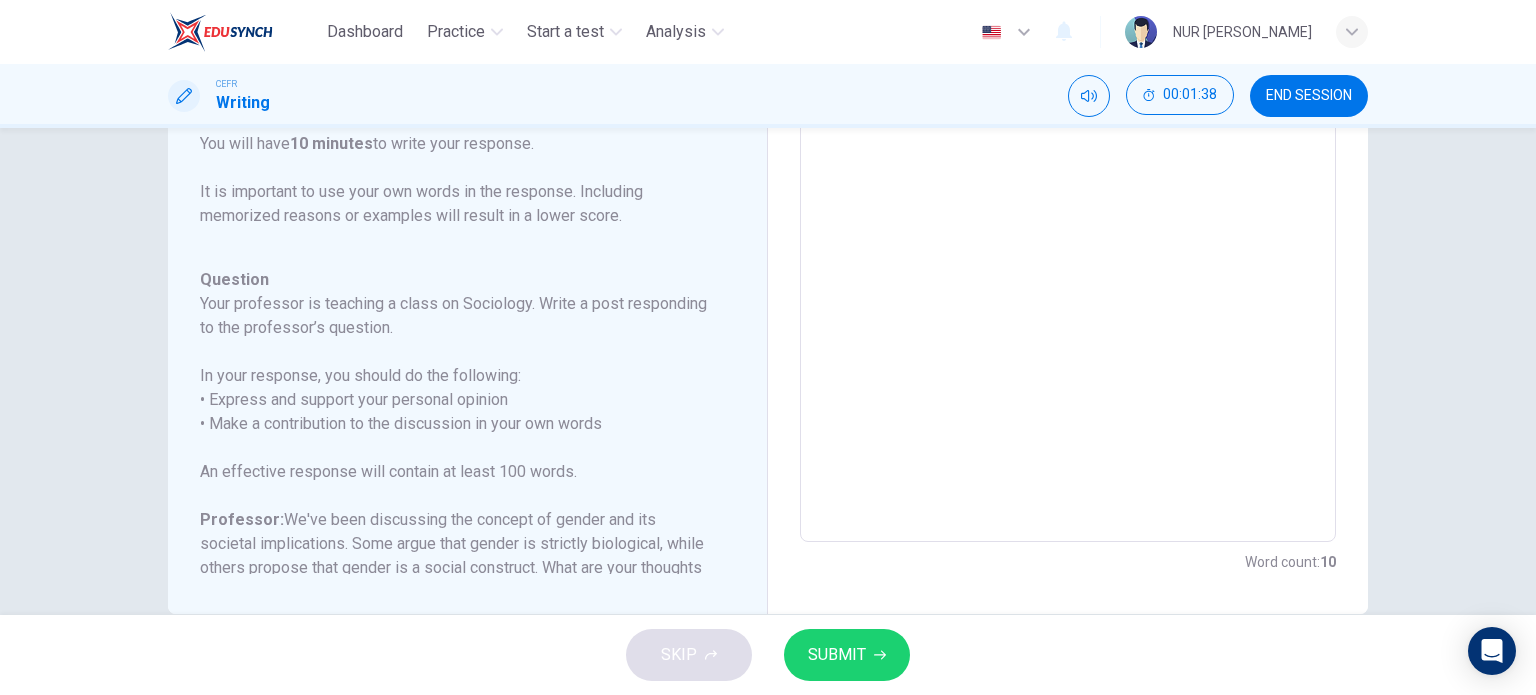 scroll, scrollTop: 380, scrollLeft: 0, axis: vertical 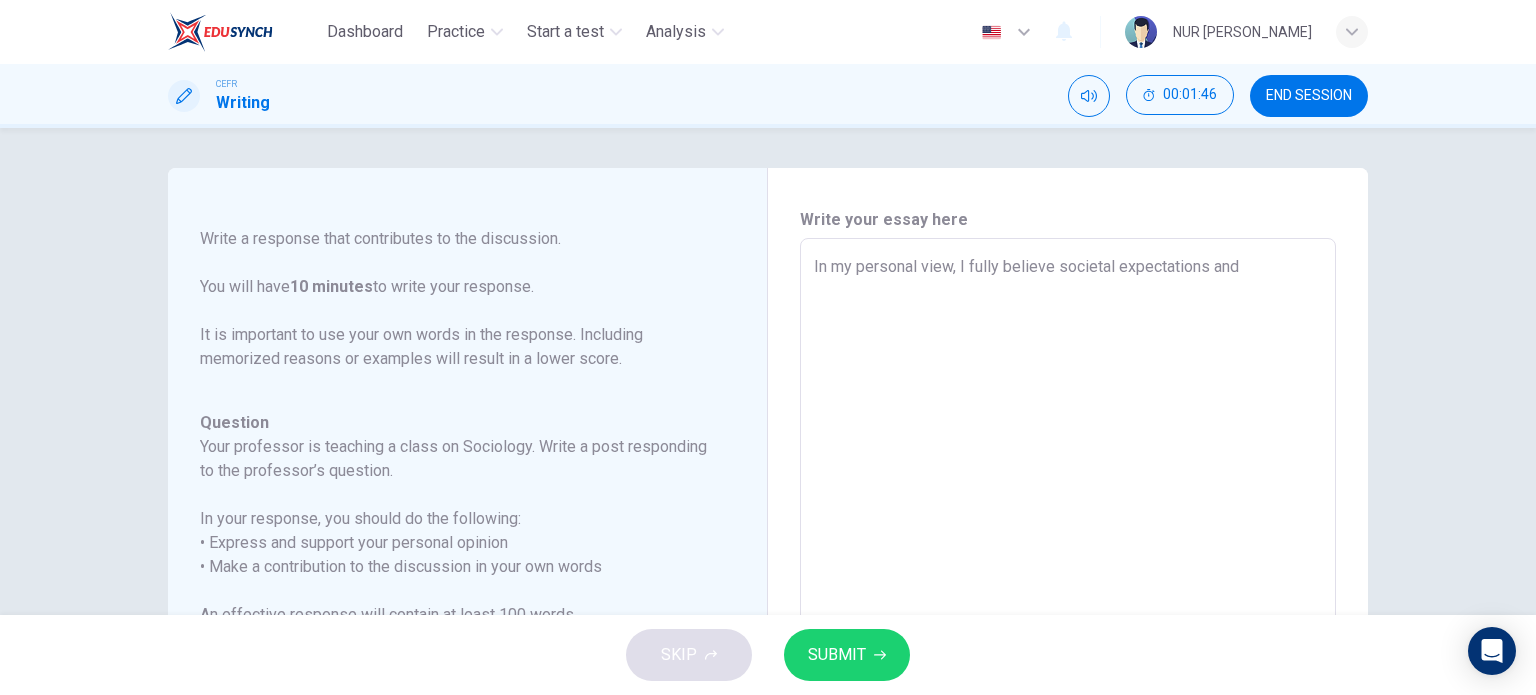 type on "In my personal view, I fully believe societal expectations and t" 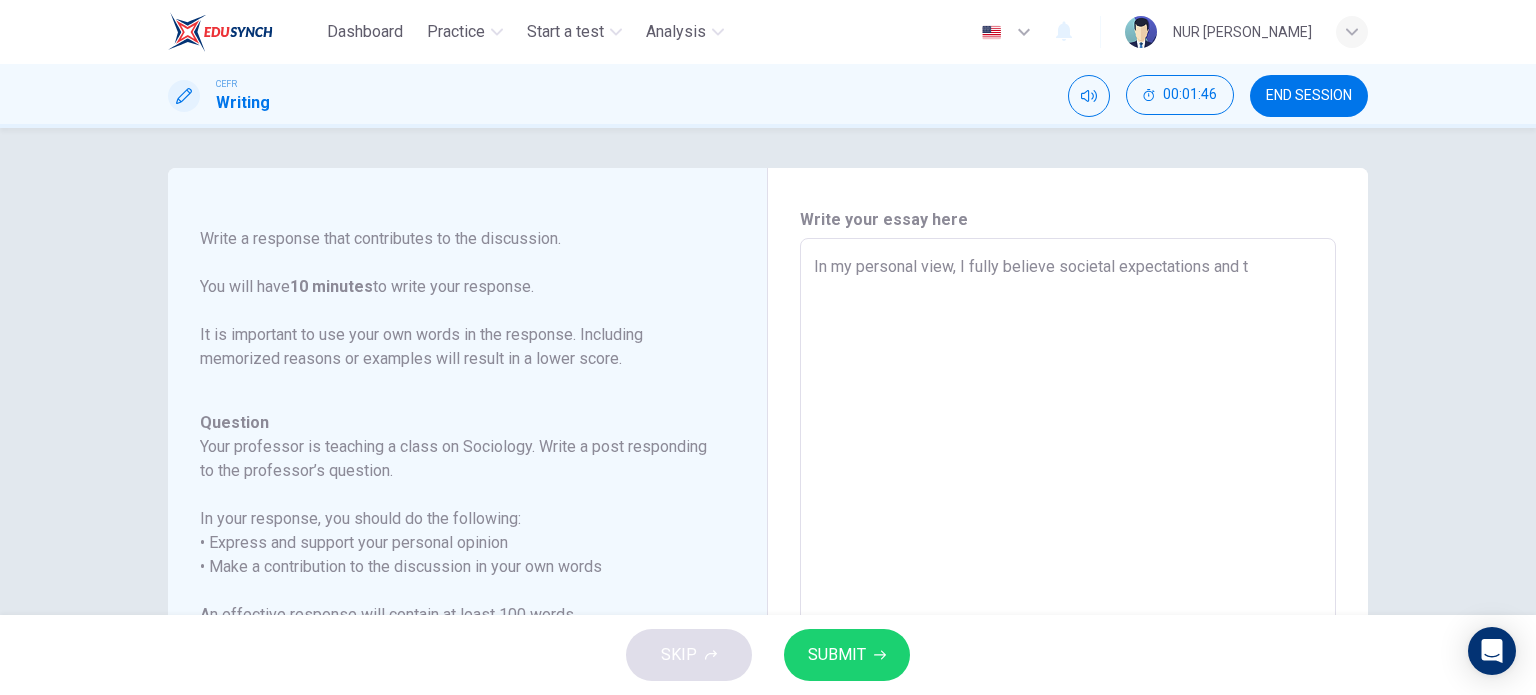 type on "In my personal view, I fully believe societal expectations and th" 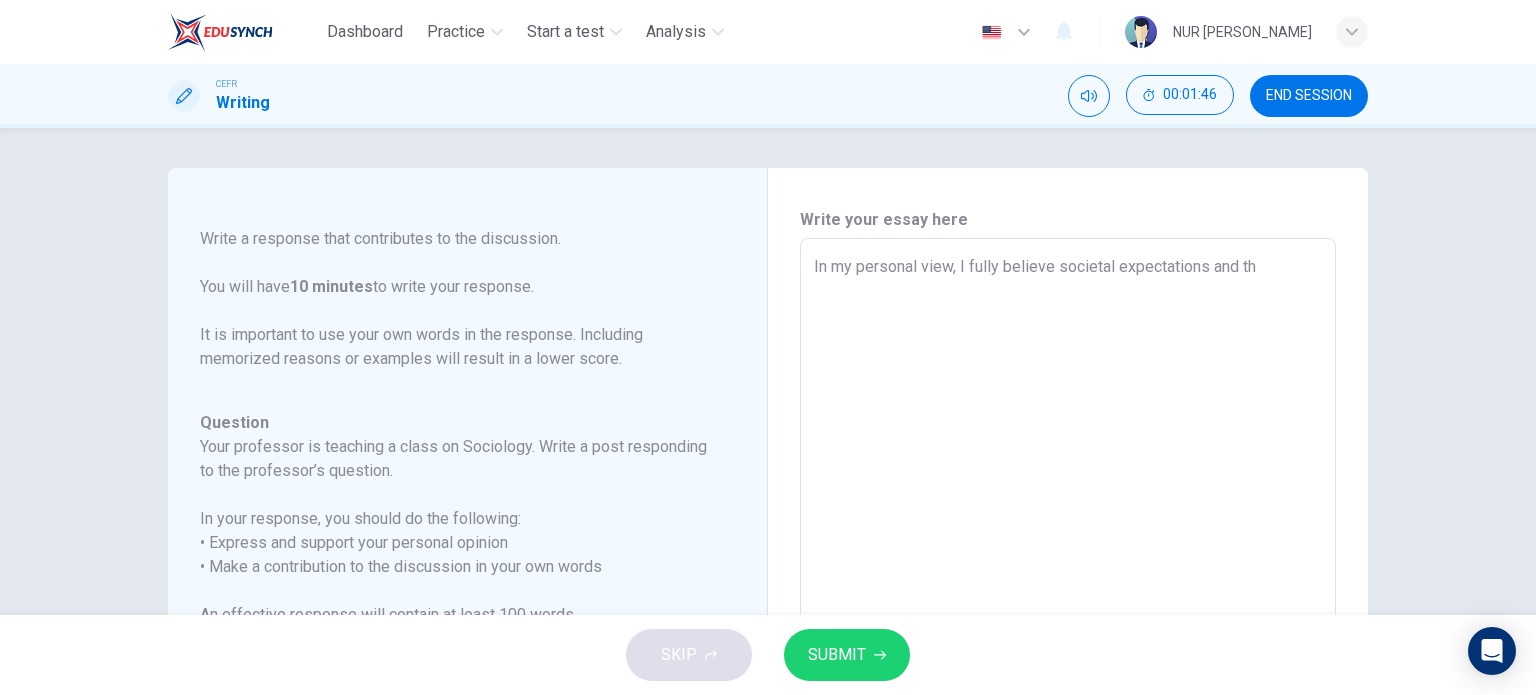 type on "x" 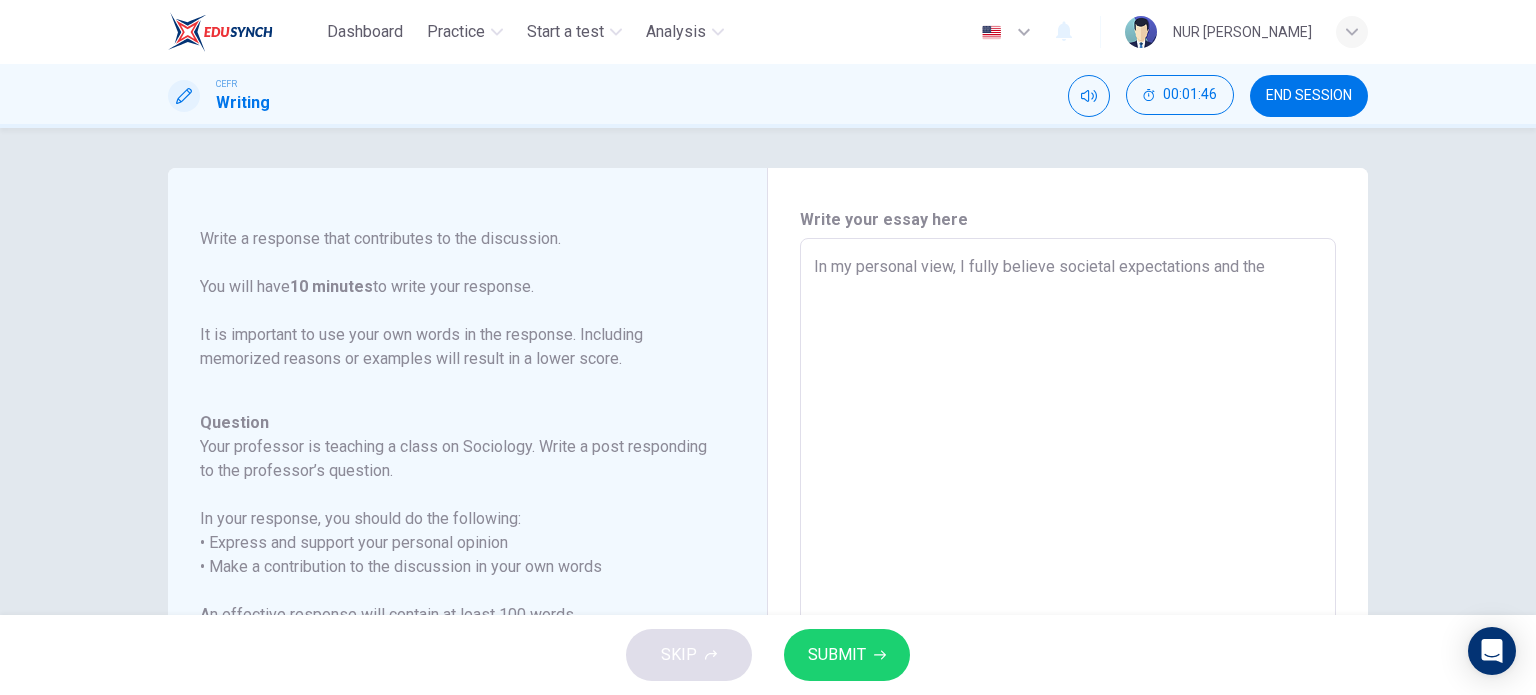 type on "In my personal view, I fully believe societal expectations and the" 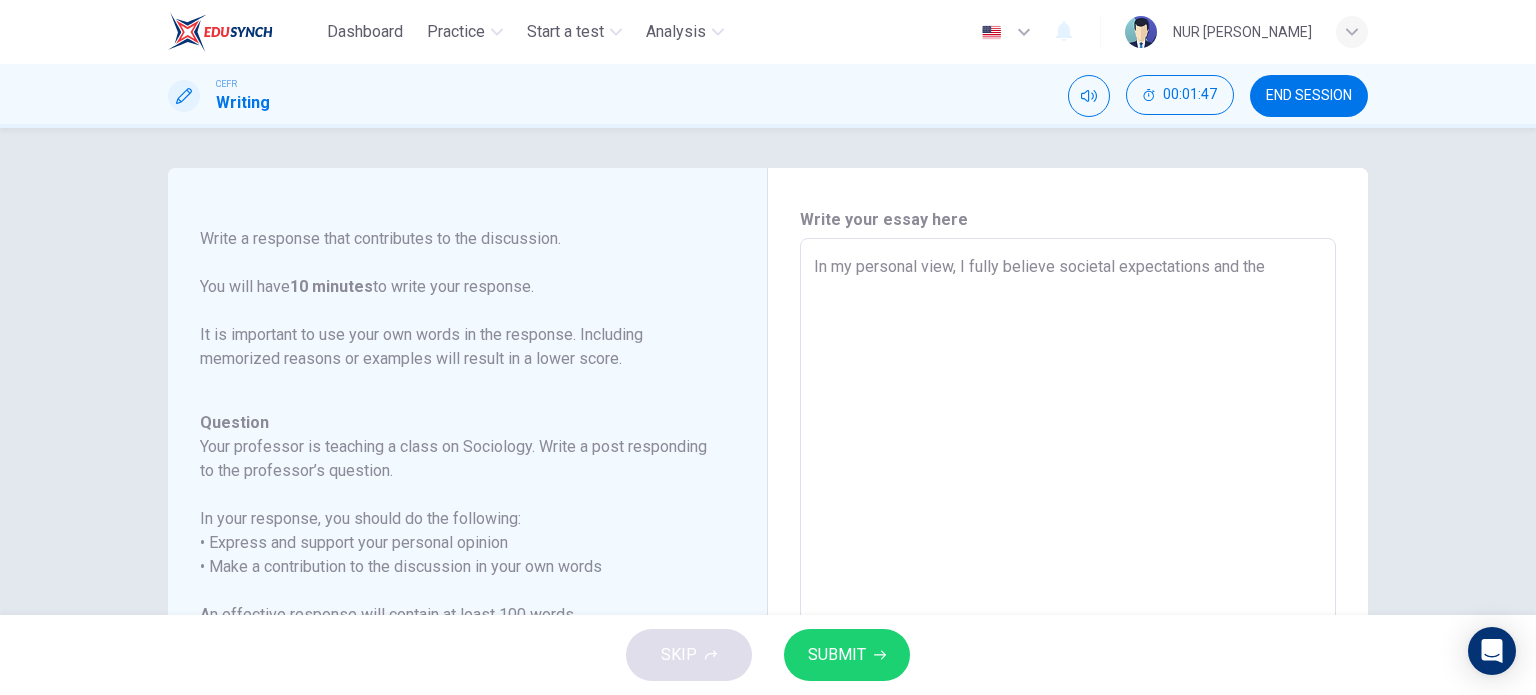 type on "In my personal view, I fully believe societal expectations and the" 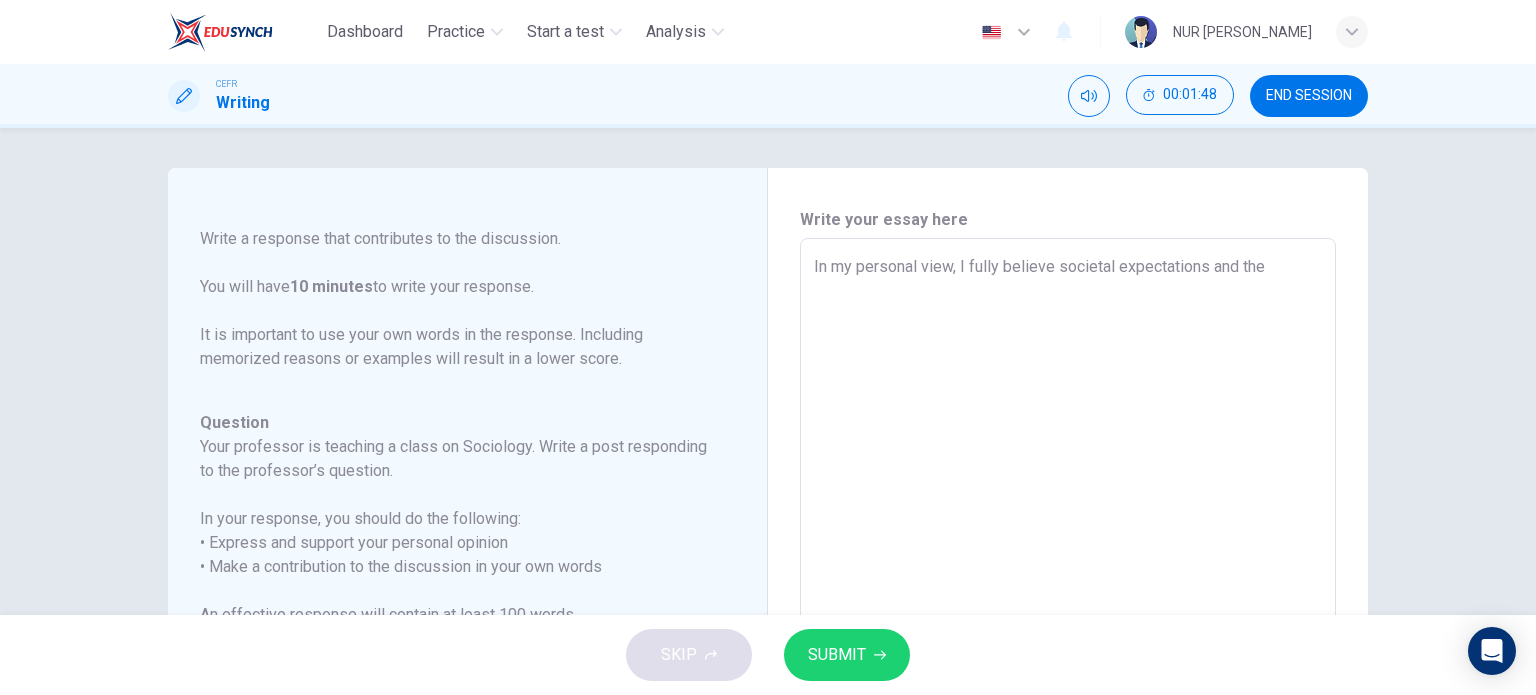 type on "In my personal view, I fully believe societal expectations and th" 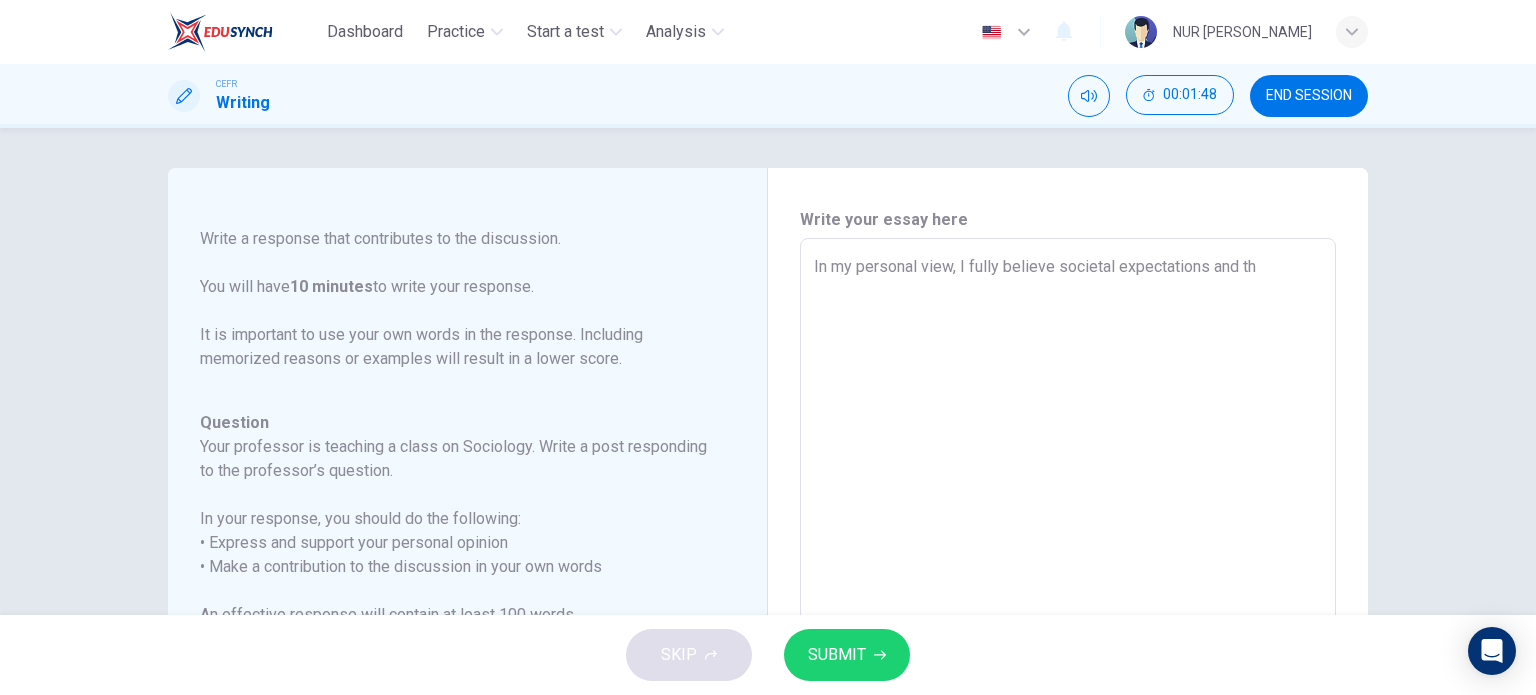 type on "x" 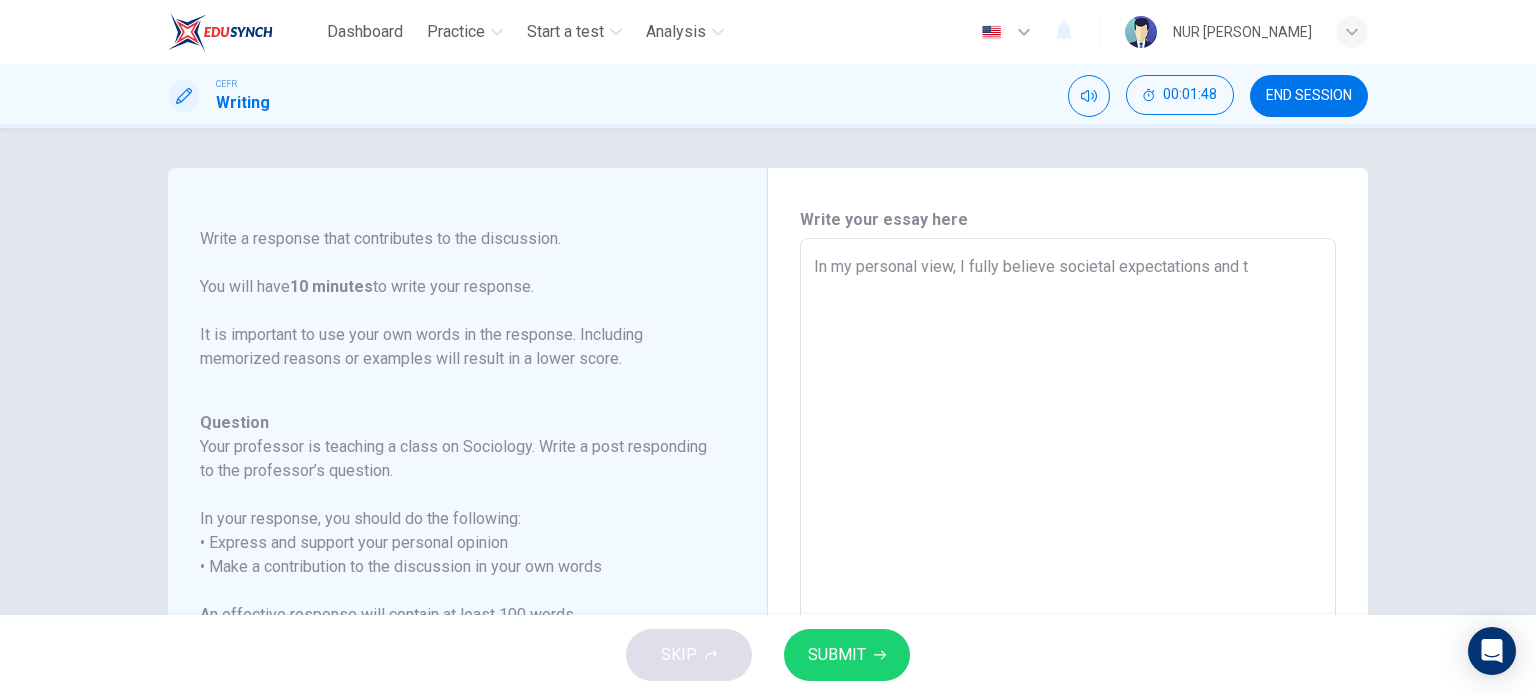 type on "x" 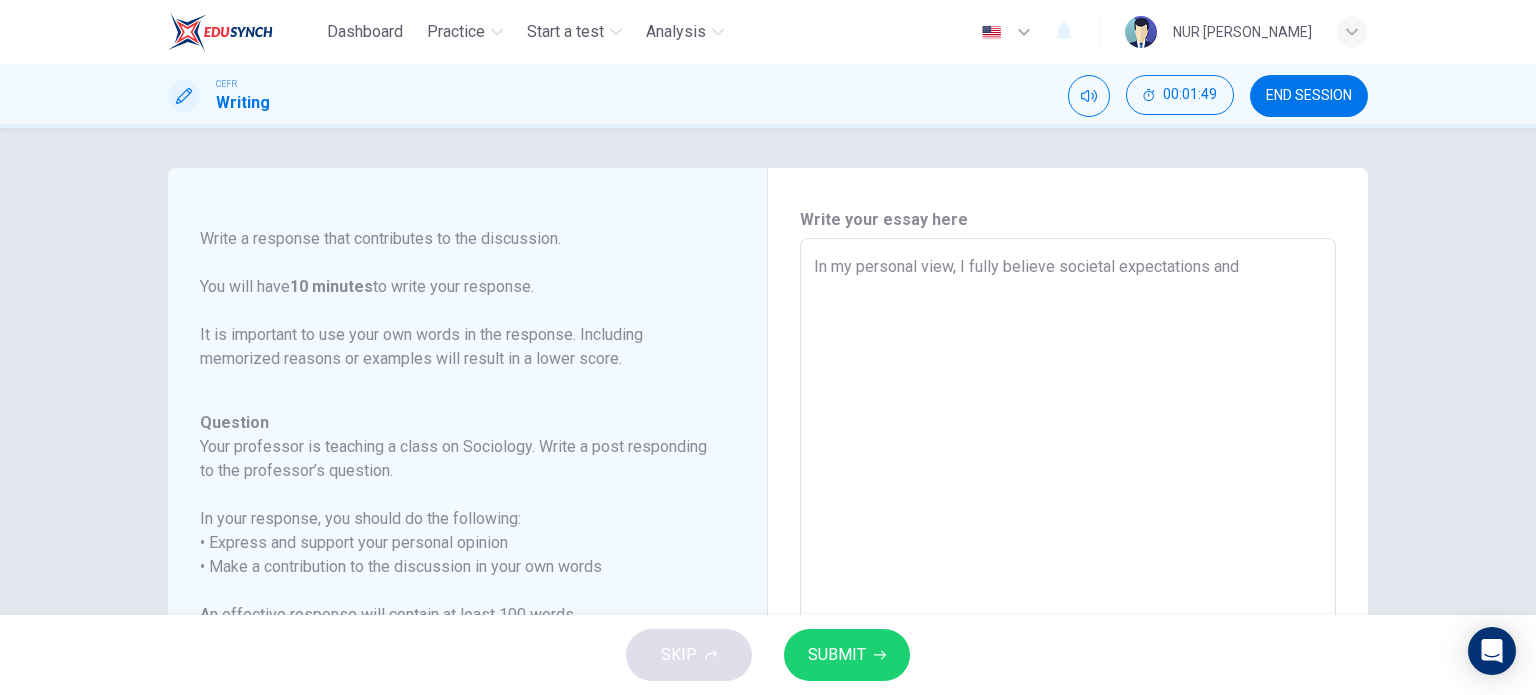 type on "In my personal view, I fully believe societal expectations and t" 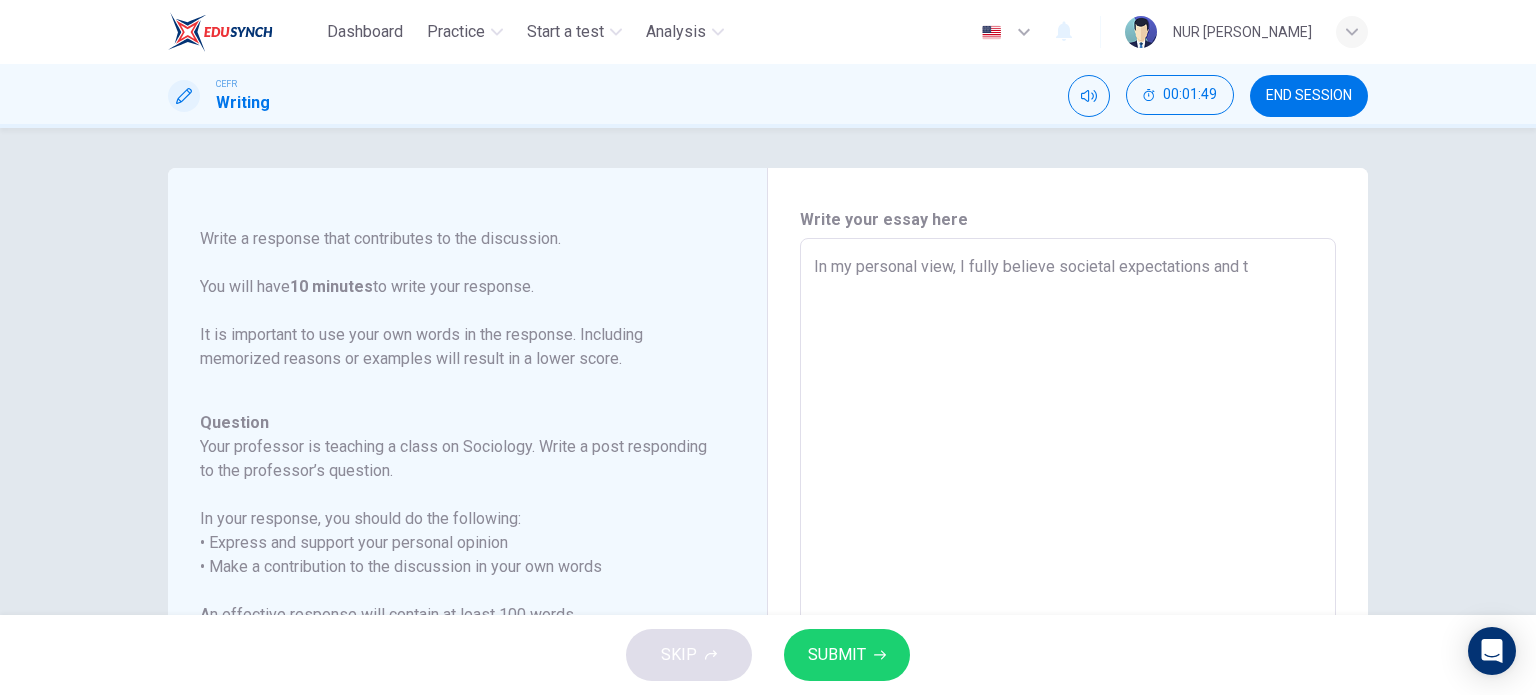 type on "x" 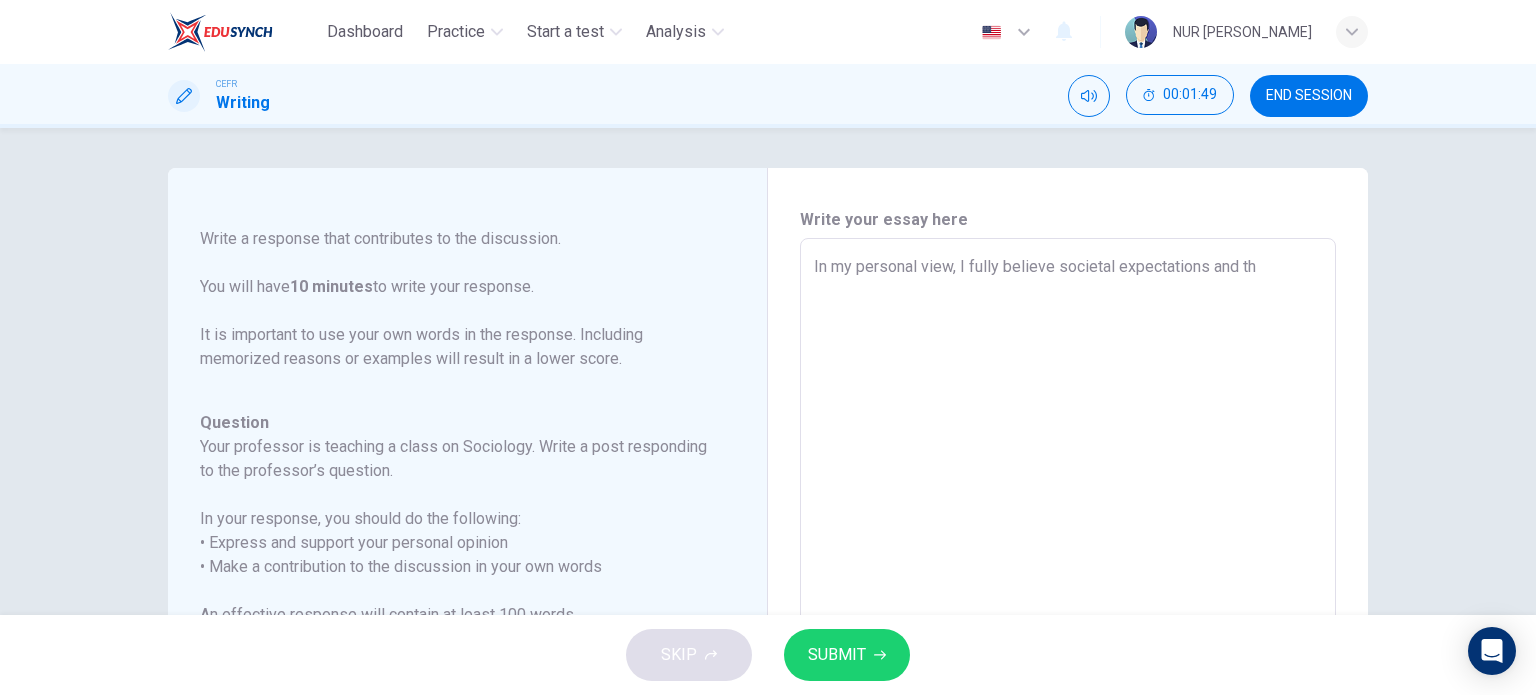 type on "In my personal view, I fully believe societal expectations and the" 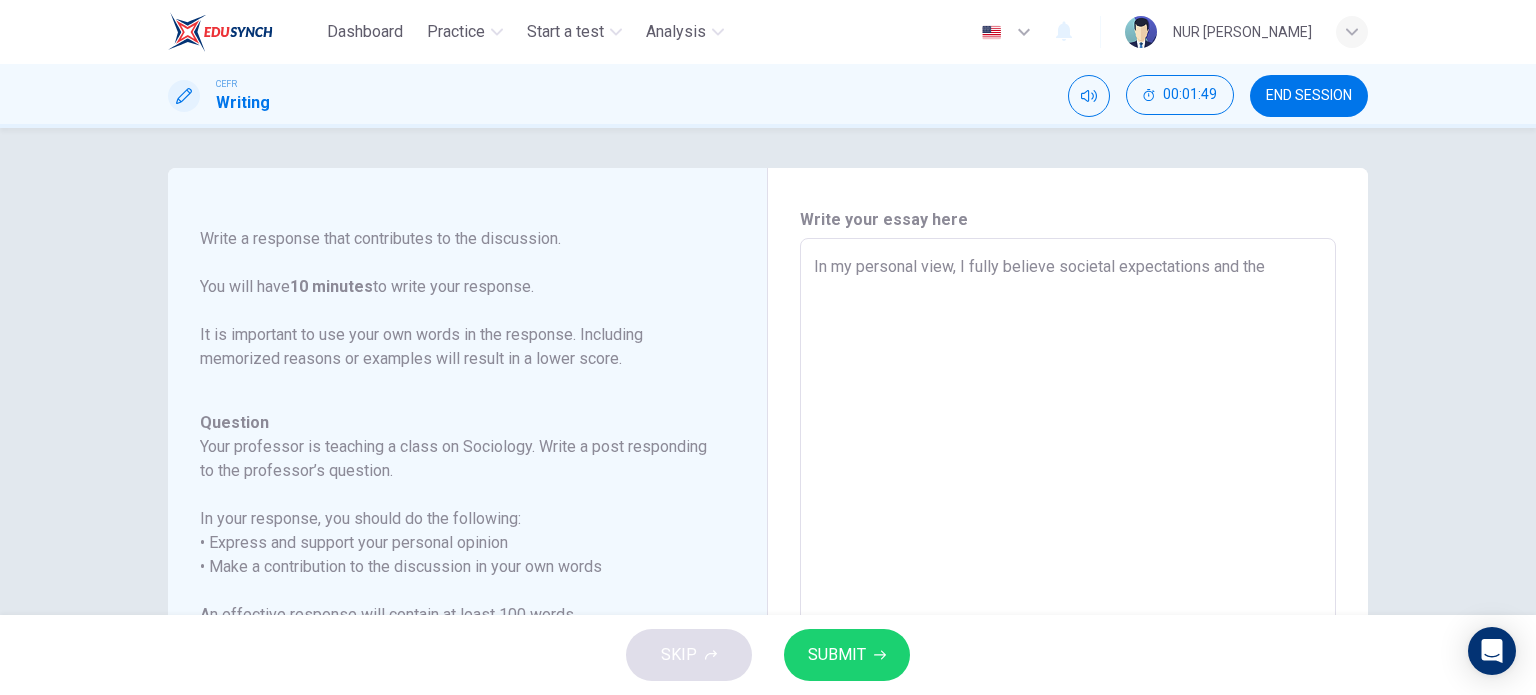 type on "x" 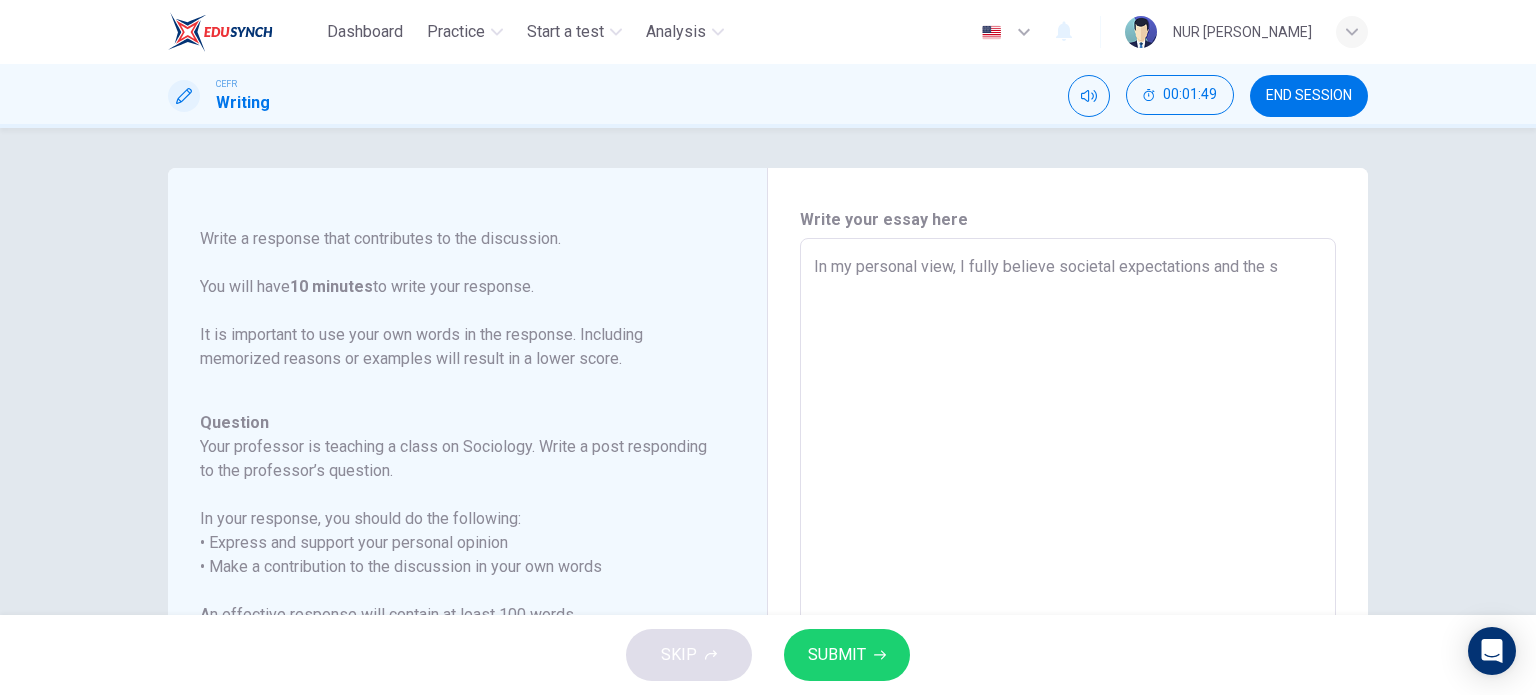 type on "x" 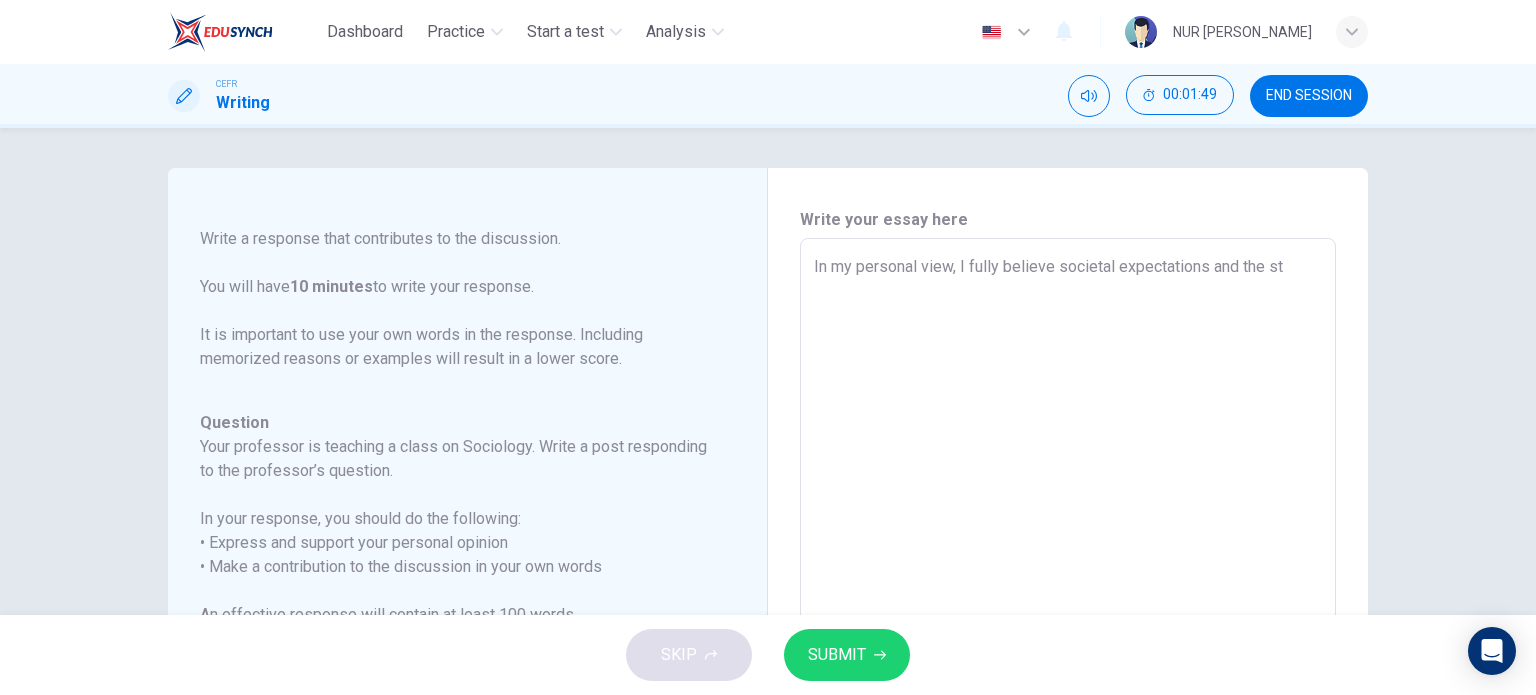 type on "x" 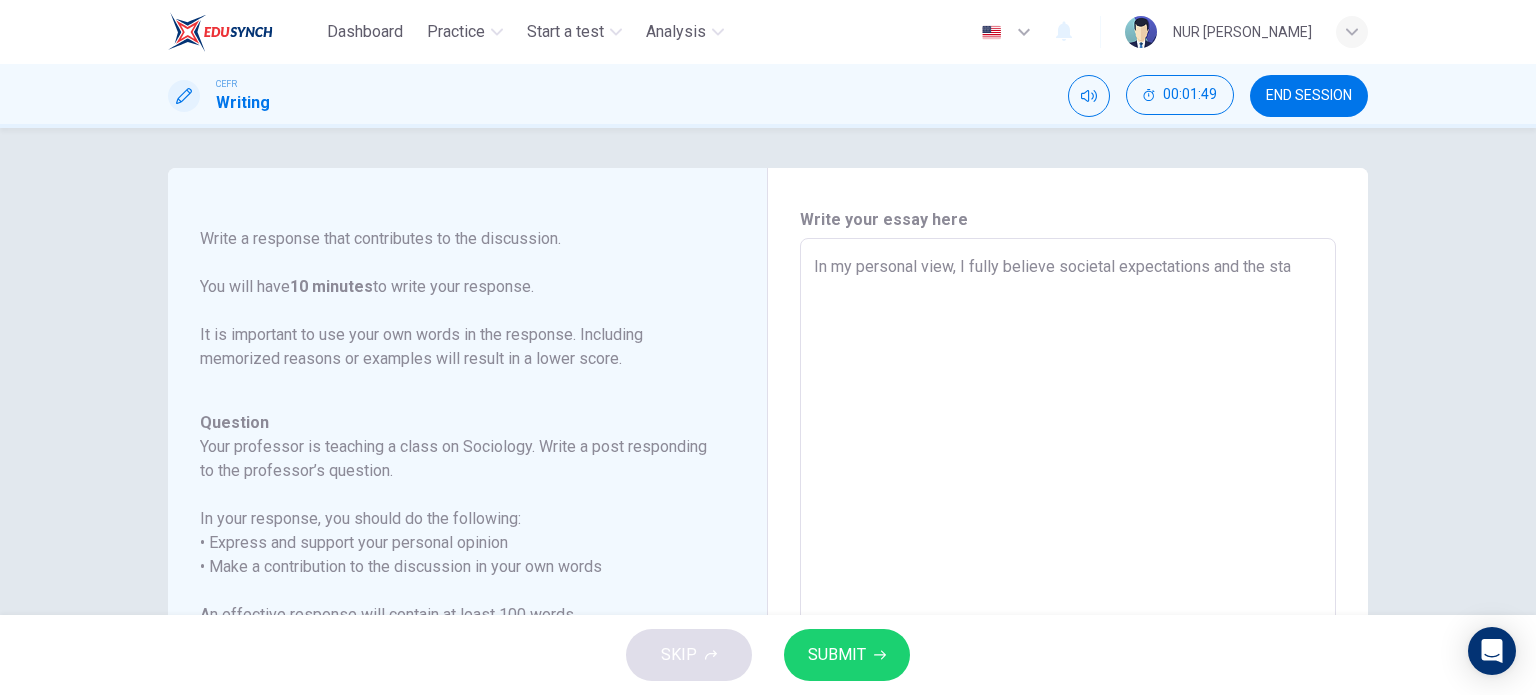 type on "x" 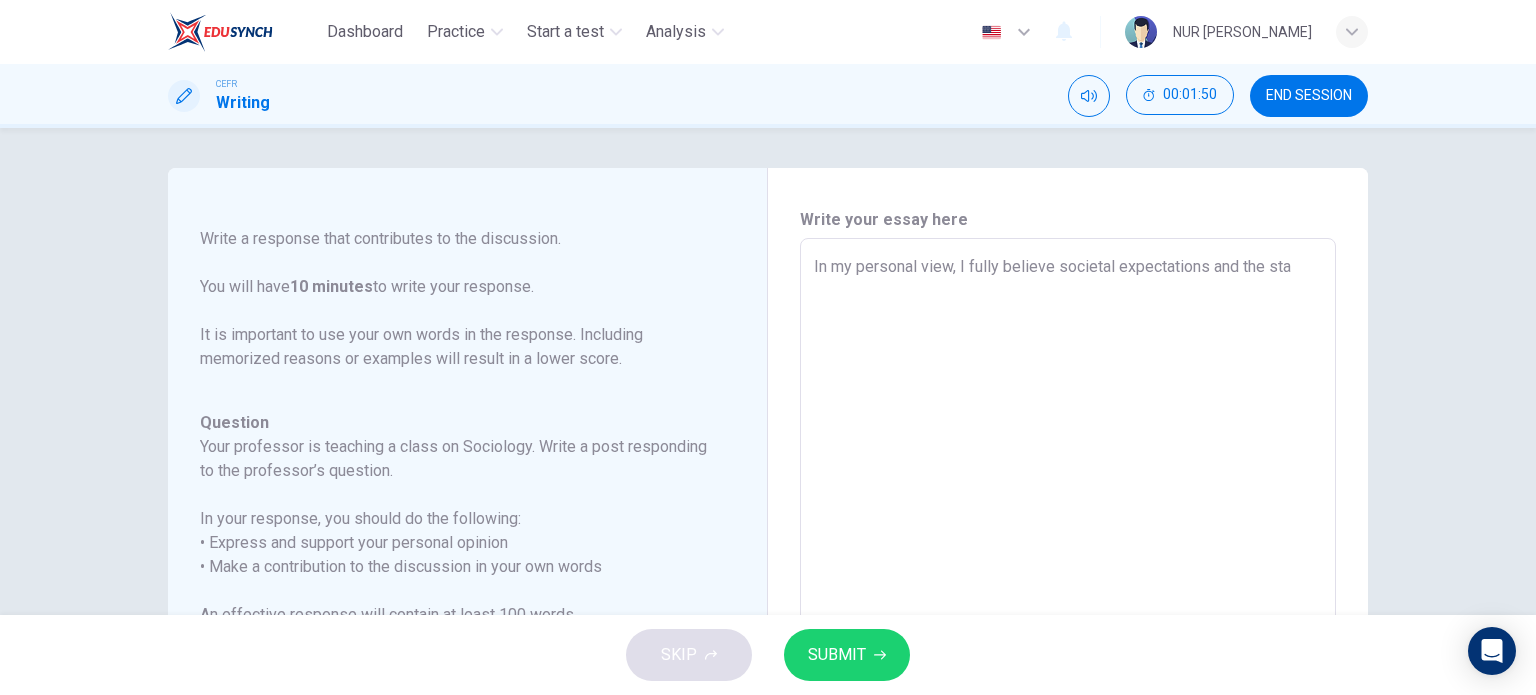 type on "In my personal view, I fully believe societal expectations and the [PERSON_NAME]" 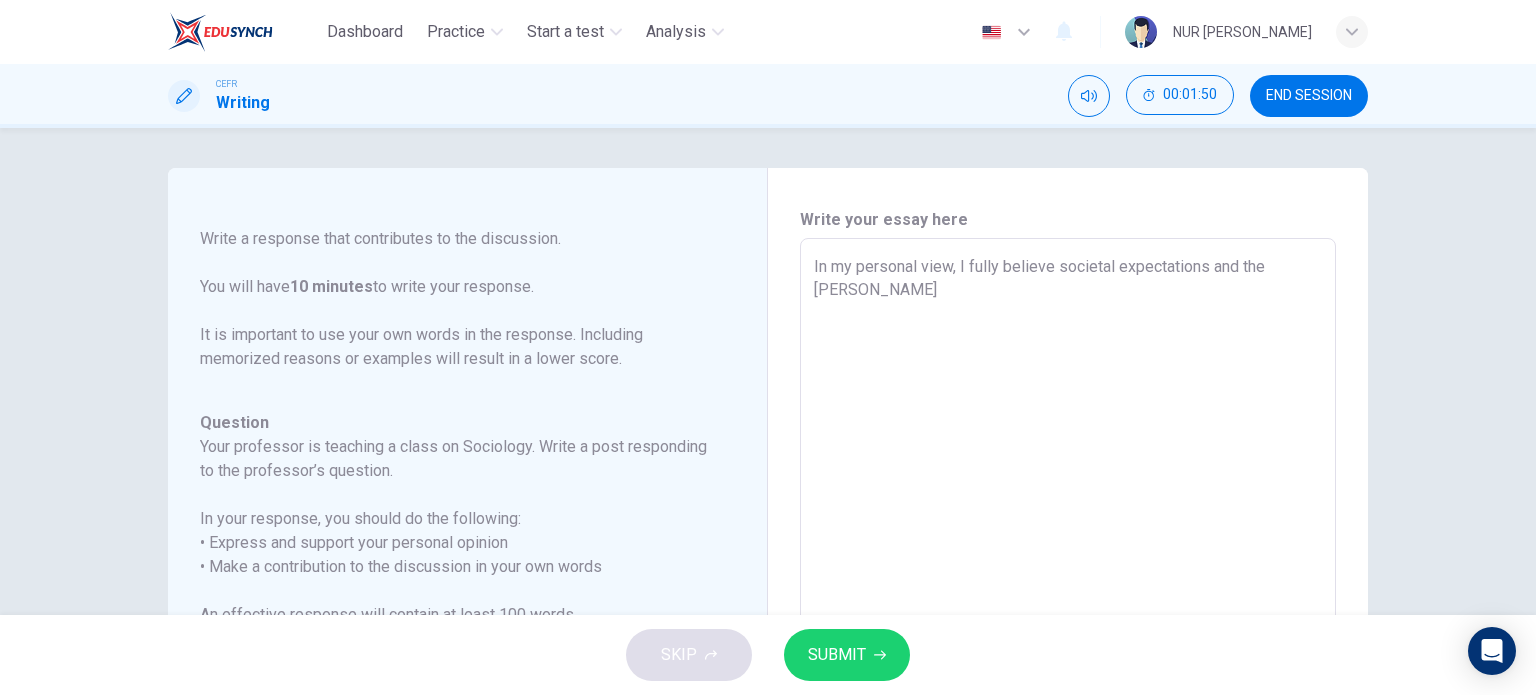 type on "x" 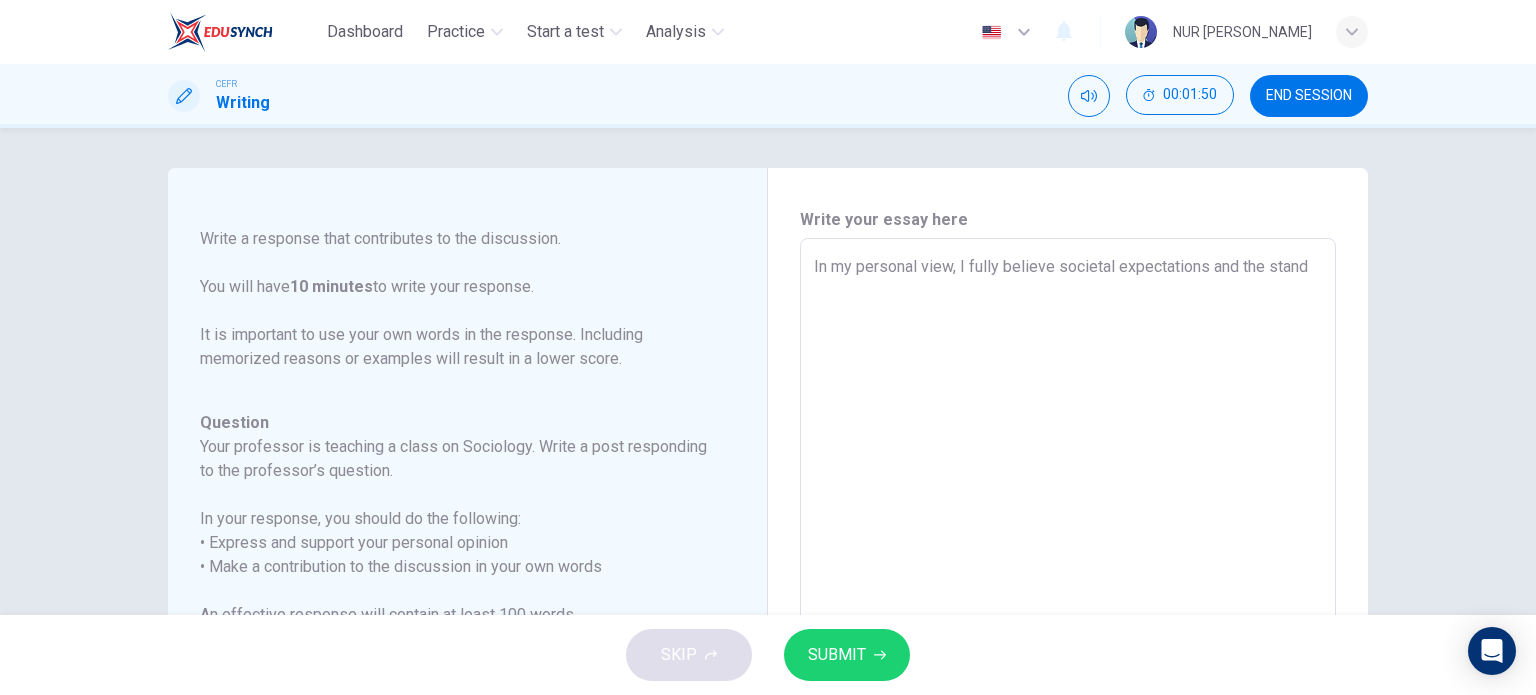 type on "x" 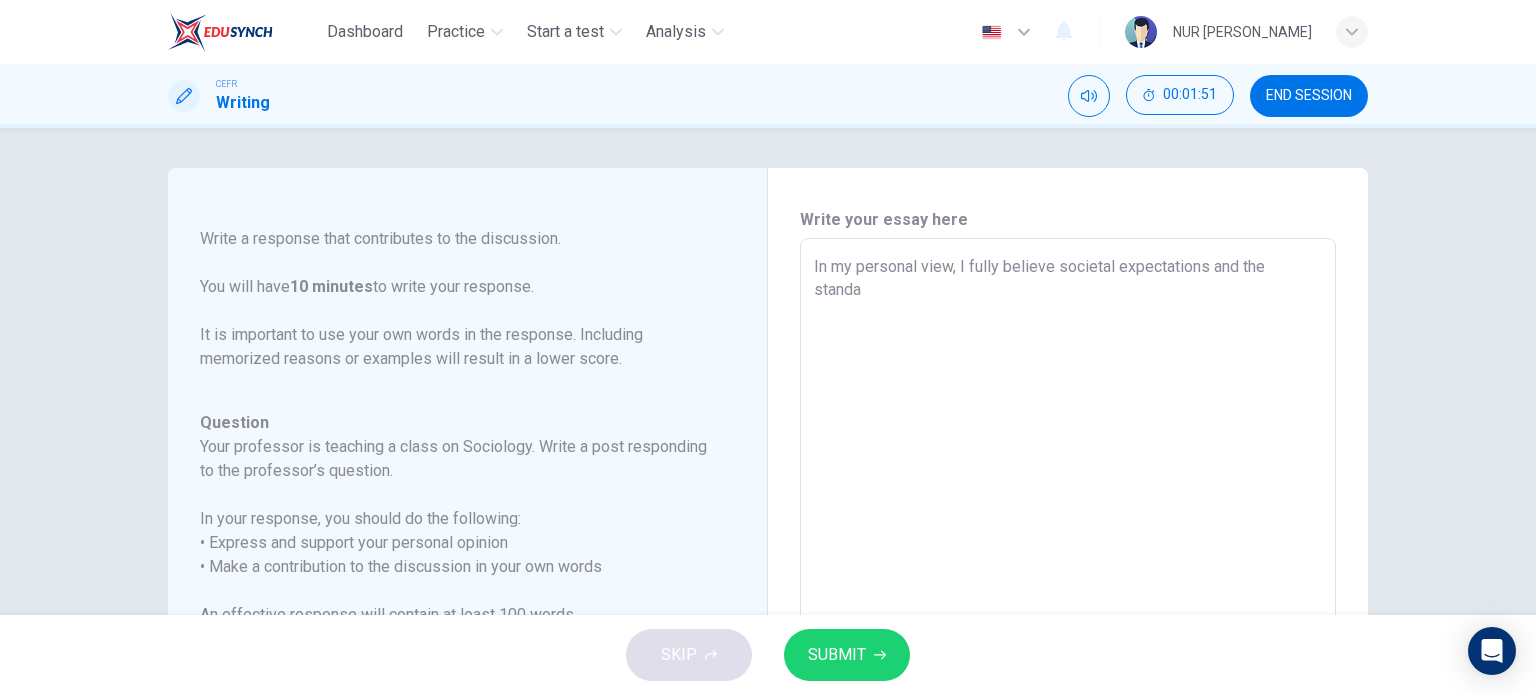 type on "In my personal view, I fully believe societal expectations and the standar" 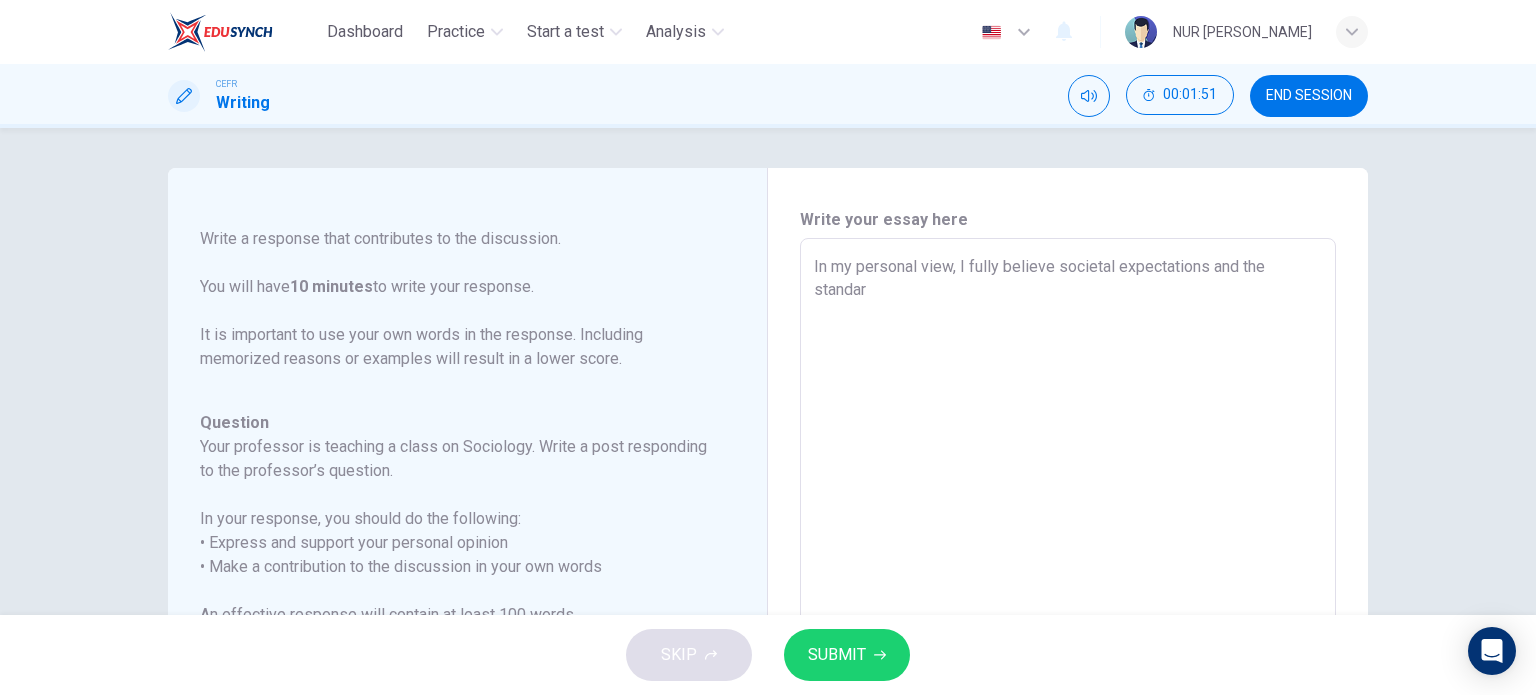 type on "x" 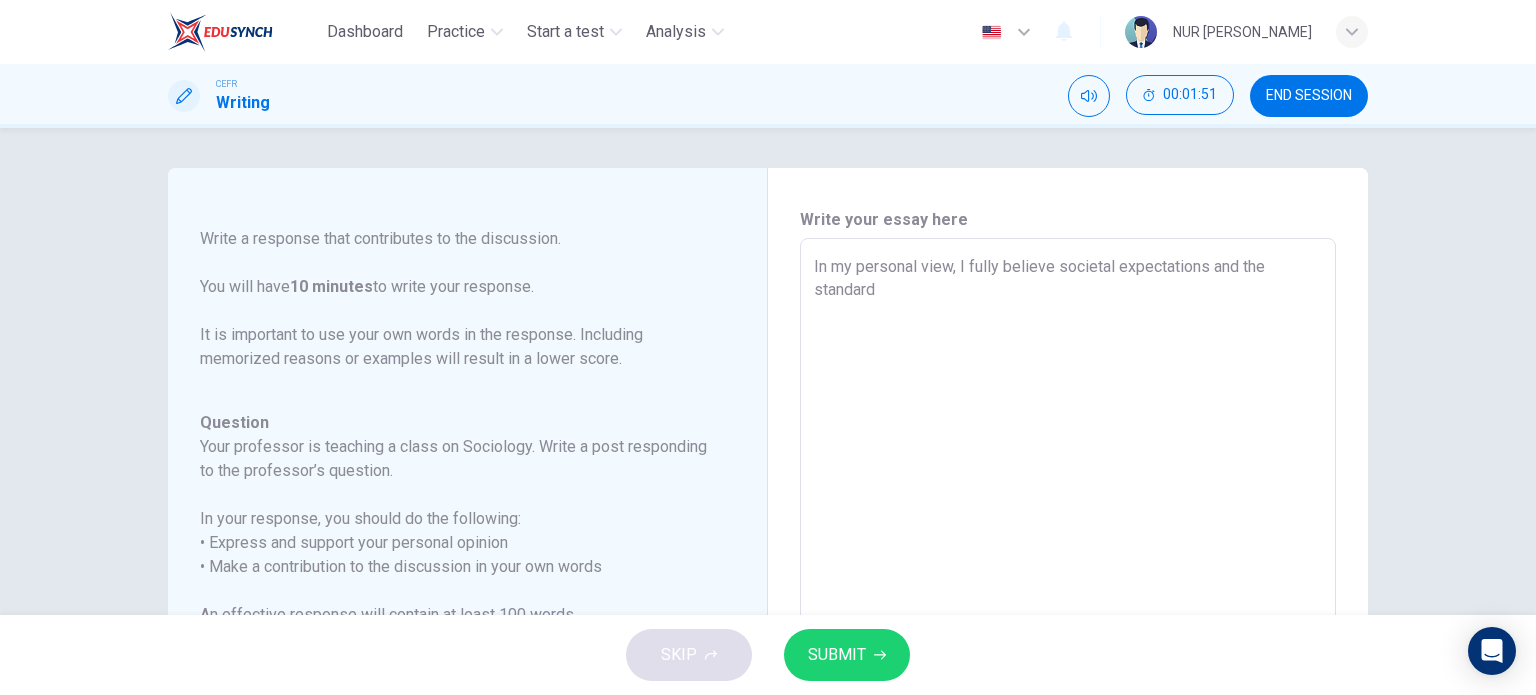 type on "In my personal view, I fully believe societal expectations and the standards" 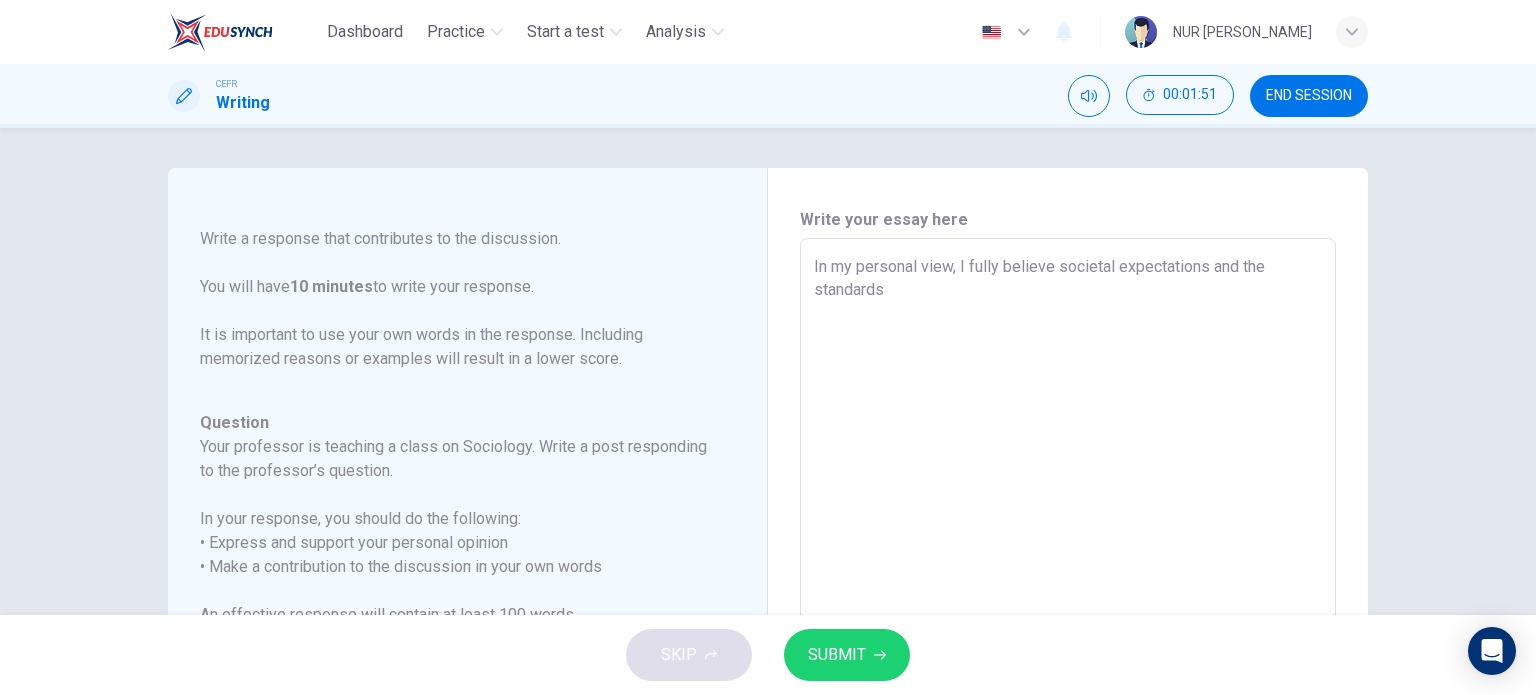 type on "x" 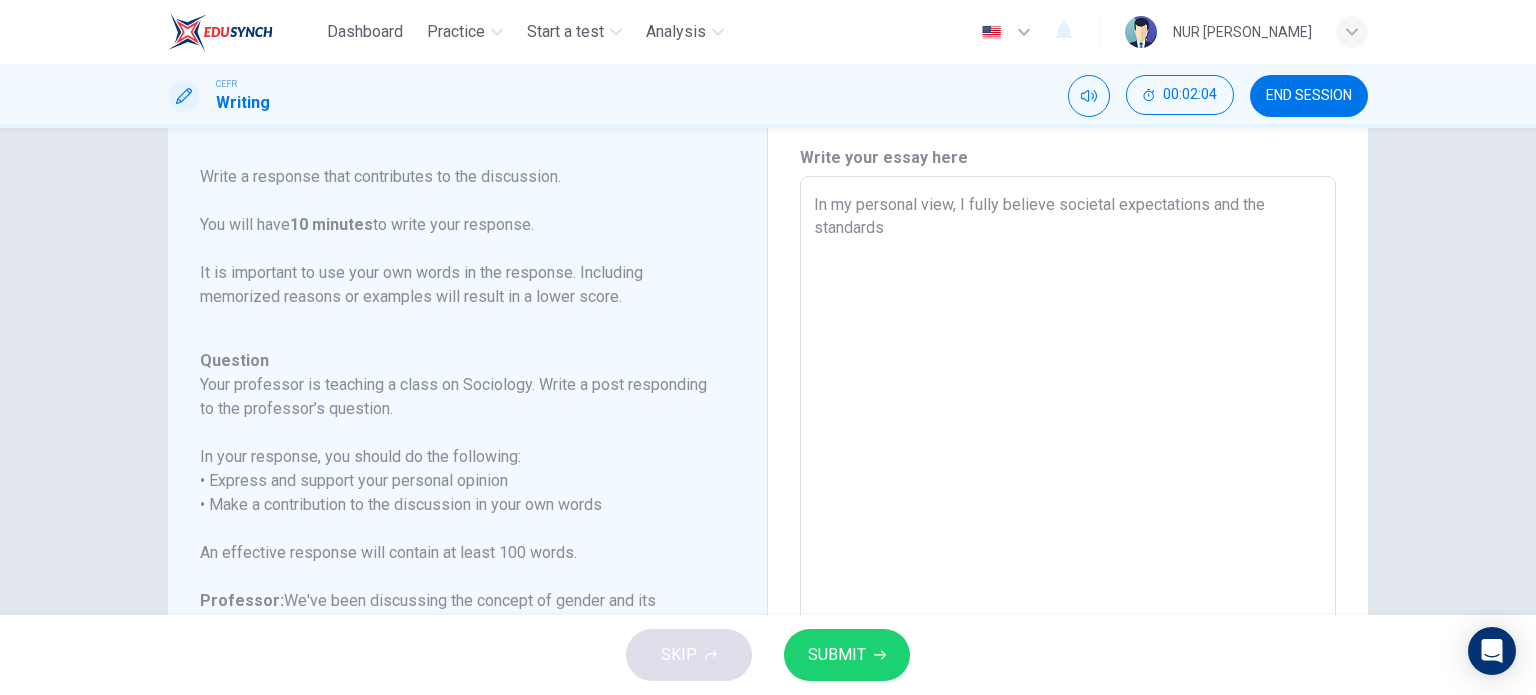 scroll, scrollTop: 61, scrollLeft: 0, axis: vertical 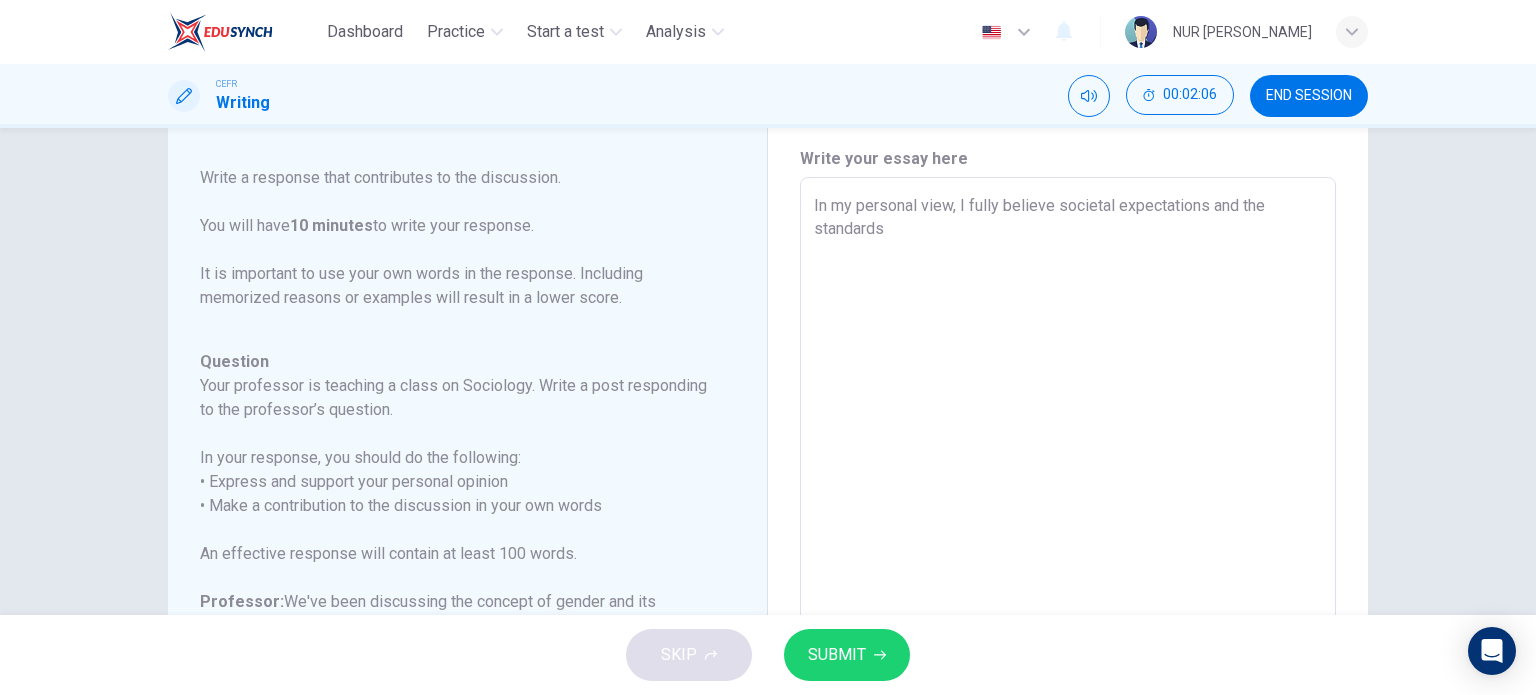 type on "In my personal view, I fully believe societal expectations and the standards s" 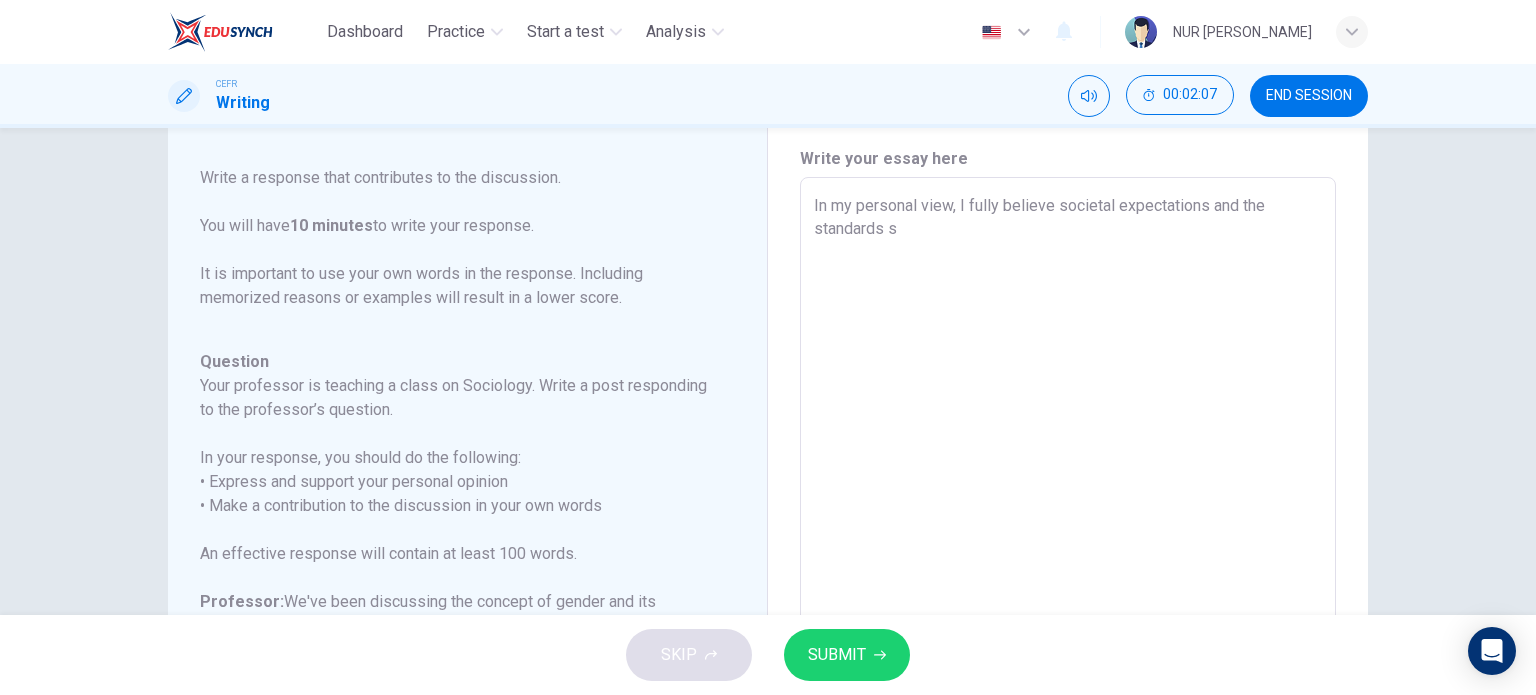 type on "In my personal view, I fully believe societal expectations and the standards se" 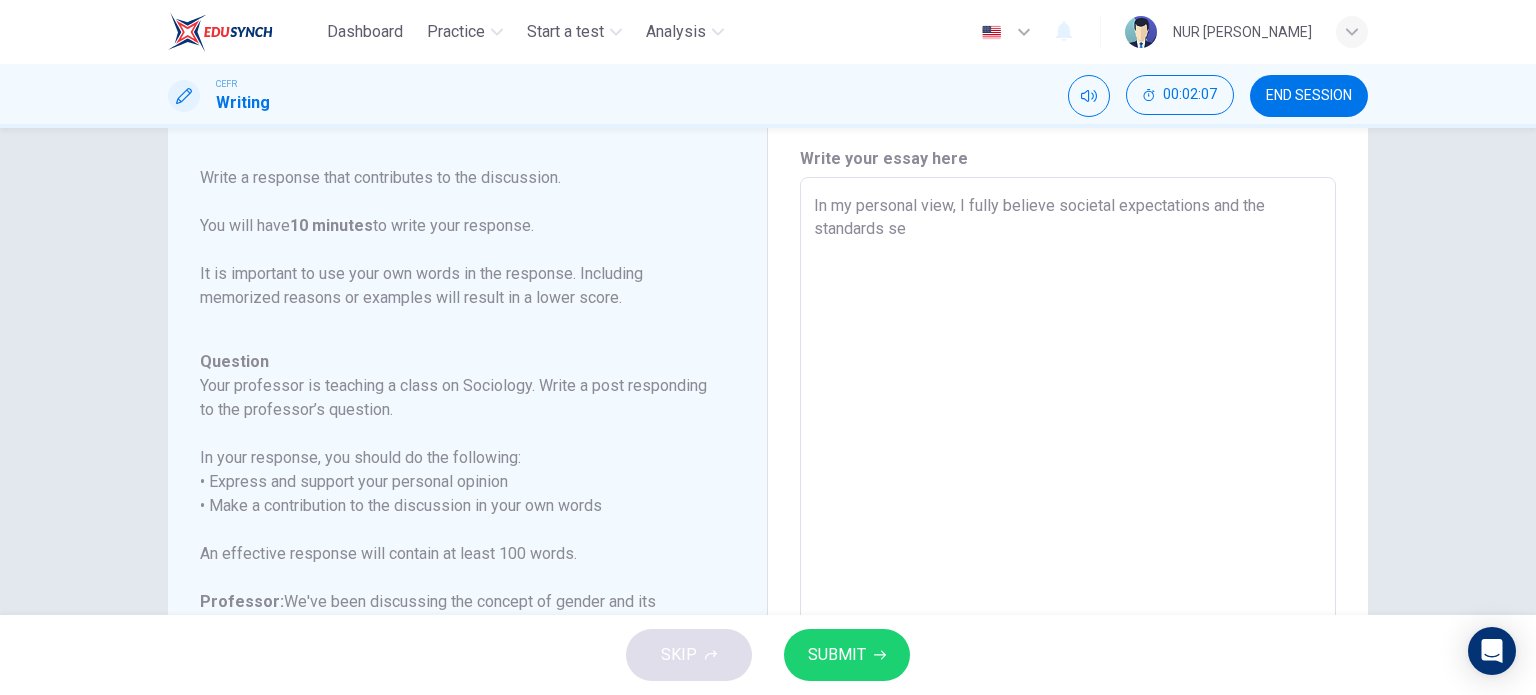 type on "In my personal view, I fully believe societal expectations and the standards set" 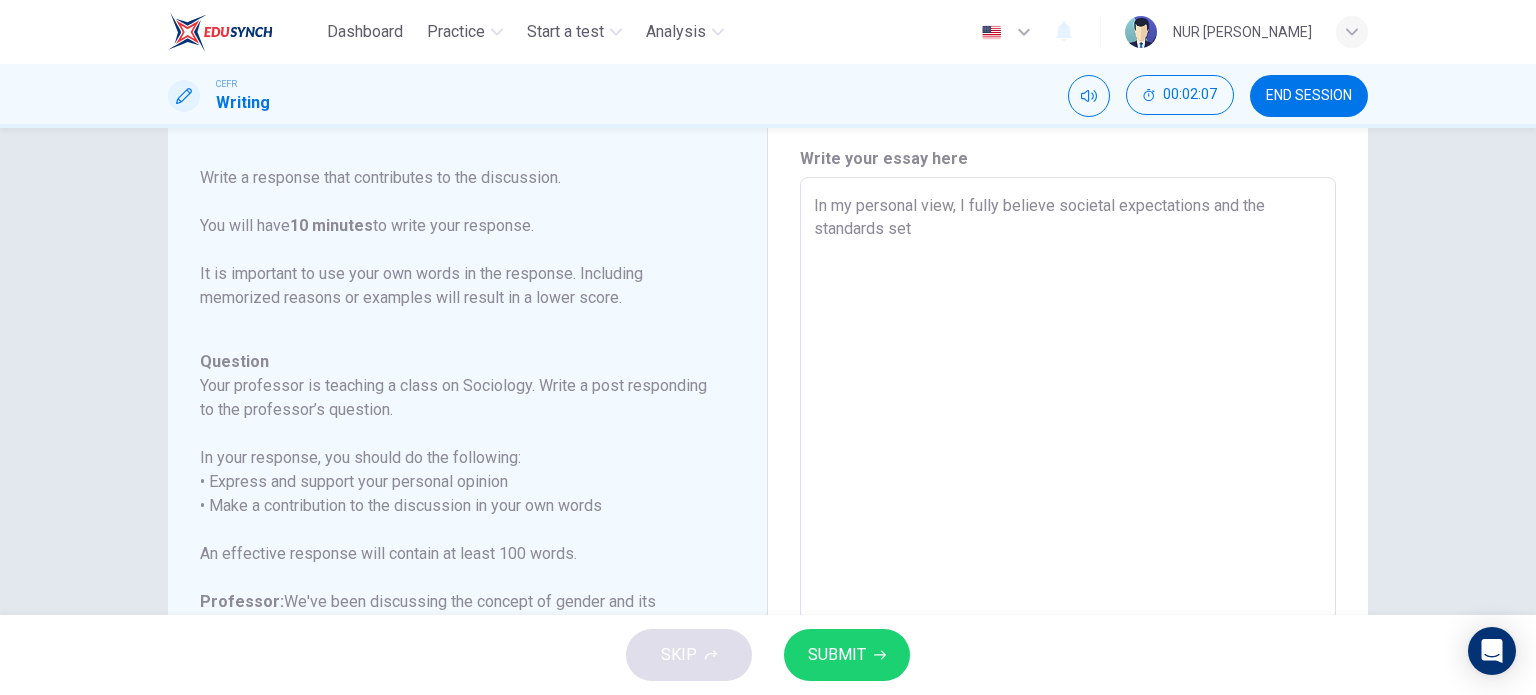 type on "x" 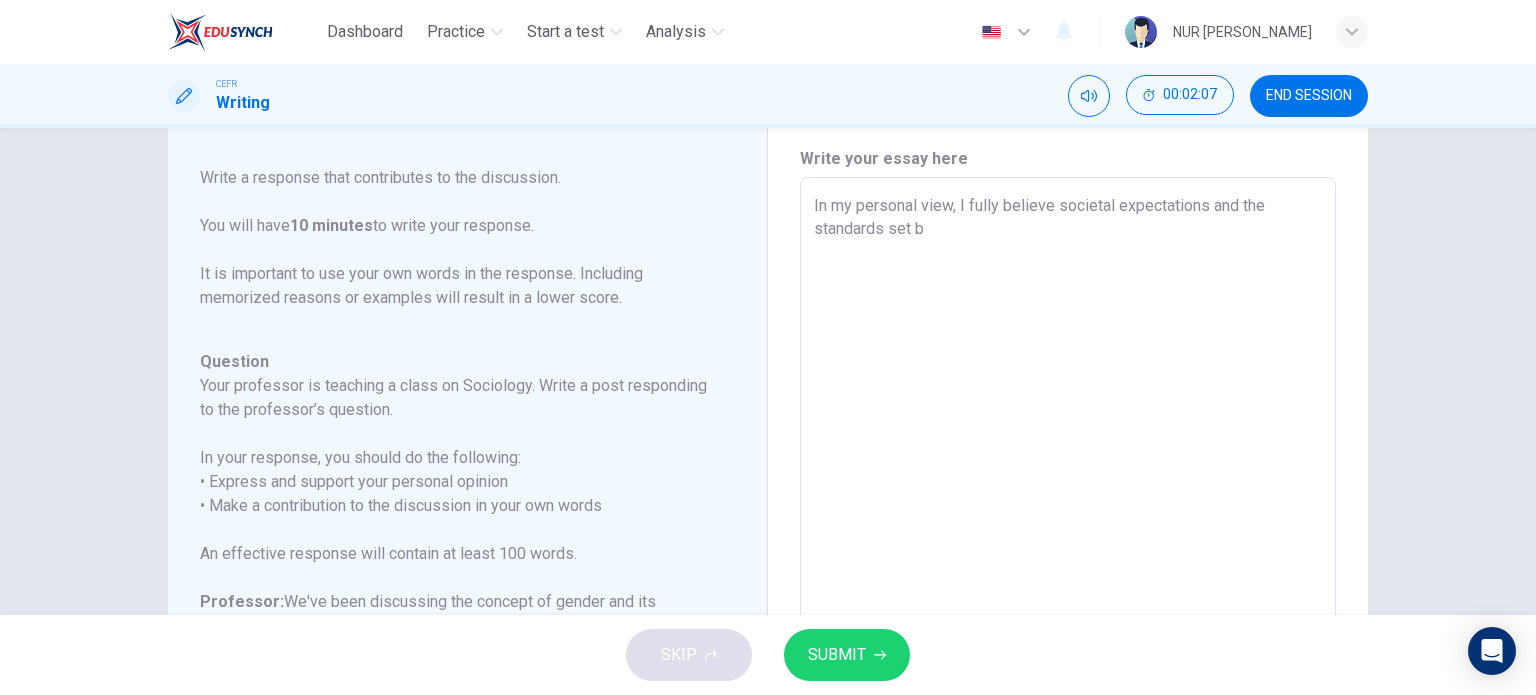 type on "In my personal view, I fully believe societal expectations and the standards set by" 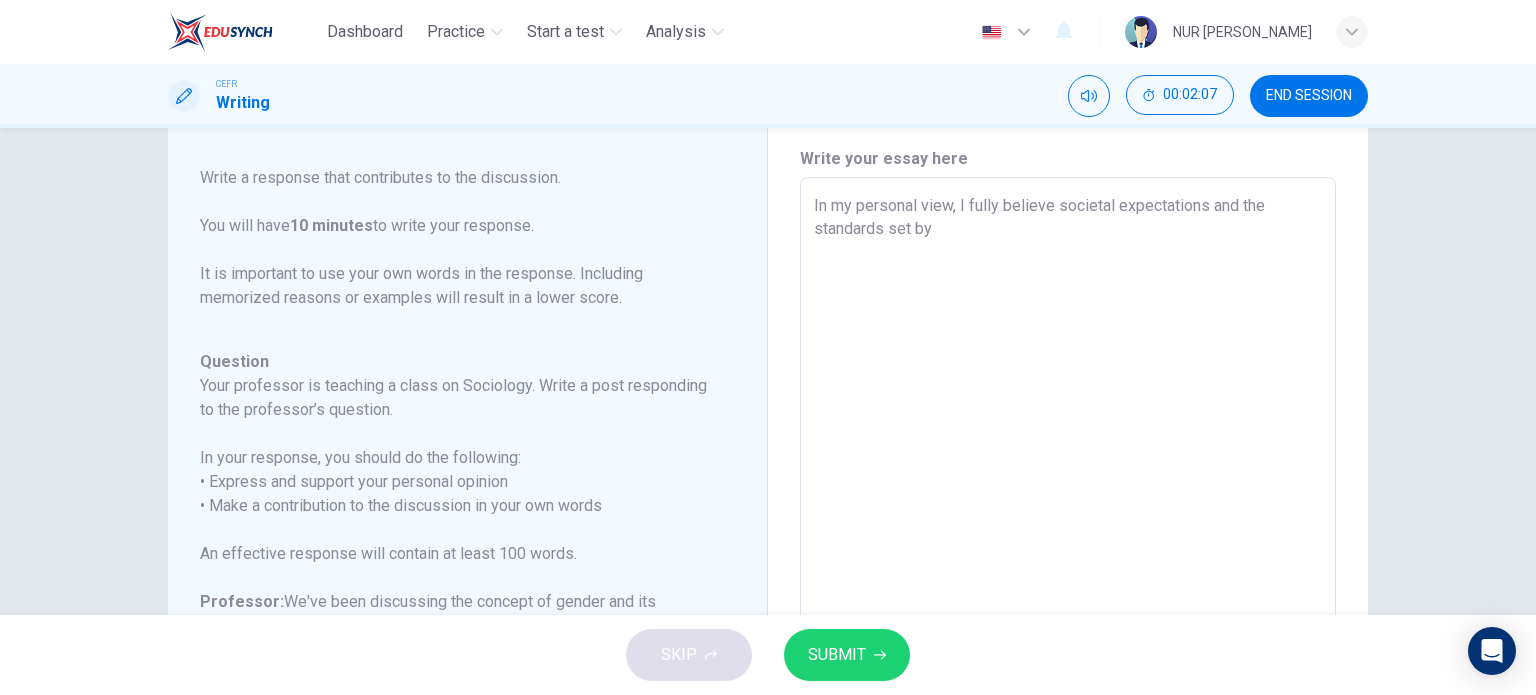 type on "x" 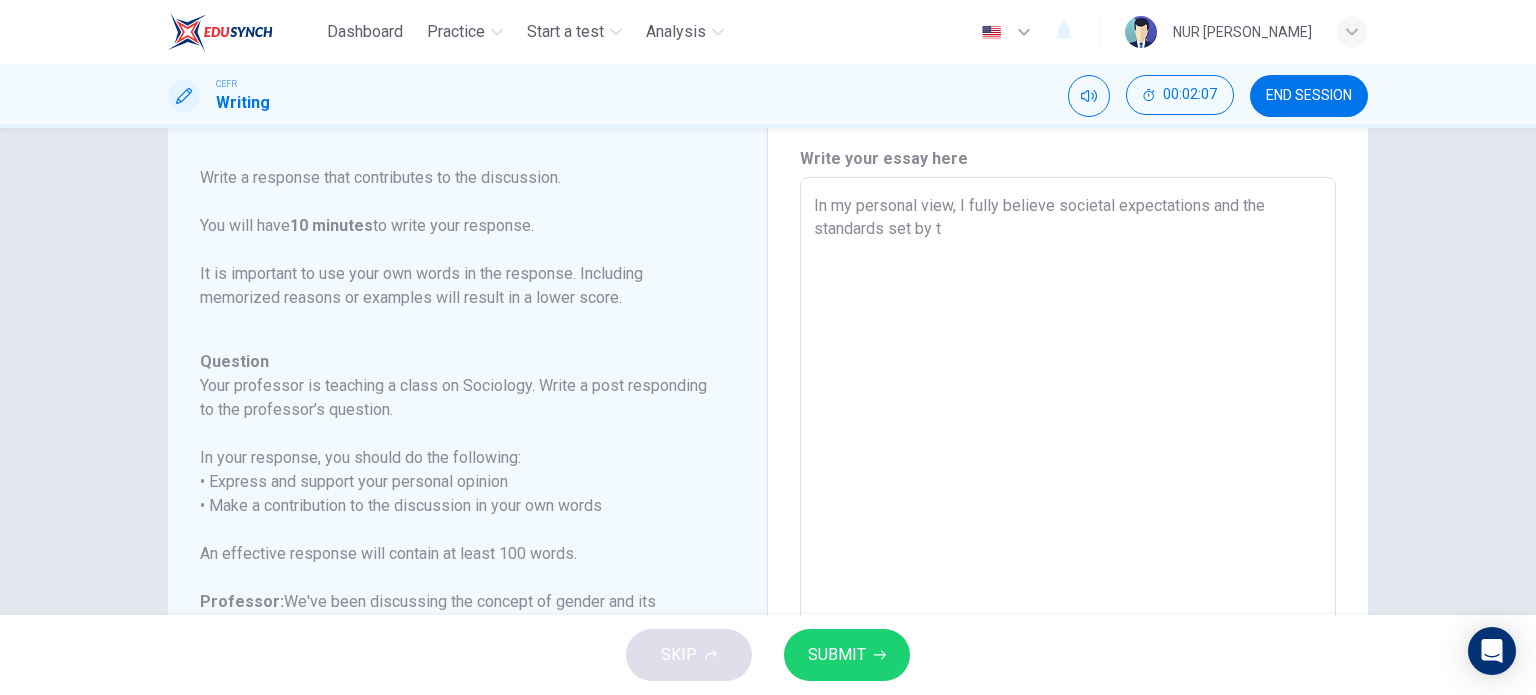 type on "x" 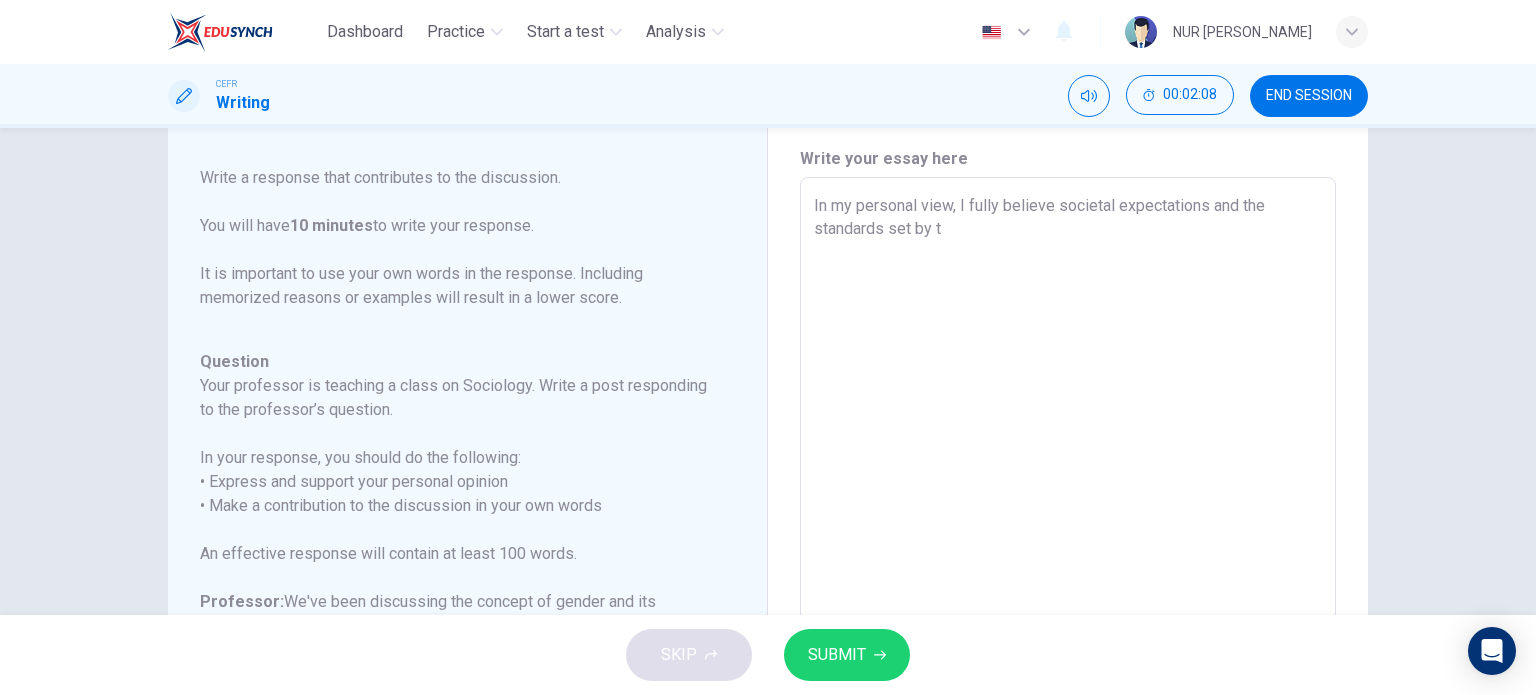 type on "In my personal view, I fully believe societal expectations and the standards set by th" 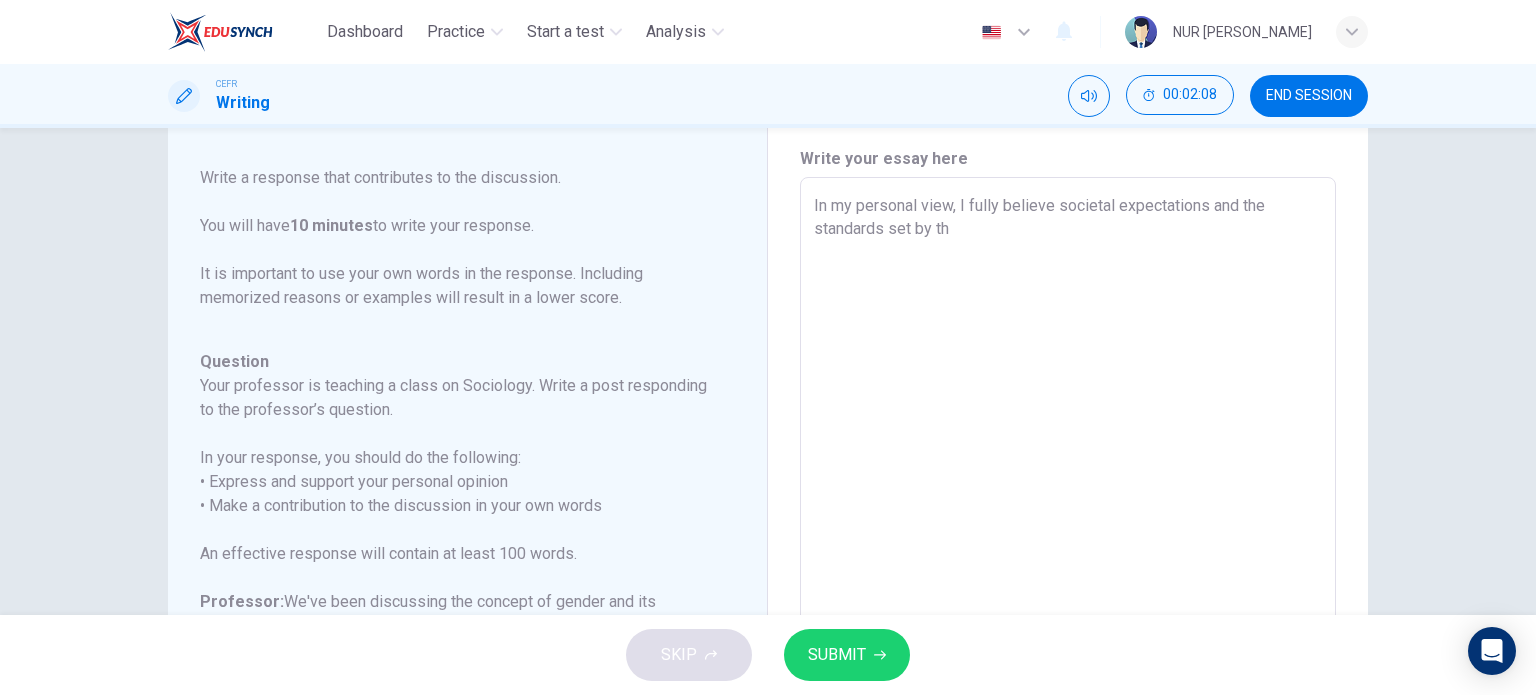 type on "x" 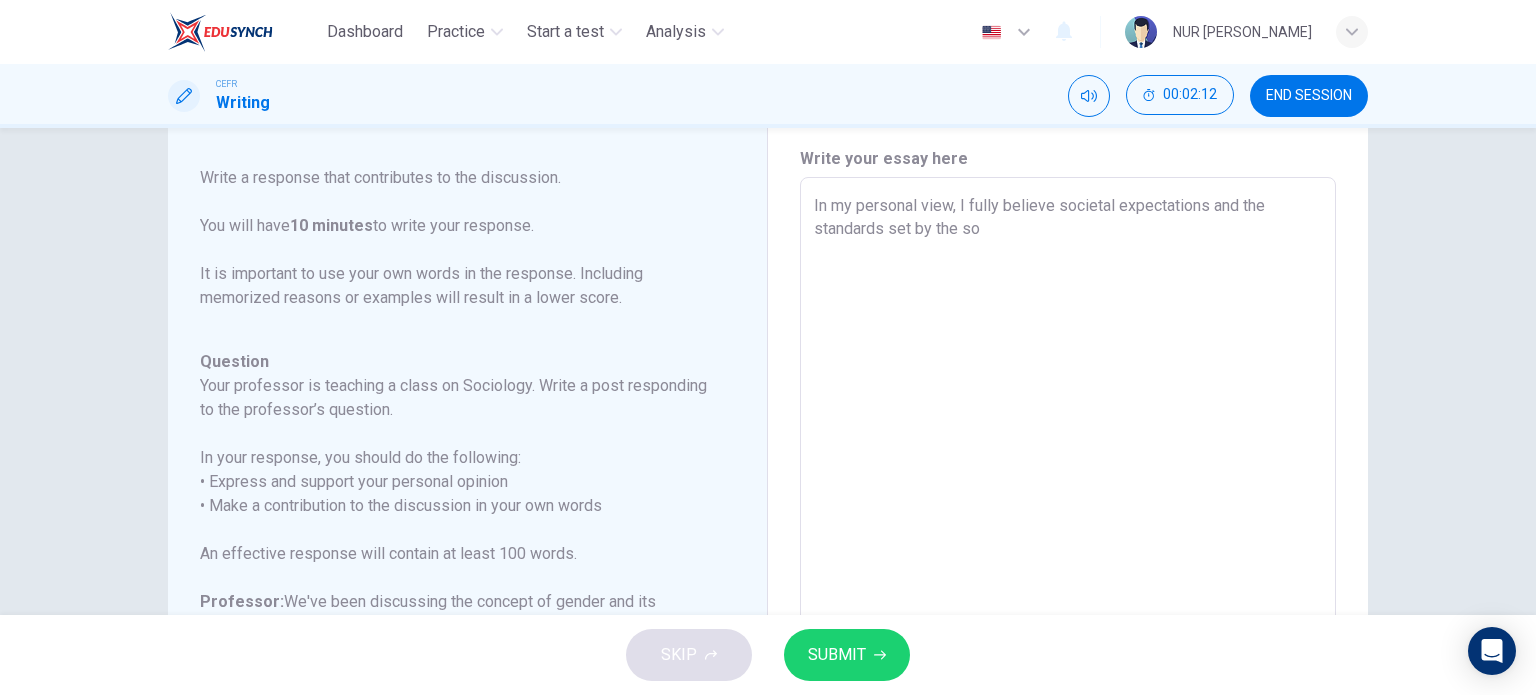 click on "In my personal view, I fully believe societal expectations and the standards set by the so" at bounding box center [1068, 511] 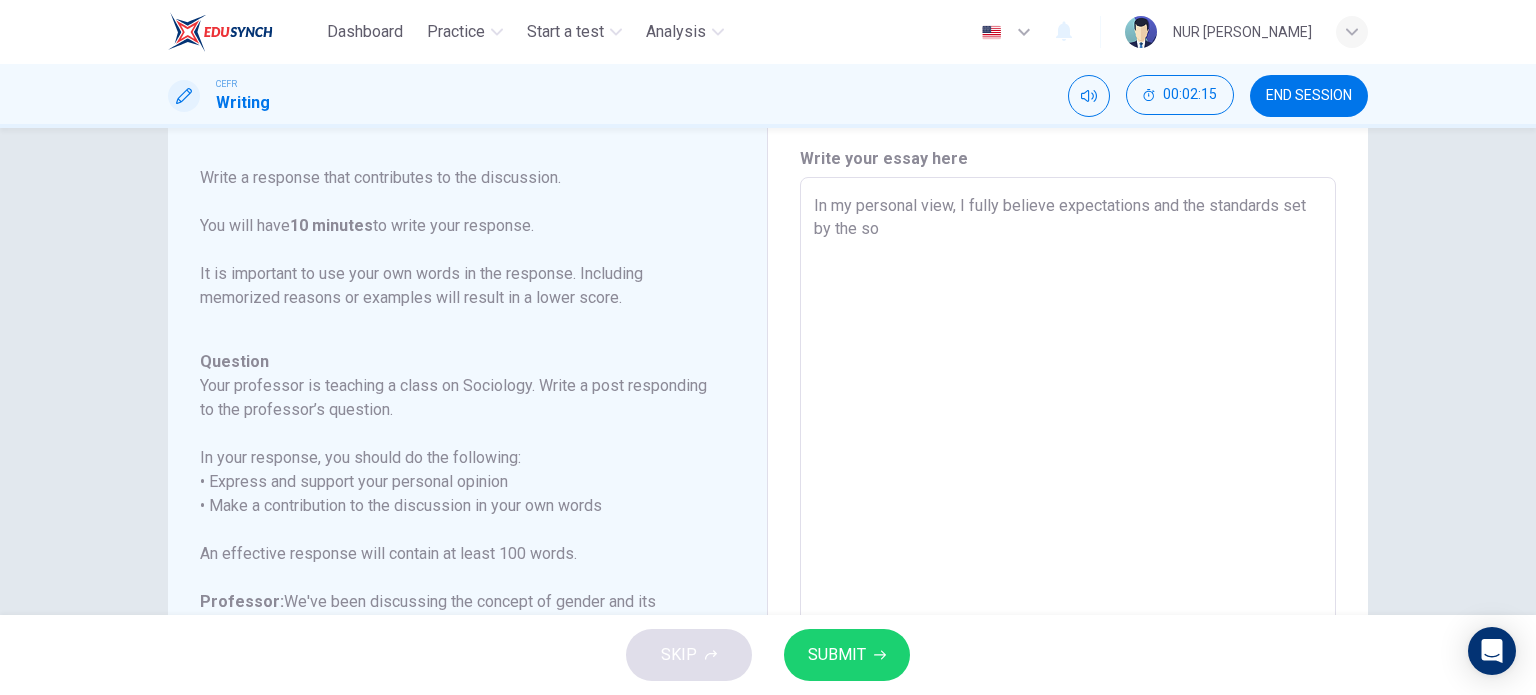 click on "In my personal view, I fully believe expectations and the standards set by the so" at bounding box center (1068, 511) 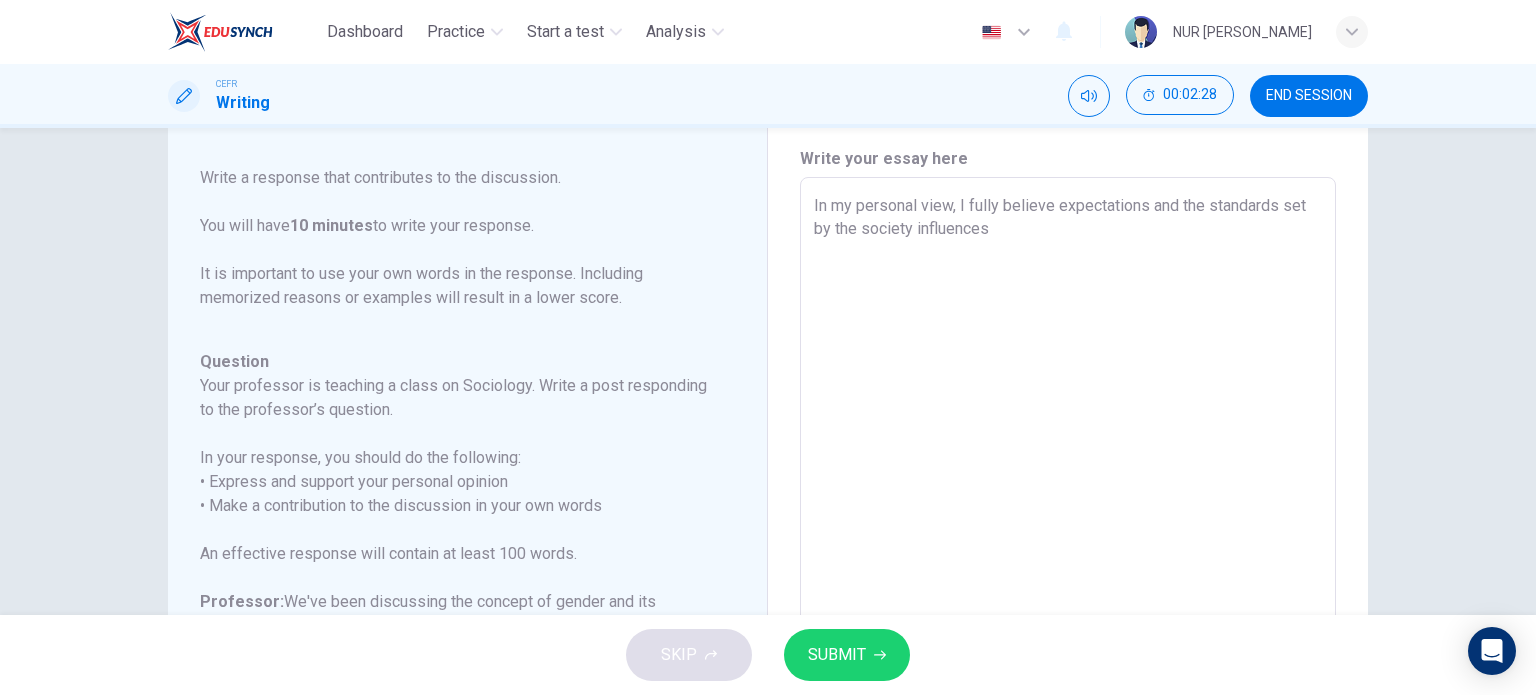 click on "In my personal view, I fully believe expectations and the standards set by the society influences" at bounding box center (1068, 511) 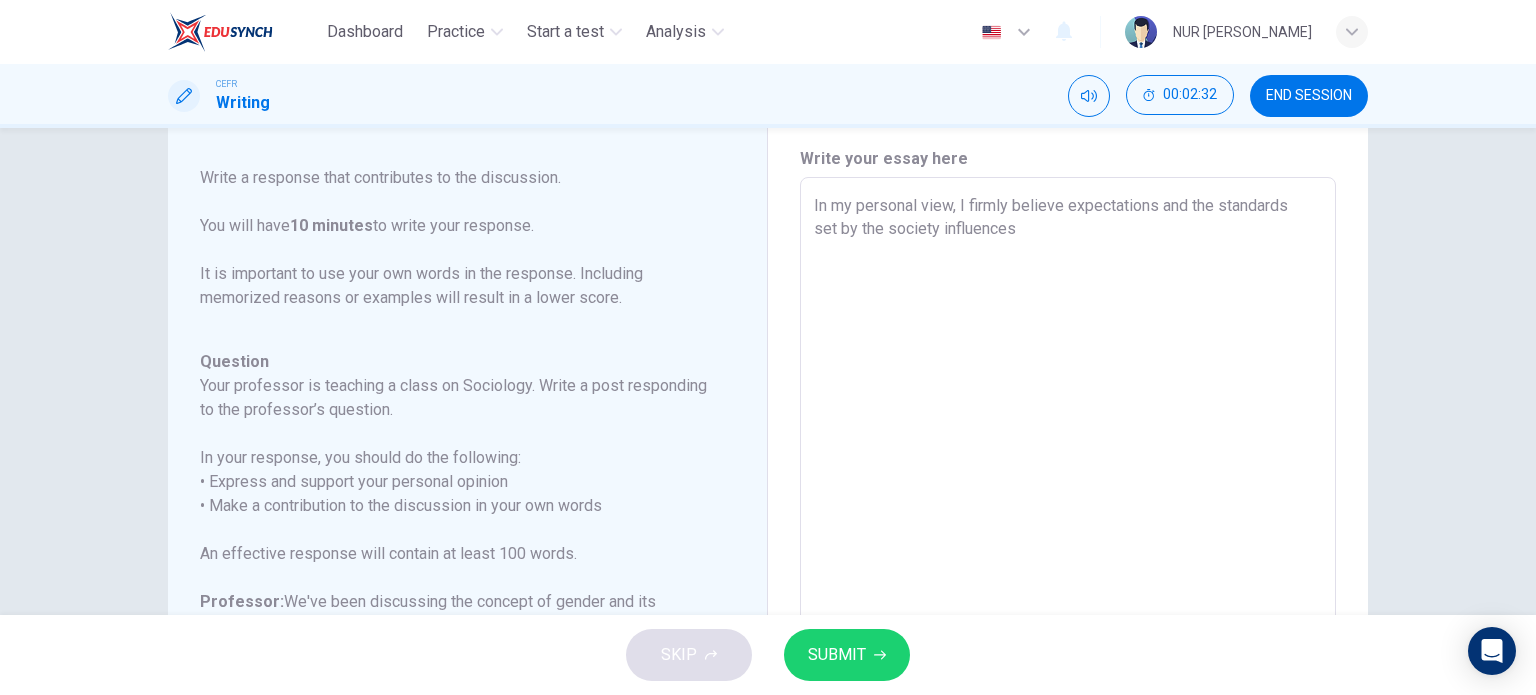 click on "In my personal view, I firmly believe expectations and the standards set by the society influences" at bounding box center (1068, 511) 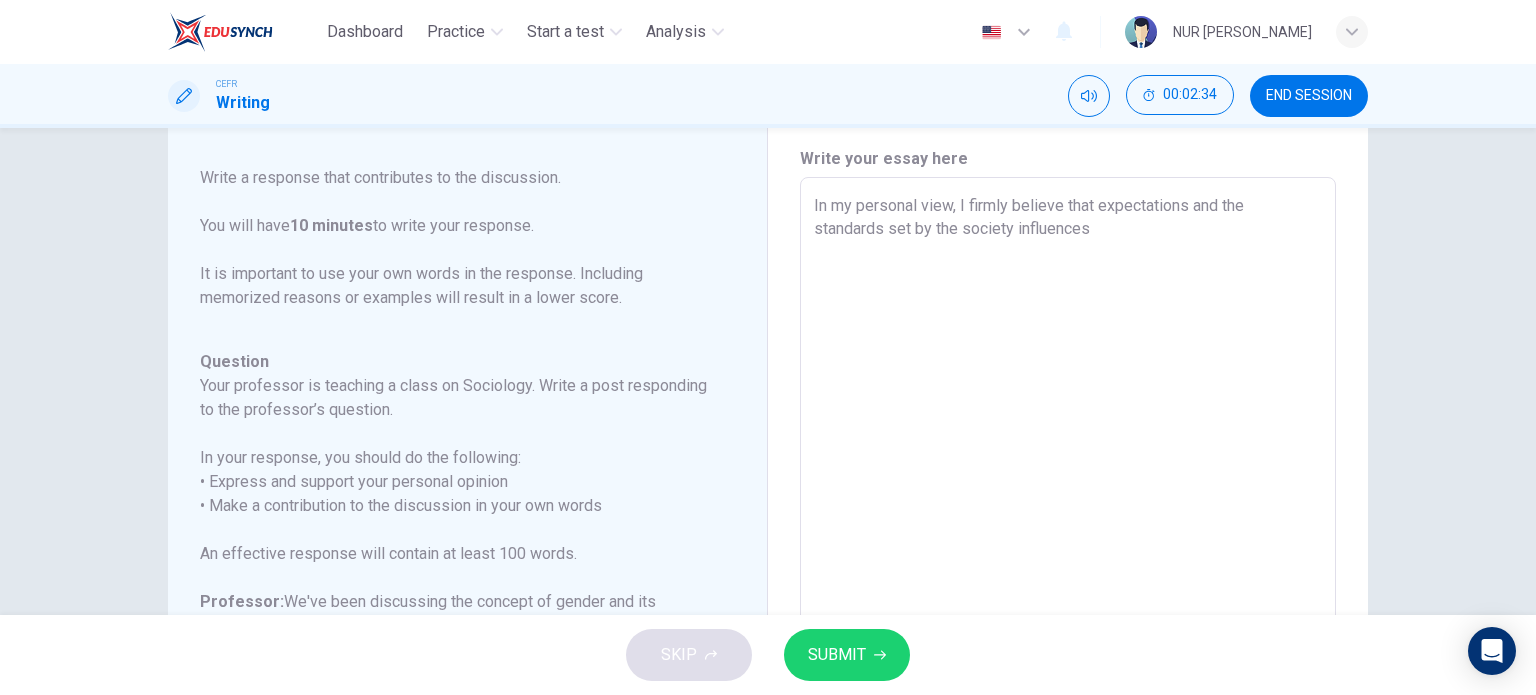 click on "In my personal view, I firmly believe that expectations and the standards set by the society influences" at bounding box center (1068, 511) 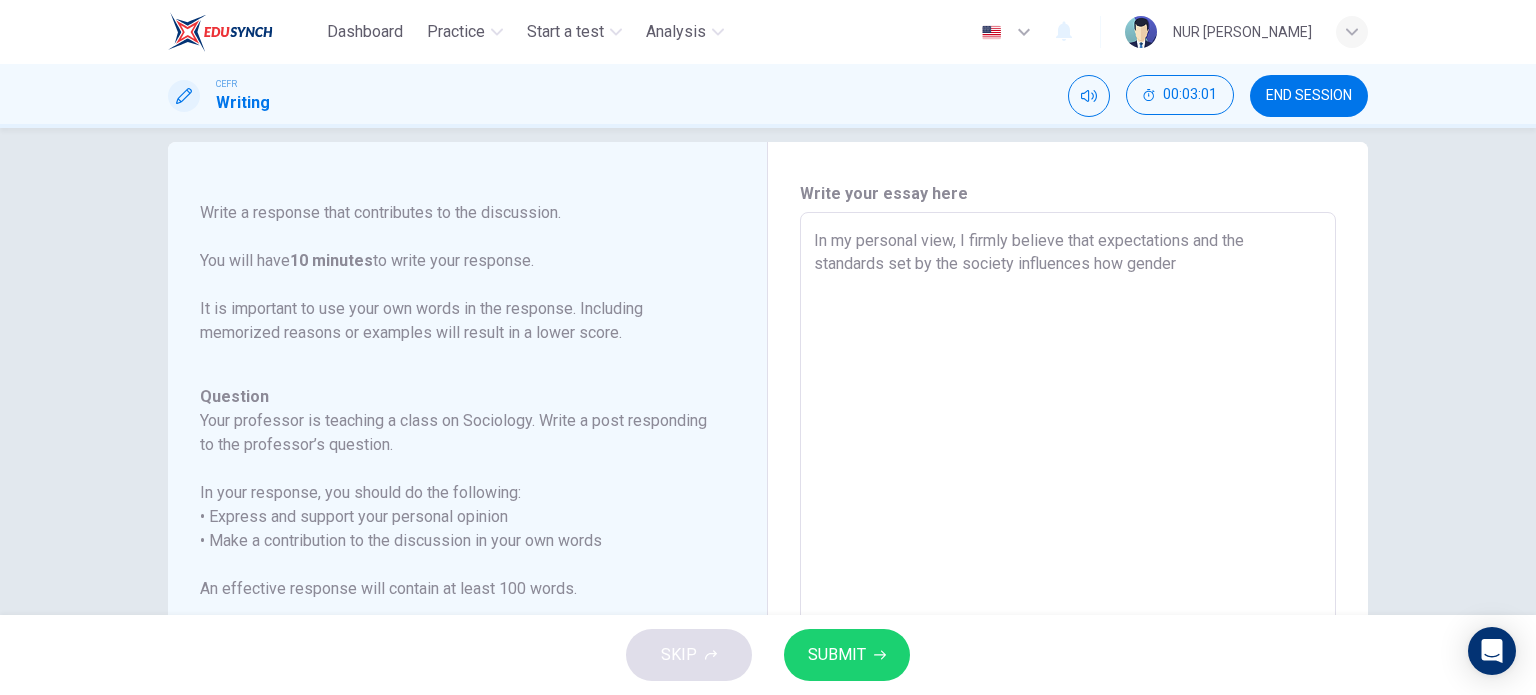 scroll, scrollTop: 23, scrollLeft: 0, axis: vertical 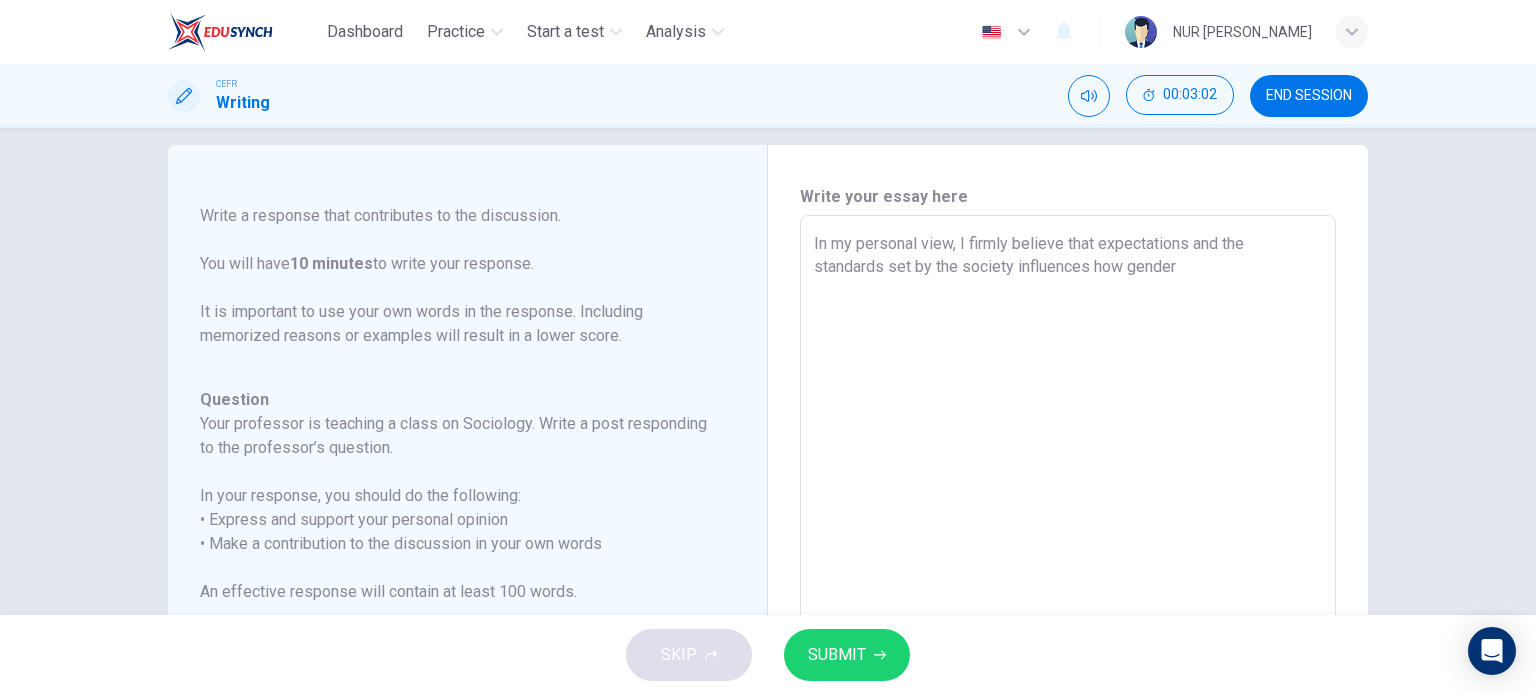 click on "In my personal view, I firmly believe that expectations and the standards set by the society influences how gender" at bounding box center (1068, 549) 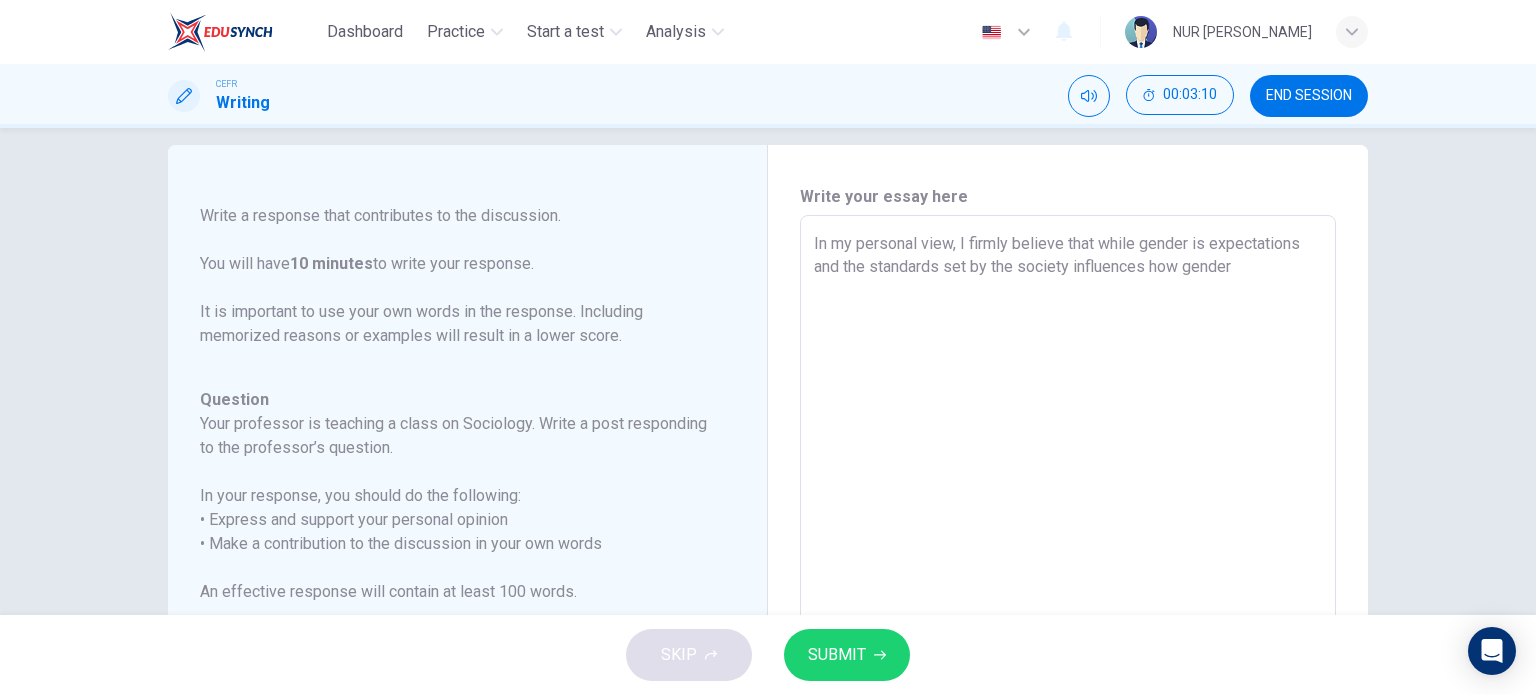 click on "In my personal view, I firmly believe that while gender is expectations and the standards set by the society influences how gender" at bounding box center [1068, 549] 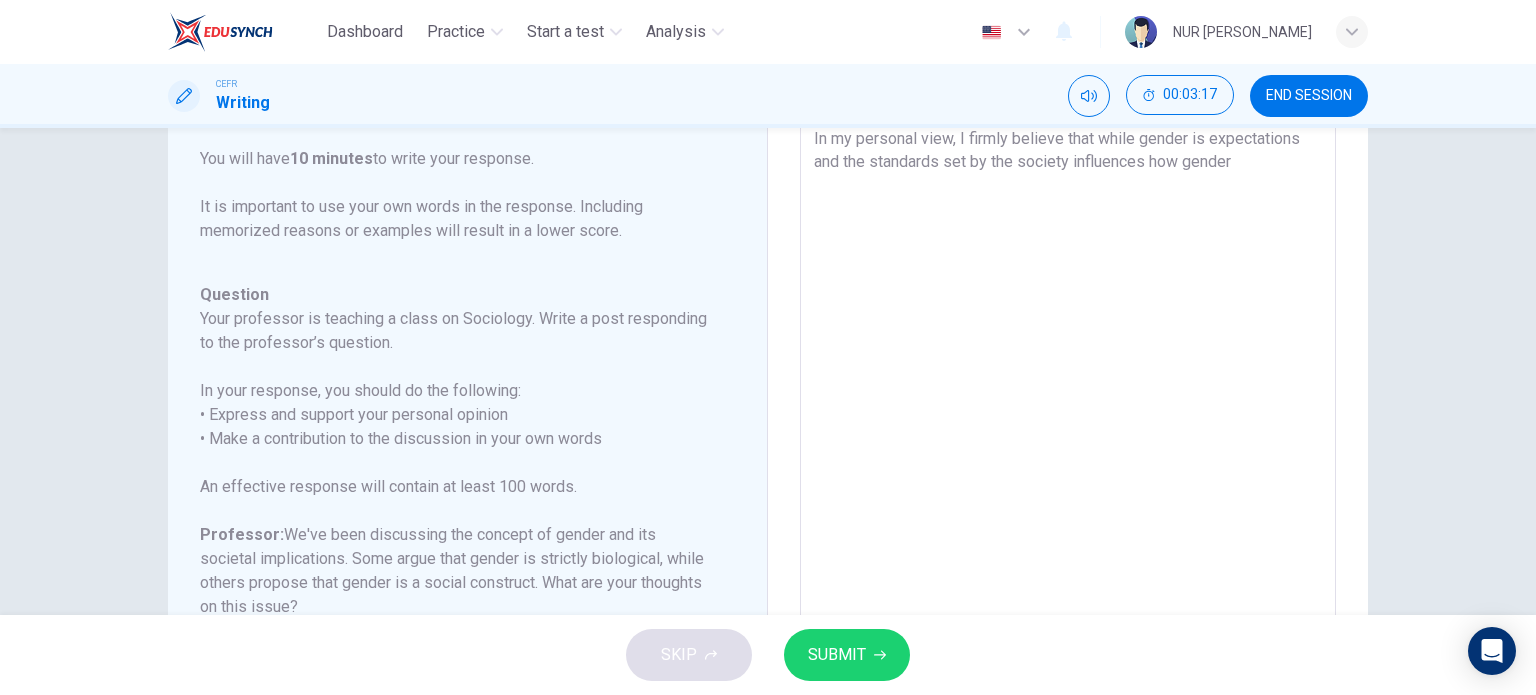 scroll, scrollTop: 0, scrollLeft: 0, axis: both 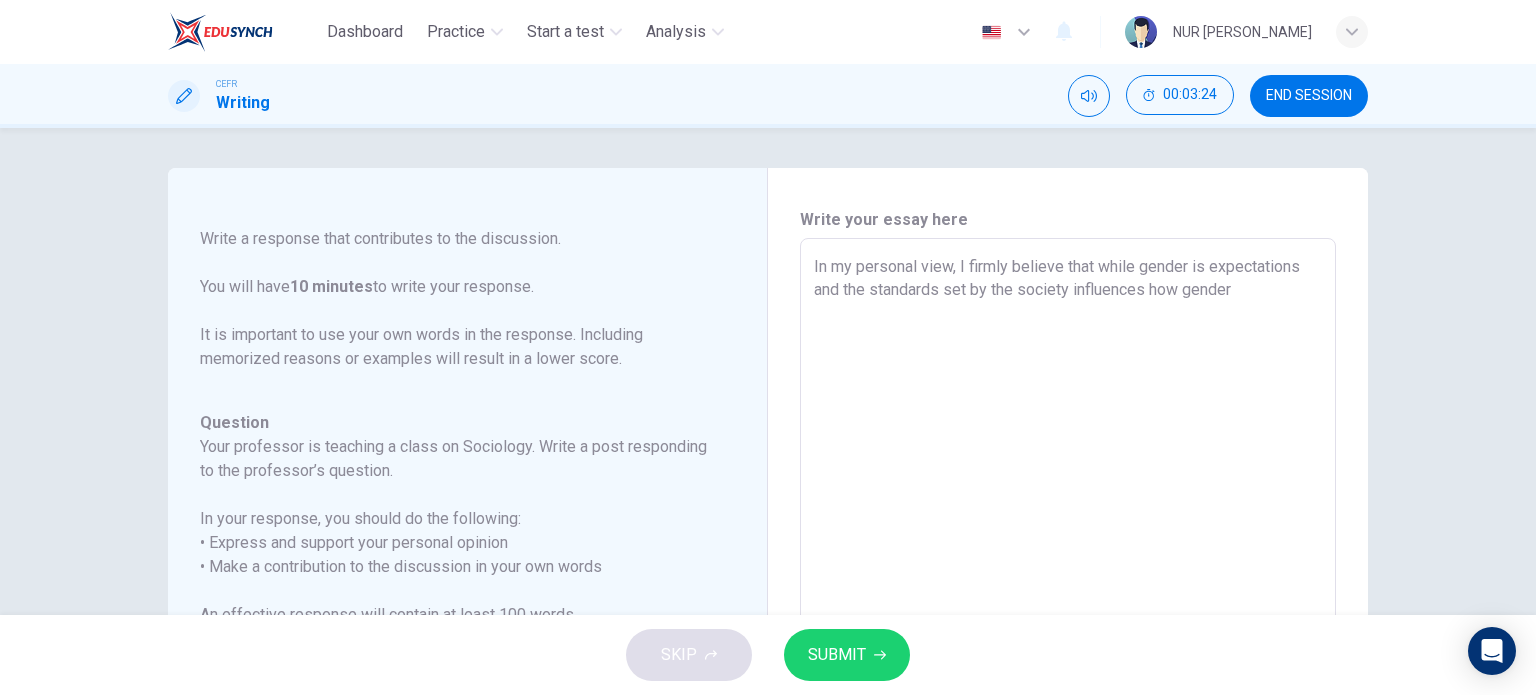 click on "In my personal view, I firmly believe that while gender is expectations and the standards set by the society influences how gender" at bounding box center [1068, 572] 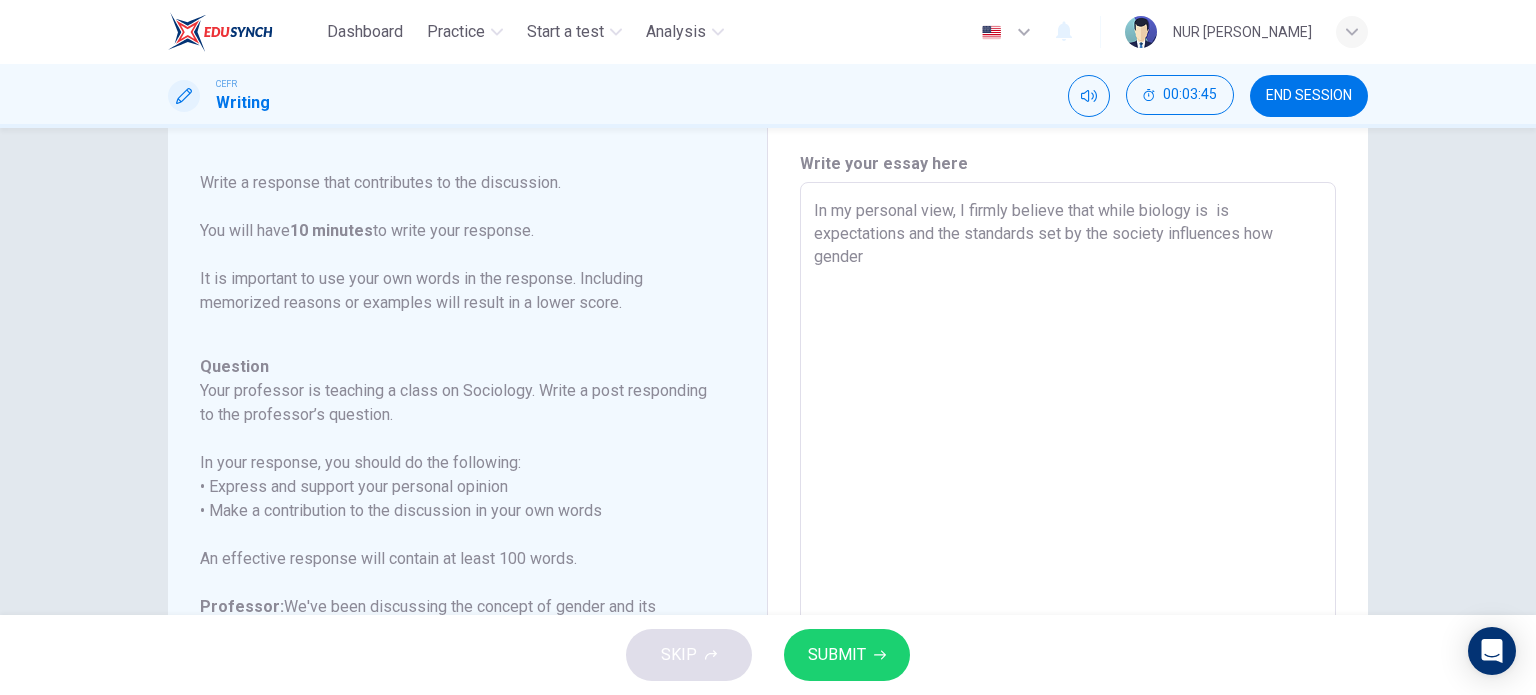 scroll, scrollTop: 56, scrollLeft: 0, axis: vertical 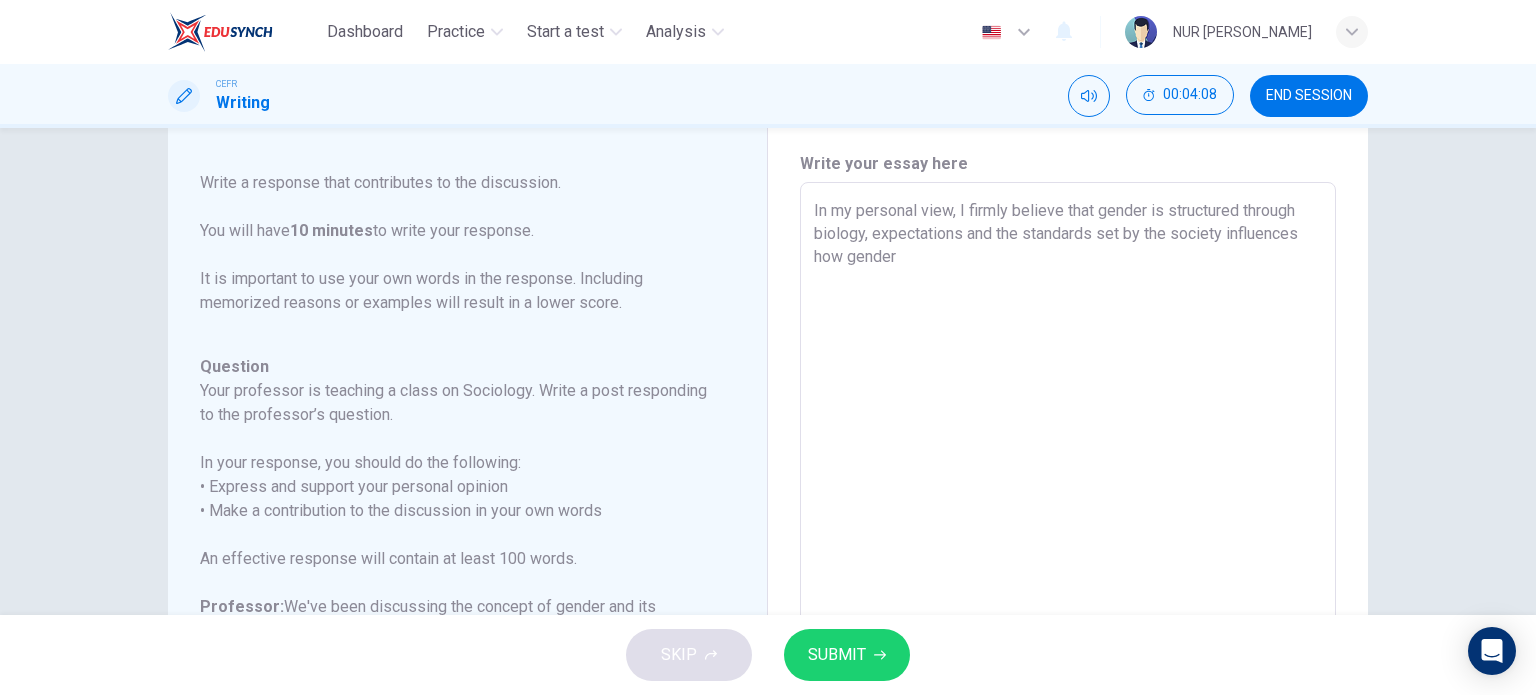 click on "In my personal view, I firmly believe that gender is structured through biology, expectations and the standards set by the society influences how gender" at bounding box center [1068, 516] 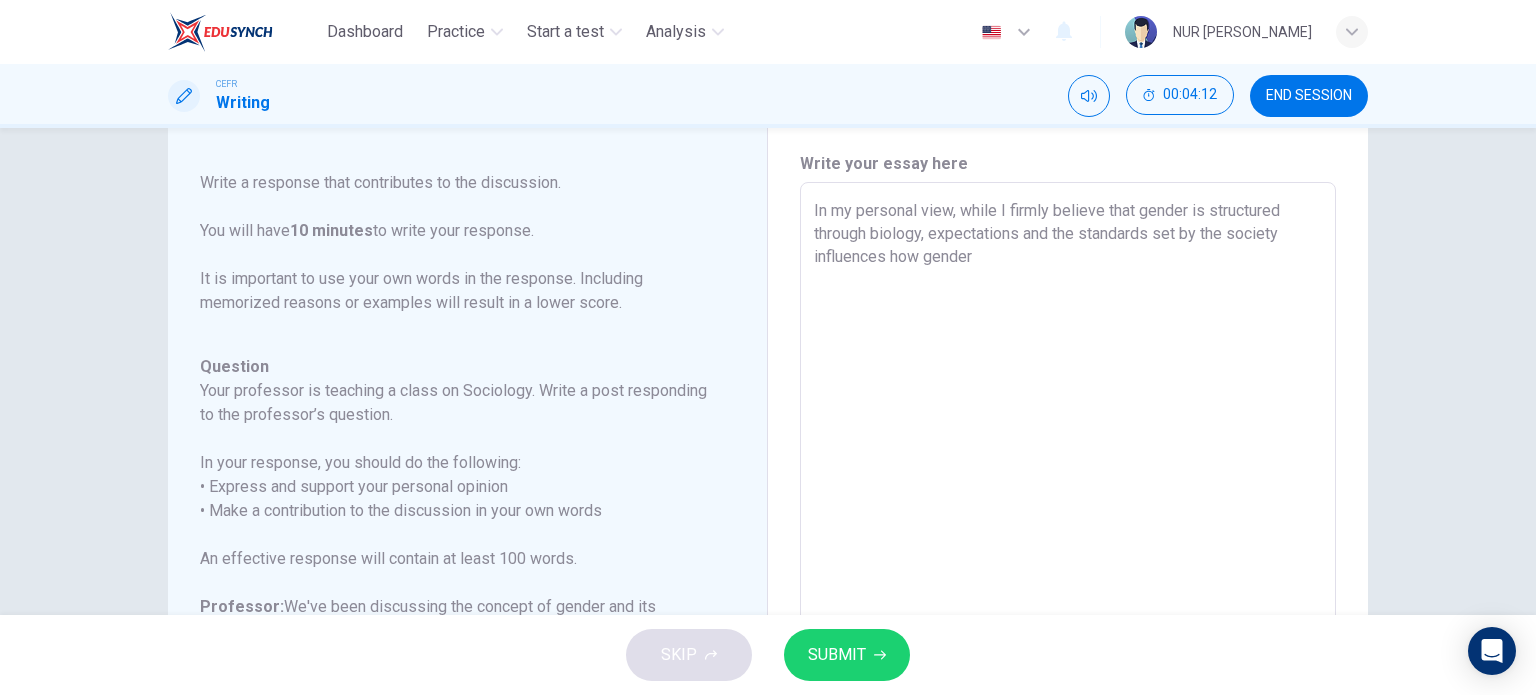 click on "In my personal view, while I firmly believe that gender is structured through biology, expectations and the standards set by the society influences how gender" at bounding box center (1068, 516) 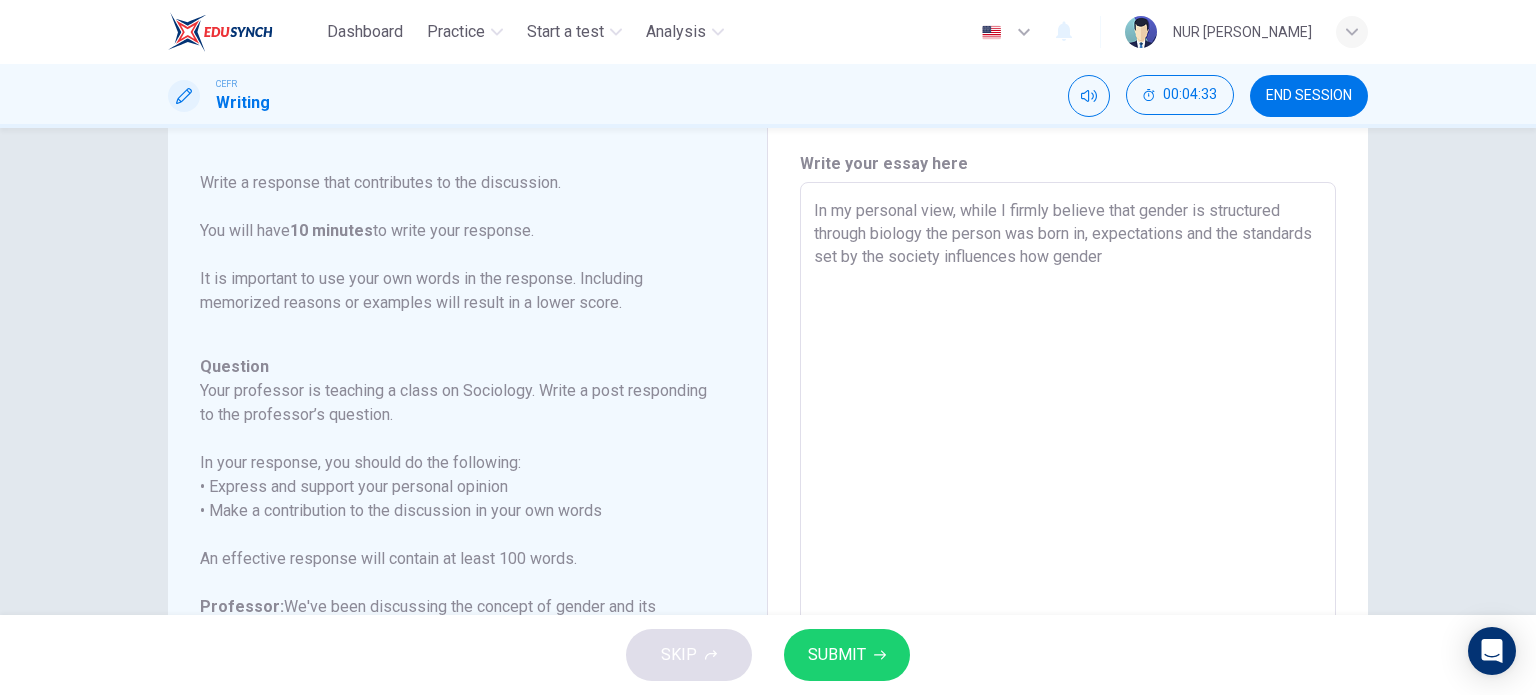 click on "In my personal view, while I firmly believe that gender is structured through biology the person was born in, expectations and the standards set by the society influences how gender" at bounding box center [1068, 516] 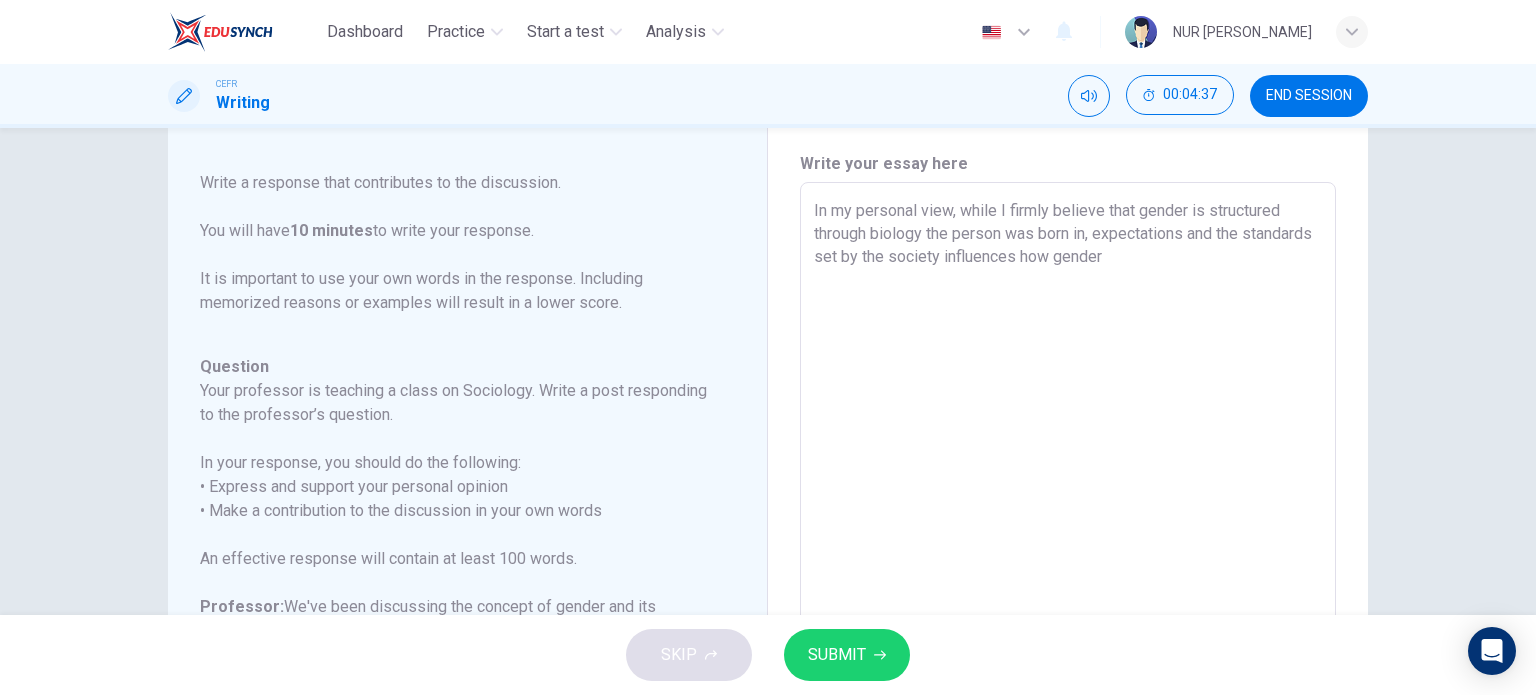 click on "In my personal view, while I firmly believe that gender is structured through biology the person was born in, expectations and the standards set by the society influences how gender" at bounding box center [1068, 516] 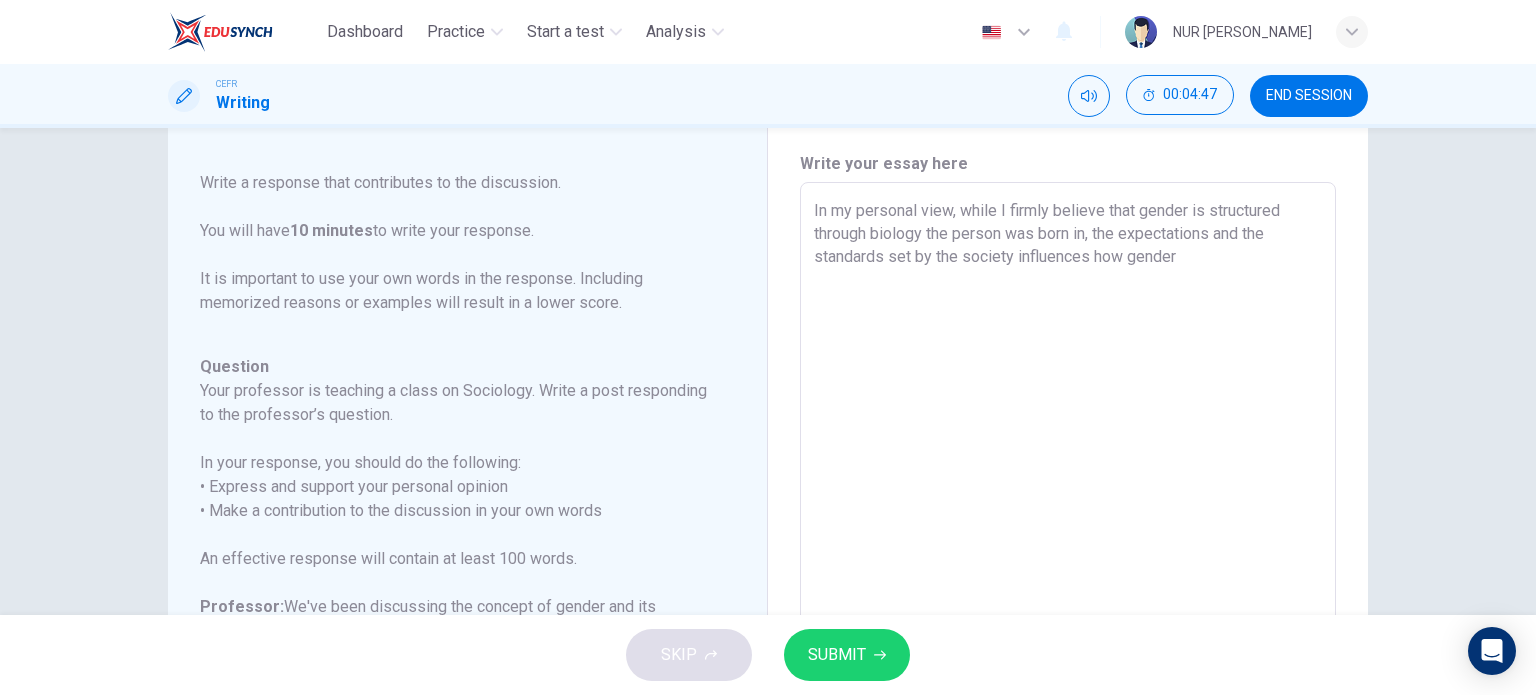 click on "In my personal view, while I firmly believe that gender is structured through biology the person was born in, the expectations and the standards set by the society influences how gender" at bounding box center [1068, 516] 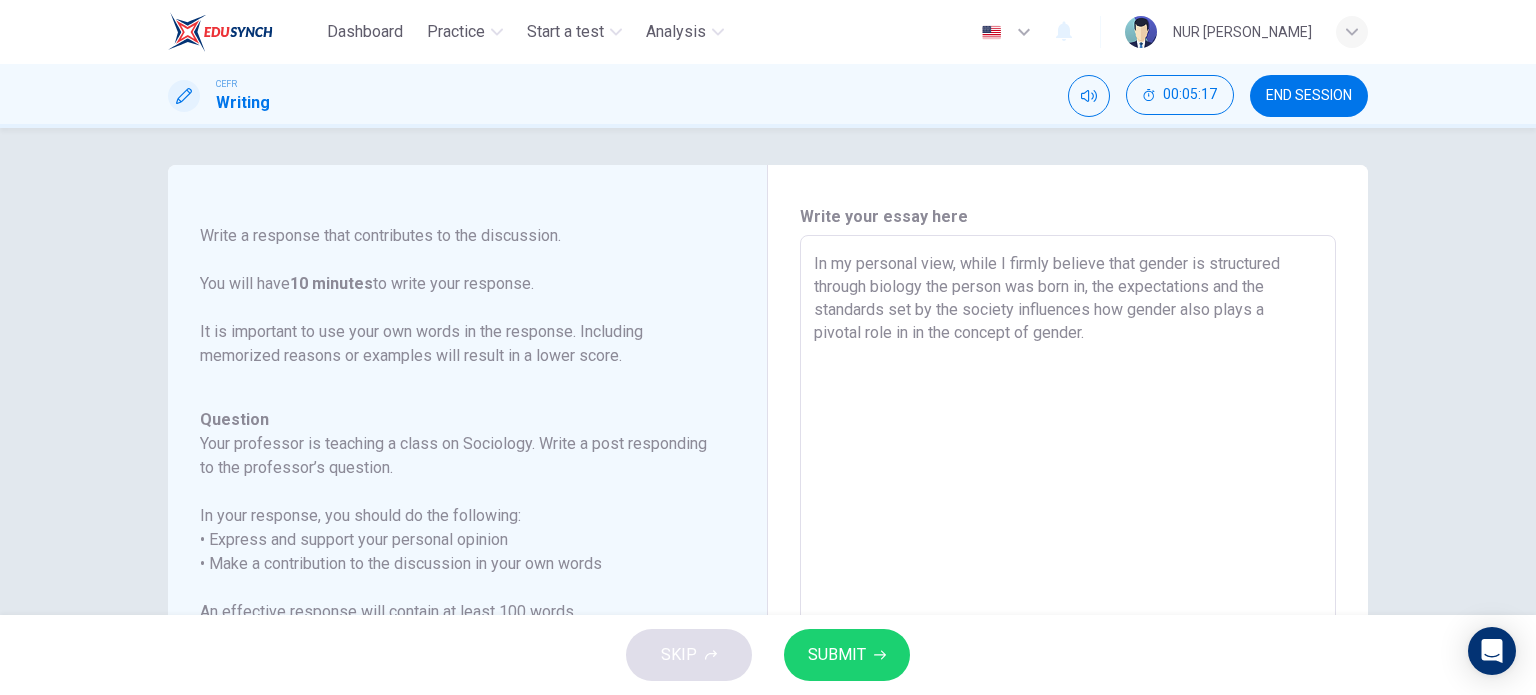 scroll, scrollTop: 0, scrollLeft: 0, axis: both 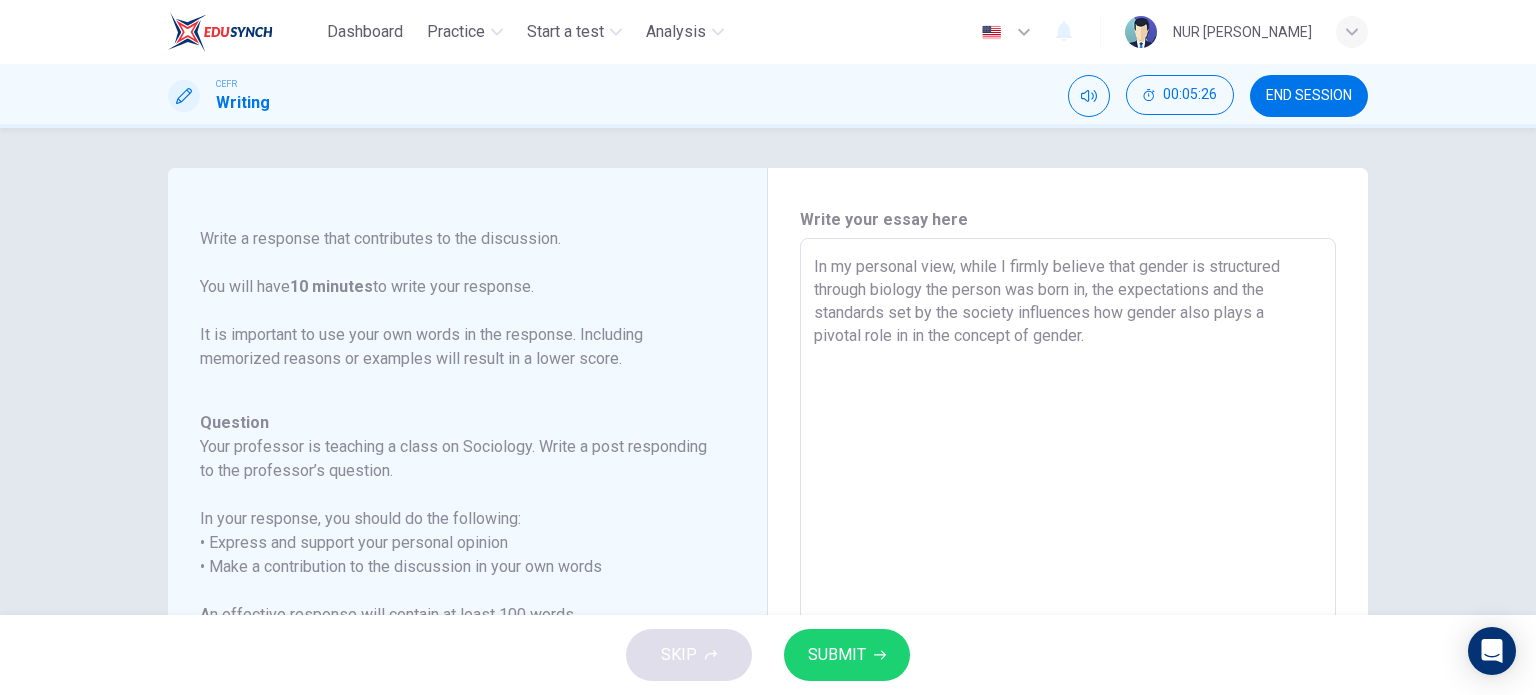 click on "In my personal view, while I firmly believe that gender is structured through biology the person was born in, the expectations and the standards set by the society influences how gender also plays a pivotal role in in the concept of gender." at bounding box center [1068, 572] 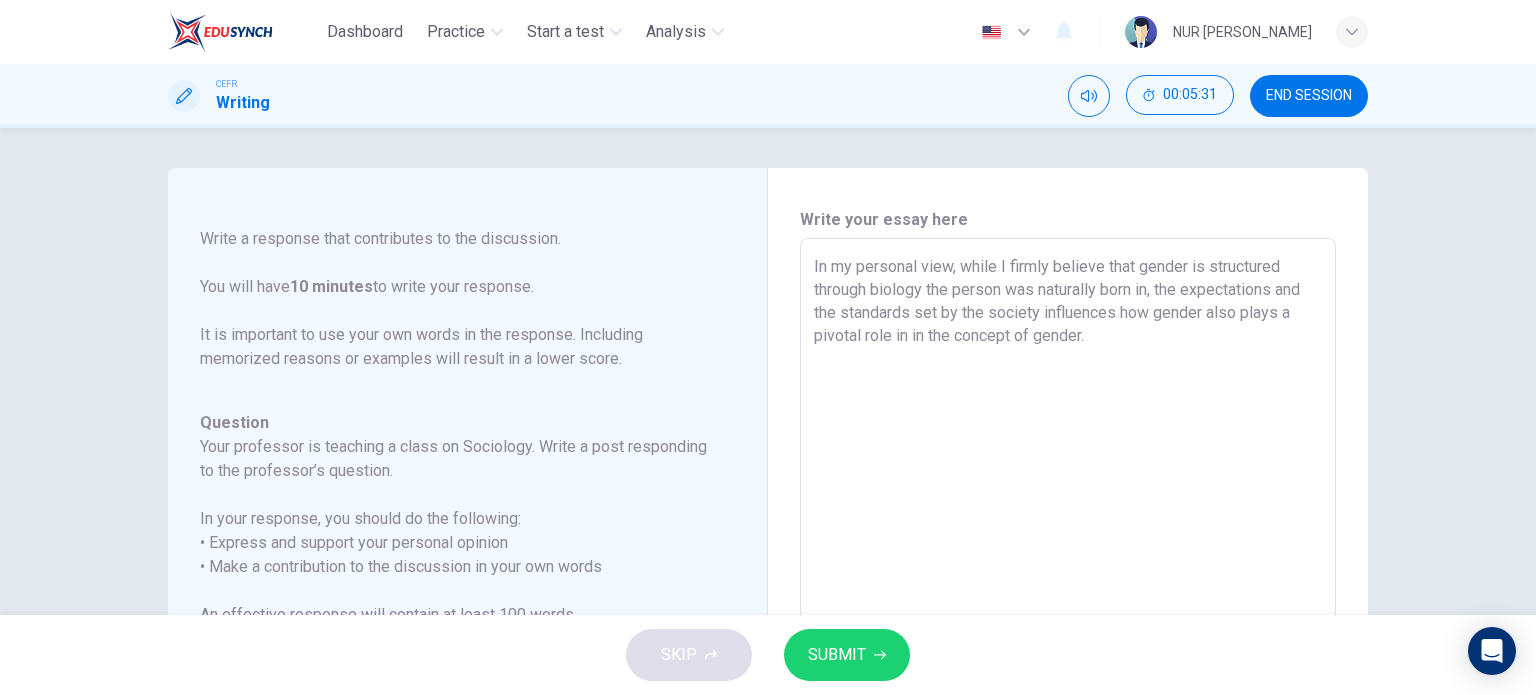 click on "In my personal view, while I firmly believe that gender is structured through biology the person was naturally born in, the expectations and the standards set by the society influences how gender also plays a pivotal role in in the concept of gender." at bounding box center [1068, 572] 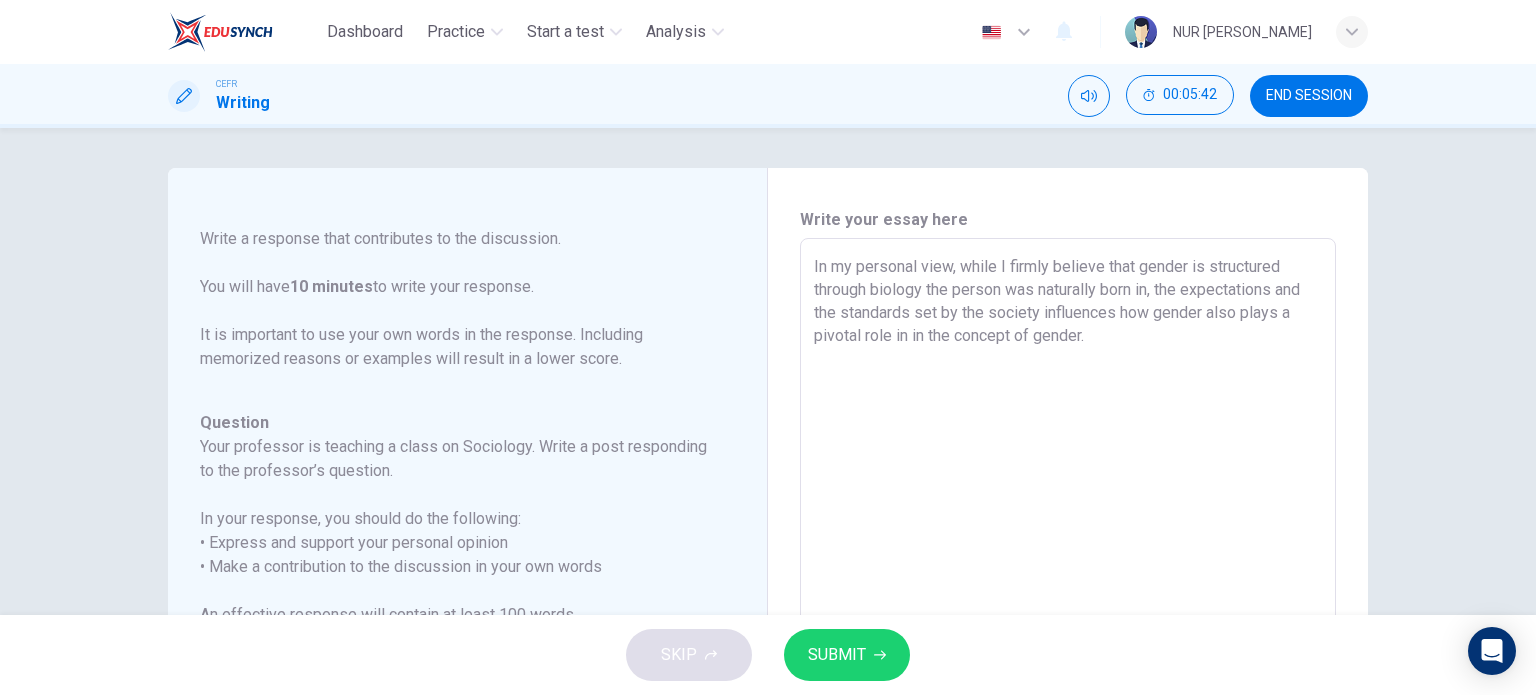 drag, startPoint x: 1295, startPoint y: 312, endPoint x: 1039, endPoint y: 319, distance: 256.09567 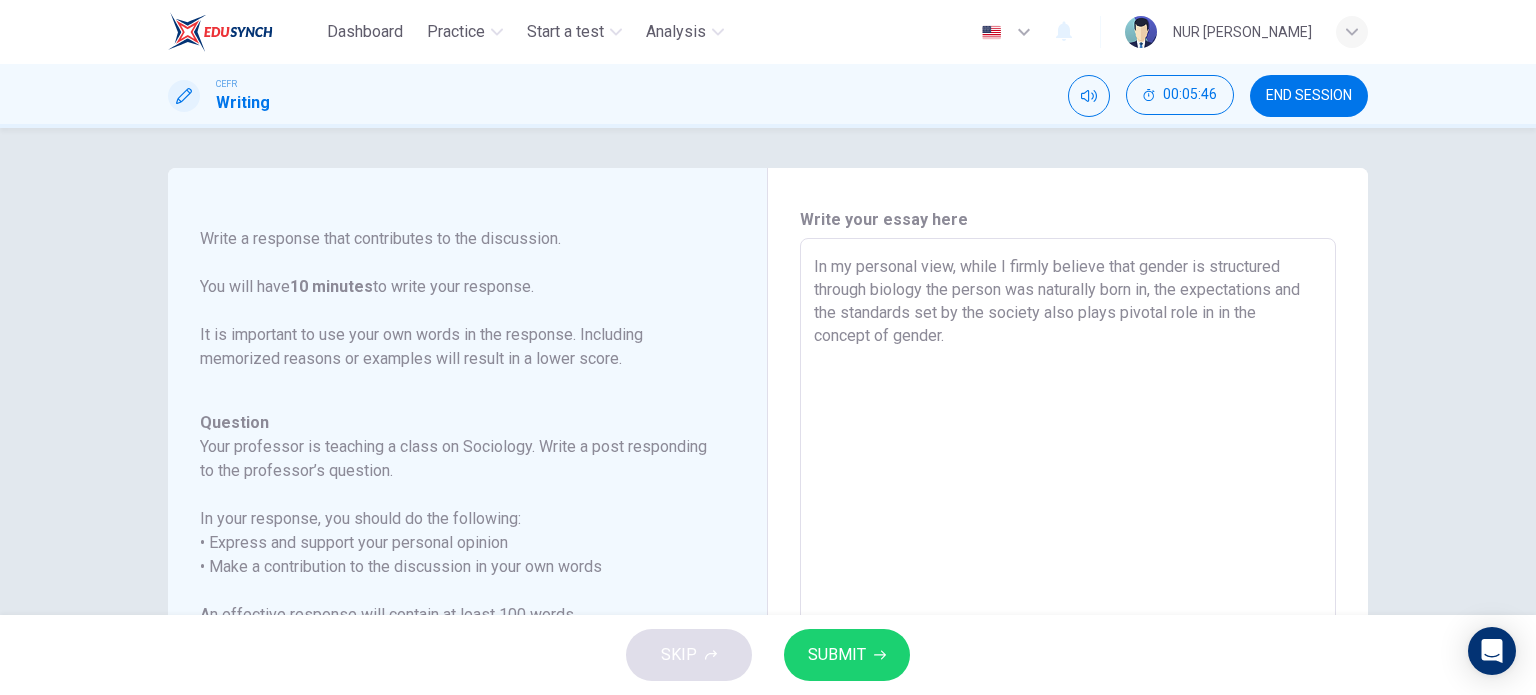 click on "In my personal view, while I firmly believe that gender is structured through biology the person was naturally born in, the expectations and the standards set by the society also plays pivotal role in in the concept of gender." at bounding box center [1068, 572] 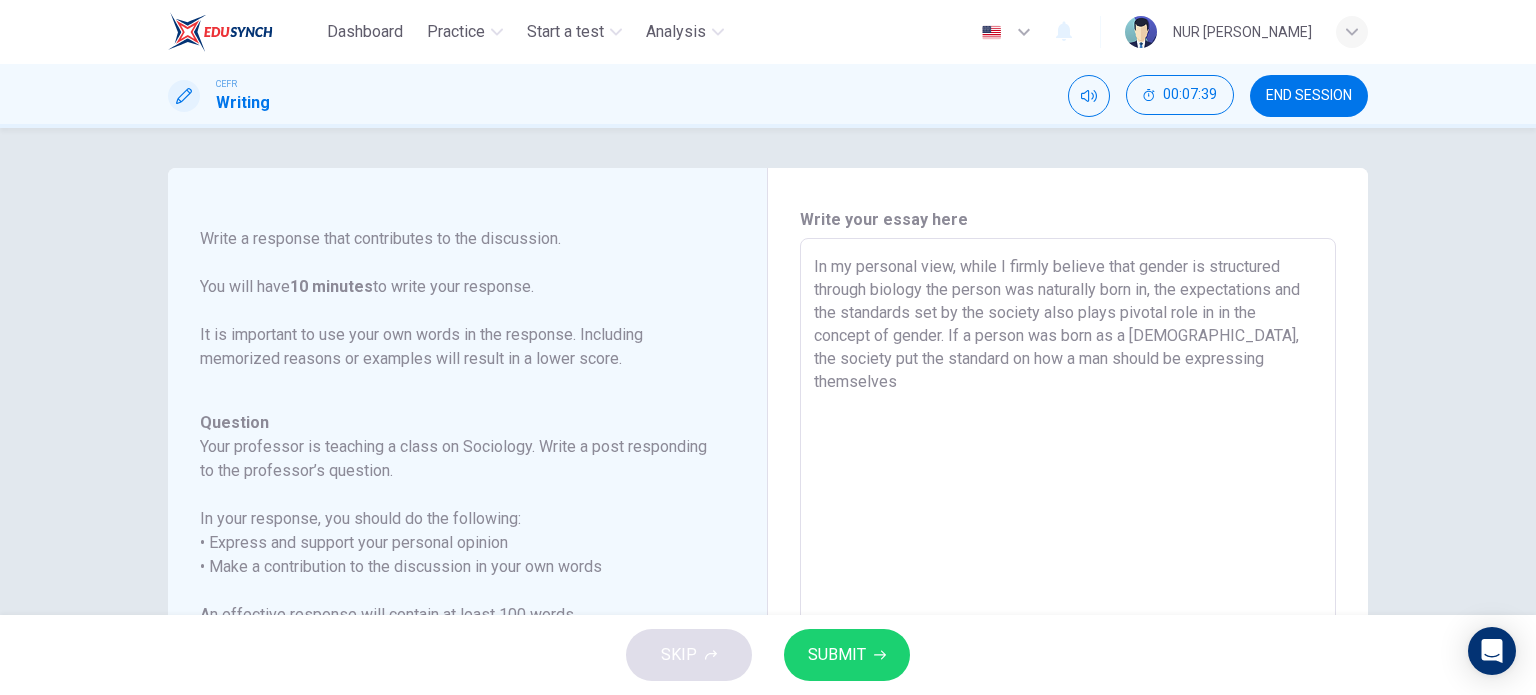 click on "In my personal view, while I firmly believe that gender is structured through biology the person was naturally born in, the expectations and the standards set by the society also plays pivotal role in in the concept of gender. If a person was born as a [DEMOGRAPHIC_DATA], the society put the standard on how a man should be expressing themselves" at bounding box center [1068, 572] 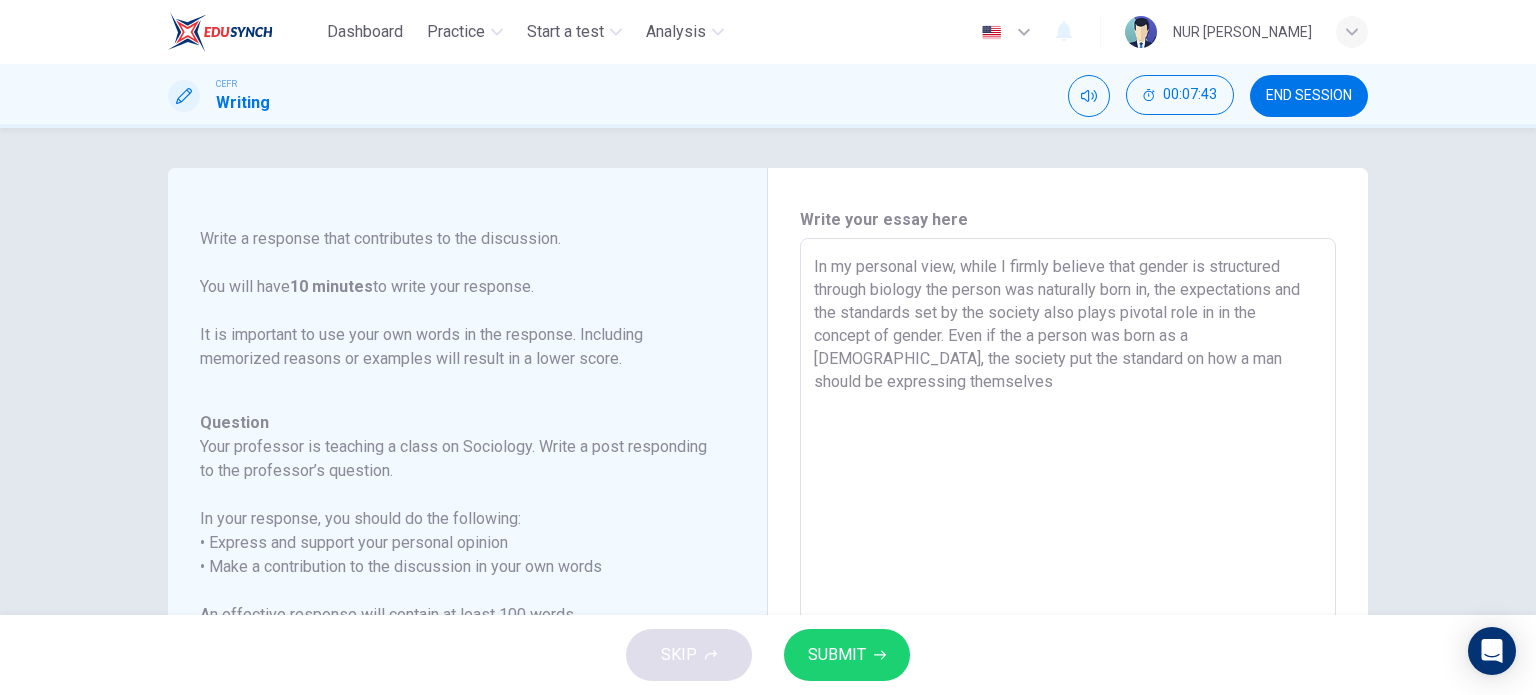 click on "In my personal view, while I firmly believe that gender is structured through biology the person was naturally born in, the expectations and the standards set by the society also plays pivotal role in in the concept of gender. Even if the a person was born as a [DEMOGRAPHIC_DATA], the society put the standard on how a man should be expressing themselves" at bounding box center [1068, 572] 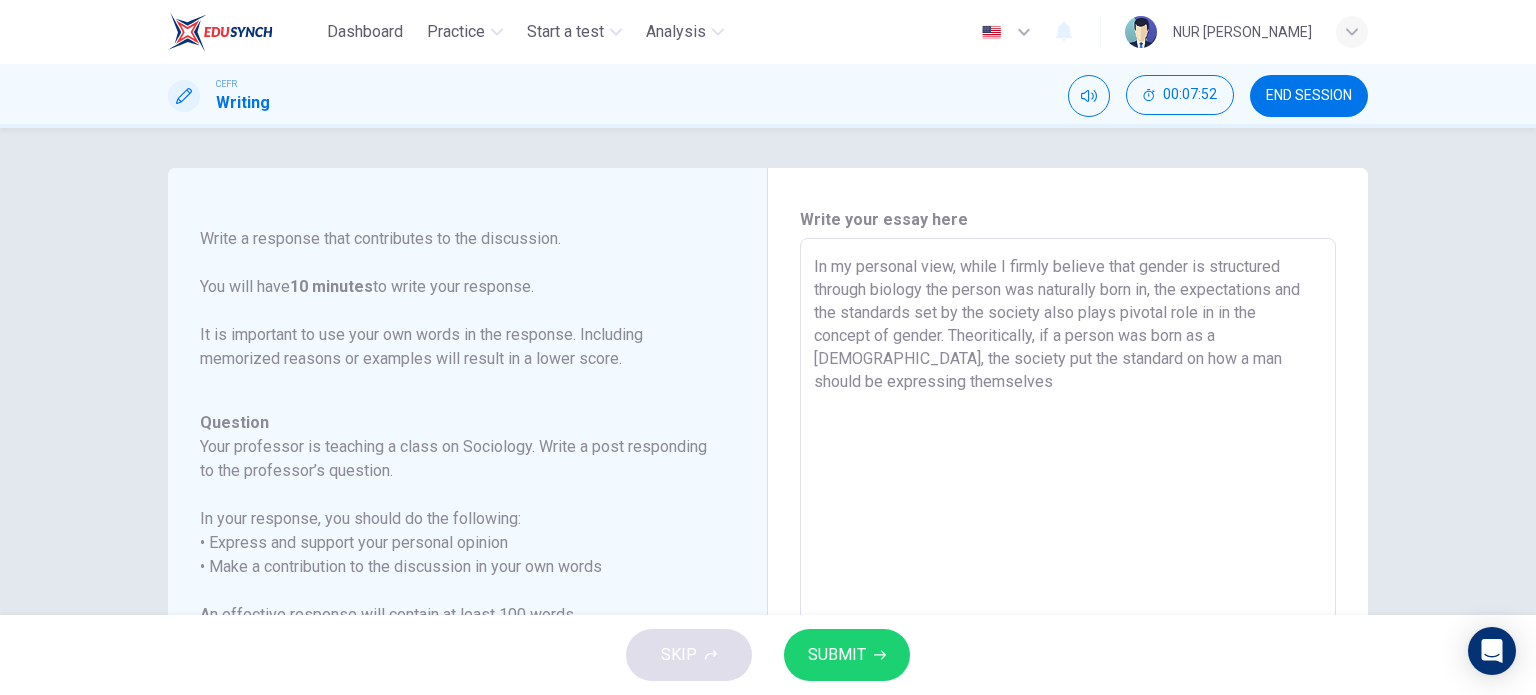click on "In my personal view, while I firmly believe that gender is structured through biology the person was naturally born in, the expectations and the standards set by the society also plays pivotal role in in the concept of gender. Theoritically, if a person was born as a [DEMOGRAPHIC_DATA], the society put the standard on how a man should be expressing themselves" at bounding box center [1068, 572] 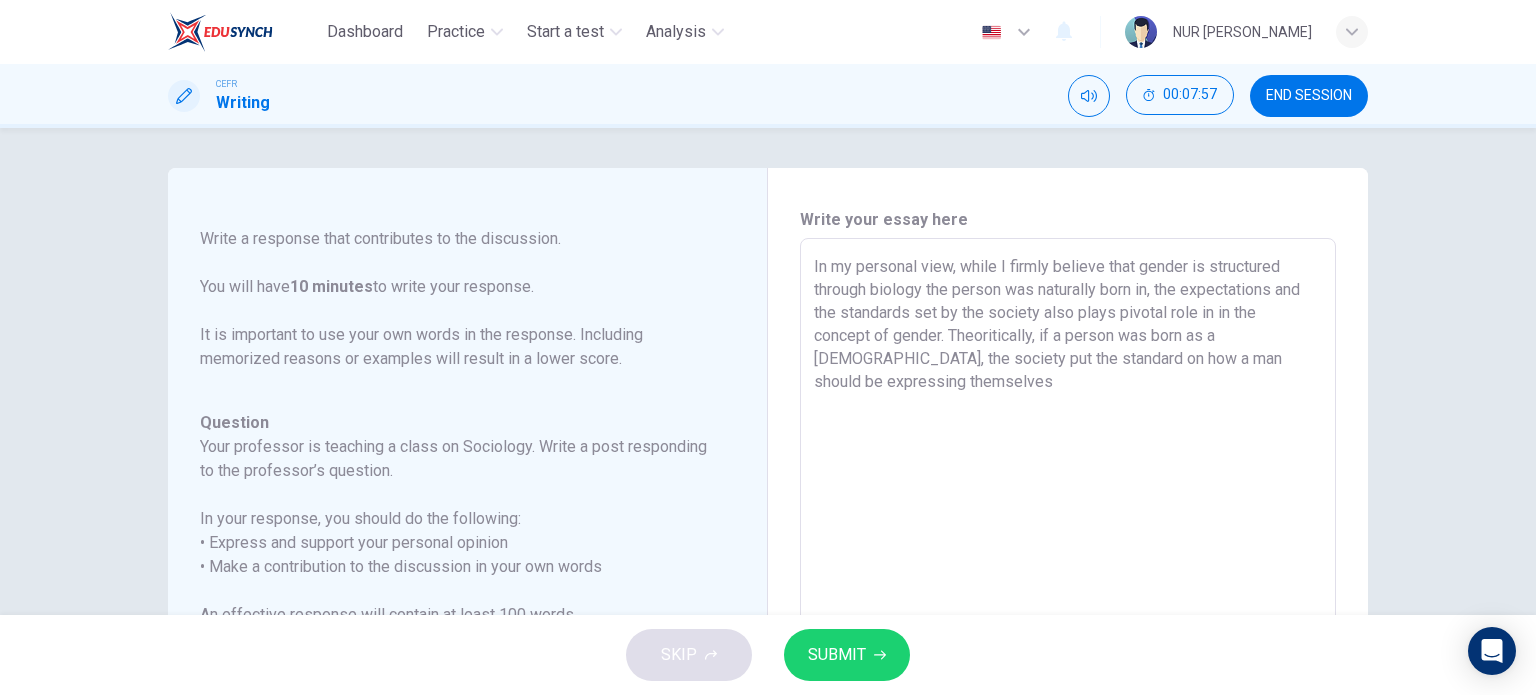 click on "In my personal view, while I firmly believe that gender is structured through biology the person was naturally born in, the expectations and the standards set by the society also plays pivotal role in in the concept of gender. Theoritically, if a person was born as a [DEMOGRAPHIC_DATA], the society put the standard on how a man should be expressing themselves" at bounding box center (1068, 572) 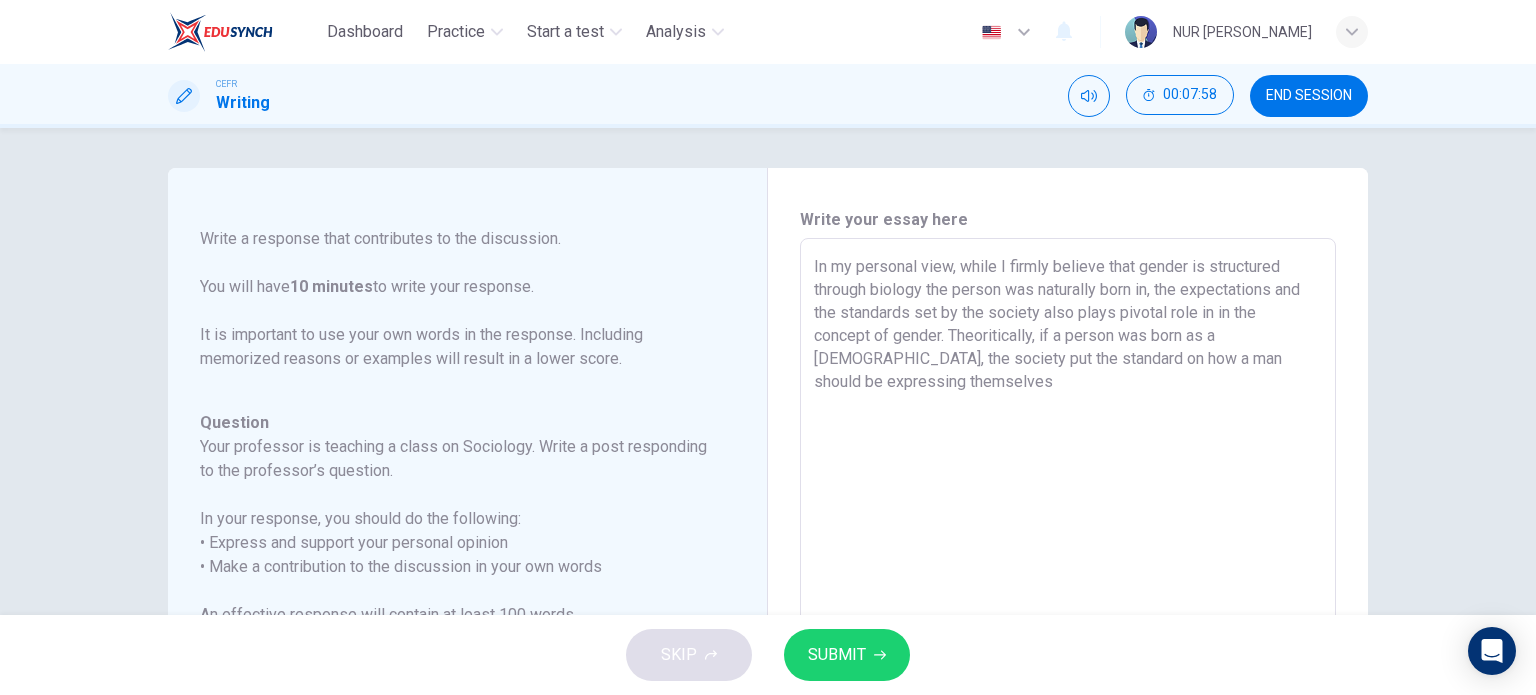 click on "In my personal view, while I firmly believe that gender is structured through biology the person was naturally born in, the expectations and the standards set by the society also plays pivotal role in in the concept of gender. Theoritically, if a person was born as a [DEMOGRAPHIC_DATA], the society put the standard on how a man should be expressing themselves" at bounding box center (1068, 572) 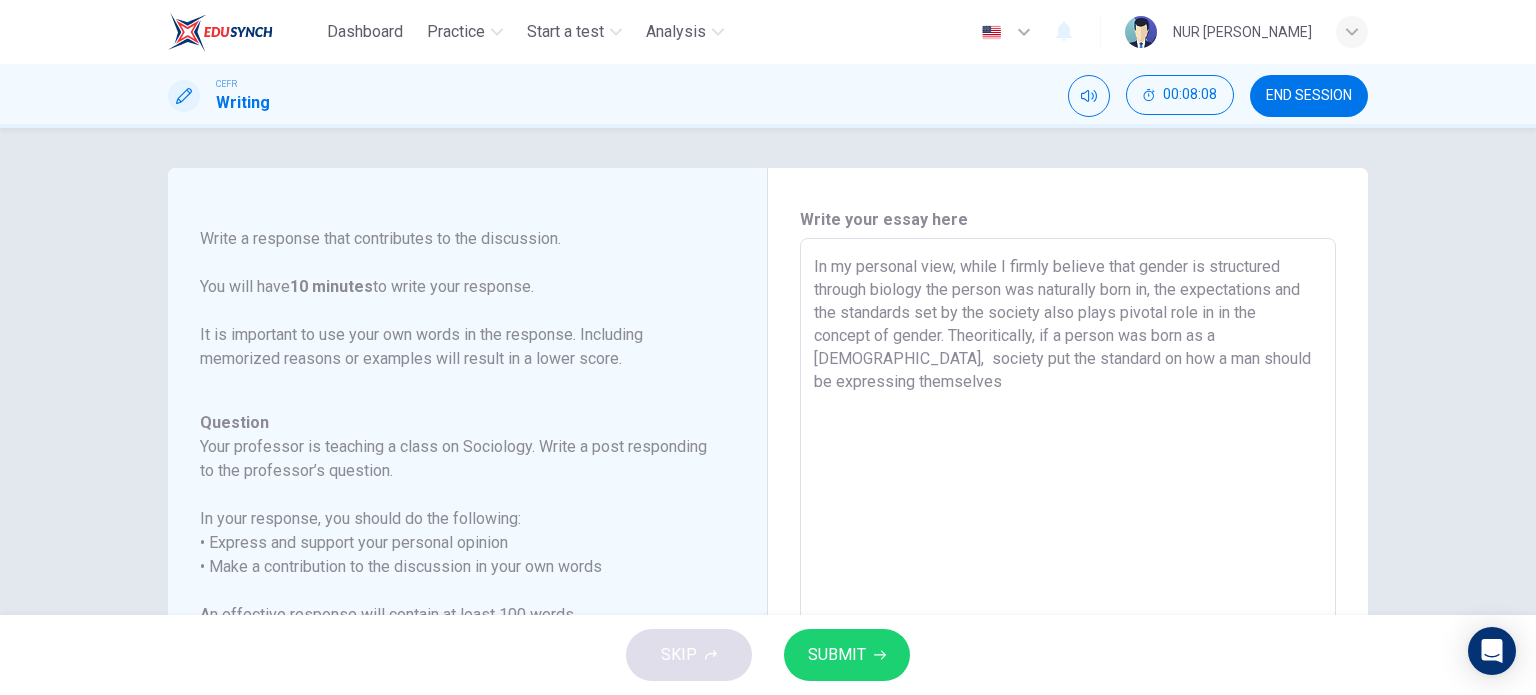 drag, startPoint x: 1046, startPoint y: 338, endPoint x: 942, endPoint y: 334, distance: 104.0769 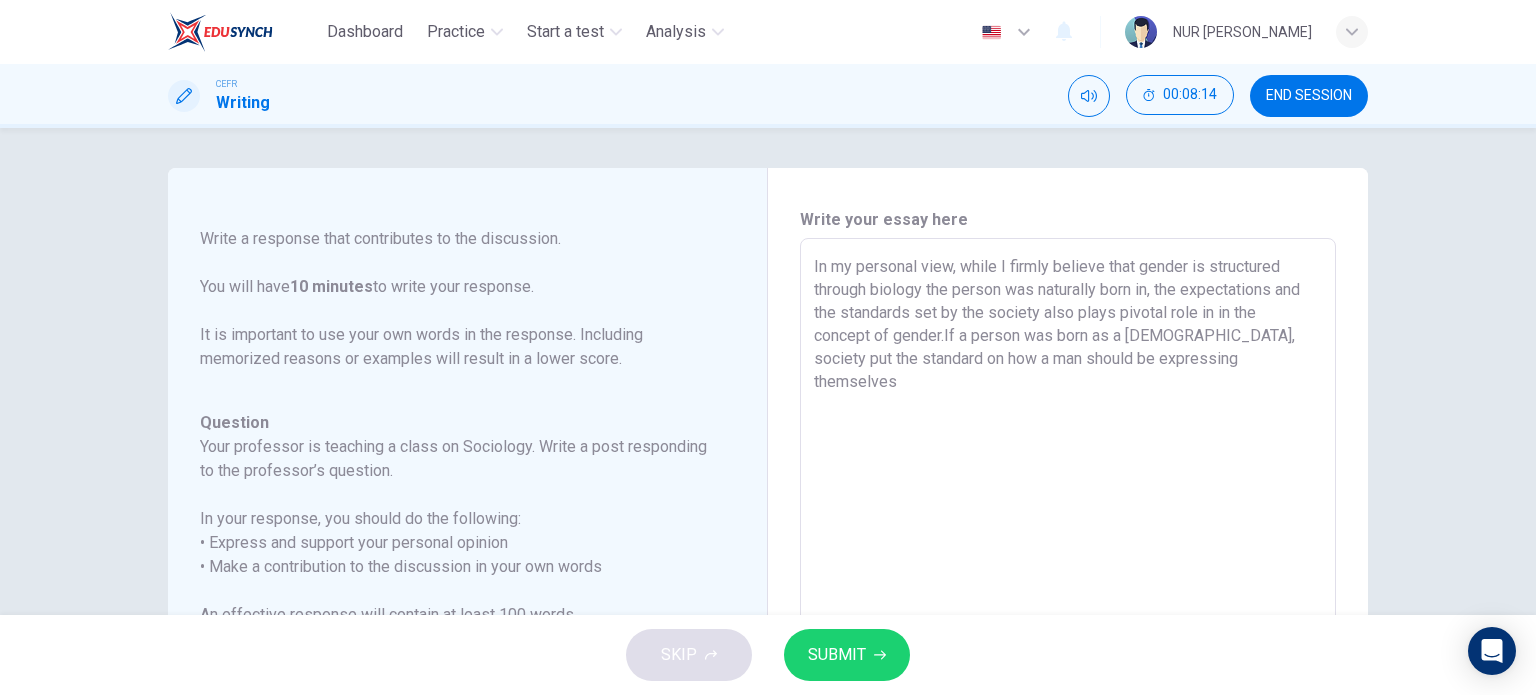 click on "In my personal view, while I firmly believe that gender is structured through biology the person was naturally born in, the expectations and the standards set by the society also plays pivotal role in in the concept of gender.If a person was born as a [DEMOGRAPHIC_DATA],  society put the standard on how a man should be expressing themselves" at bounding box center [1068, 572] 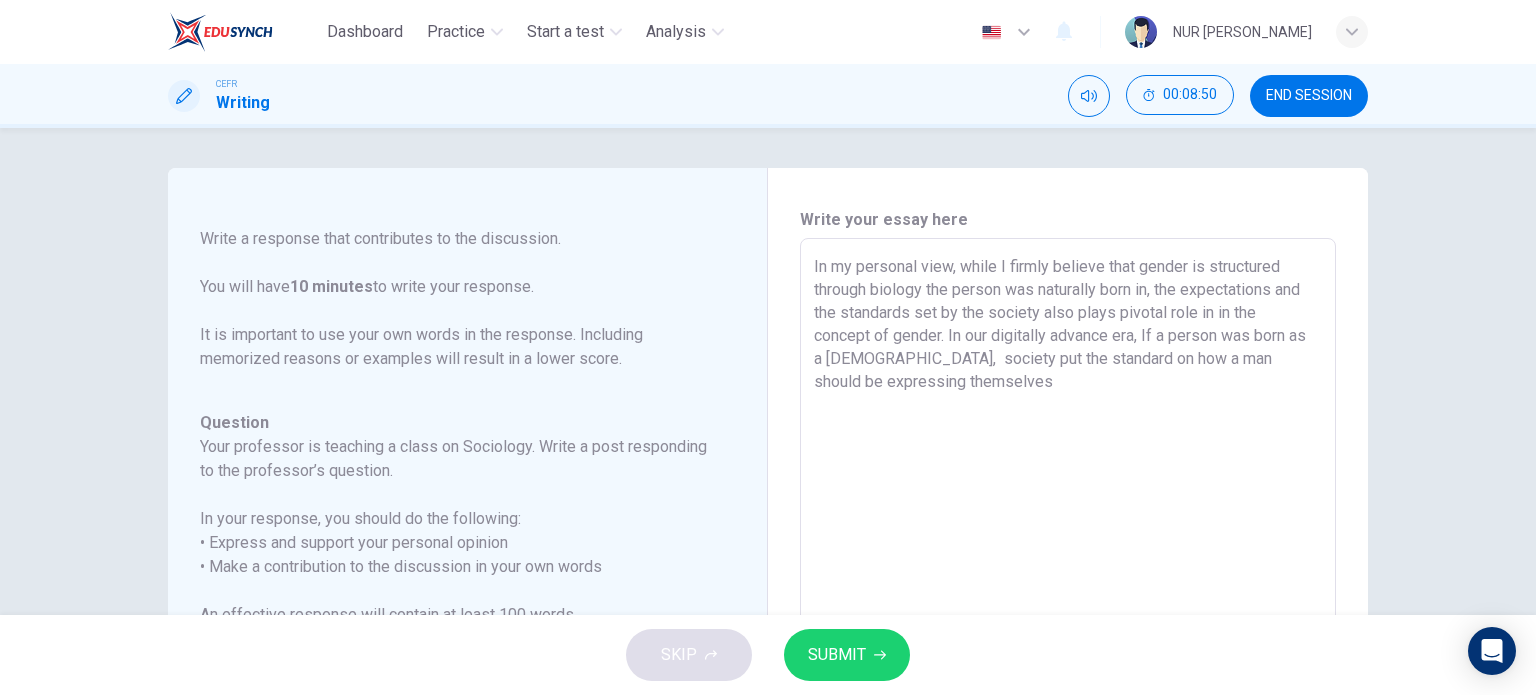 click on "In my personal view, while I firmly believe that gender is structured through biology the person was naturally born in, the expectations and the standards set by the society also plays pivotal role in in the concept of gender. In our digitally advance era, If a person was born as a [DEMOGRAPHIC_DATA],  society put the standard on how a man should be expressing themselves" at bounding box center [1068, 572] 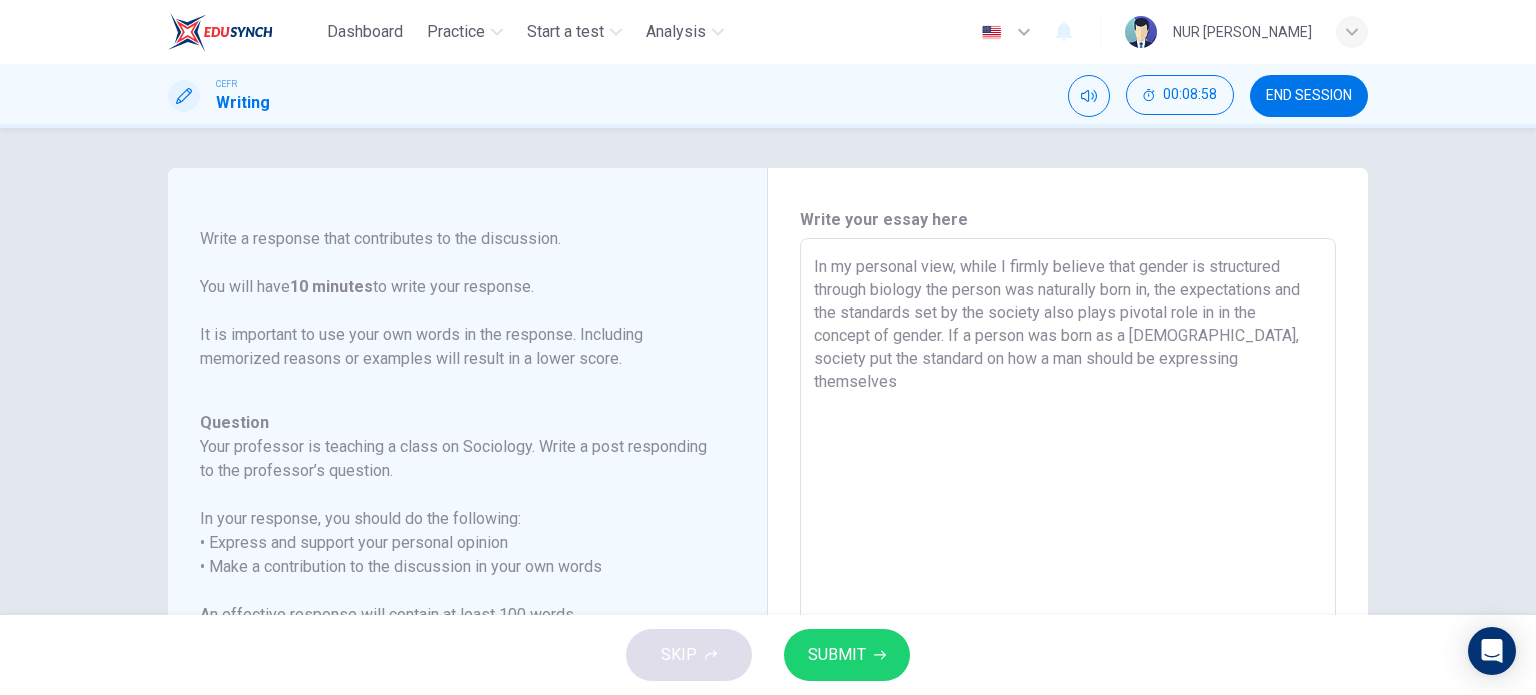 click on "In my personal view, while I firmly believe that gender is structured through biology the person was naturally born in, the expectations and the standards set by the society also plays pivotal role in in the concept of gender. If a person was born as a [DEMOGRAPHIC_DATA],  society put the standard on how a man should be expressing themselves" at bounding box center [1068, 572] 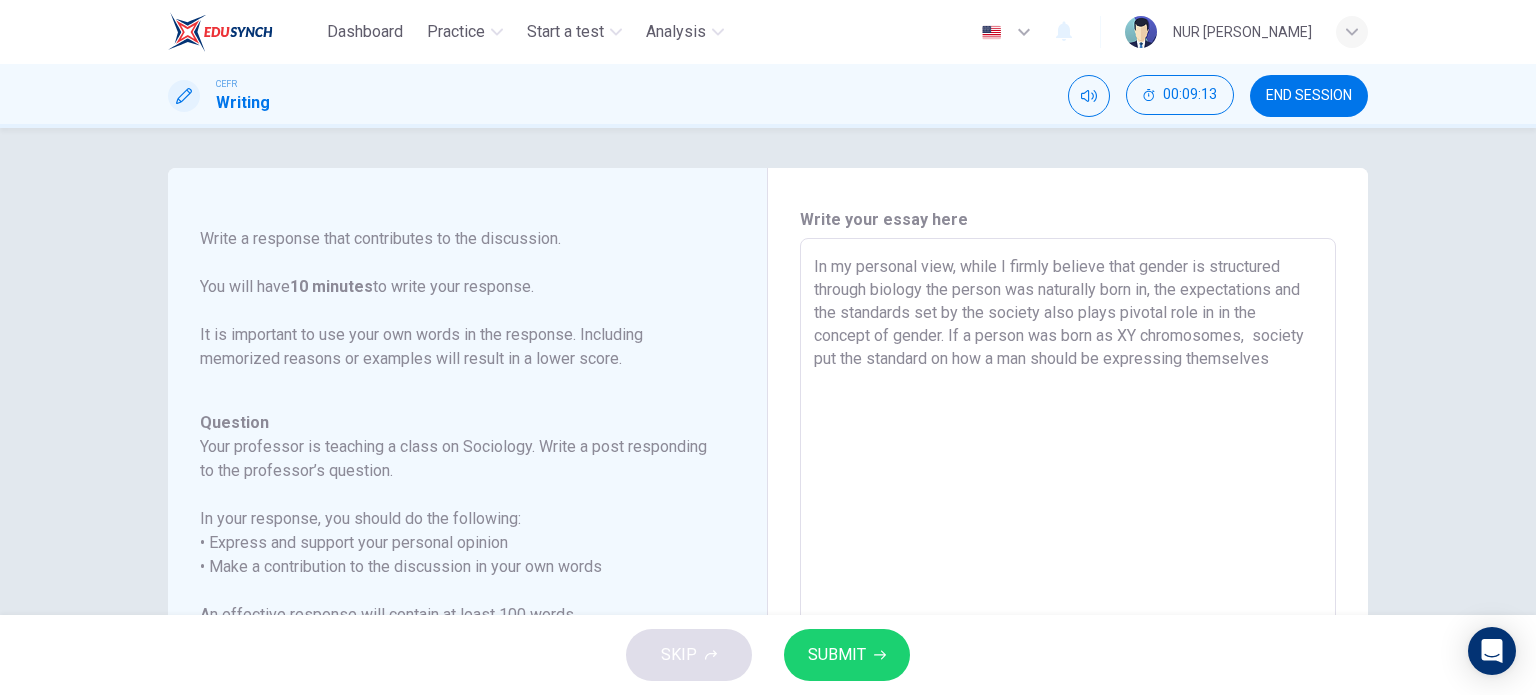 click on "In my personal view, while I firmly believe that gender is structured through biology the person was naturally born in, the expectations and the standards set by the society also plays pivotal role in in the concept of gender. If a person was born as XY chromosomes,  society put the standard on how a man should be expressing themselves" at bounding box center [1068, 572] 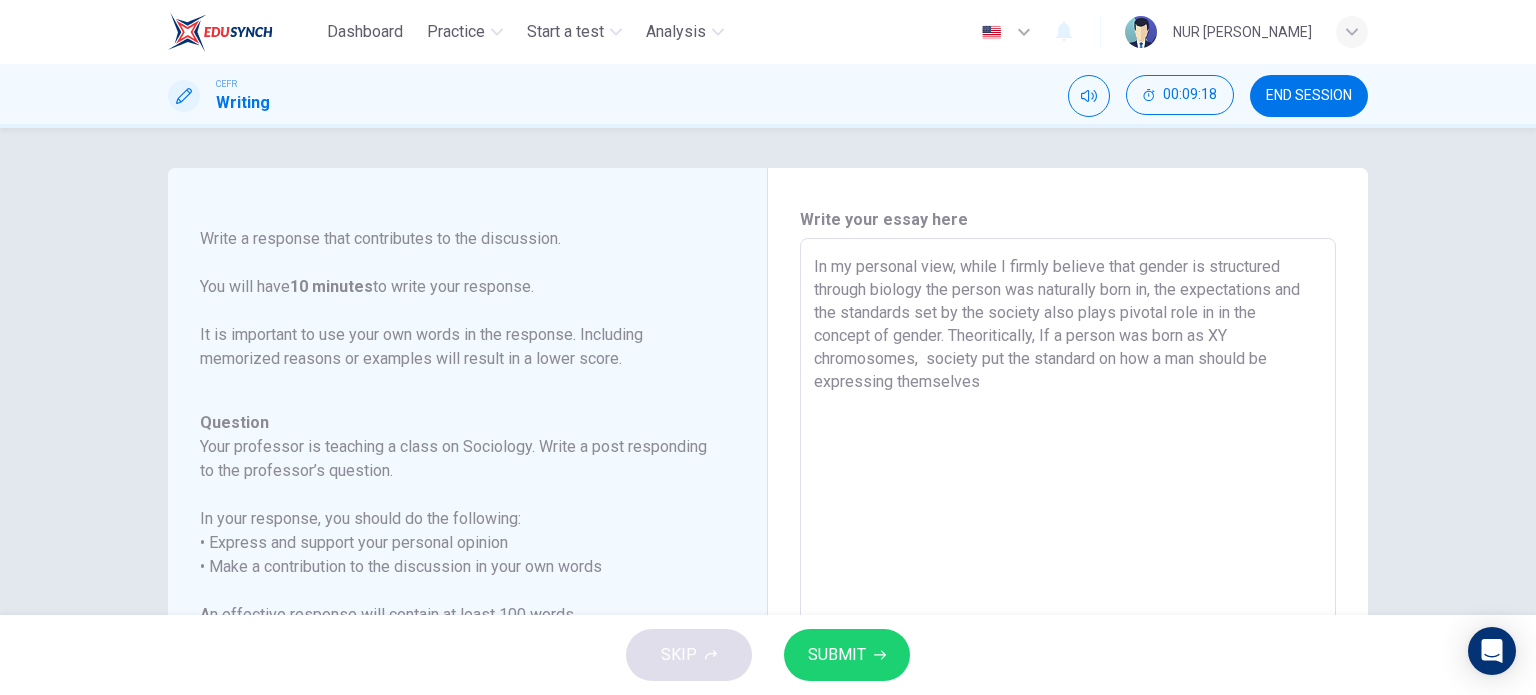 click on "In my personal view, while I firmly believe that gender is structured through biology the person was naturally born in, the expectations and the standards set by the society also plays pivotal role in in the concept of gender. Theoritically, If a person was born as XY chromosomes,  society put the standard on how a man should be expressing themselves" at bounding box center (1068, 572) 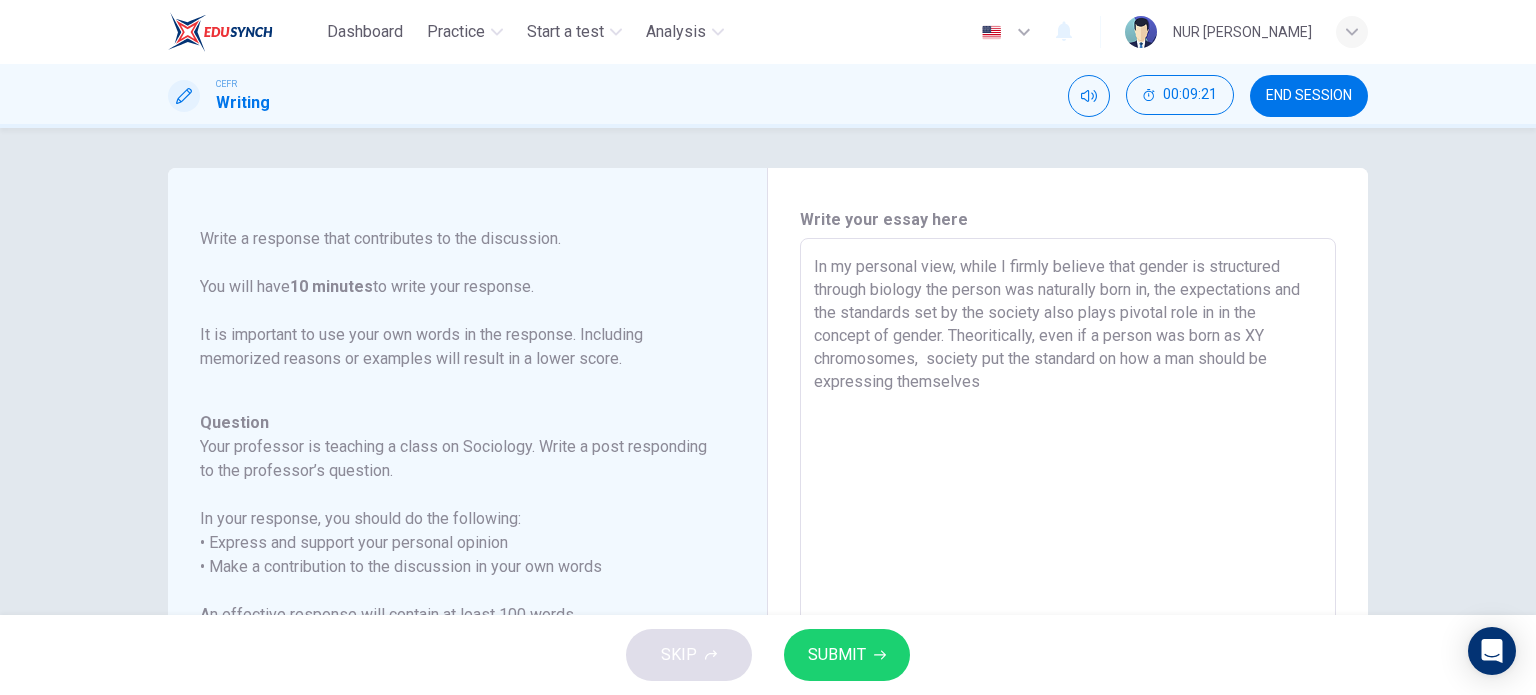 click on "In my personal view, while I firmly believe that gender is structured through biology the person was naturally born in, the expectations and the standards set by the society also plays pivotal role in in the concept of gender. Theoritically, even if a person was born as XY chromosomes,  society put the standard on how a man should be expressing themselves" at bounding box center (1068, 572) 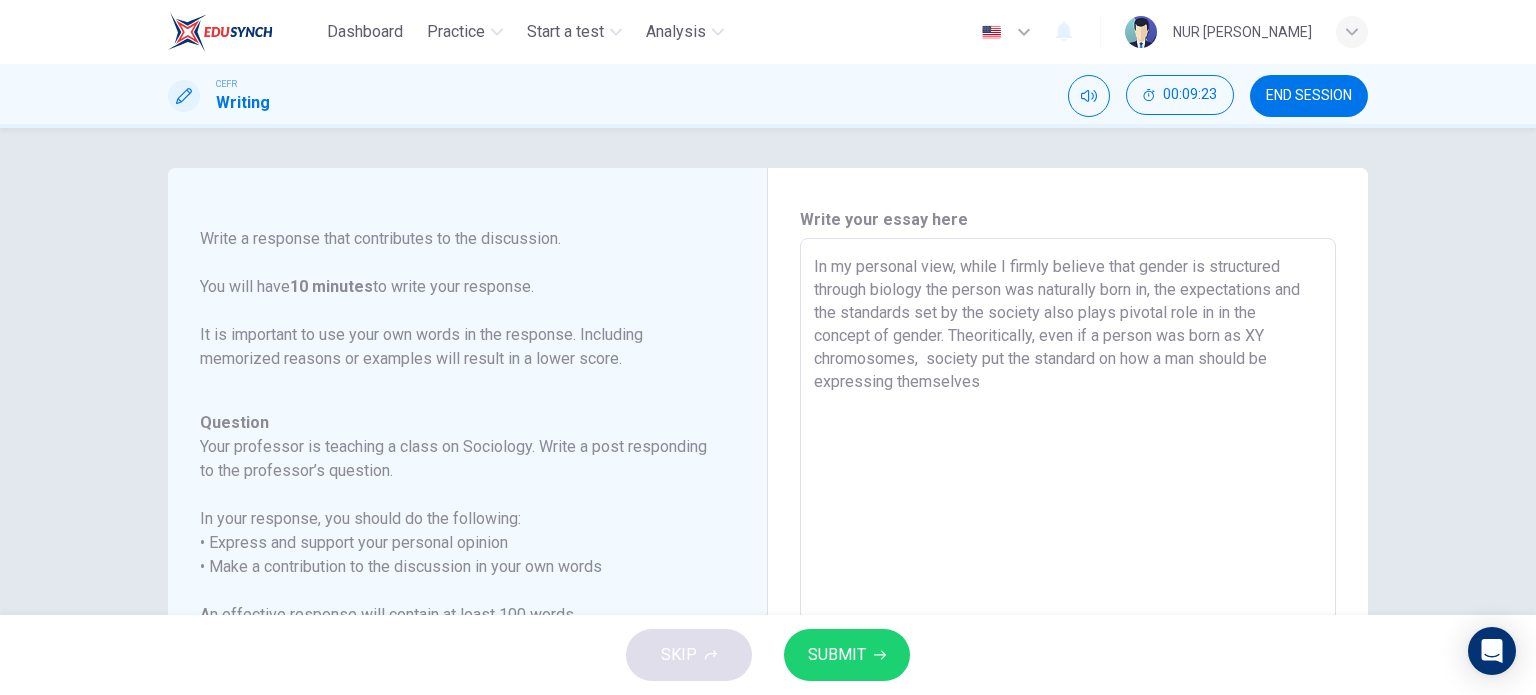 click on "In my personal view, while I firmly believe that gender is structured through biology the person was naturally born in, the expectations and the standards set by the society also plays pivotal role in in the concept of gender. Theoritically, even if a person was born as XY chromosomes,  society put the standard on how a man should be expressing themselves" at bounding box center (1068, 572) 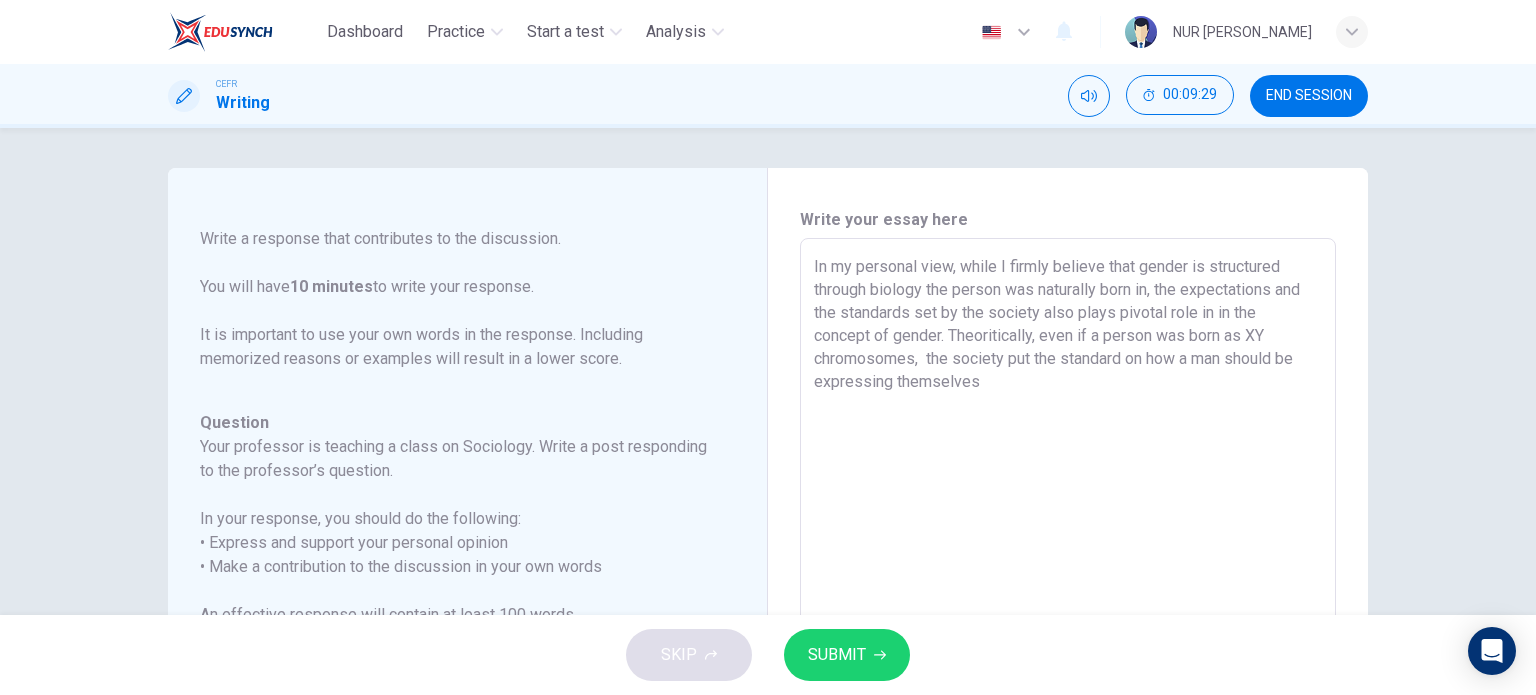 drag, startPoint x: 1026, startPoint y: 390, endPoint x: 1009, endPoint y: 368, distance: 27.802877 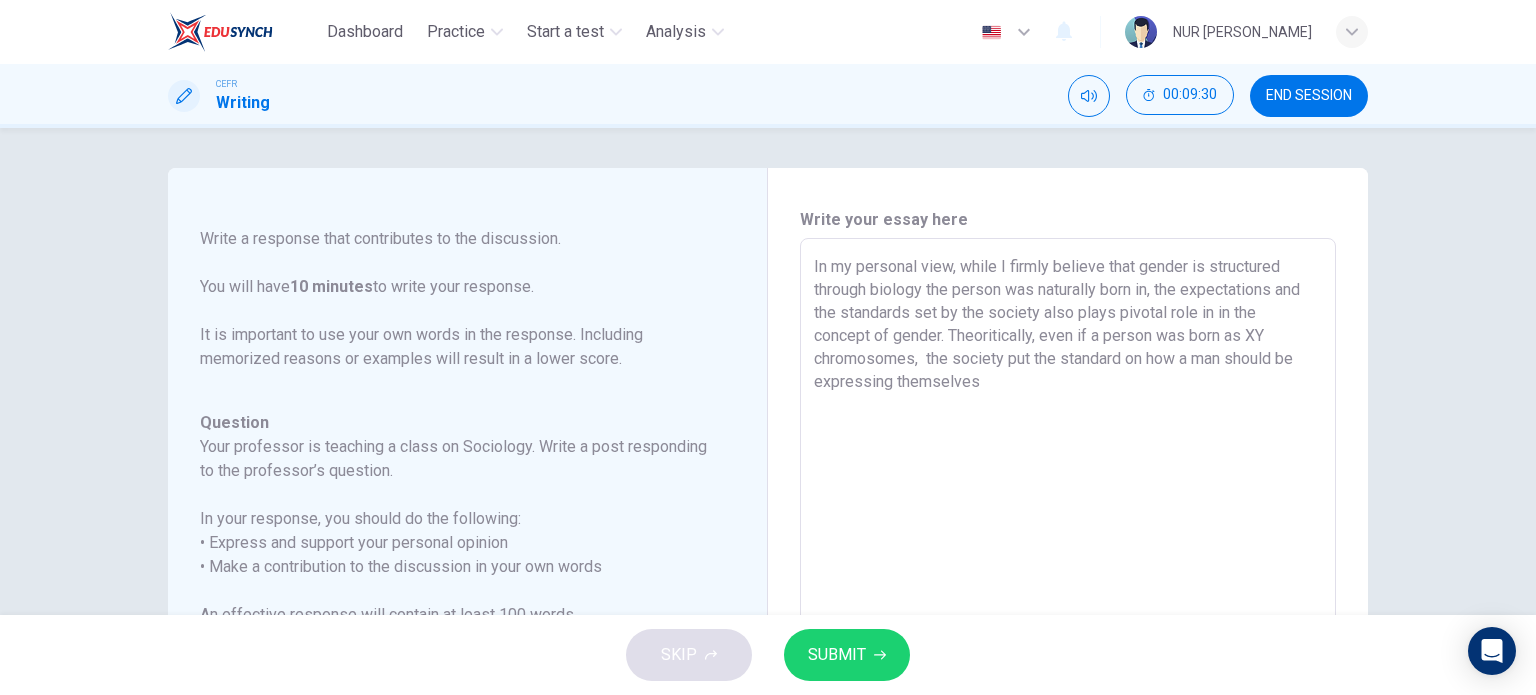 click on "In my personal view, while I firmly believe that gender is structured through biology the person was naturally born in, the expectations and the standards set by the society also plays pivotal role in in the concept of gender. Theoritically, even if a person was born as XY chromosomes,  the society put the standard on how a man should be expressing themselves" at bounding box center [1068, 572] 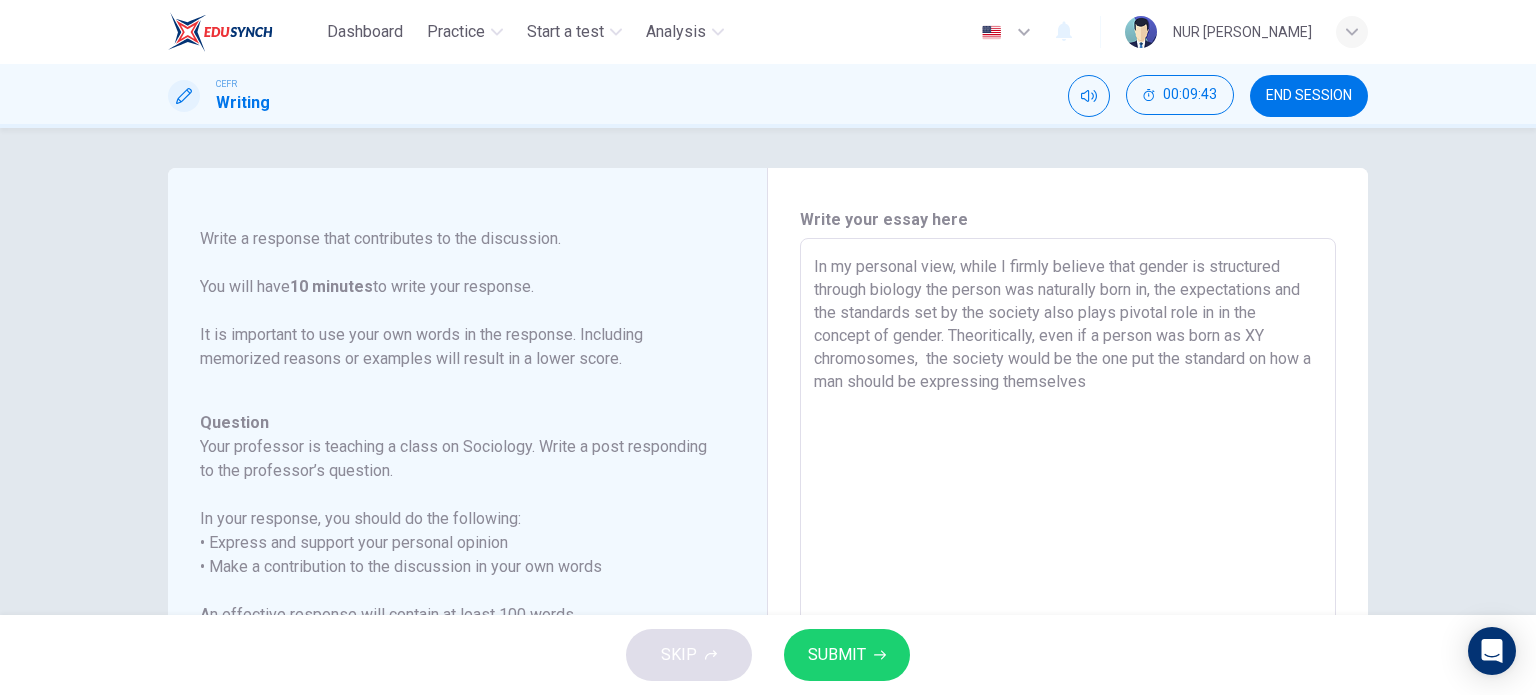 click on "In my personal view, while I firmly believe that gender is structured through biology the person was naturally born in, the expectations and the standards set by the society also plays pivotal role in in the concept of gender. Theoritically, even if a person was born as XY chromosomes,  the society would be the one put the standard on how a man should be expressing themselves" at bounding box center [1068, 572] 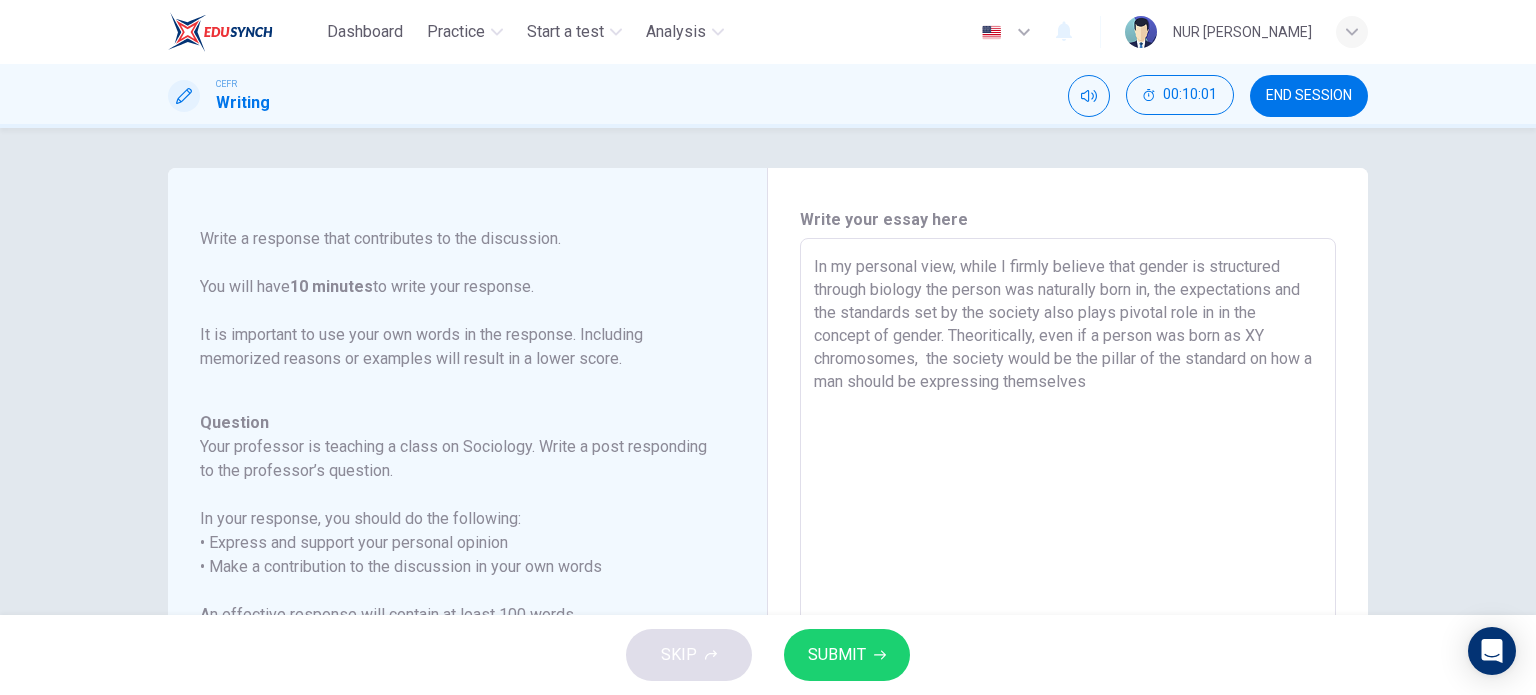 click on "In my personal view, while I firmly believe that gender is structured through biology the person was naturally born in, the expectations and the standards set by the society also plays pivotal role in in the concept of gender. Theoritically, even if a person was born as XY chromosomes,  the society would be the pillar of the standard on how a man should be expressing themselves" at bounding box center [1068, 572] 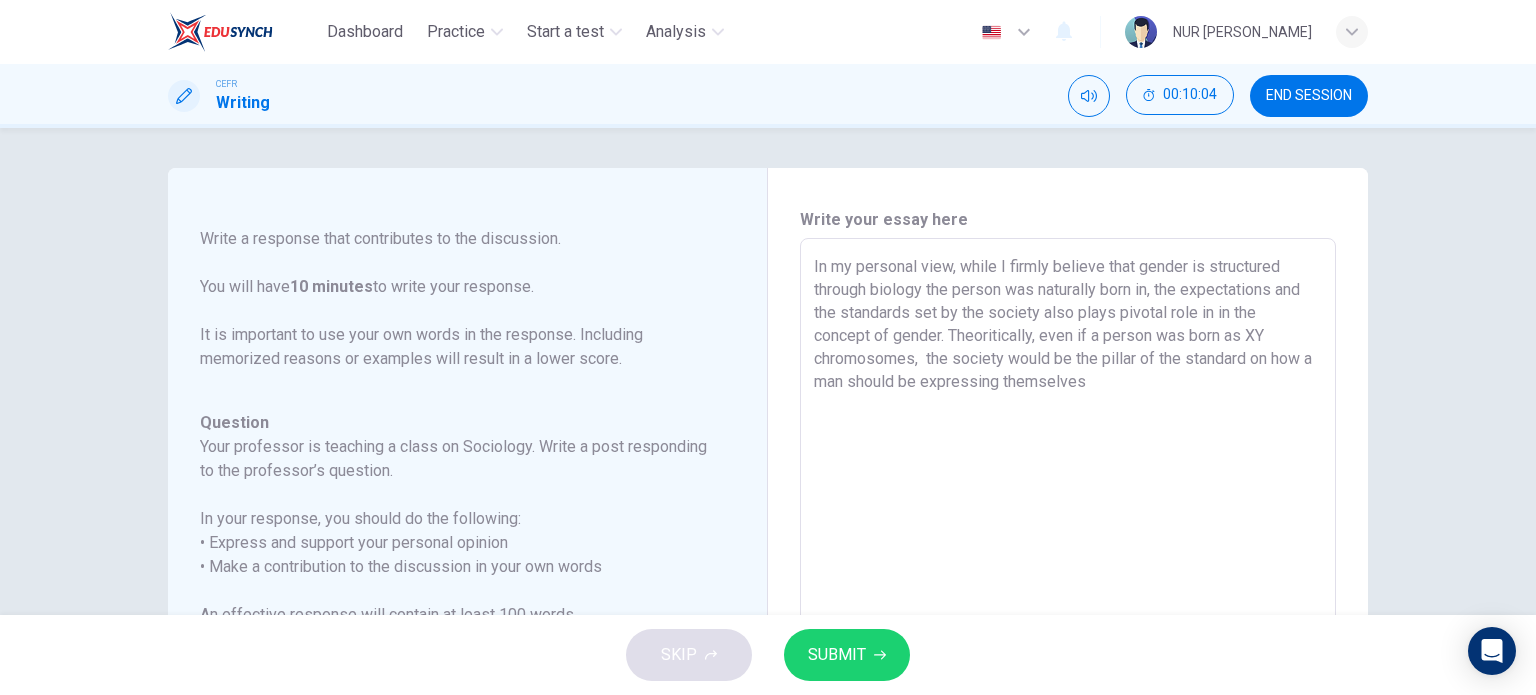 click on "In my personal view, while I firmly believe that gender is structured through biology the person was naturally born in, the expectations and the standards set by the society also plays pivotal role in in the concept of gender. Theoritically, even if a person was born as XY chromosomes,  the society would be the pillar of the standard on how a man should be expressing themselves" at bounding box center [1068, 572] 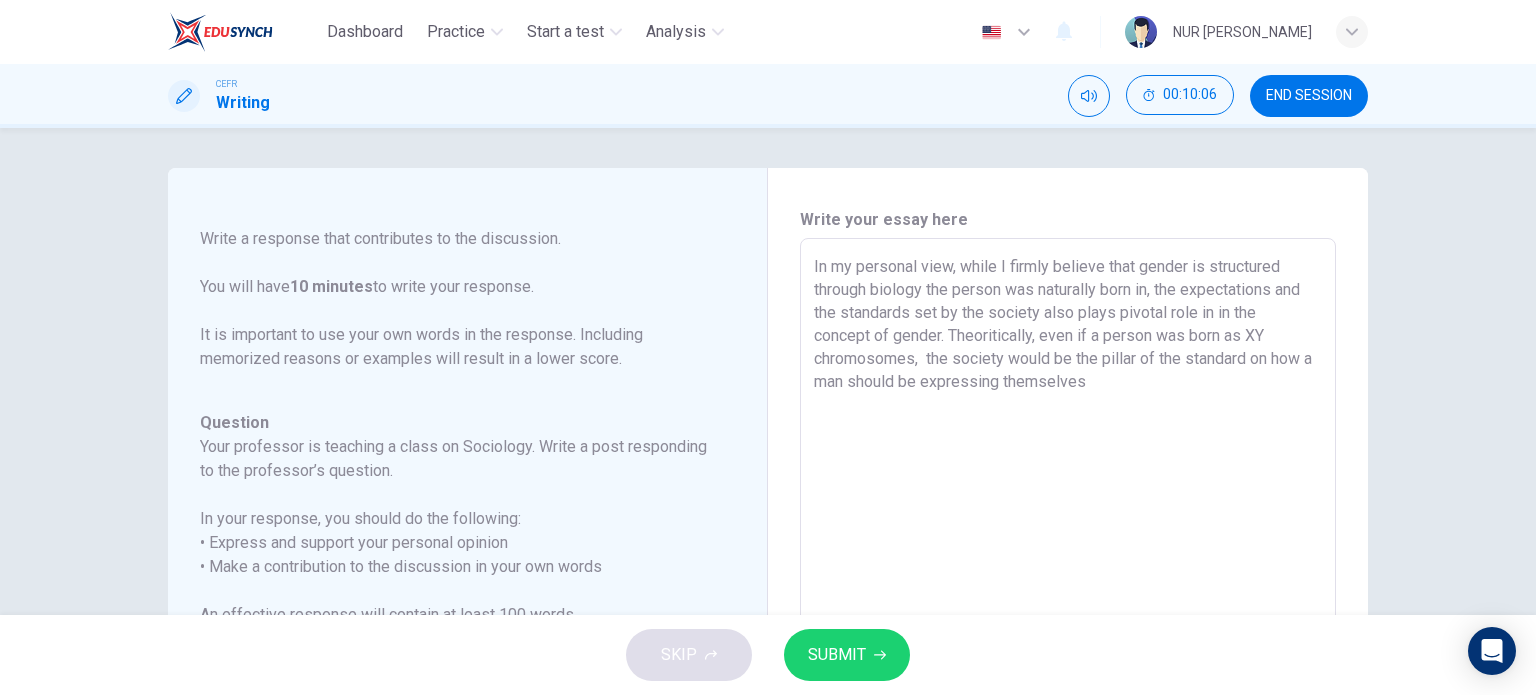 click on "In my personal view, while I firmly believe that gender is structured through biology the person was naturally born in, the expectations and the standards set by the society also plays pivotal role in in the concept of gender. Theoritically, even if a person was born as XY chromosomes,  the society would be the pillar of the standard on how a man should be expressing themselves" at bounding box center [1068, 572] 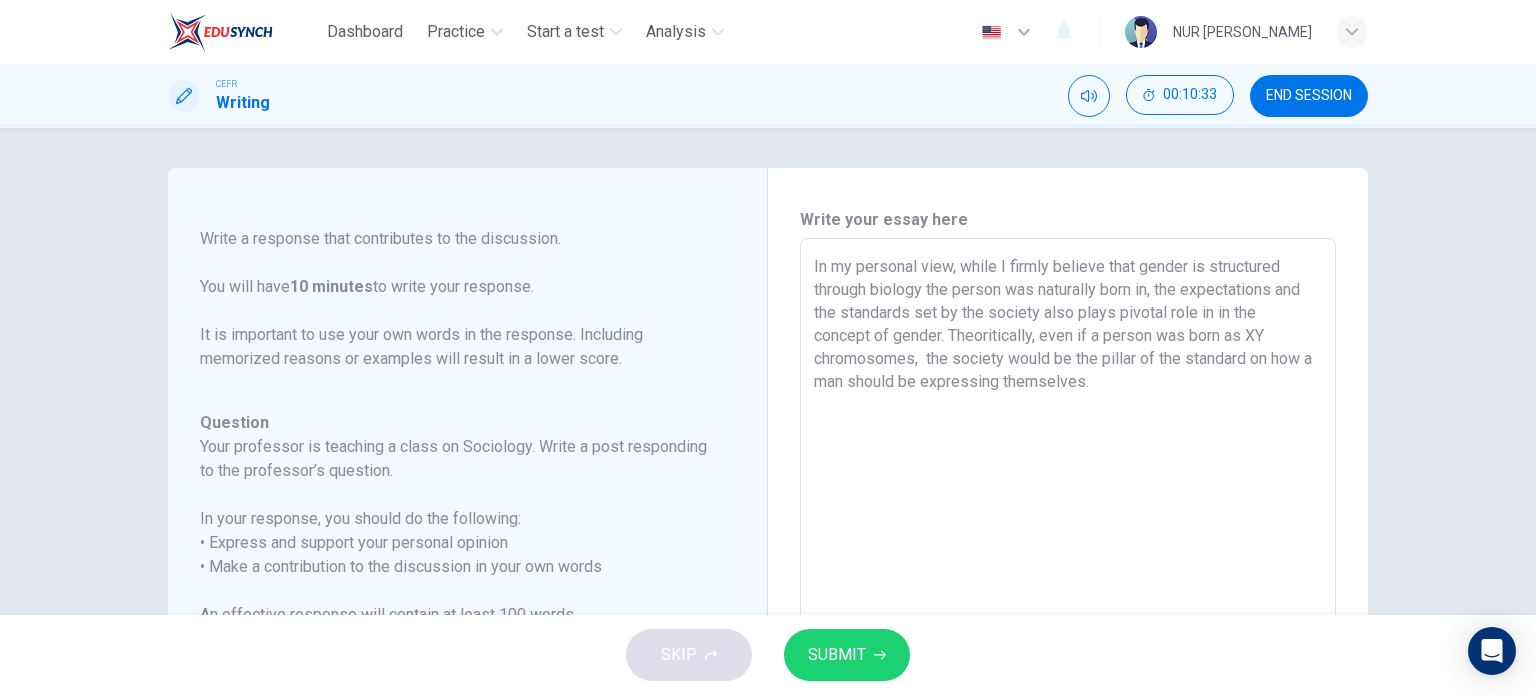 drag, startPoint x: 1028, startPoint y: 337, endPoint x: 952, endPoint y: 343, distance: 76.23647 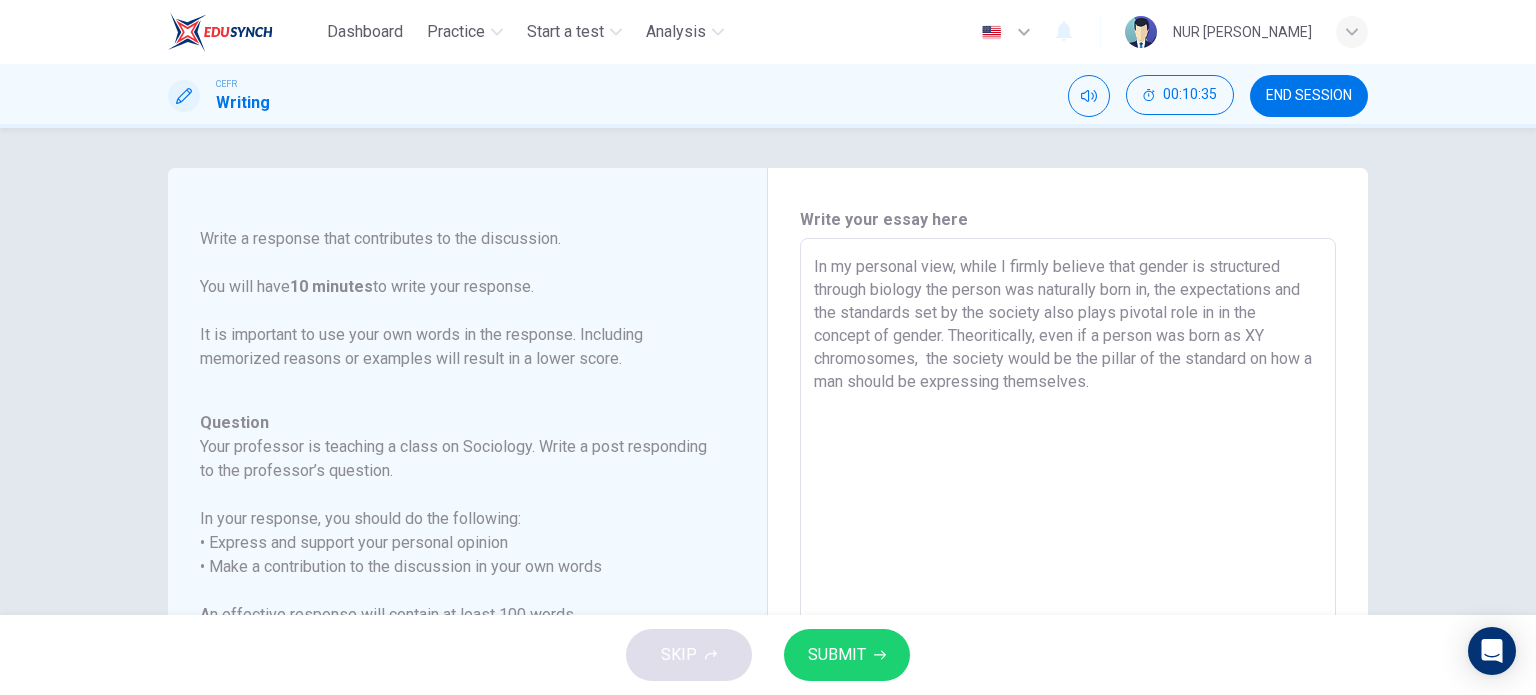 drag, startPoint x: 1045, startPoint y: 342, endPoint x: 954, endPoint y: 339, distance: 91.04944 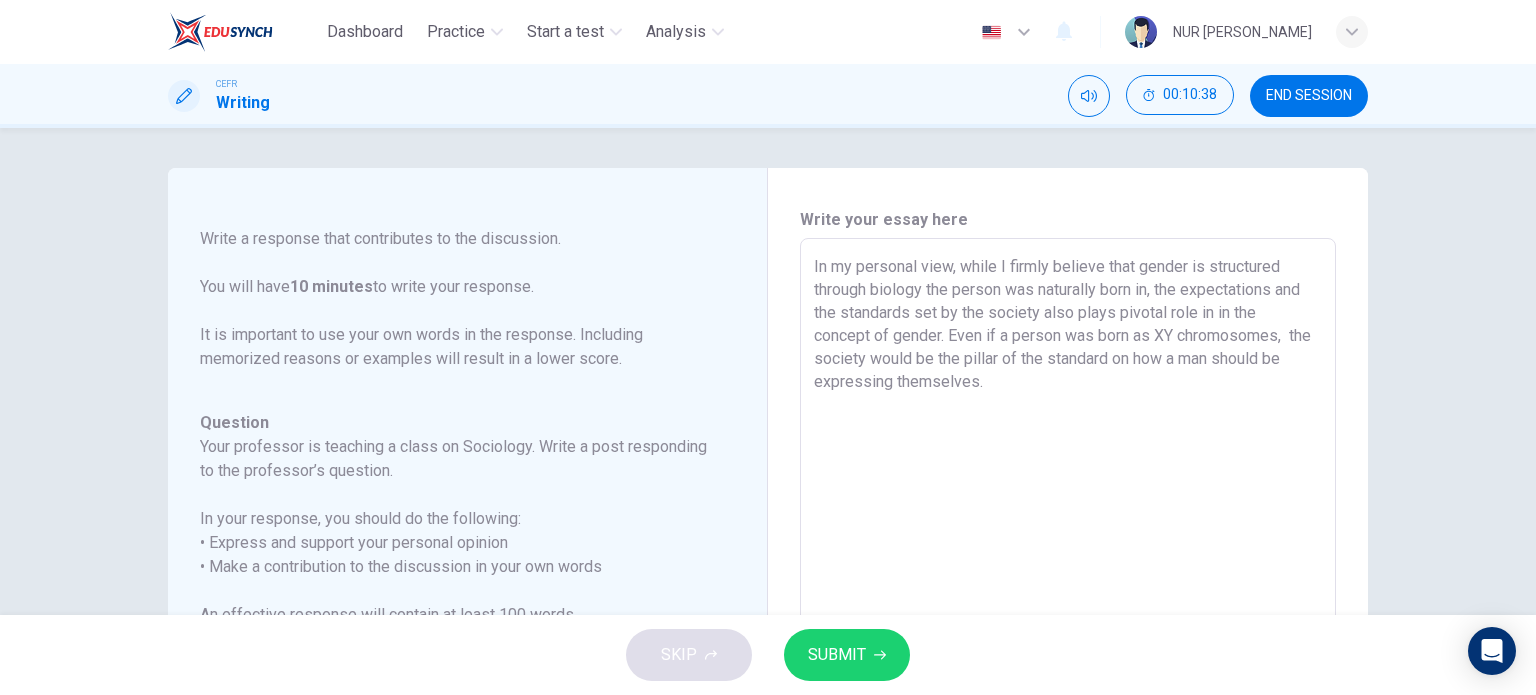 click on "In my personal view, while I firmly believe that gender is structured through biology the person was naturally born in, the expectations and the standards set by the society also plays pivotal role in in the concept of gender. Even if a person was born as XY chromosomes,  the society would be the pillar of the standard on how a man should be expressing themselves." at bounding box center [1068, 572] 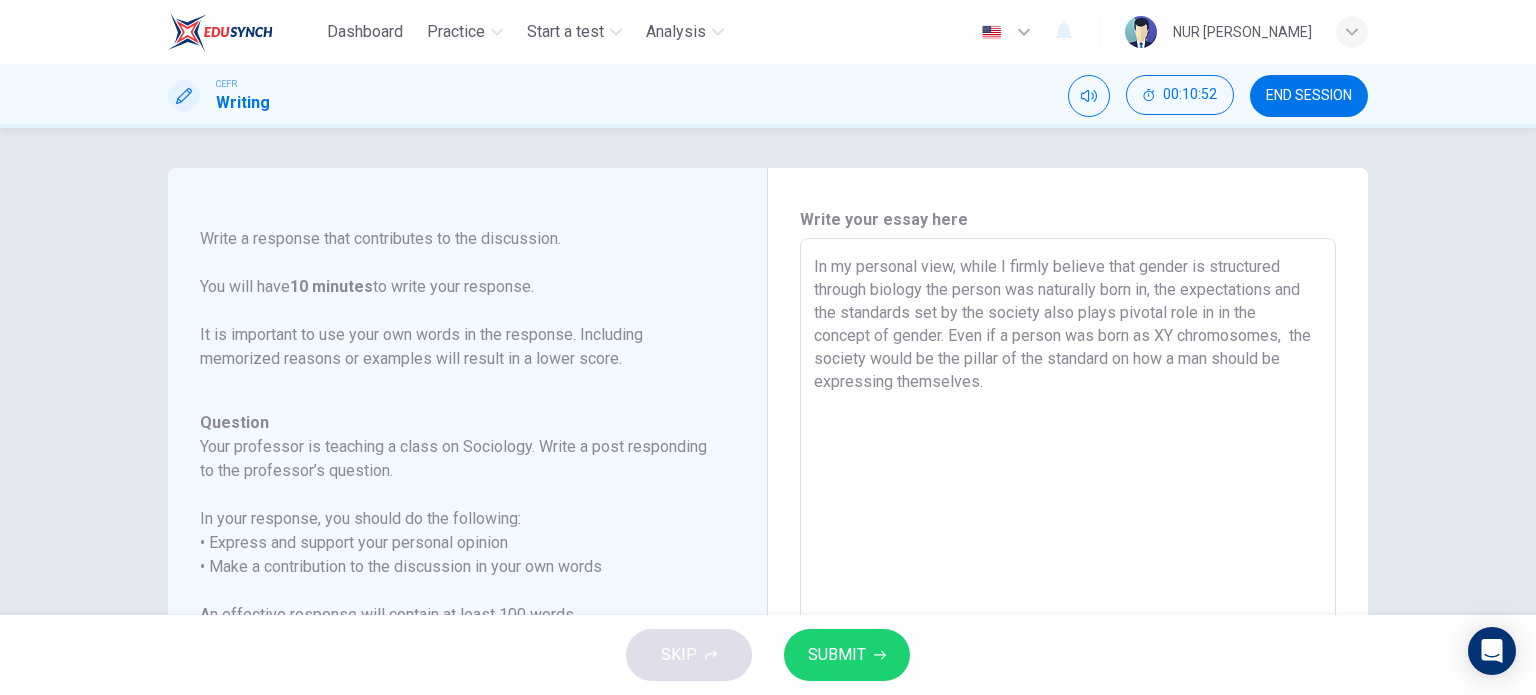 click on "In my personal view, while I firmly believe that gender is structured through biology the person was naturally born in, the expectations and the standards set by the society also plays pivotal role in in the concept of gender. Even if a person was born as XY chromosomes,  the society would be the pillar of the standard on how a man should be expressing themselves." at bounding box center [1068, 572] 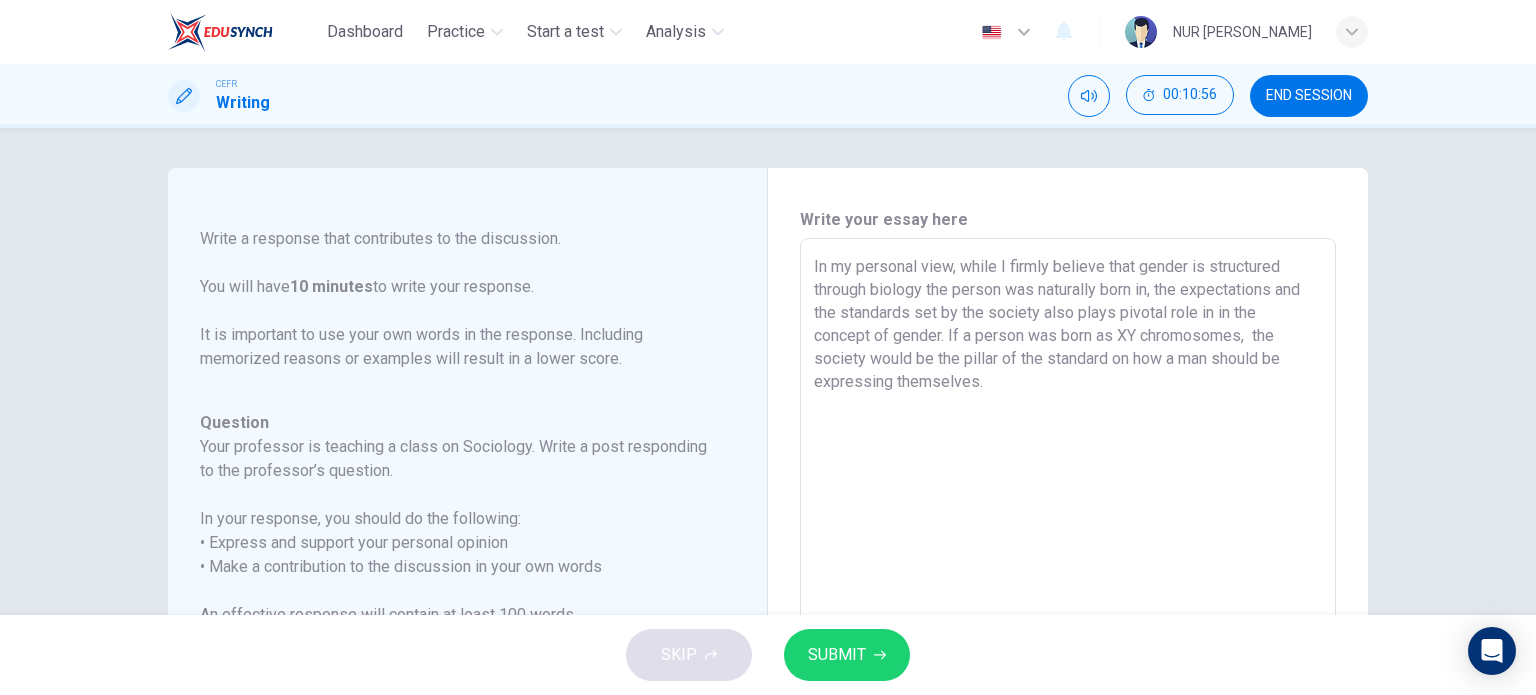 click on "In my personal view, while I firmly believe that gender is structured through biology the person was naturally born in, the expectations and the standards set by the society also plays pivotal role in in the concept of gender. If a person was born as XY chromosomes,  the society would be the pillar of the standard on how a man should be expressing themselves." at bounding box center (1068, 572) 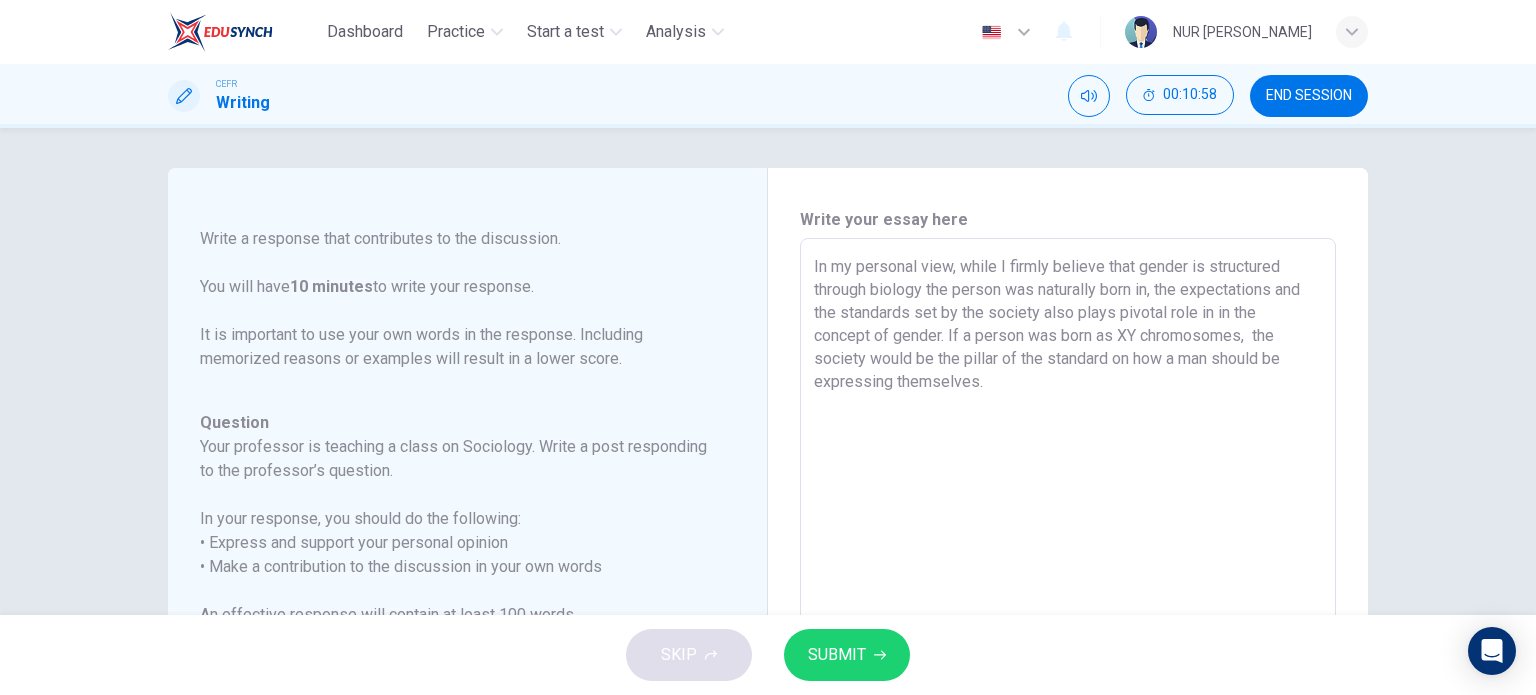 click on "In my personal view, while I firmly believe that gender is structured through biology the person was naturally born in, the expectations and the standards set by the society also plays pivotal role in in the concept of gender. If a person was born as XY chromosomes,  the society would be the pillar of the standard on how a man should be expressing themselves." at bounding box center [1068, 572] 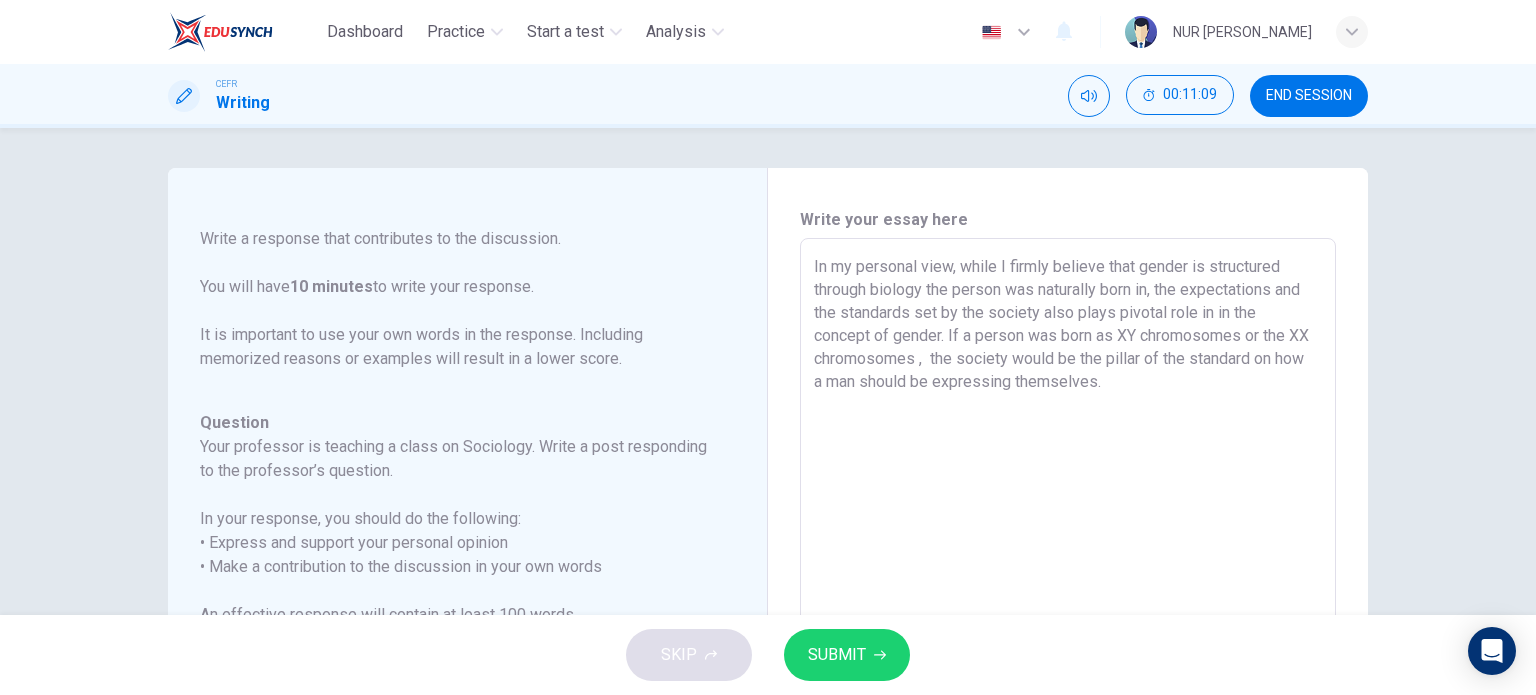 click on "In my personal view, while I firmly believe that gender is structured through biology the person was naturally born in, the expectations and the standards set by the society also plays pivotal role in in the concept of gender. If a person was born as XY chromosomes or the XX chromosomes ,  the society would be the pillar of the standard on how a man should be expressing themselves." at bounding box center (1068, 572) 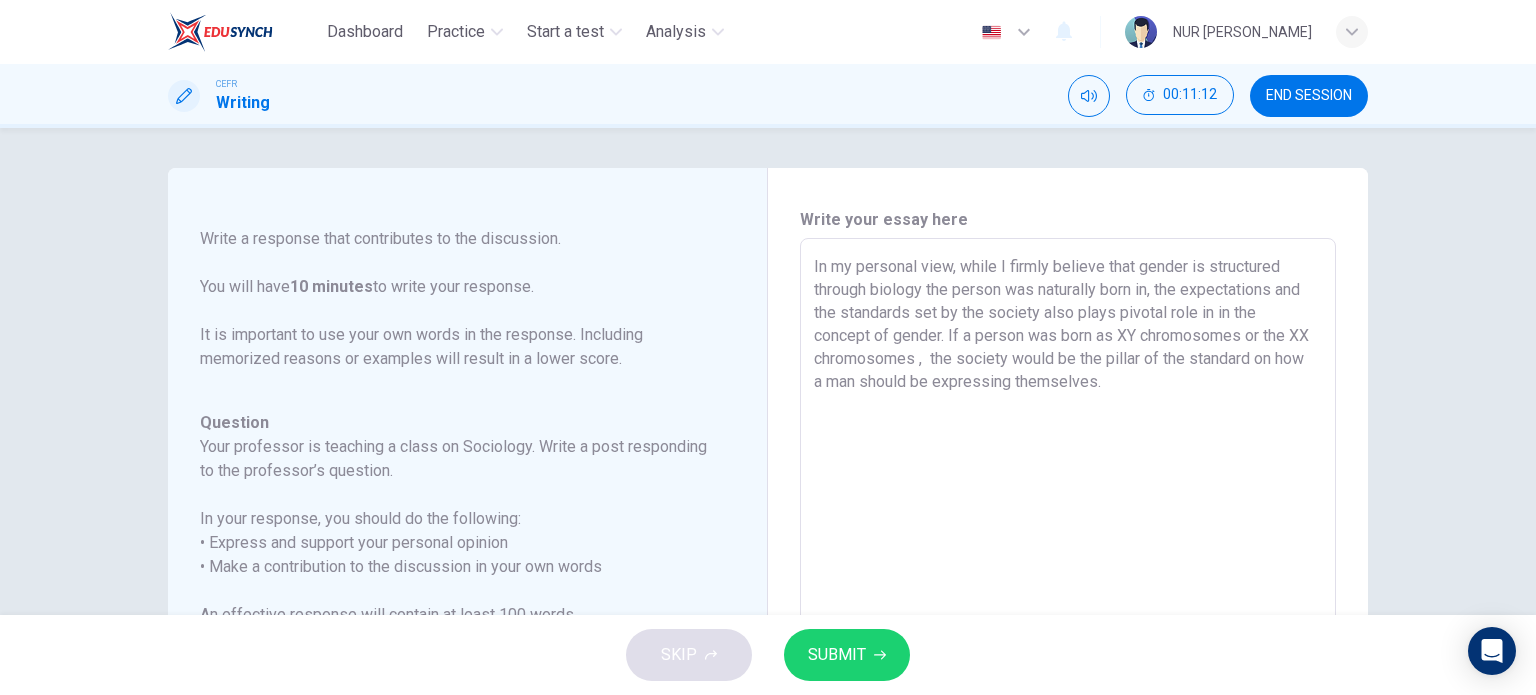 click on "In my personal view, while I firmly believe that gender is structured through biology the person was naturally born in, the expectations and the standards set by the society also plays pivotal role in in the concept of gender. If a person was born as XY chromosomes or the XX chromosomes ,  the society would be the pillar of the standard on how a man should be expressing themselves." at bounding box center [1068, 572] 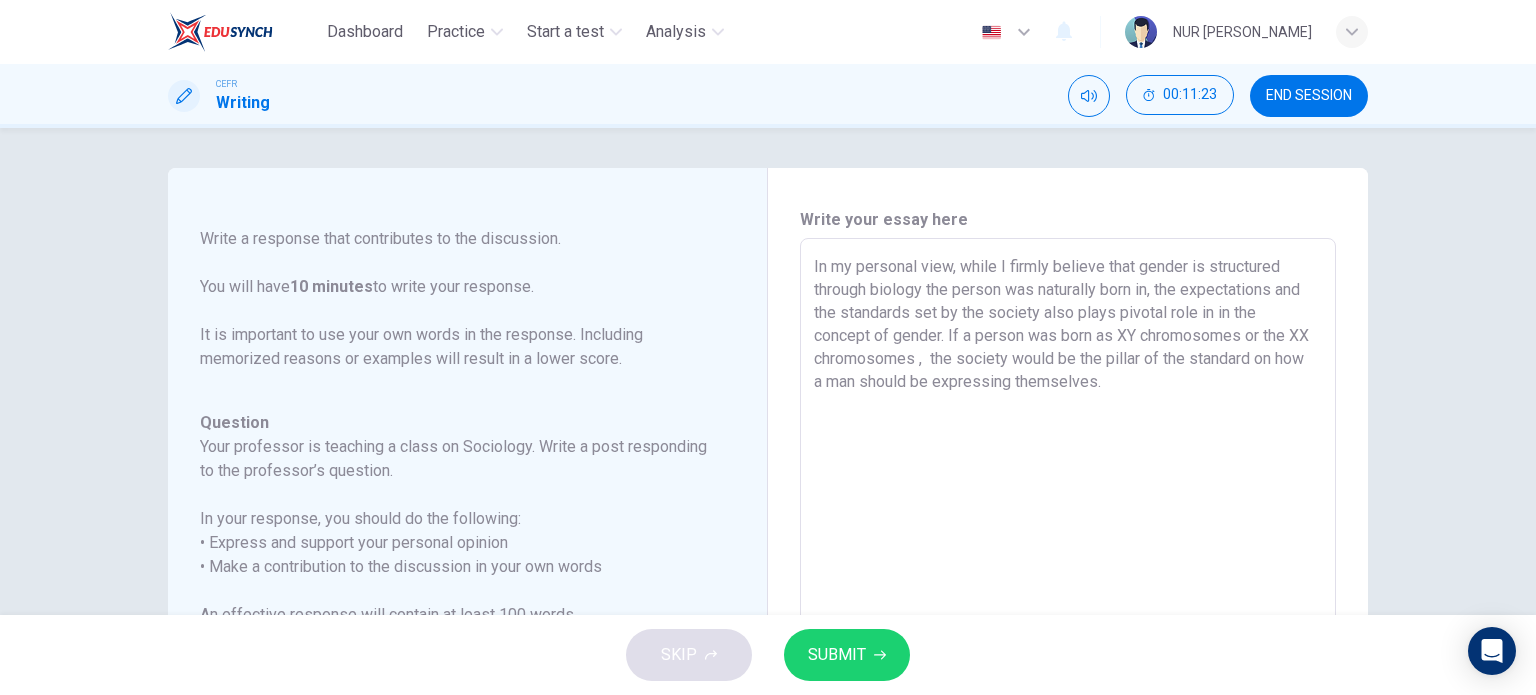 click on "In my personal view, while I firmly believe that gender is structured through biology the person was naturally born in, the expectations and the standards set by the society also plays pivotal role in in the concept of gender. If a person was born as XY chromosomes or the XX chromosomes ,  the society would be the pillar of the standard on how a man should be expressing themselves." at bounding box center (1068, 572) 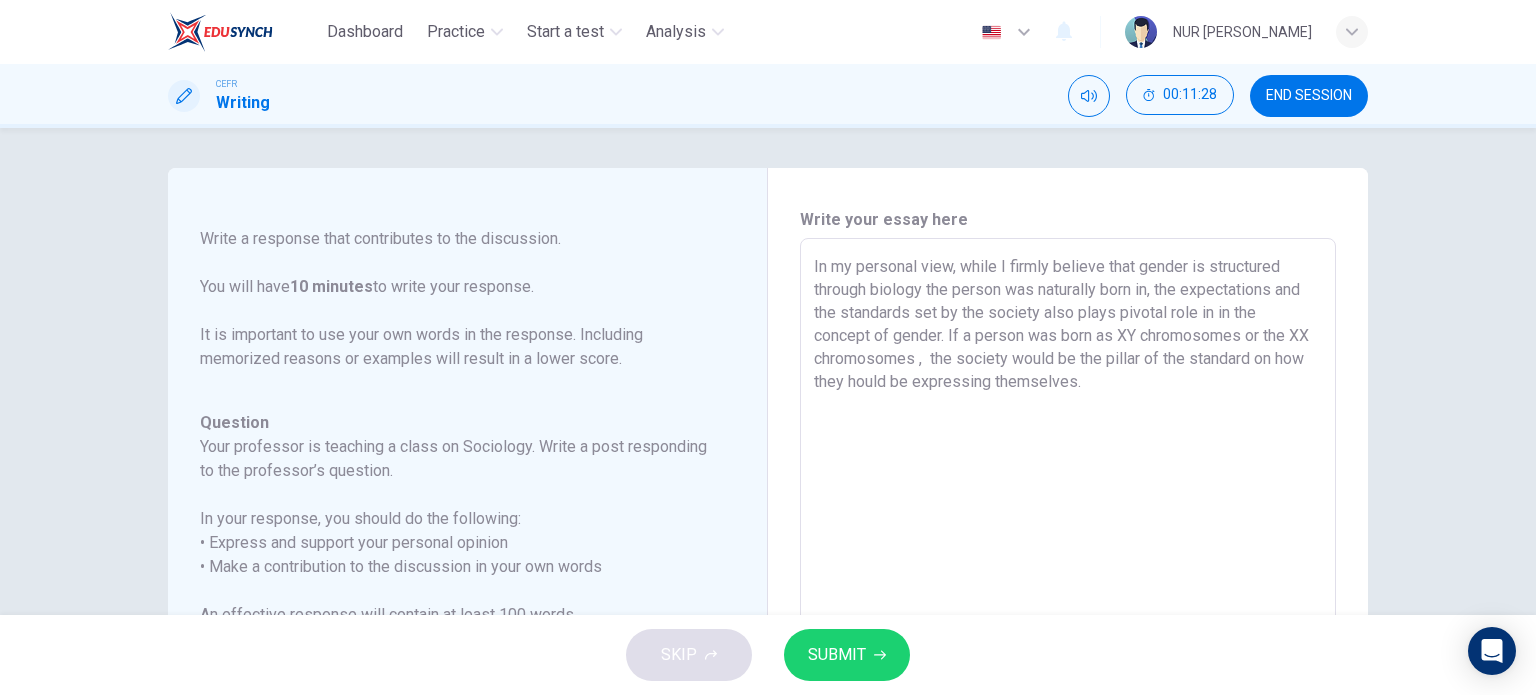 click on "In my personal view, while I firmly believe that gender is structured through biology the person was naturally born in, the expectations and the standards set by the society also plays pivotal role in in the concept of gender. If a person was born as XY chromosomes or the XX chromosomes ,  the society would be the pillar of the standard on how they hould be expressing themselves." at bounding box center [1068, 572] 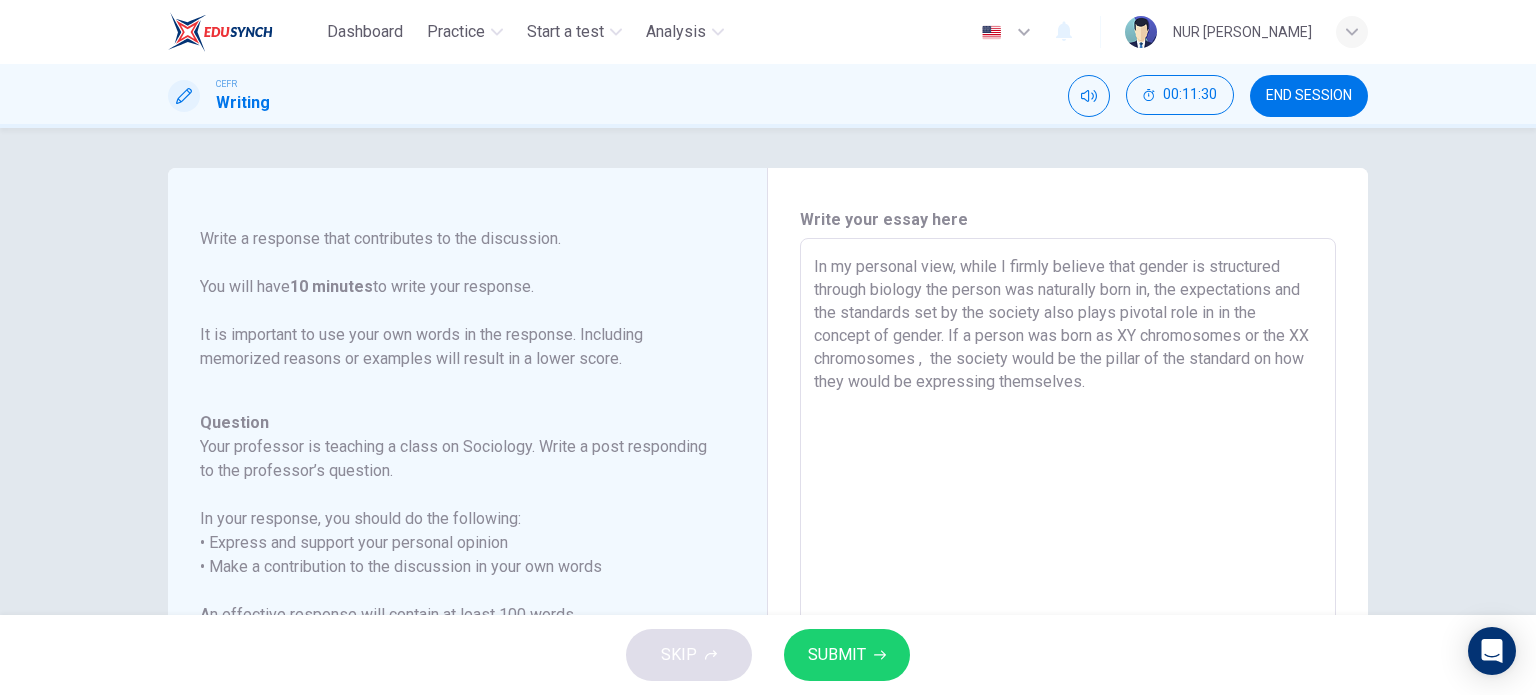 click on "In my personal view, while I firmly believe that gender is structured through biology the person was naturally born in, the expectations and the standards set by the society also plays pivotal role in in the concept of gender. If a person was born as XY chromosomes or the XX chromosomes ,  the society would be the pillar of the standard on how they would be expressing themselves." at bounding box center [1068, 572] 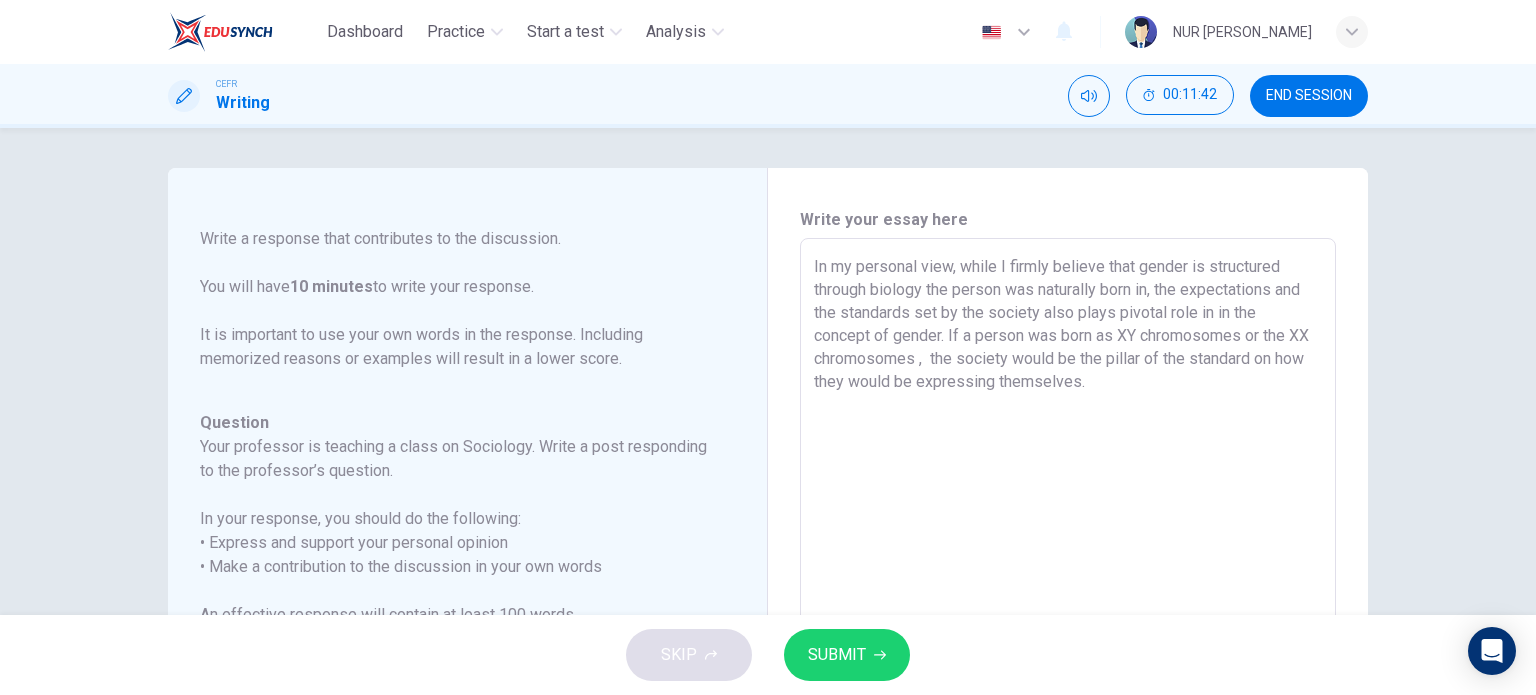 click on "SUBMIT" at bounding box center (847, 655) 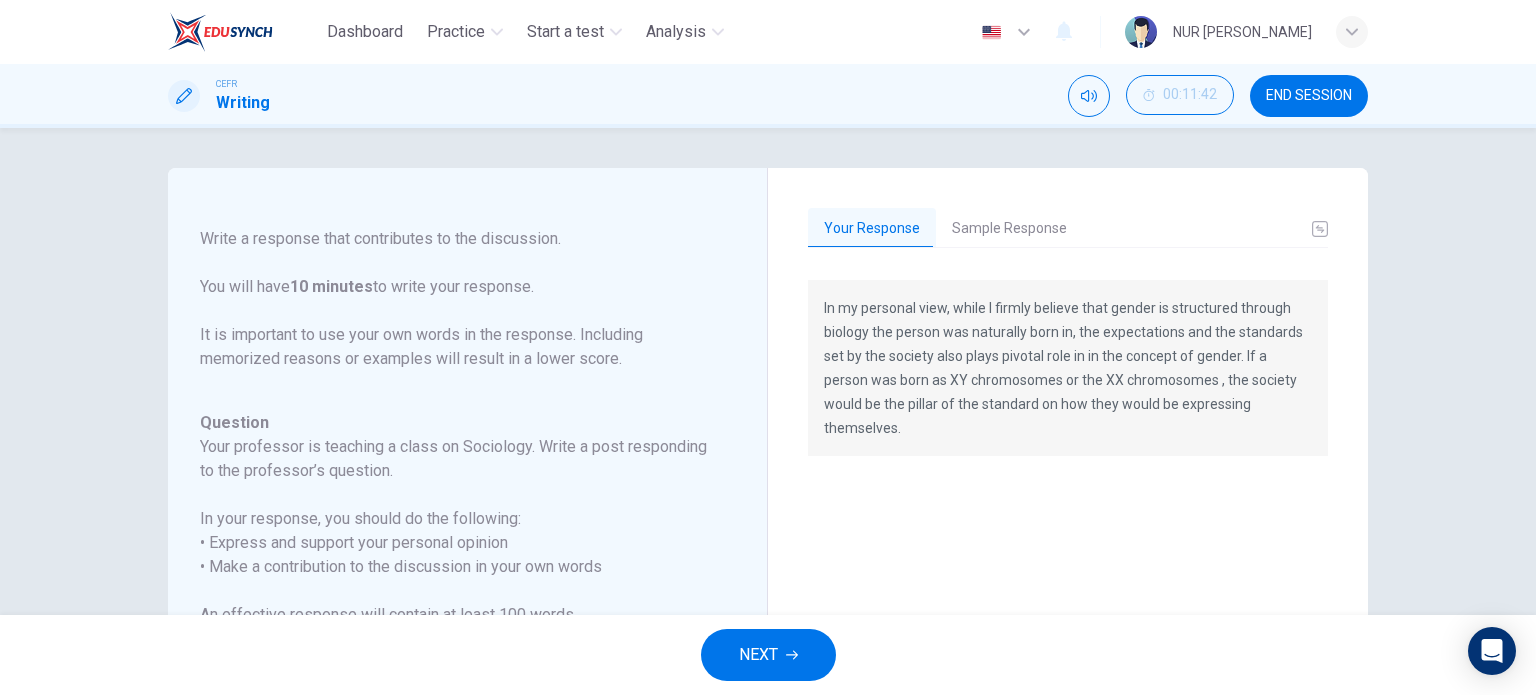 click on "Question   1 Question Type :   Writing for an Academic Discussion Directions For this task, you will read an online discussion. A professor has posted a question about a topic, and some classmates have responded with their ideas. Write a response that contributes to the discussion. You will have  10 minutes  to write your response.  It is important to use your own words in the response. Including memorized reasons or examples will result in a lower score. Question : Your professor is teaching a class on Sociology. Write a post responding to the professor’s question. In your response, you should do the following:
• Express and support your personal opinion
• Make a contribution to the discussion in your own words An effective response will contain at least 100 words. Professor:  We've been discussing the concept of gender and its societal implications. Some argue that gender is strictly biological, while others propose that gender is a social construct. What are your thoughts on this issue?
[PERSON_NAME]:" at bounding box center [468, 573] 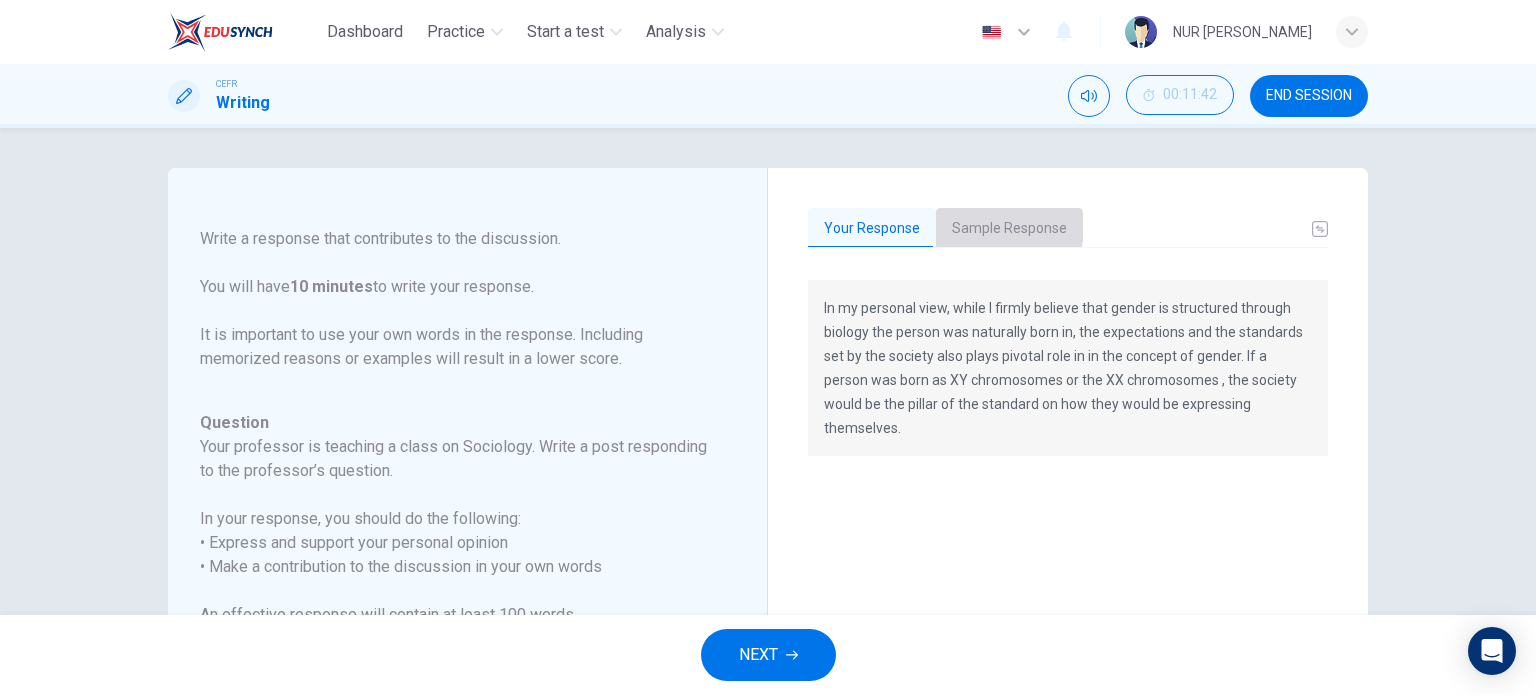click on "Sample Response" at bounding box center (1009, 229) 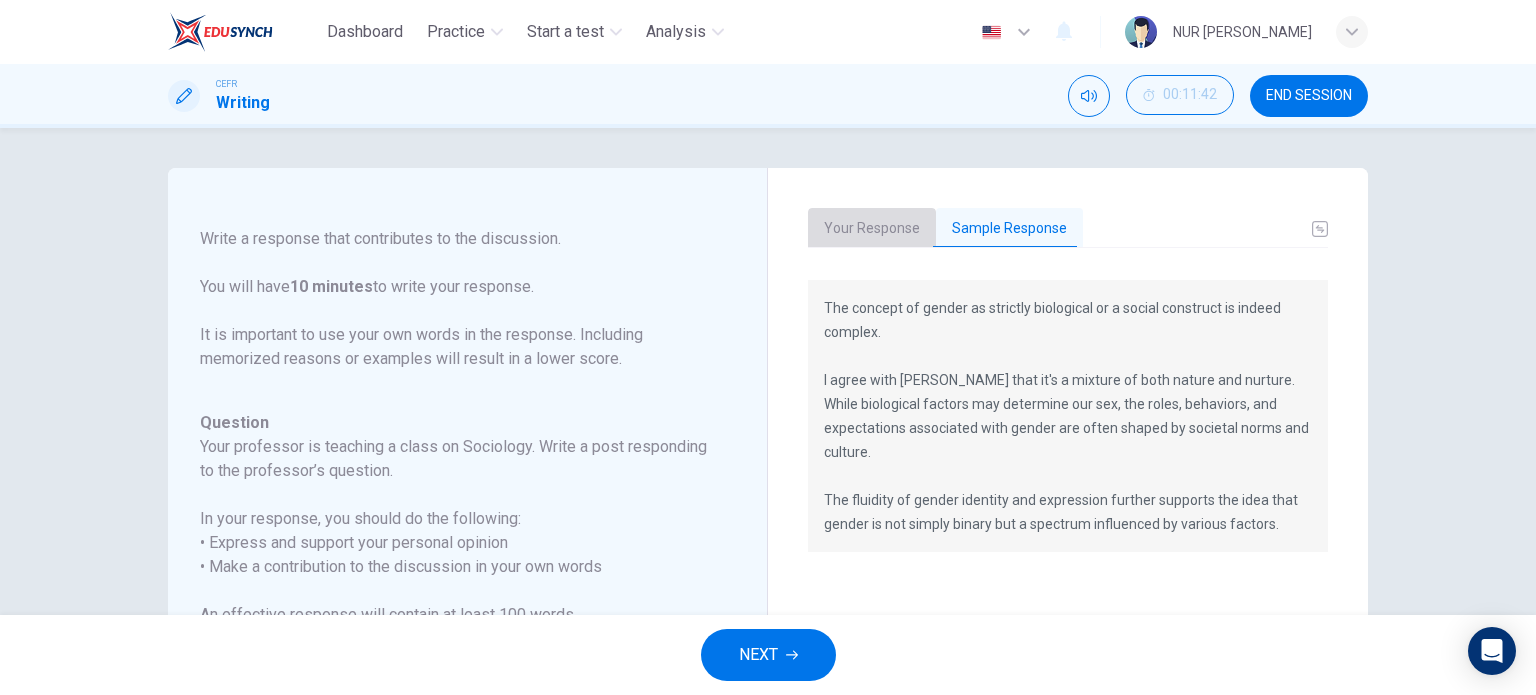 click on "Your Response" at bounding box center (872, 229) 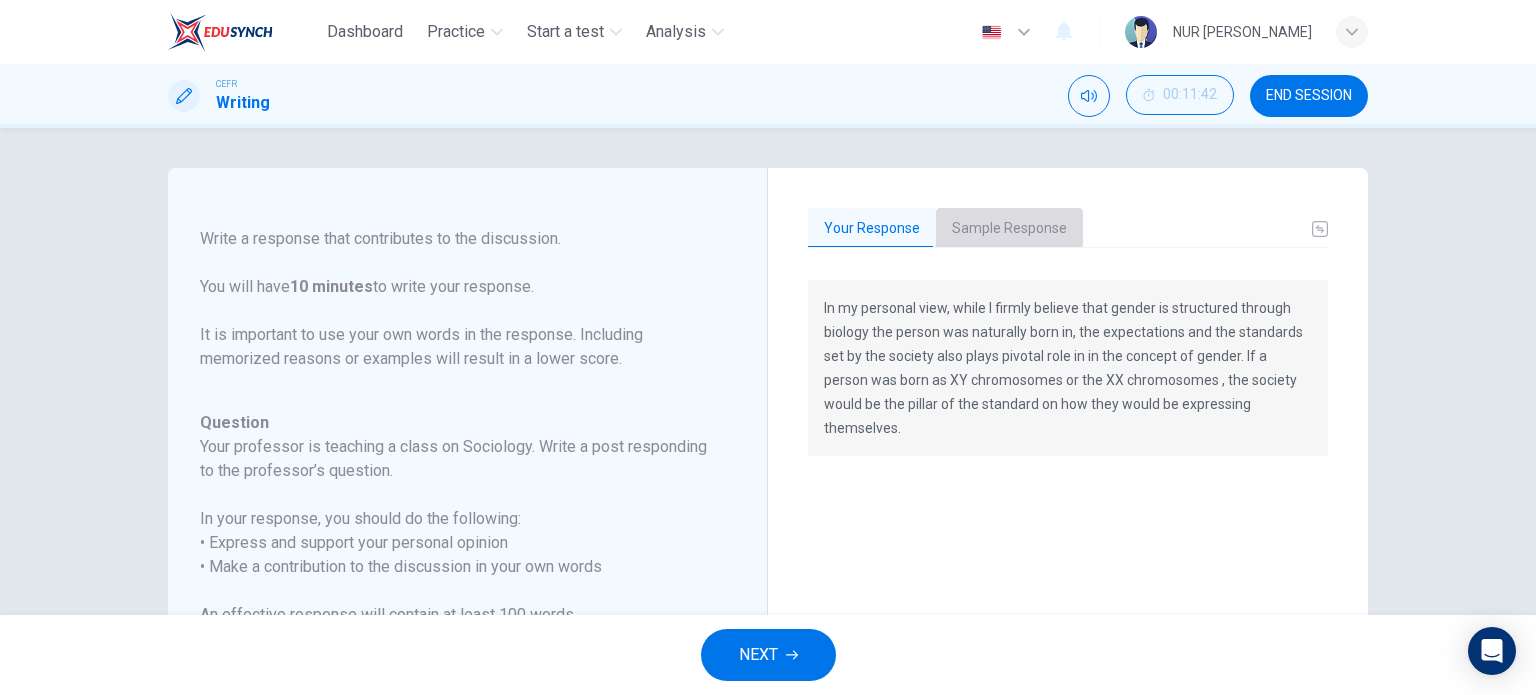 click on "Sample Response" at bounding box center [1009, 229] 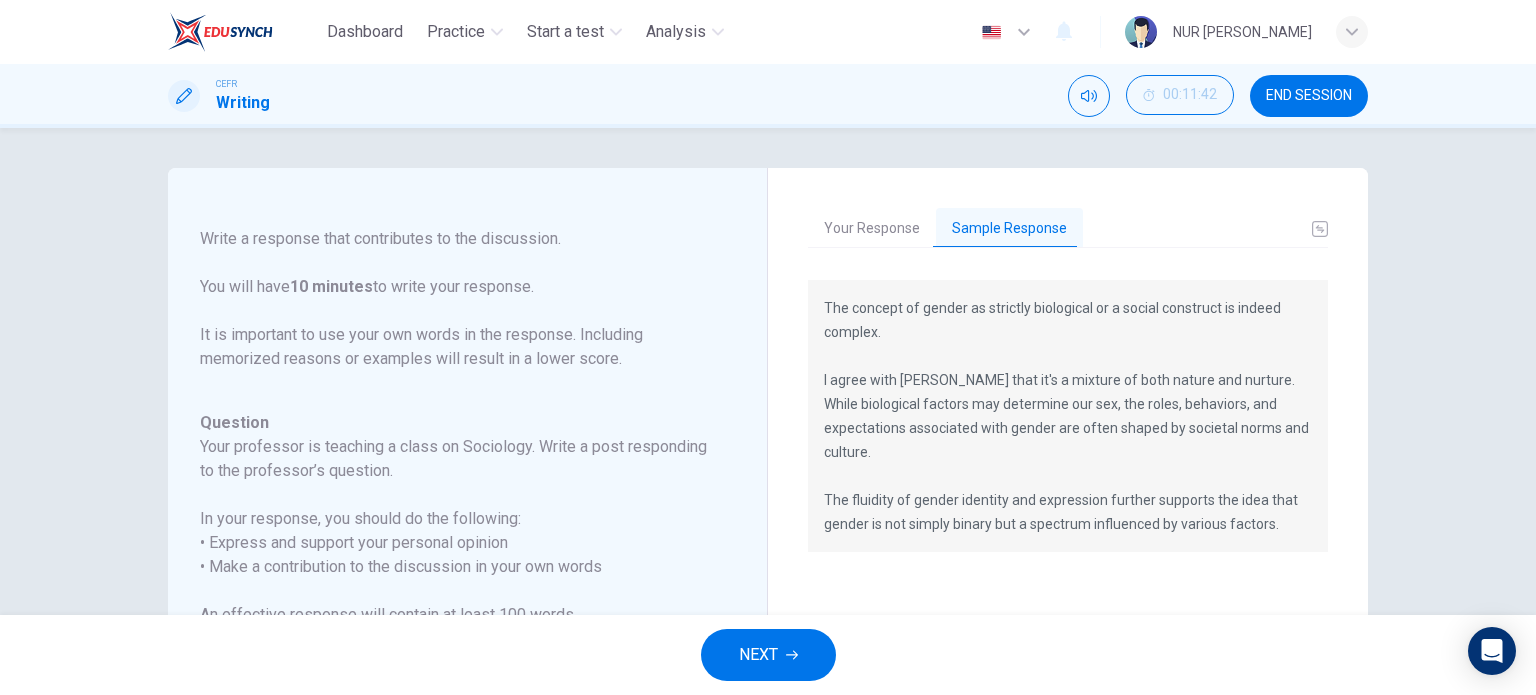 scroll, scrollTop: 38, scrollLeft: 0, axis: vertical 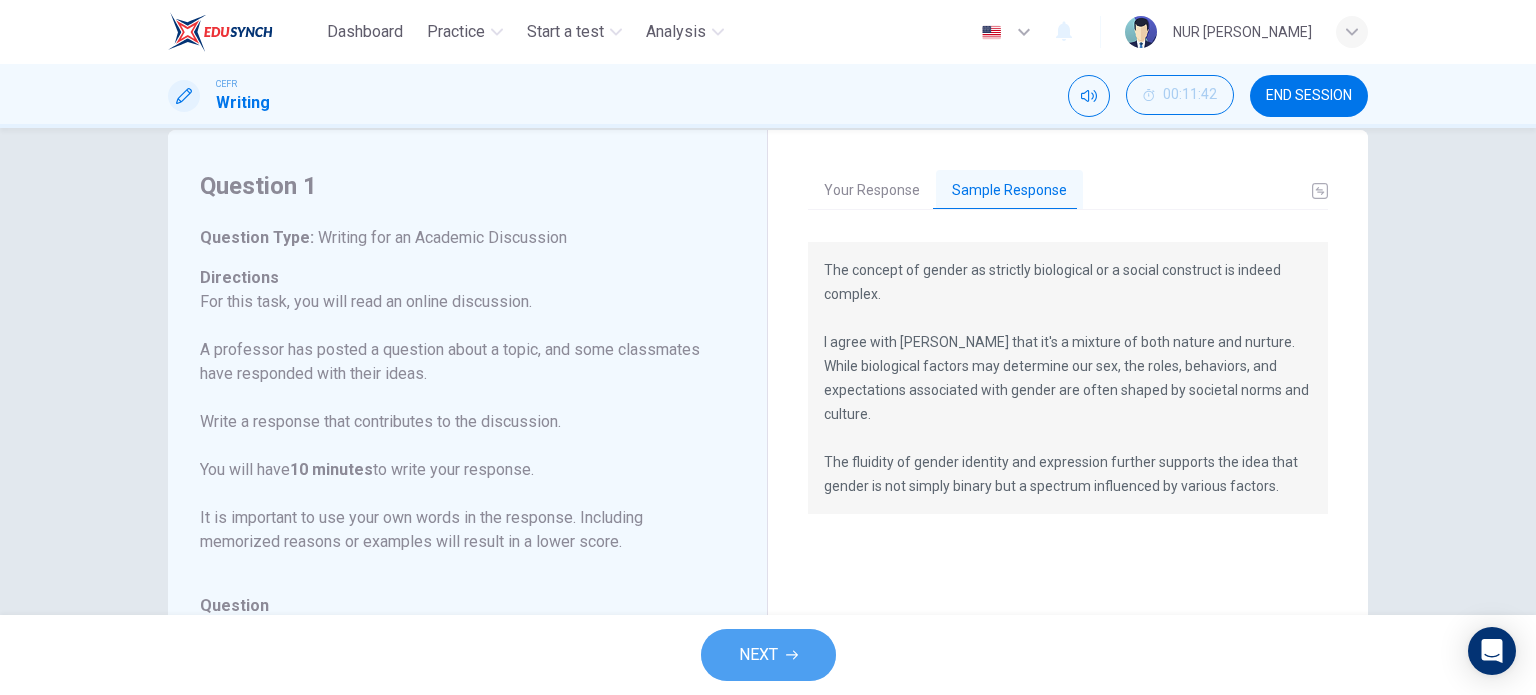 click on "NEXT" at bounding box center (758, 655) 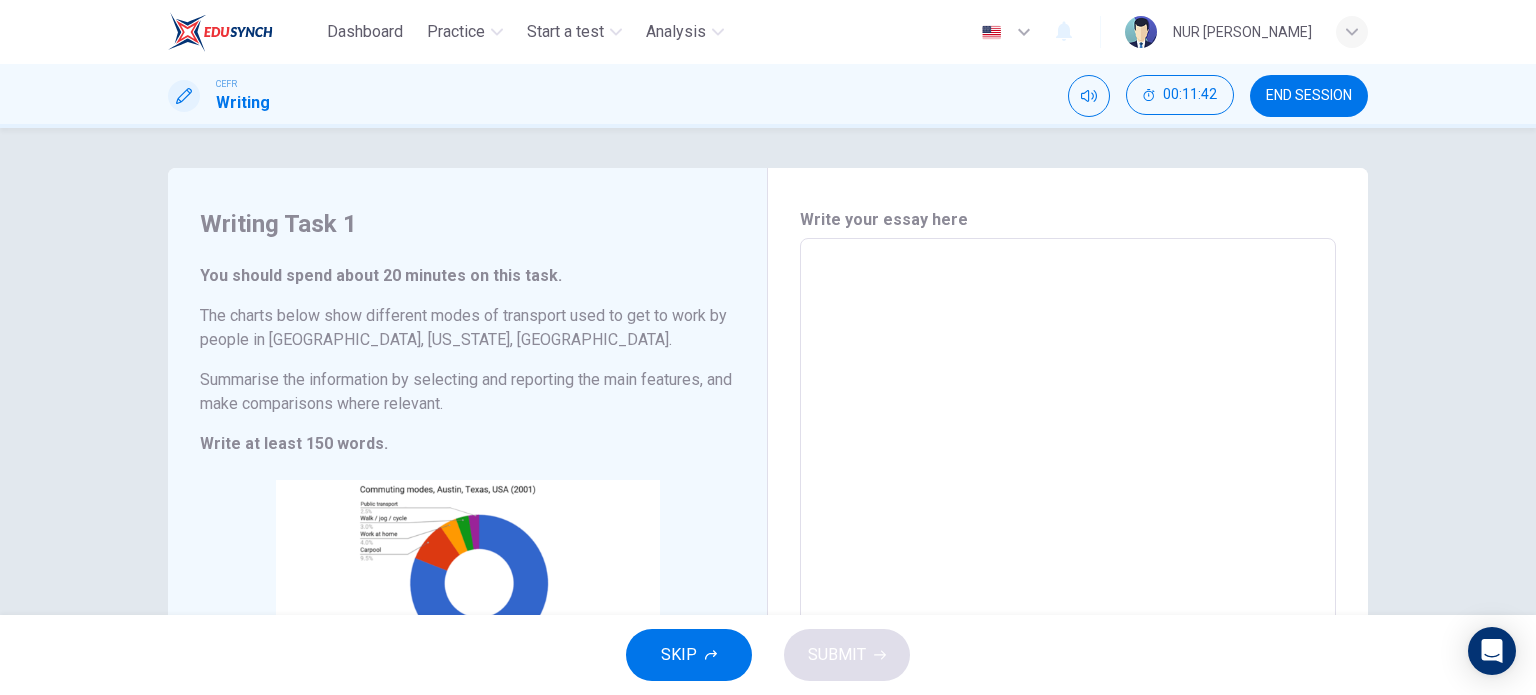 click at bounding box center [1068, 534] 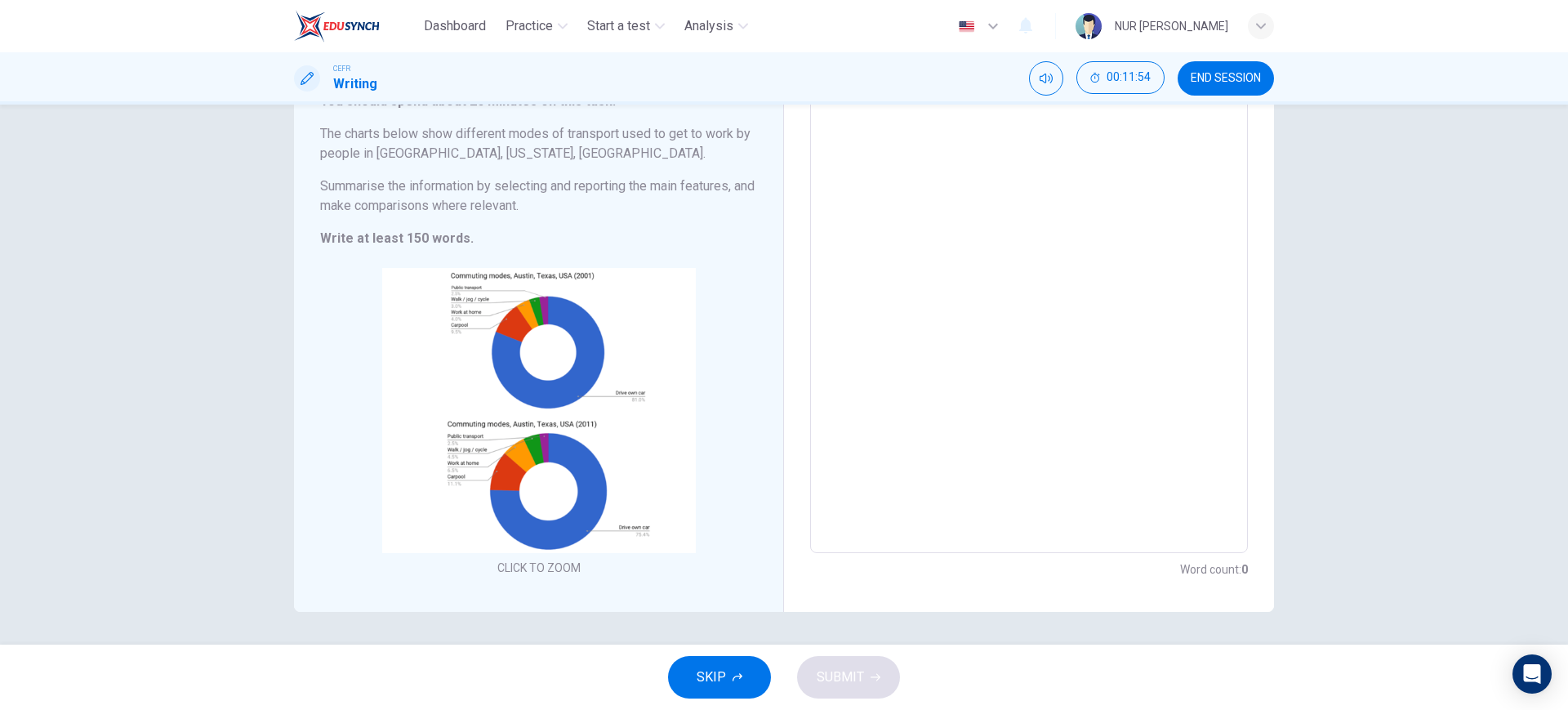 scroll, scrollTop: 124, scrollLeft: 0, axis: vertical 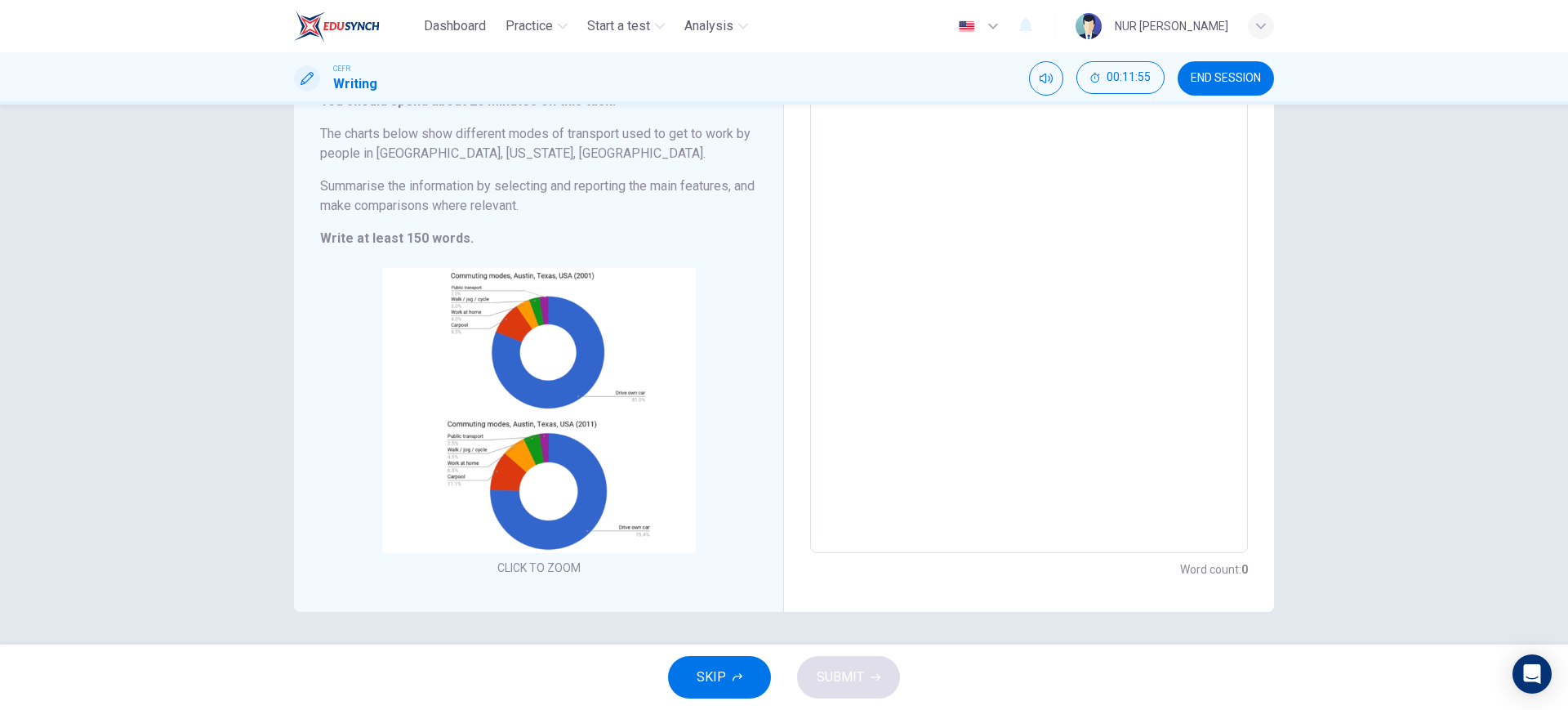 drag, startPoint x: 1254, startPoint y: 7, endPoint x: 134, endPoint y: 453, distance: 1205.5356 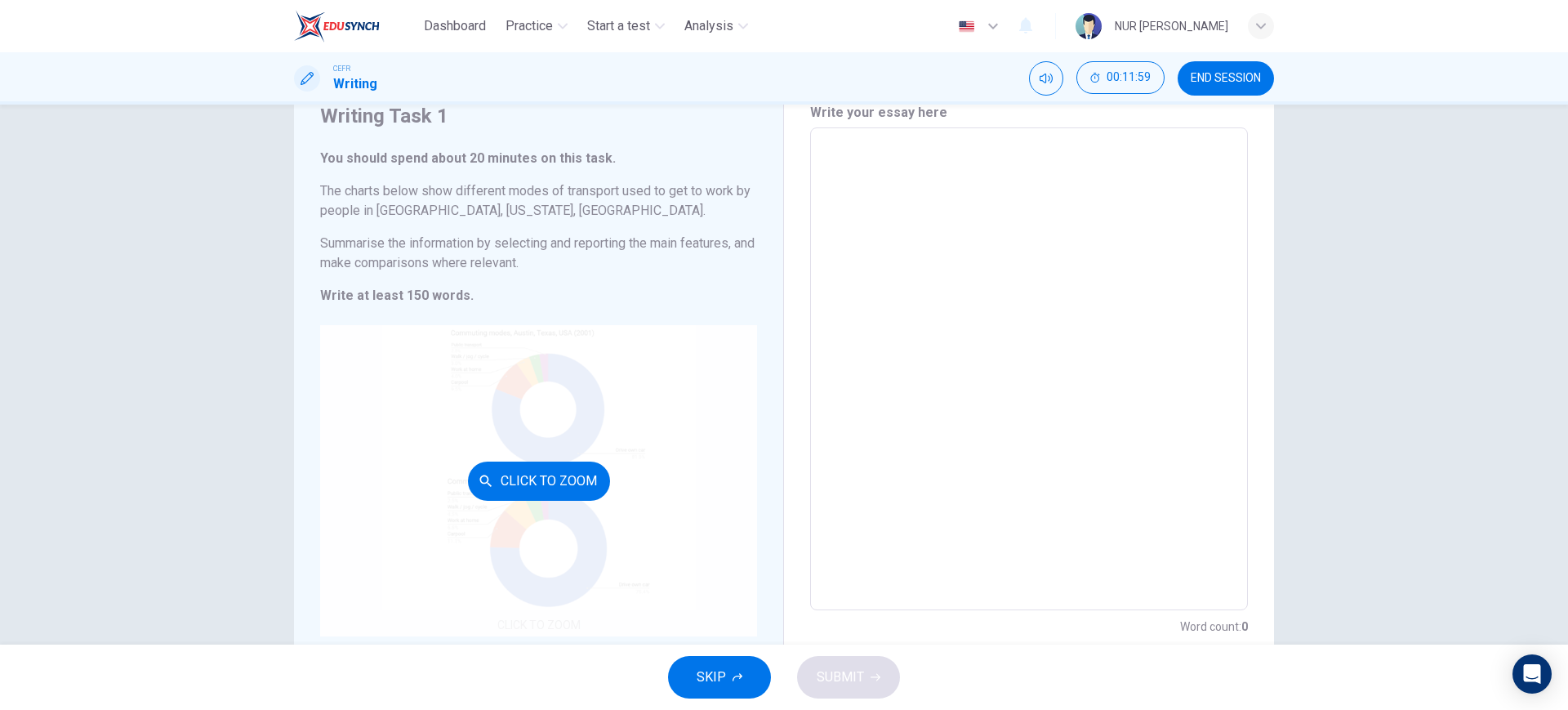 scroll, scrollTop: 102, scrollLeft: 0, axis: vertical 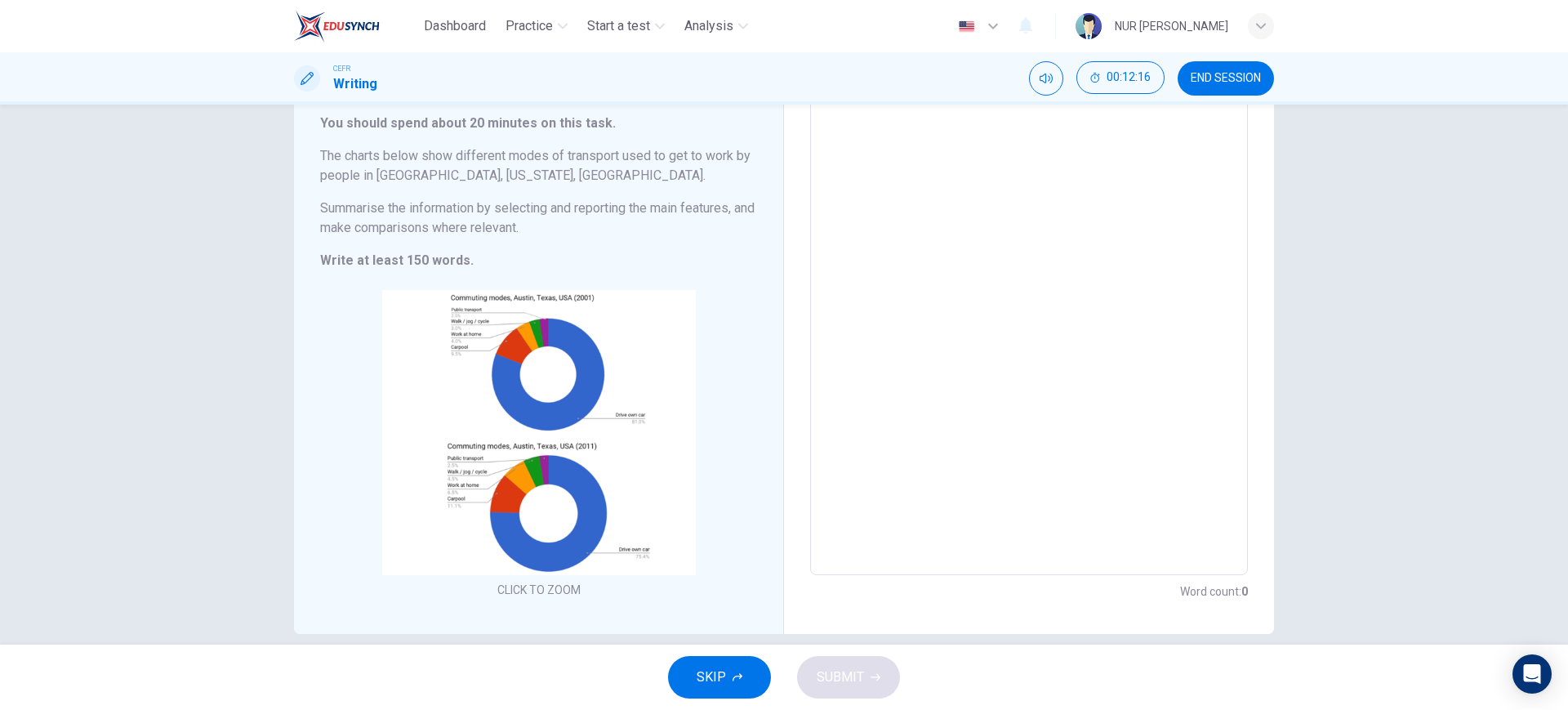 click at bounding box center [1029, 334] 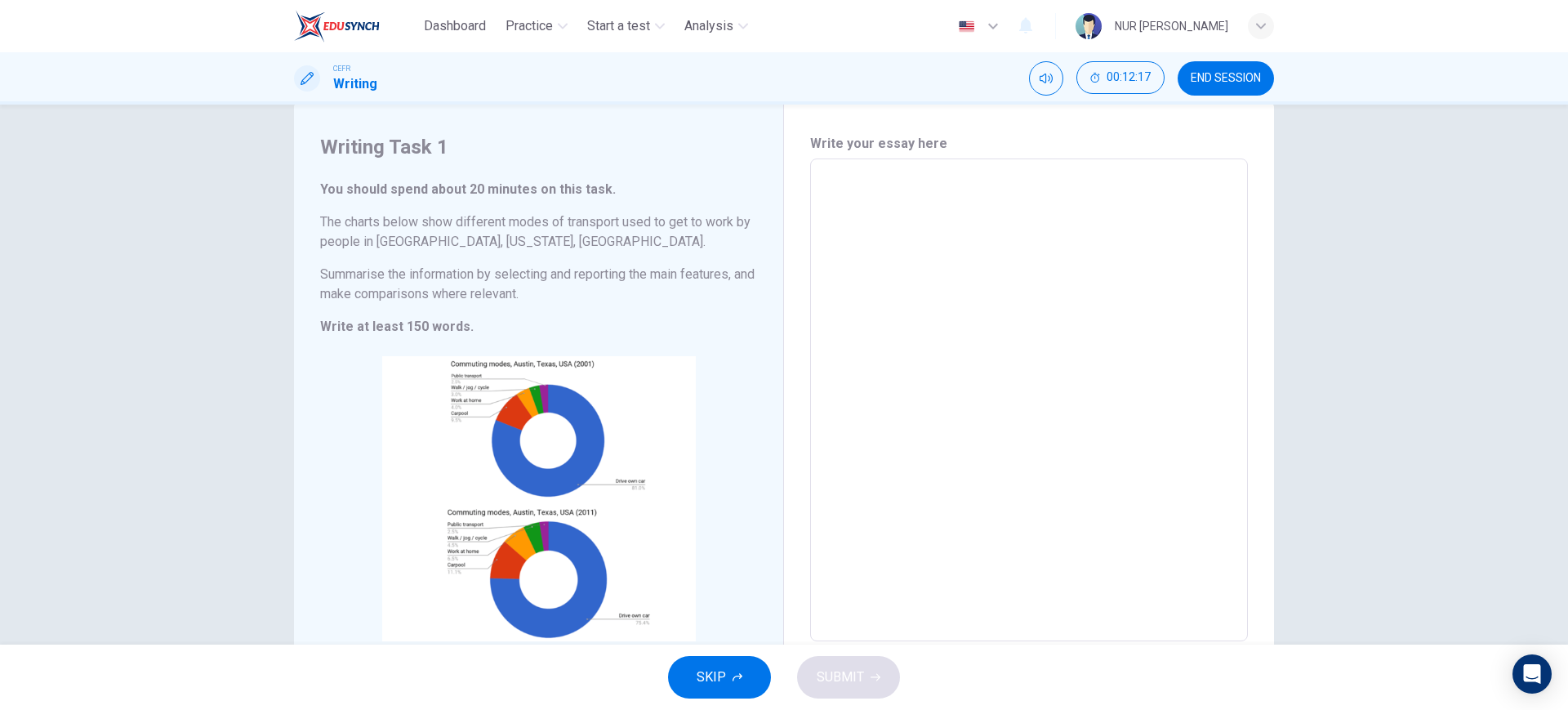 scroll, scrollTop: 0, scrollLeft: 0, axis: both 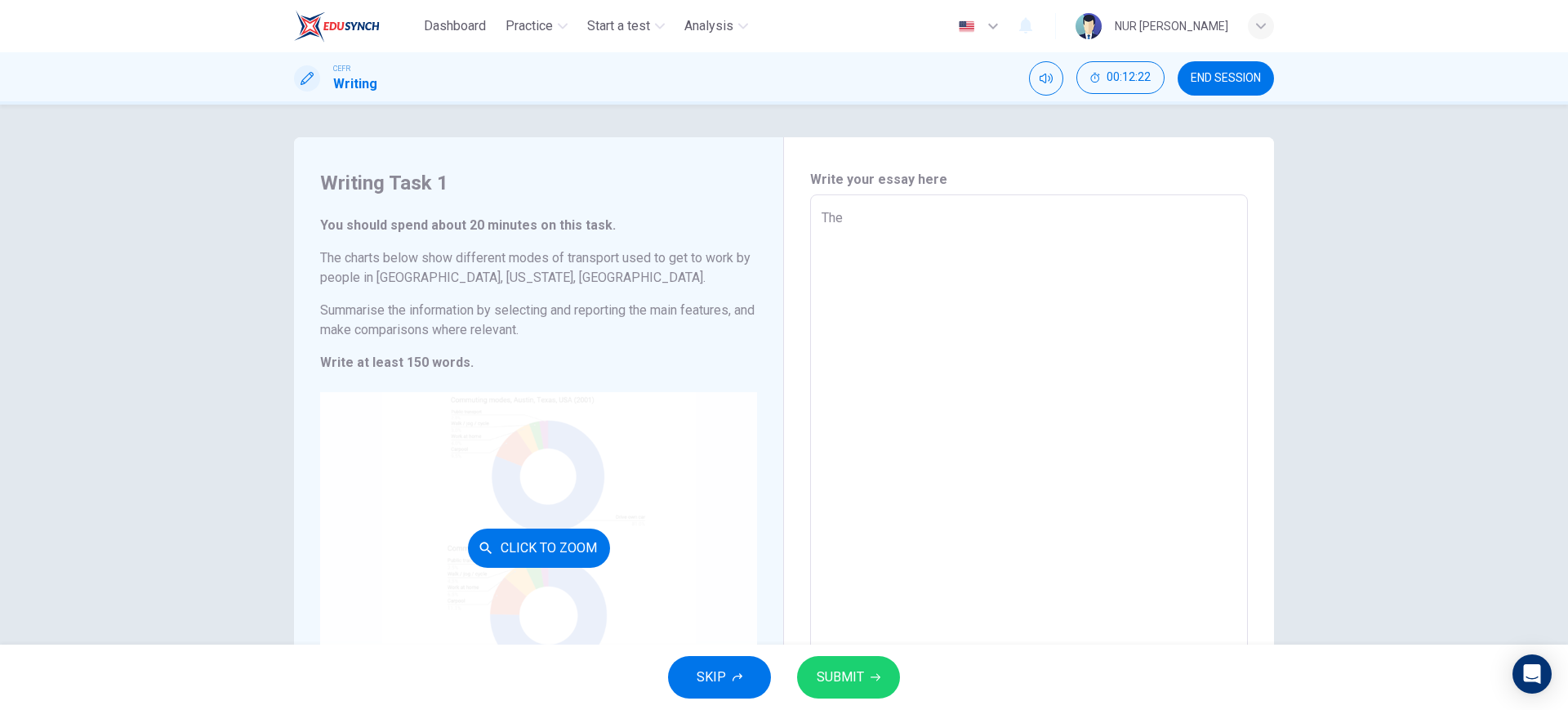 click on "Click to Zoom" at bounding box center (538, 547) 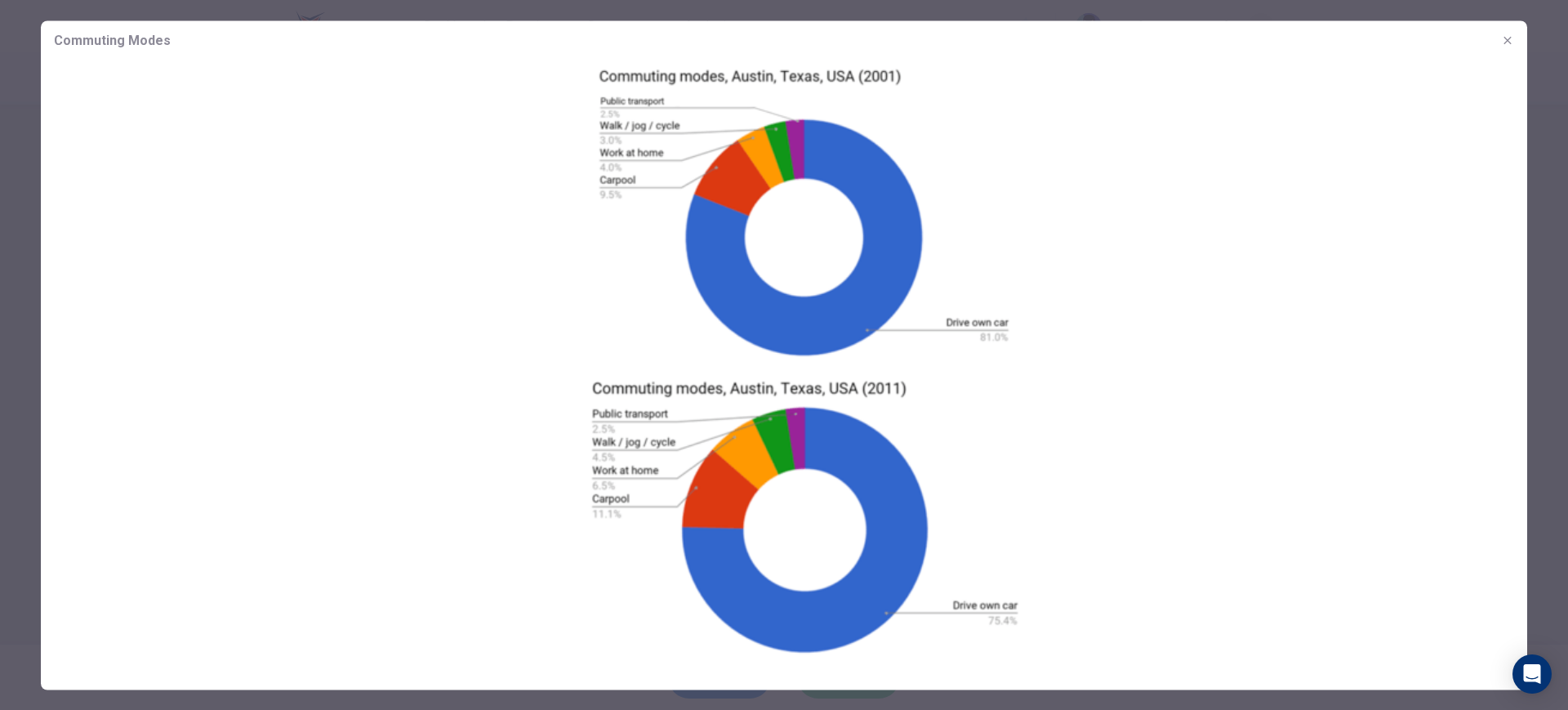 click at bounding box center (784, 355) 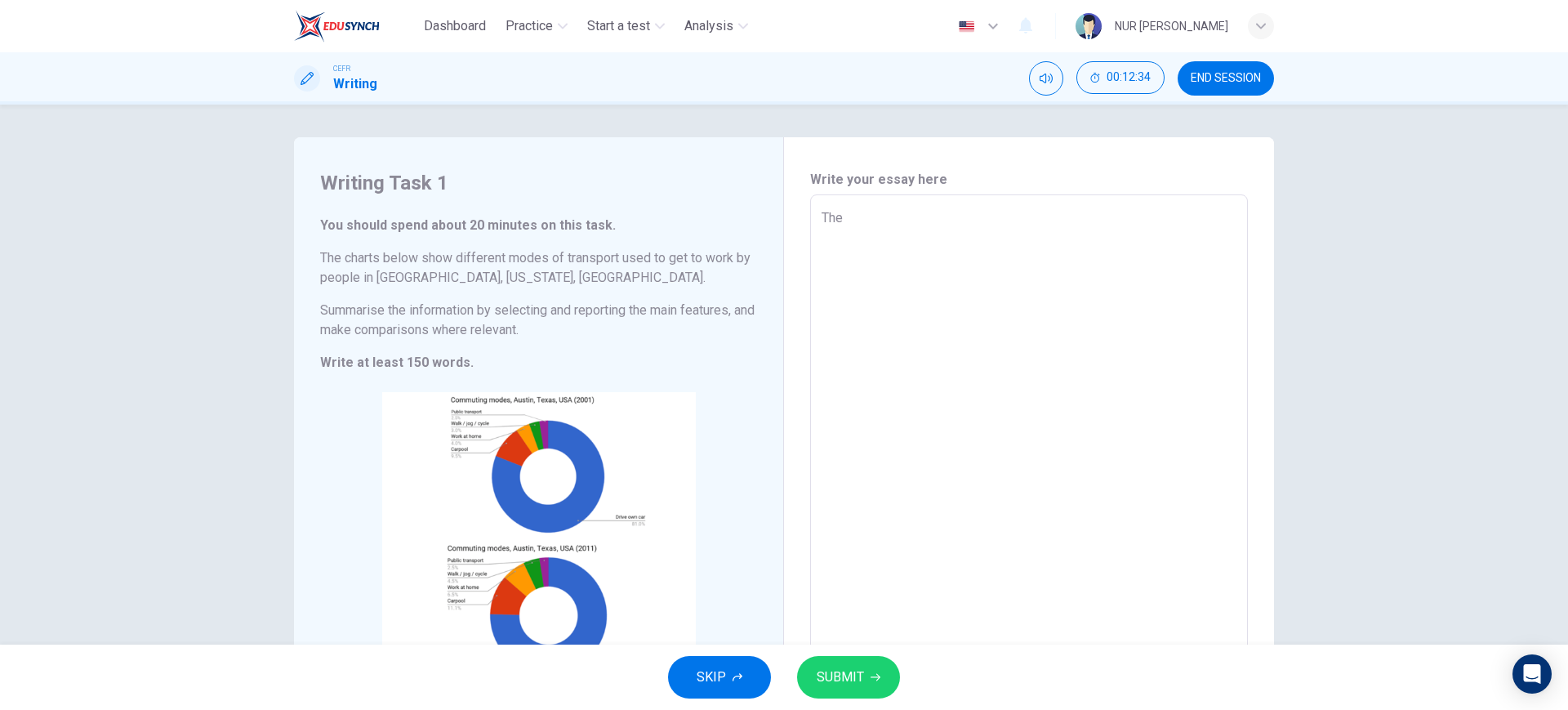 click on "The" at bounding box center (1029, 436) 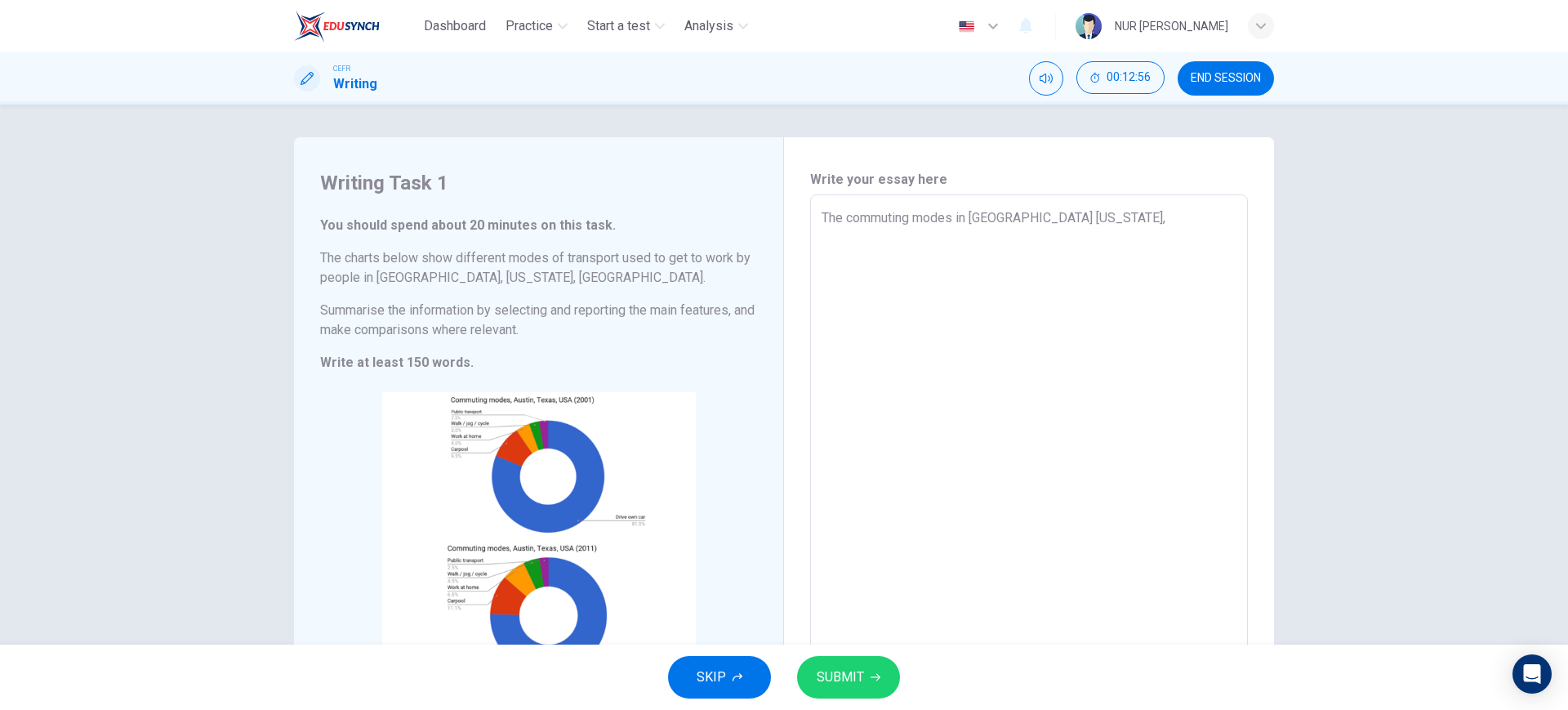 click on "The commuting modes in [GEOGRAPHIC_DATA] [US_STATE]," at bounding box center [1029, 436] 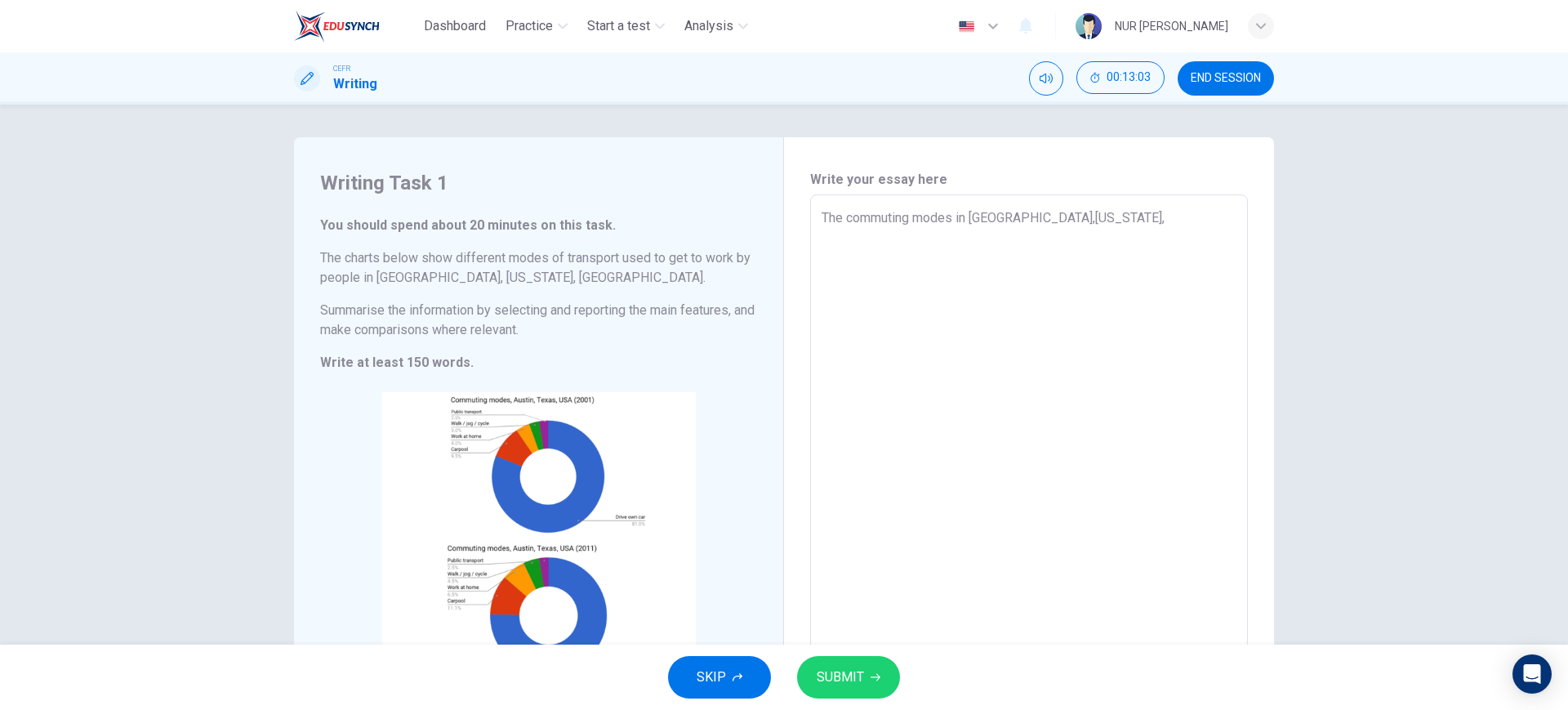 click on "The commuting modes in [GEOGRAPHIC_DATA],[US_STATE]," at bounding box center [1029, 436] 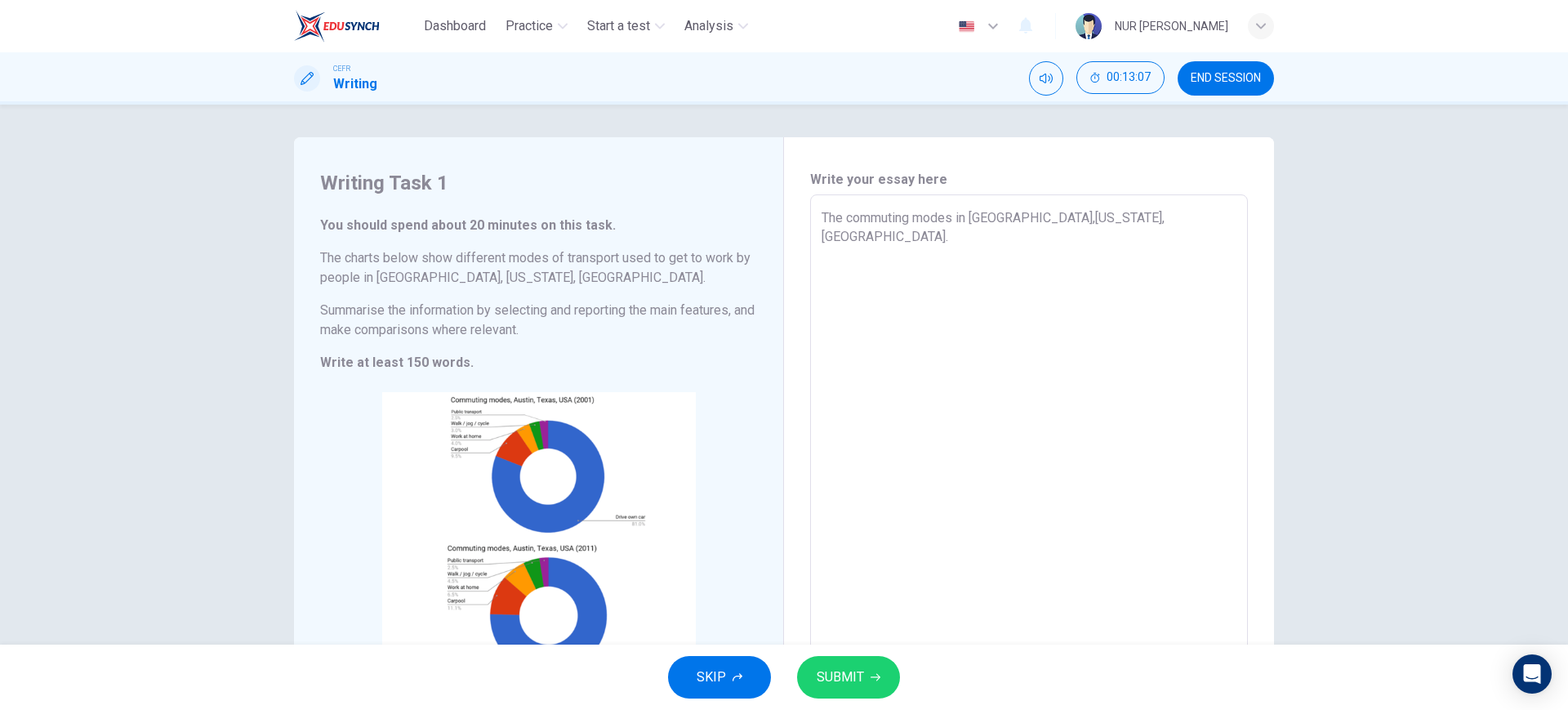 click on "The commuting modes in [GEOGRAPHIC_DATA],[US_STATE], [GEOGRAPHIC_DATA]." at bounding box center (1029, 436) 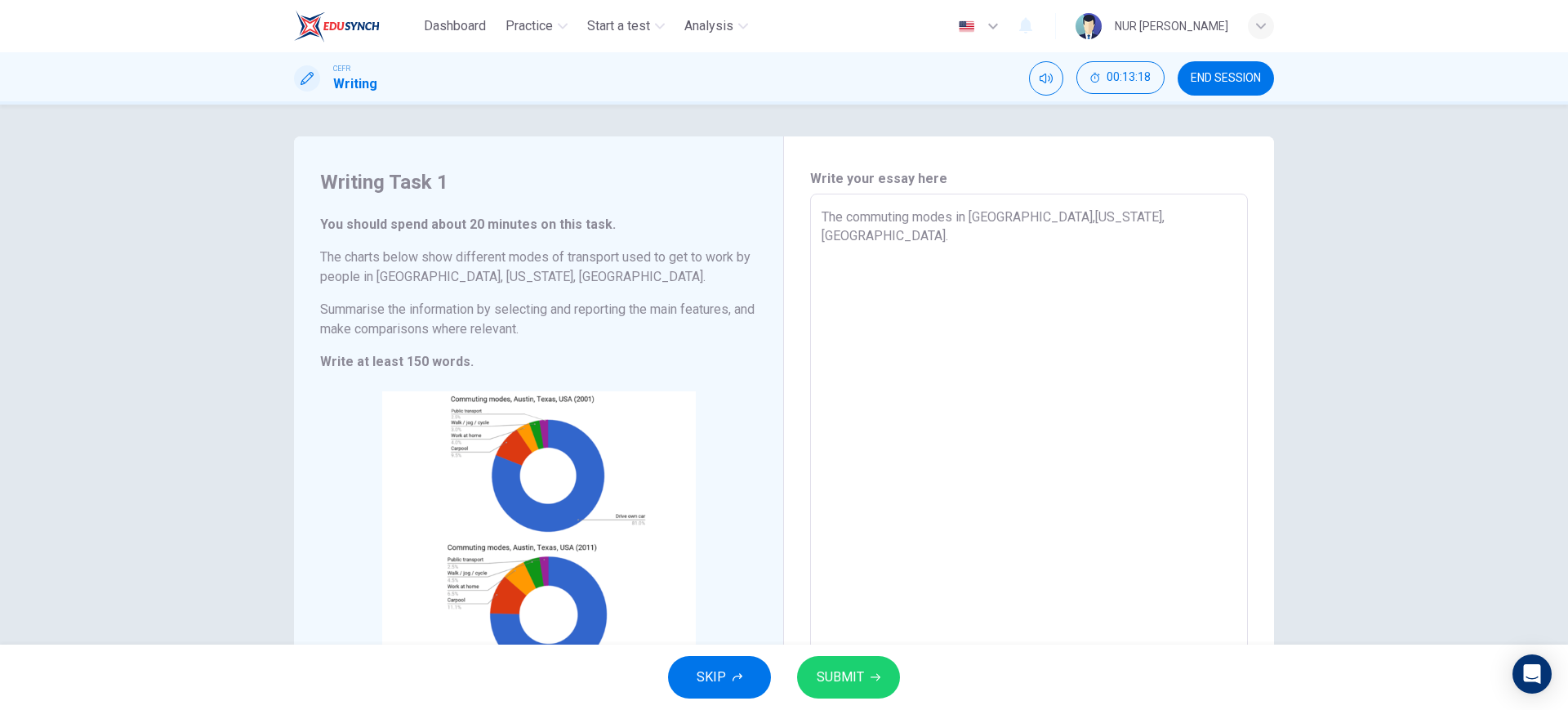scroll, scrollTop: 0, scrollLeft: 0, axis: both 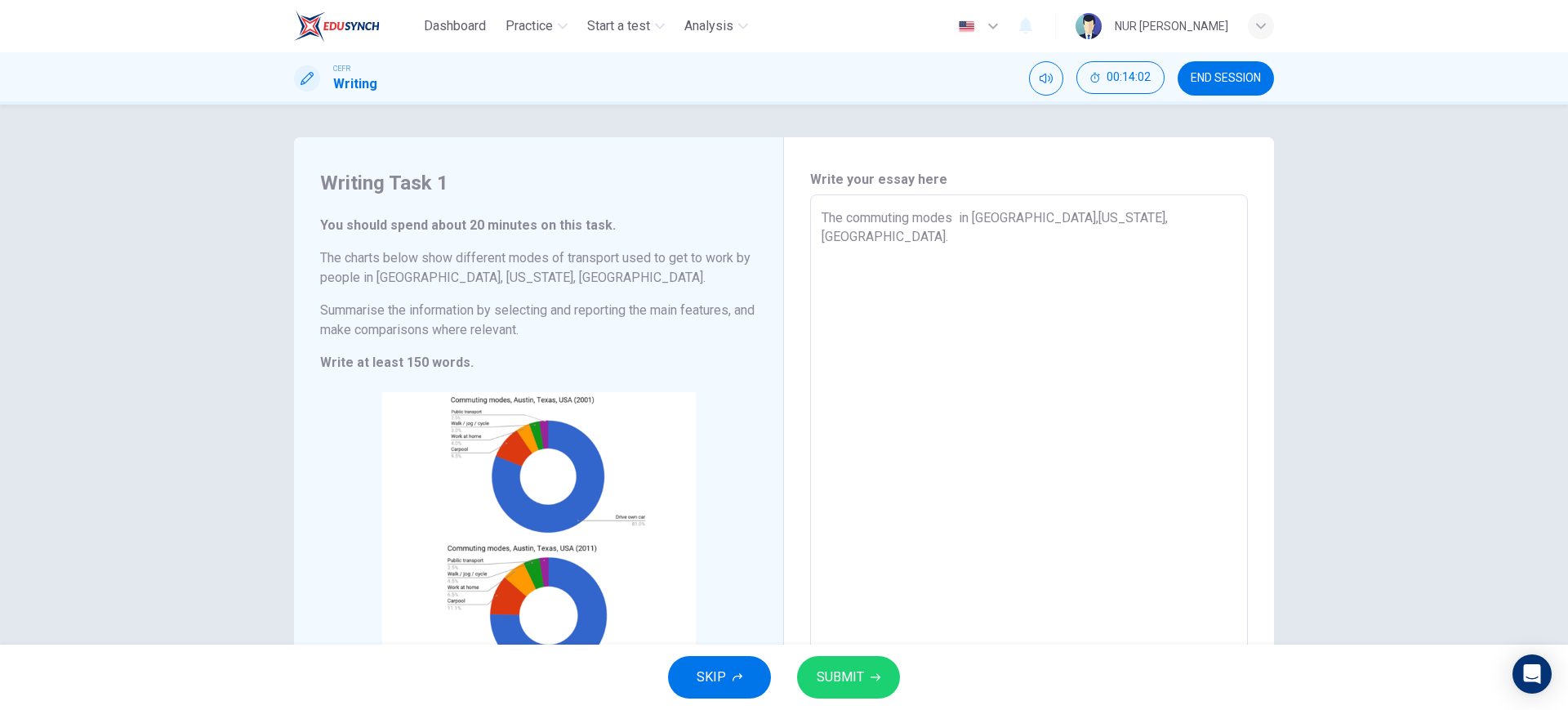 click on "The commuting modes  in [GEOGRAPHIC_DATA],[US_STATE], [GEOGRAPHIC_DATA]." at bounding box center (1029, 436) 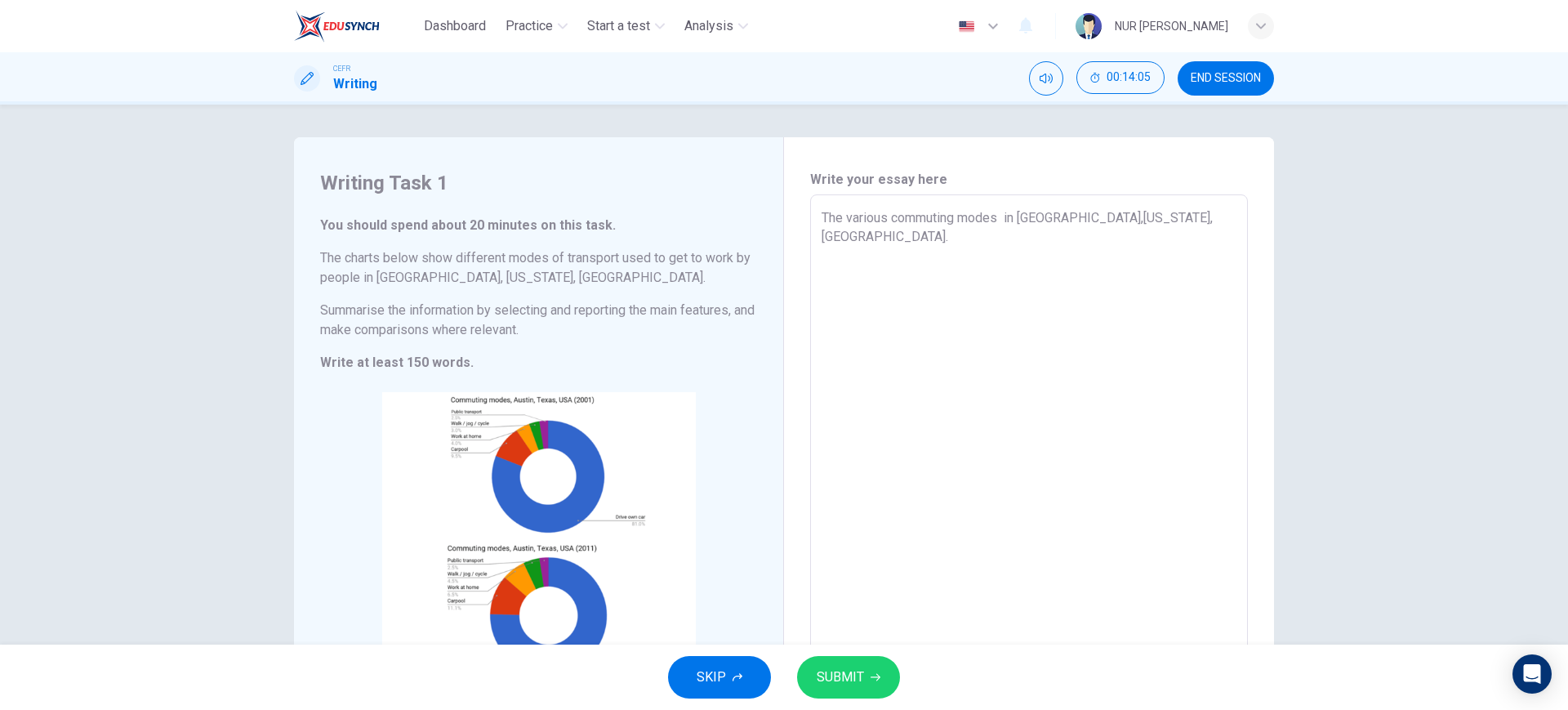 click on "The various commuting modes  in [GEOGRAPHIC_DATA],[US_STATE], [GEOGRAPHIC_DATA]." at bounding box center (1029, 436) 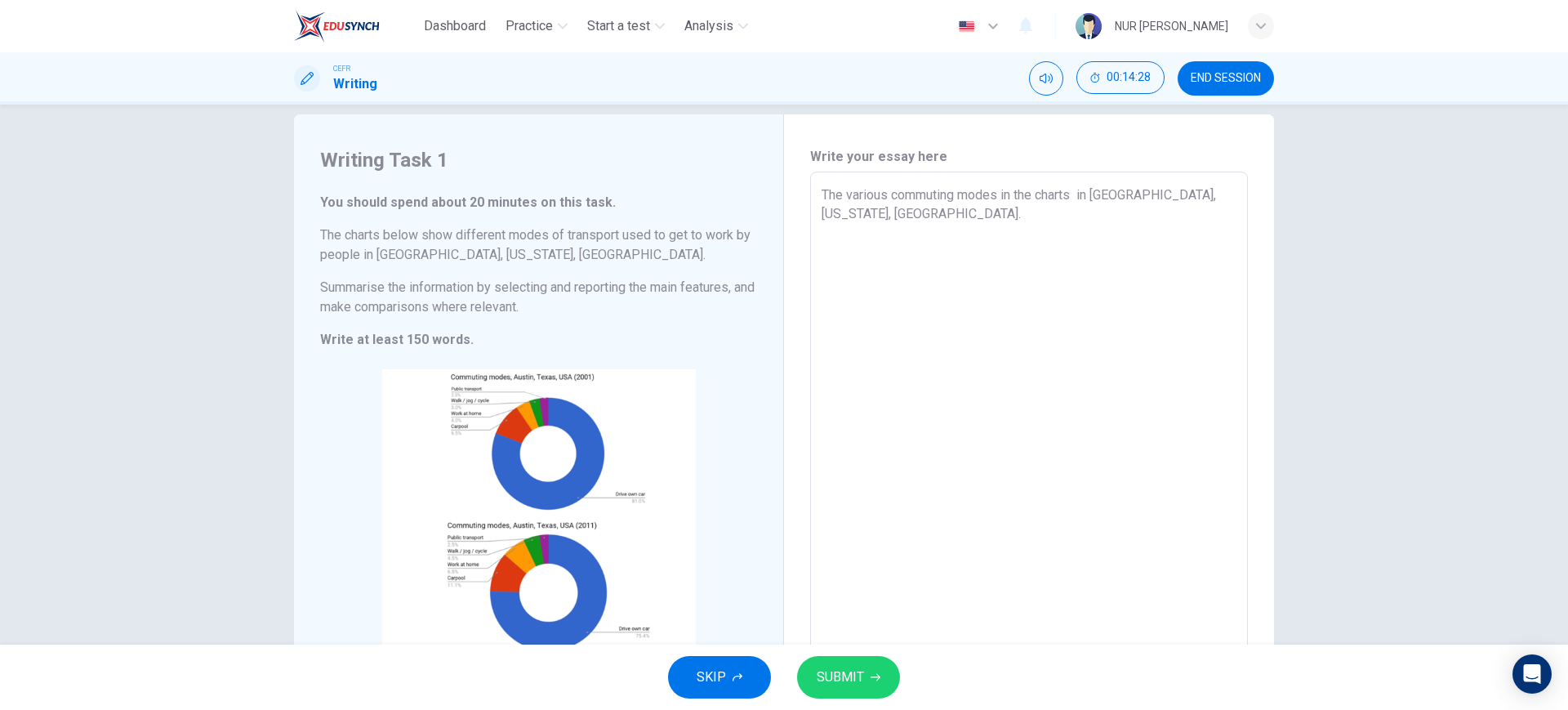 scroll, scrollTop: 21, scrollLeft: 0, axis: vertical 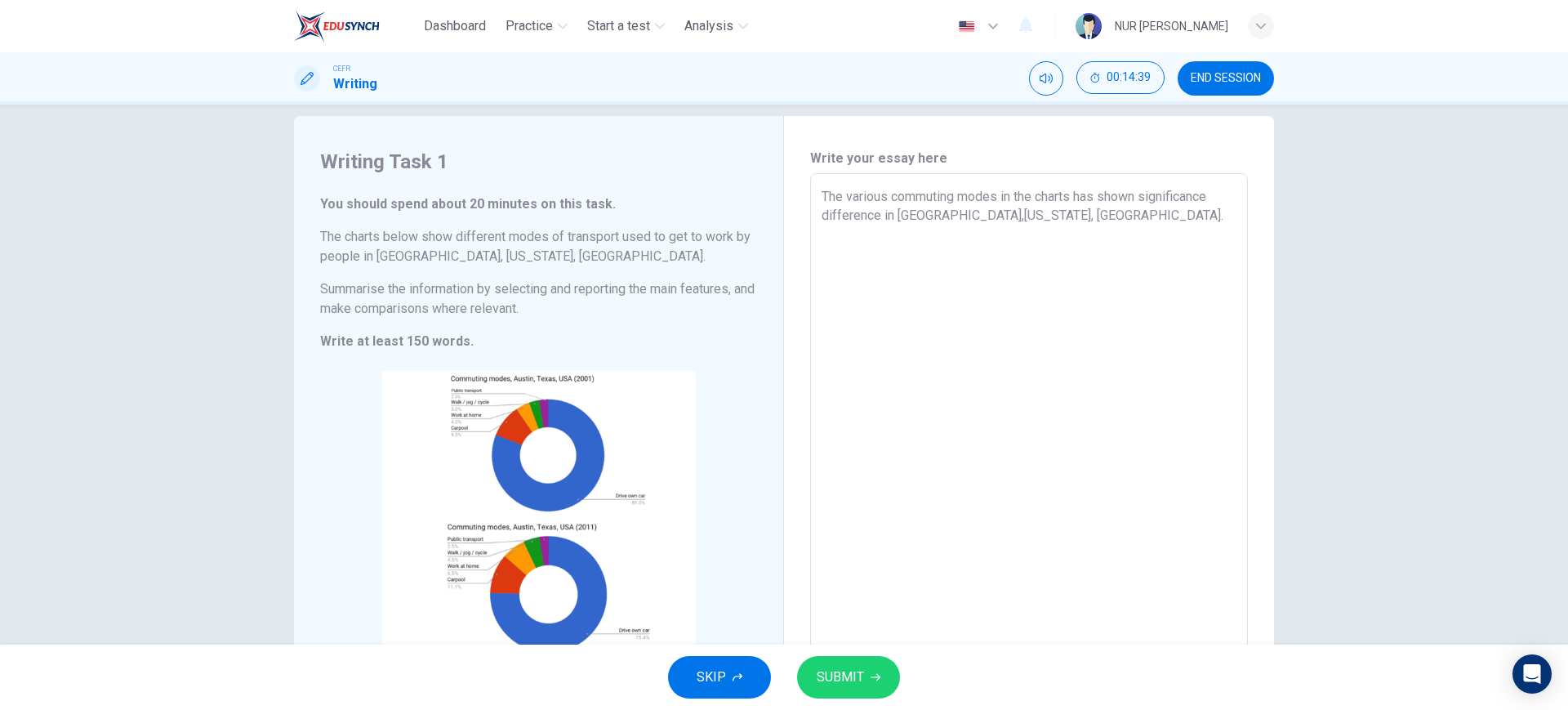 click on "The various commuting modes in the charts has shown significance difference in [GEOGRAPHIC_DATA],[US_STATE], [GEOGRAPHIC_DATA]." at bounding box center [1029, 415] 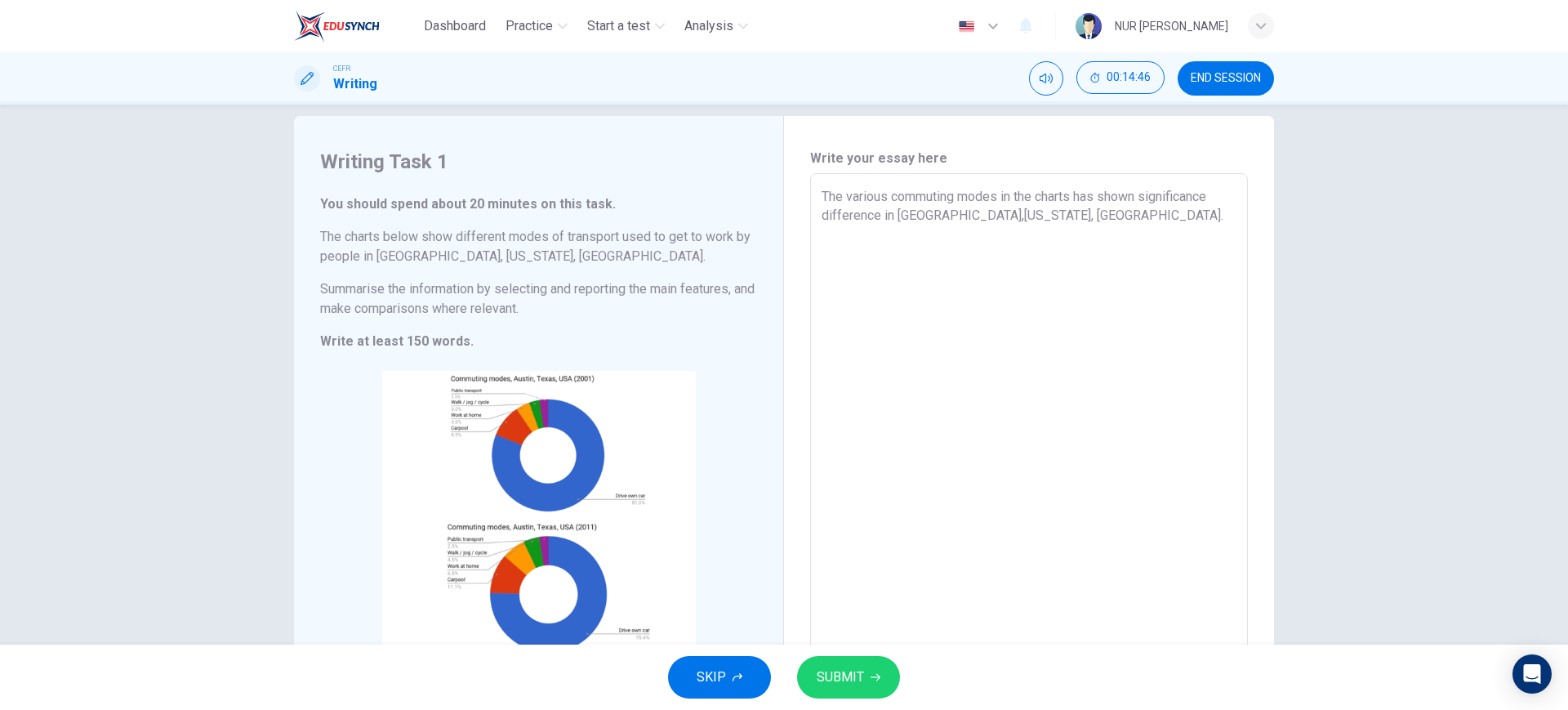 drag, startPoint x: 871, startPoint y: 217, endPoint x: 1077, endPoint y: 193, distance: 207.39335 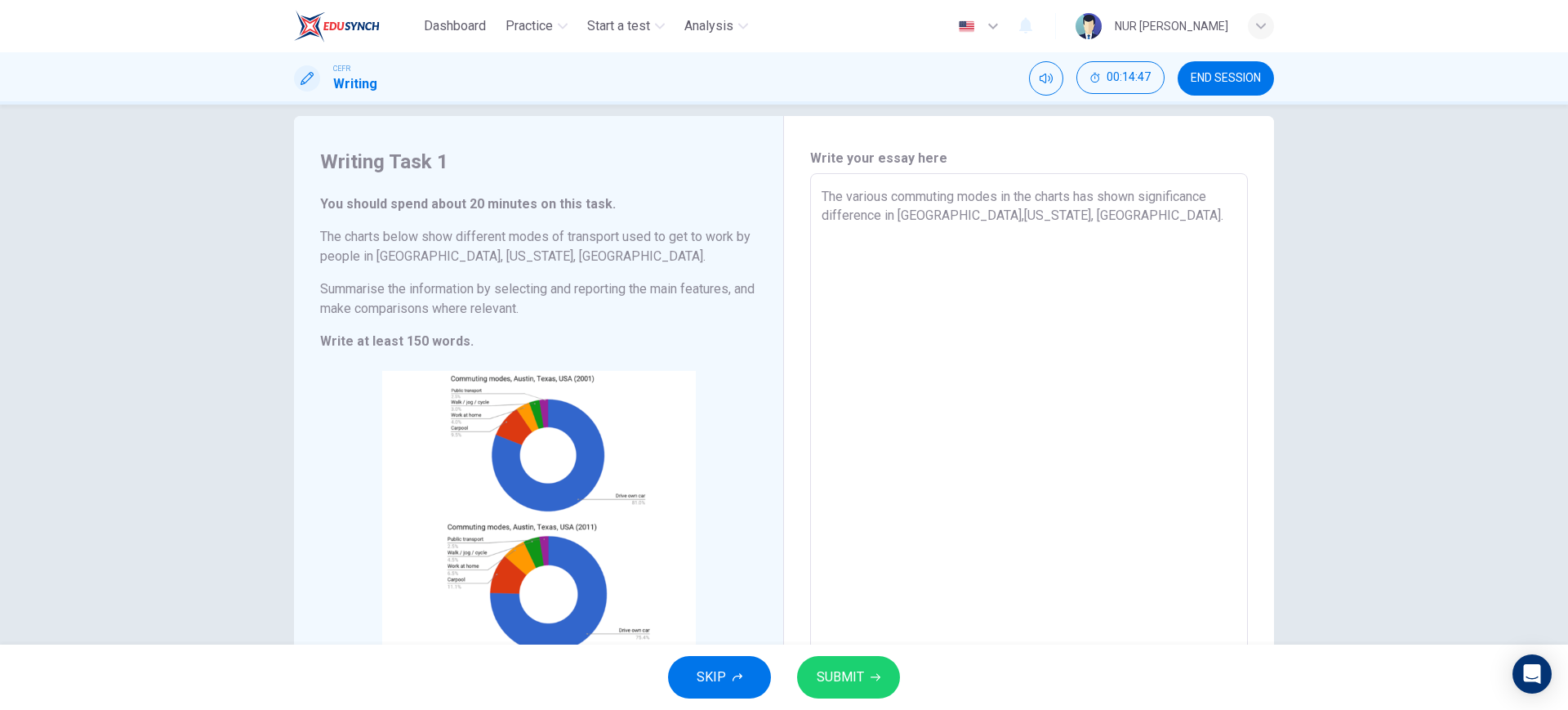 click on "The various commuting modes in the charts has shown significance difference in [GEOGRAPHIC_DATA],[US_STATE], [GEOGRAPHIC_DATA]." at bounding box center [1029, 415] 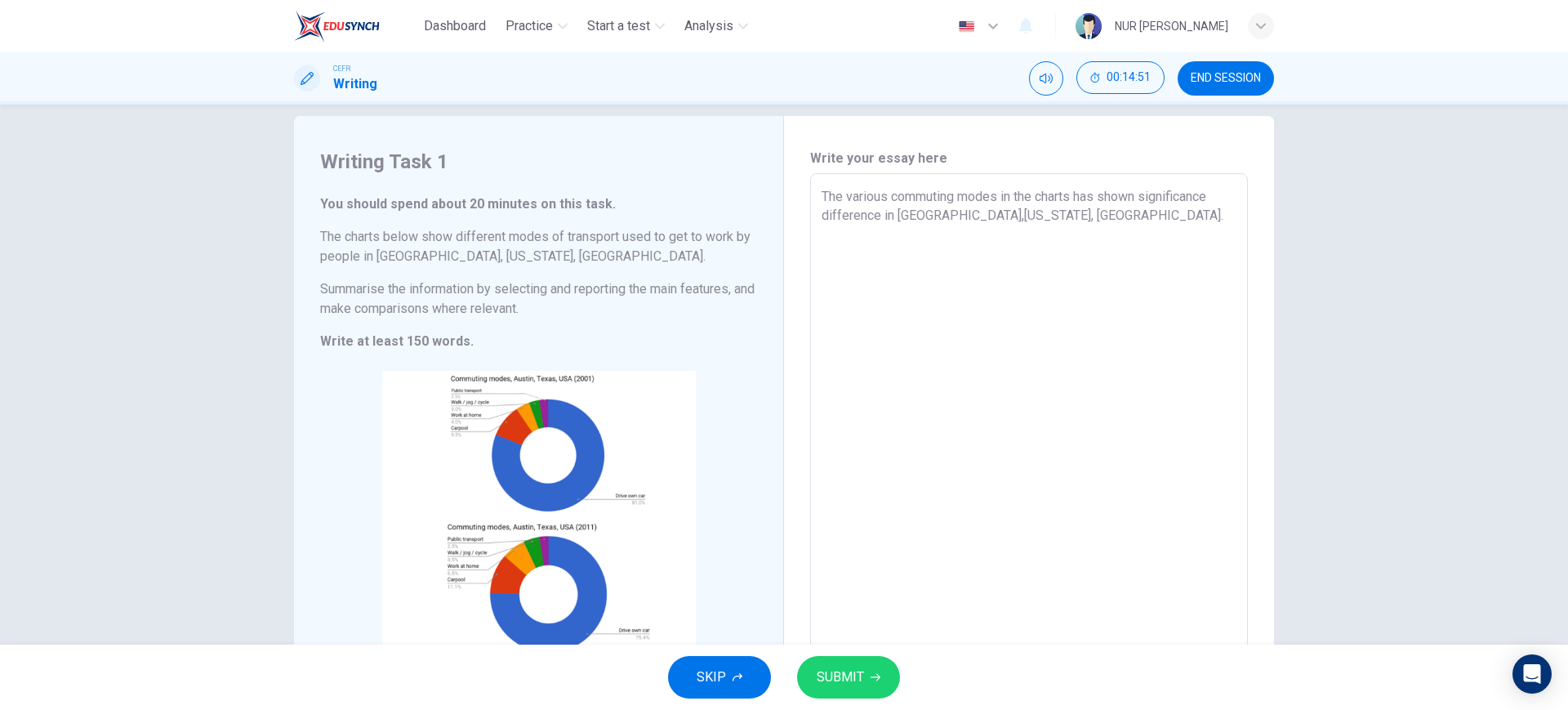 drag, startPoint x: 880, startPoint y: 217, endPoint x: 1034, endPoint y: 196, distance: 155.42522 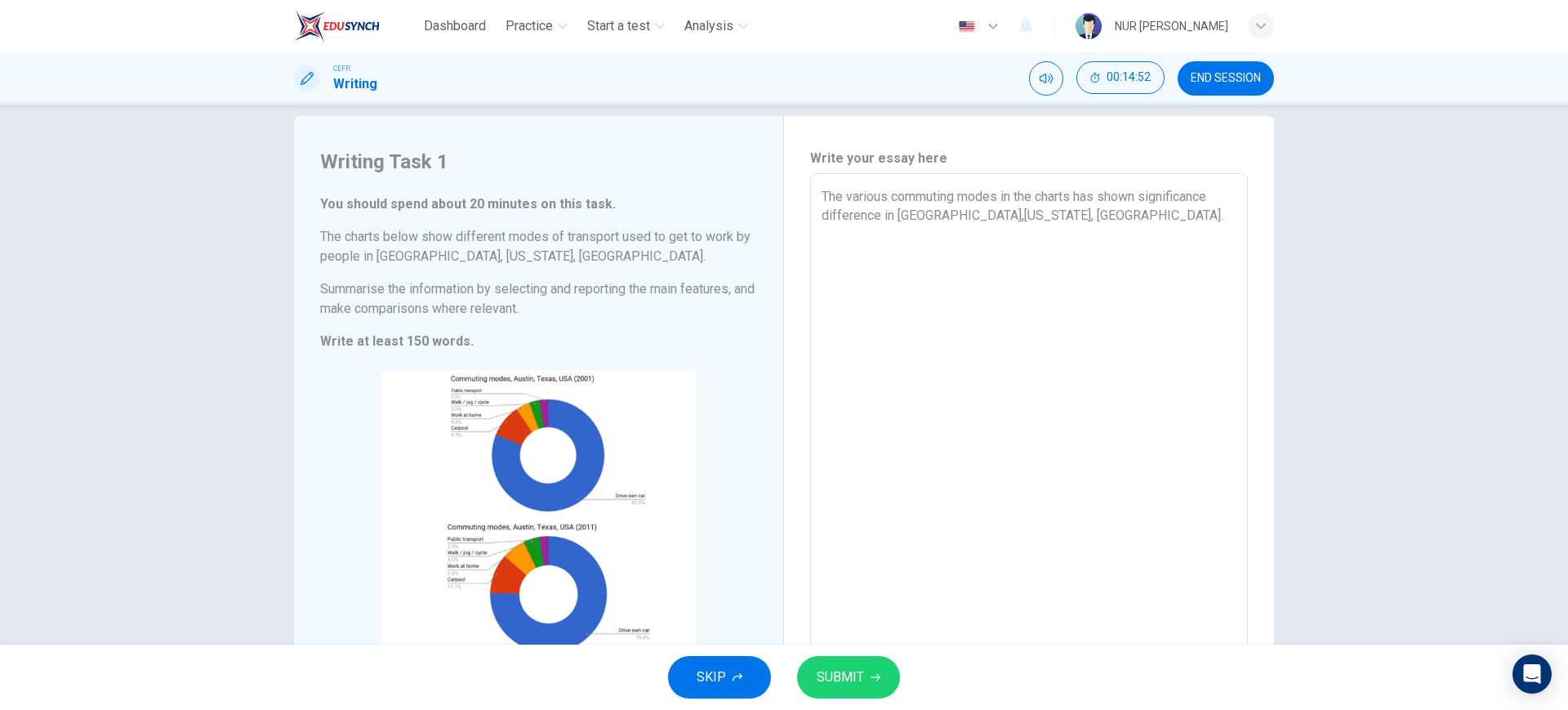 click on "The various commuting modes in the charts has shown significance difference in [GEOGRAPHIC_DATA],[US_STATE], [GEOGRAPHIC_DATA]." at bounding box center [1029, 415] 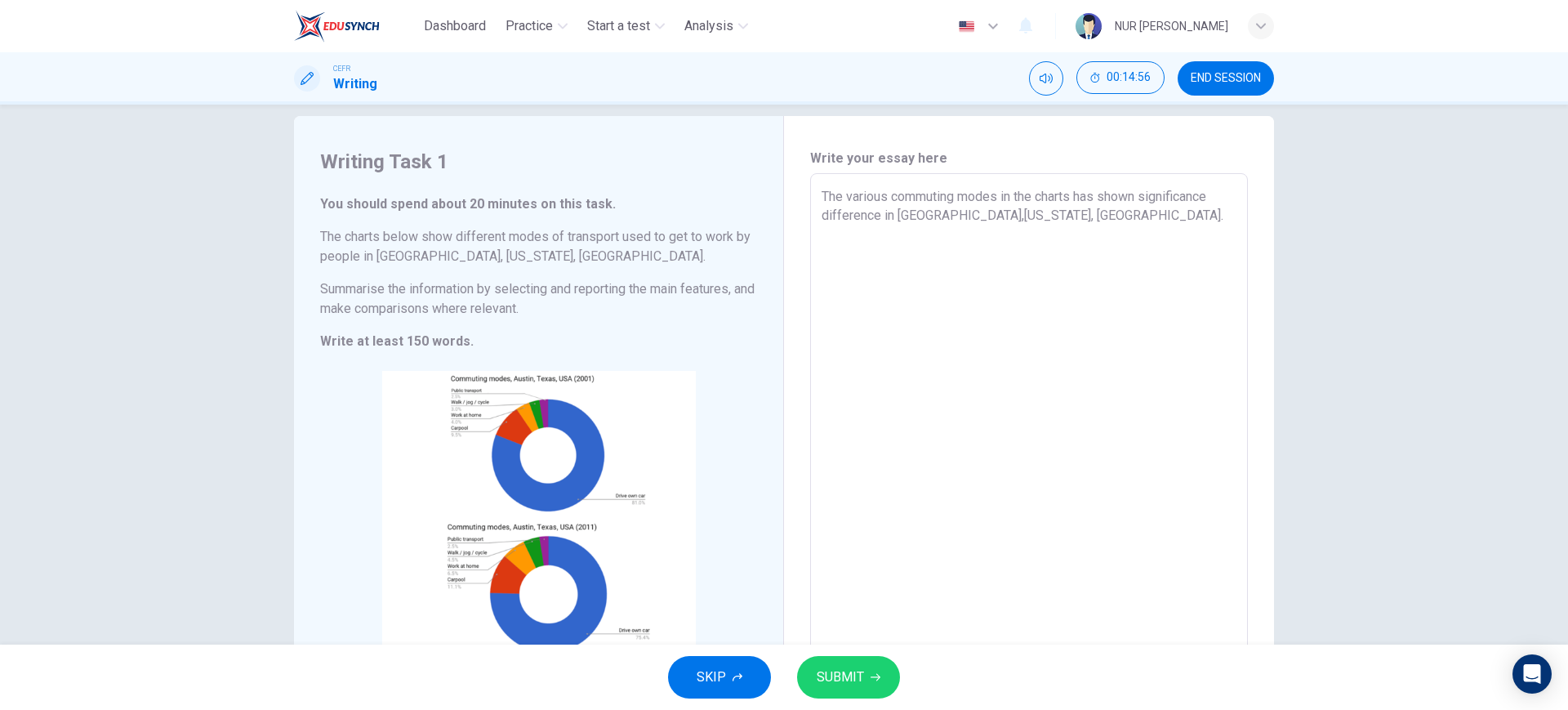 drag, startPoint x: 879, startPoint y: 214, endPoint x: 1079, endPoint y: 189, distance: 201.55644 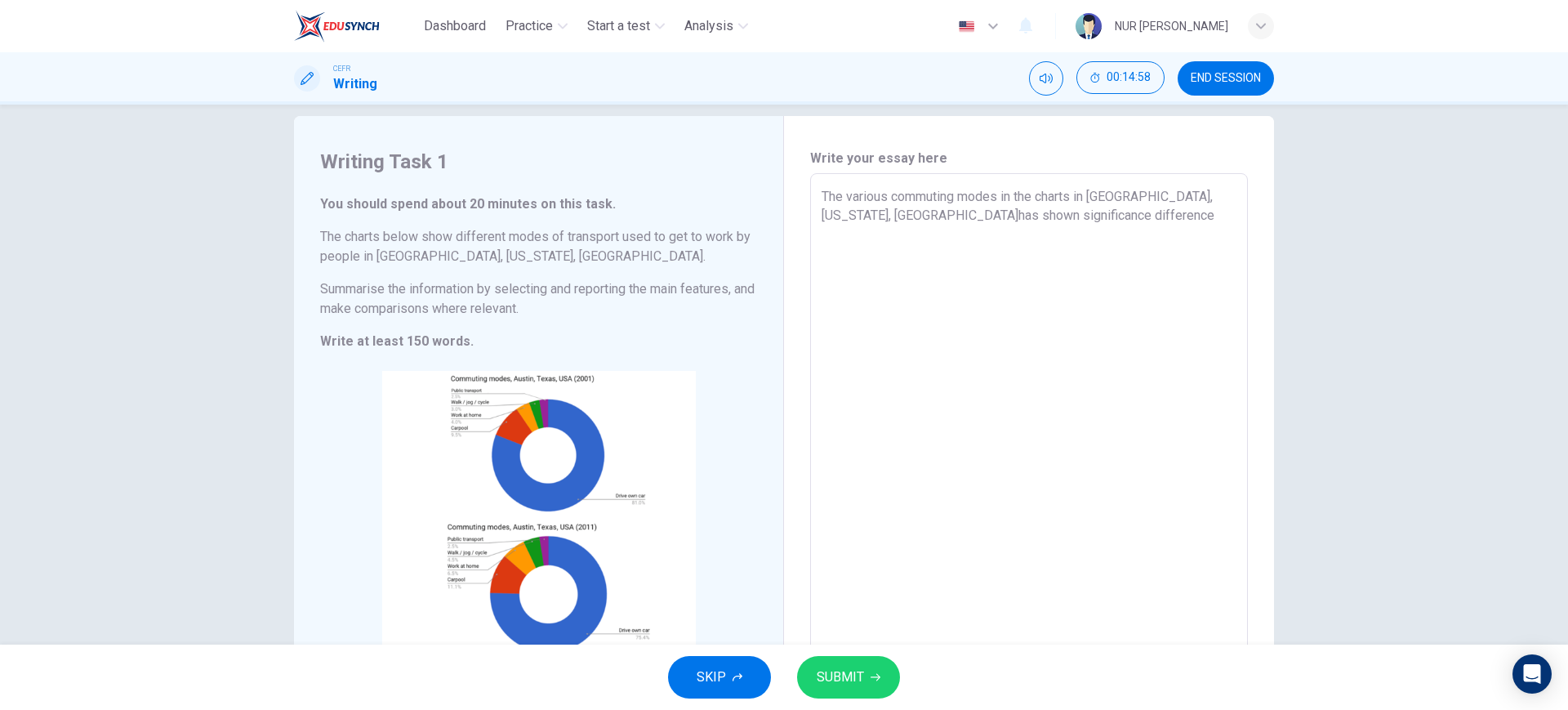 click on "The various commuting modes in the charts in [GEOGRAPHIC_DATA],[US_STATE], [GEOGRAPHIC_DATA]has shown significance difference" at bounding box center (1029, 415) 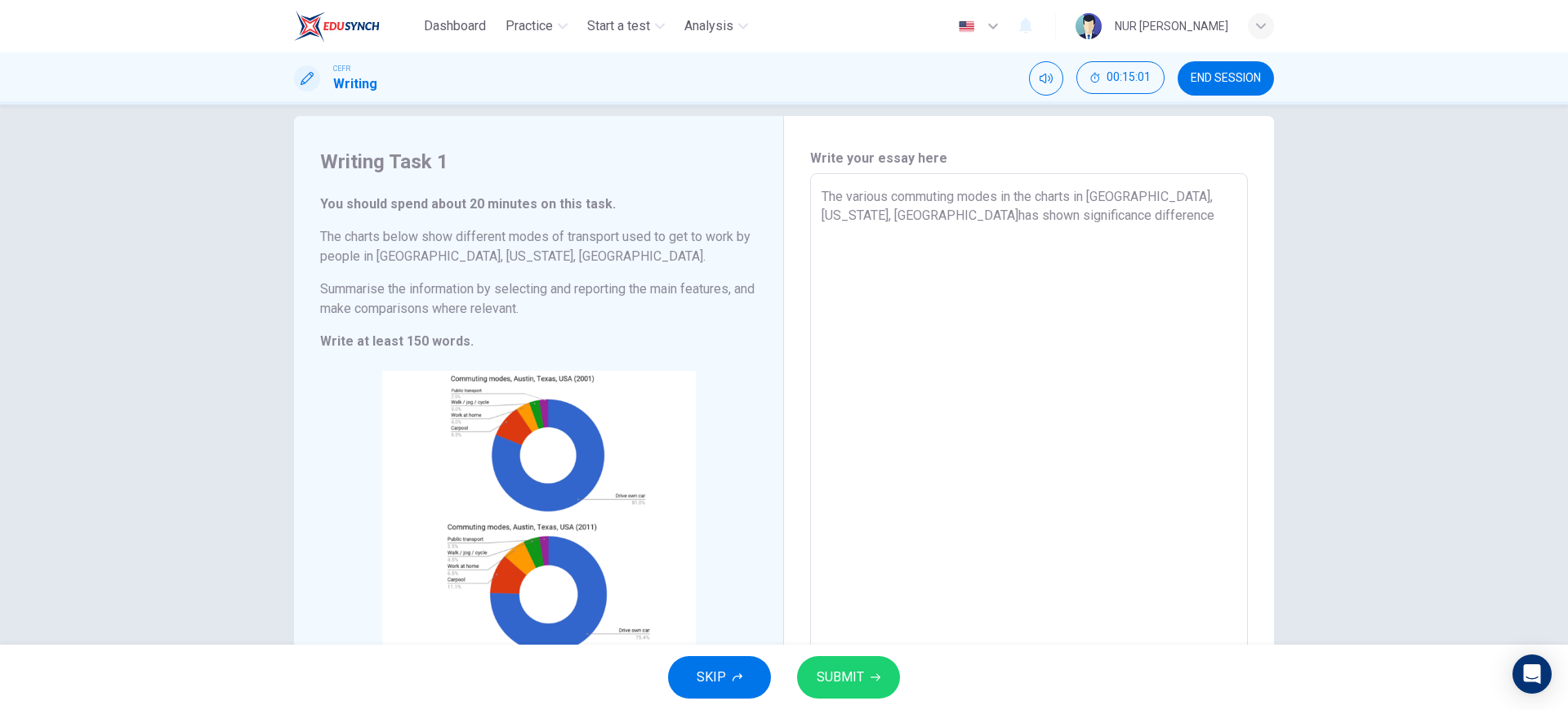 click on "The various commuting modes in the charts in [GEOGRAPHIC_DATA],[US_STATE], [GEOGRAPHIC_DATA]has shown significance difference" at bounding box center [1029, 415] 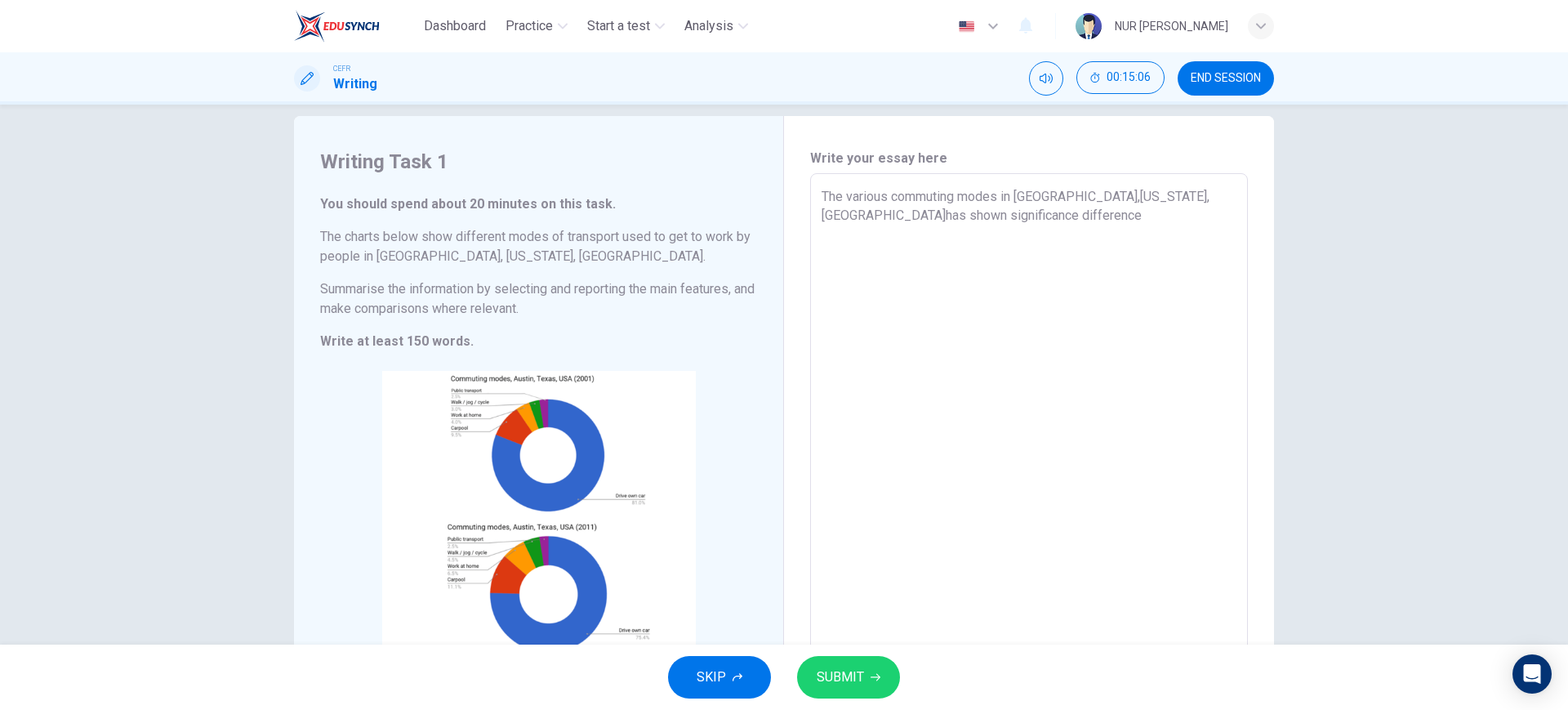 click on "The various commuting modes in [GEOGRAPHIC_DATA],[US_STATE], [GEOGRAPHIC_DATA]has shown significance difference" at bounding box center (1029, 415) 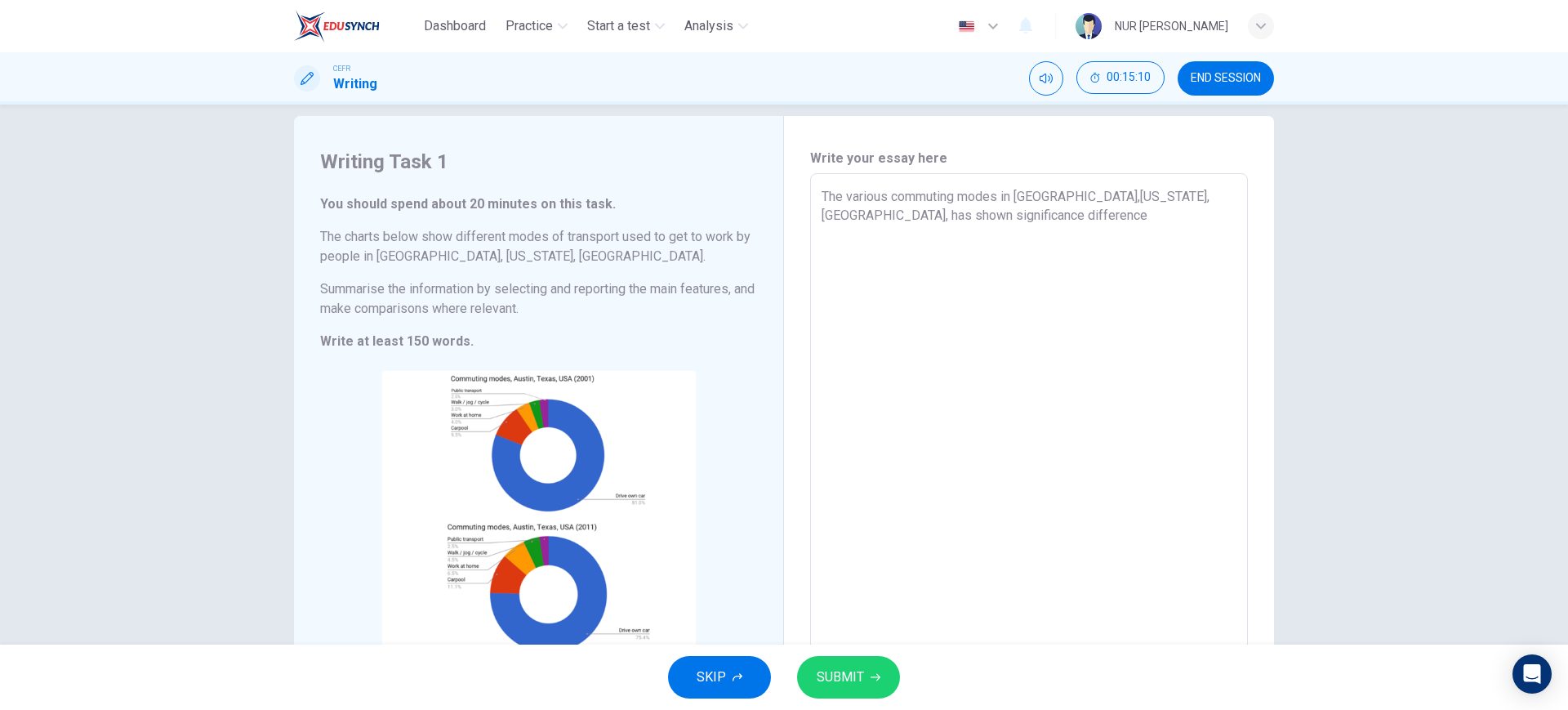 click on "The various commuting modes in [GEOGRAPHIC_DATA],[US_STATE], [GEOGRAPHIC_DATA], has shown significance difference" at bounding box center (1029, 415) 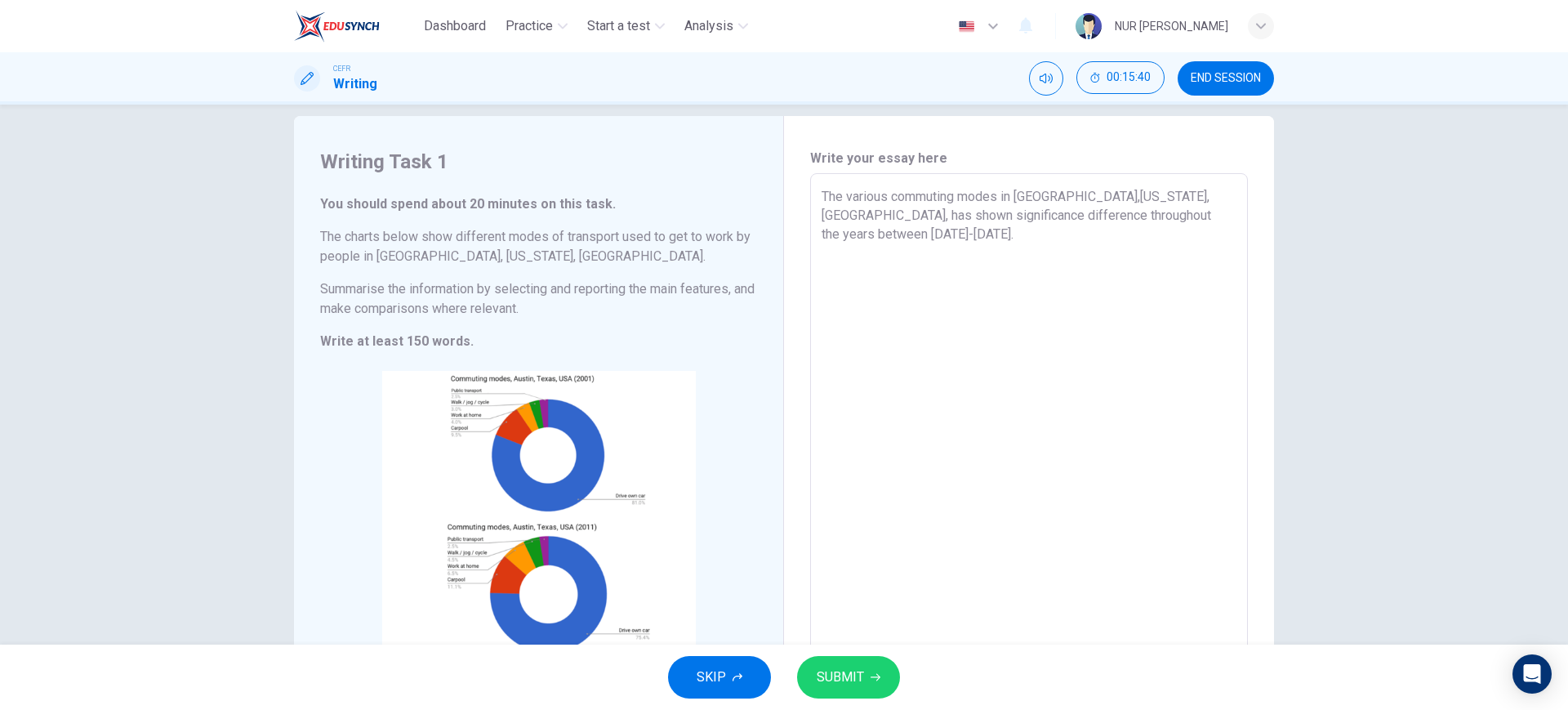 click on "END SESSION" at bounding box center (1226, 78) 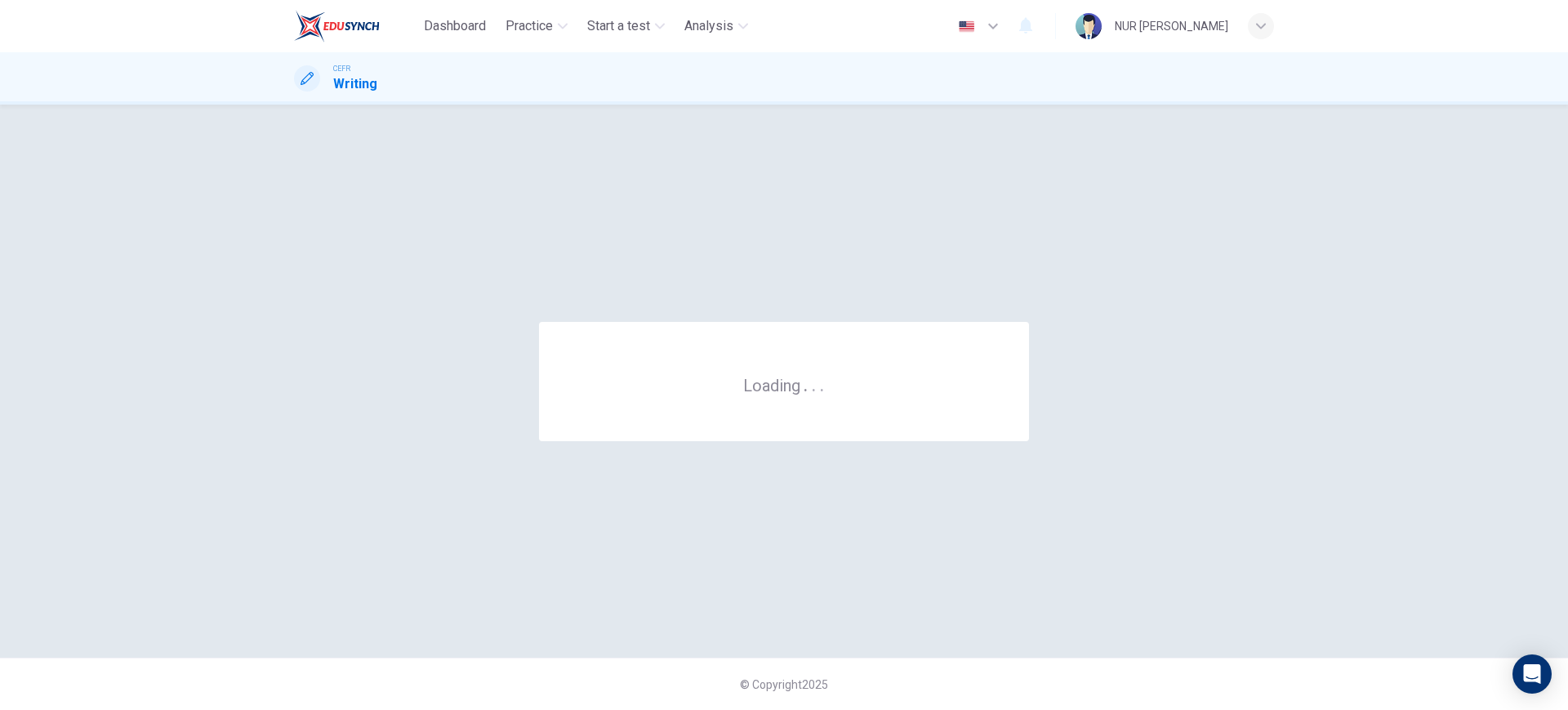 scroll, scrollTop: 0, scrollLeft: 0, axis: both 